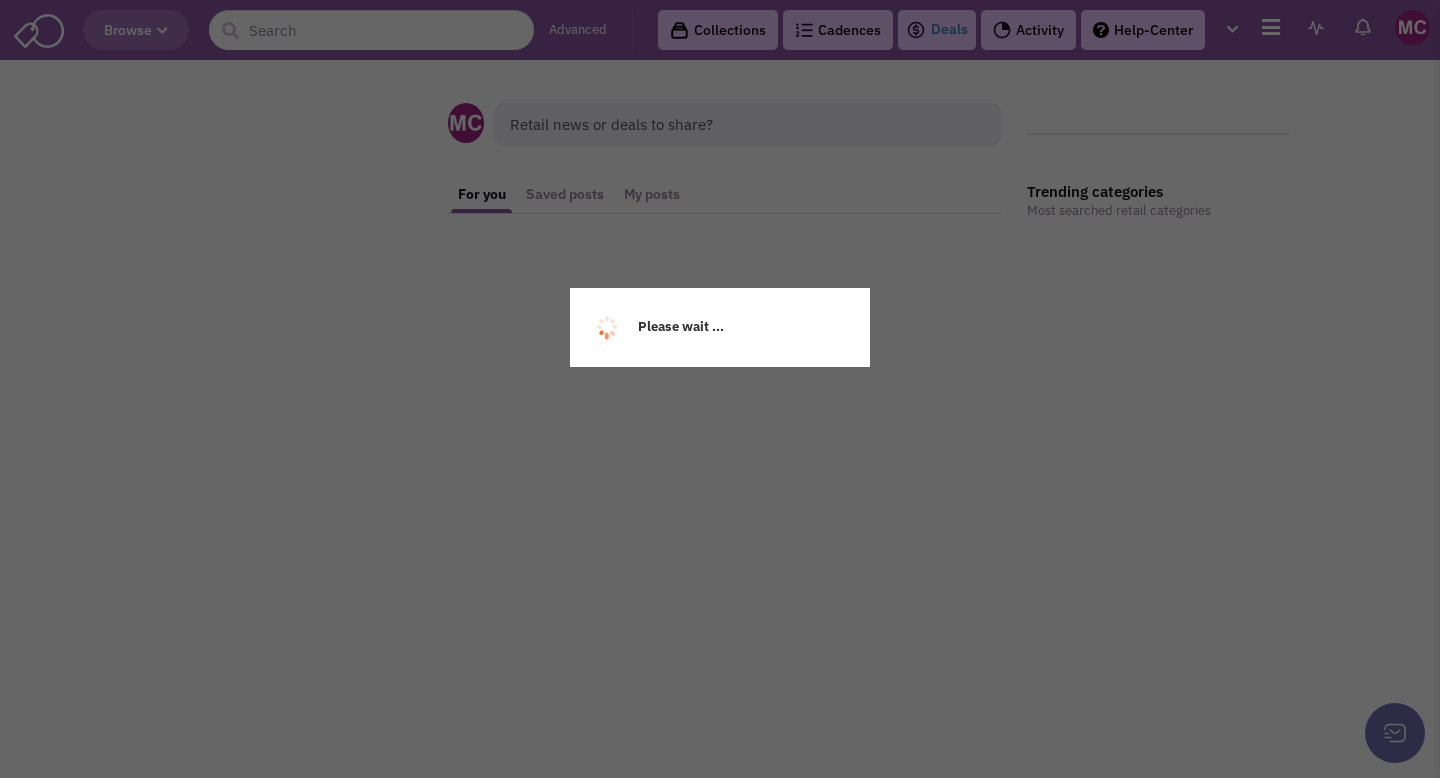 scroll, scrollTop: 0, scrollLeft: 0, axis: both 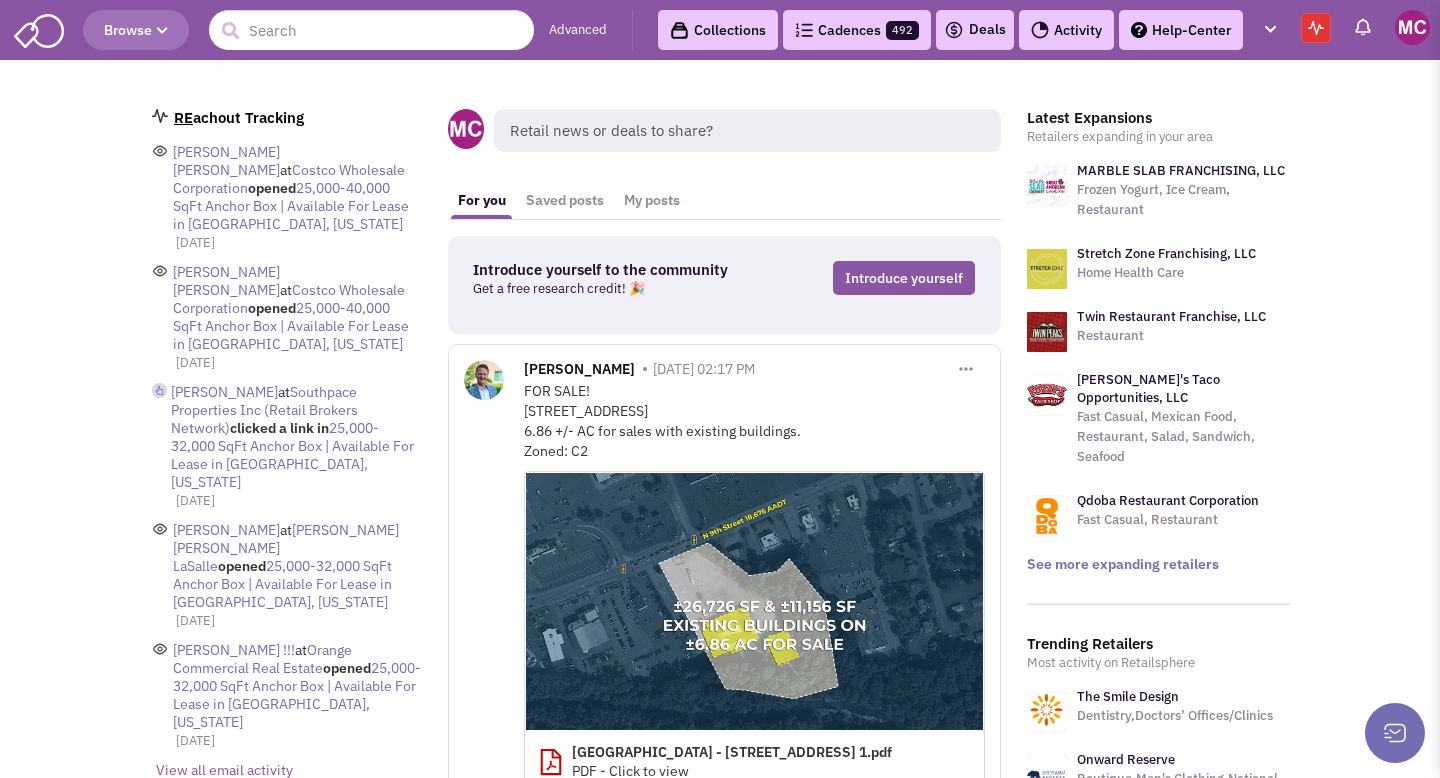 click on "Cadences  492" at bounding box center (857, 30) 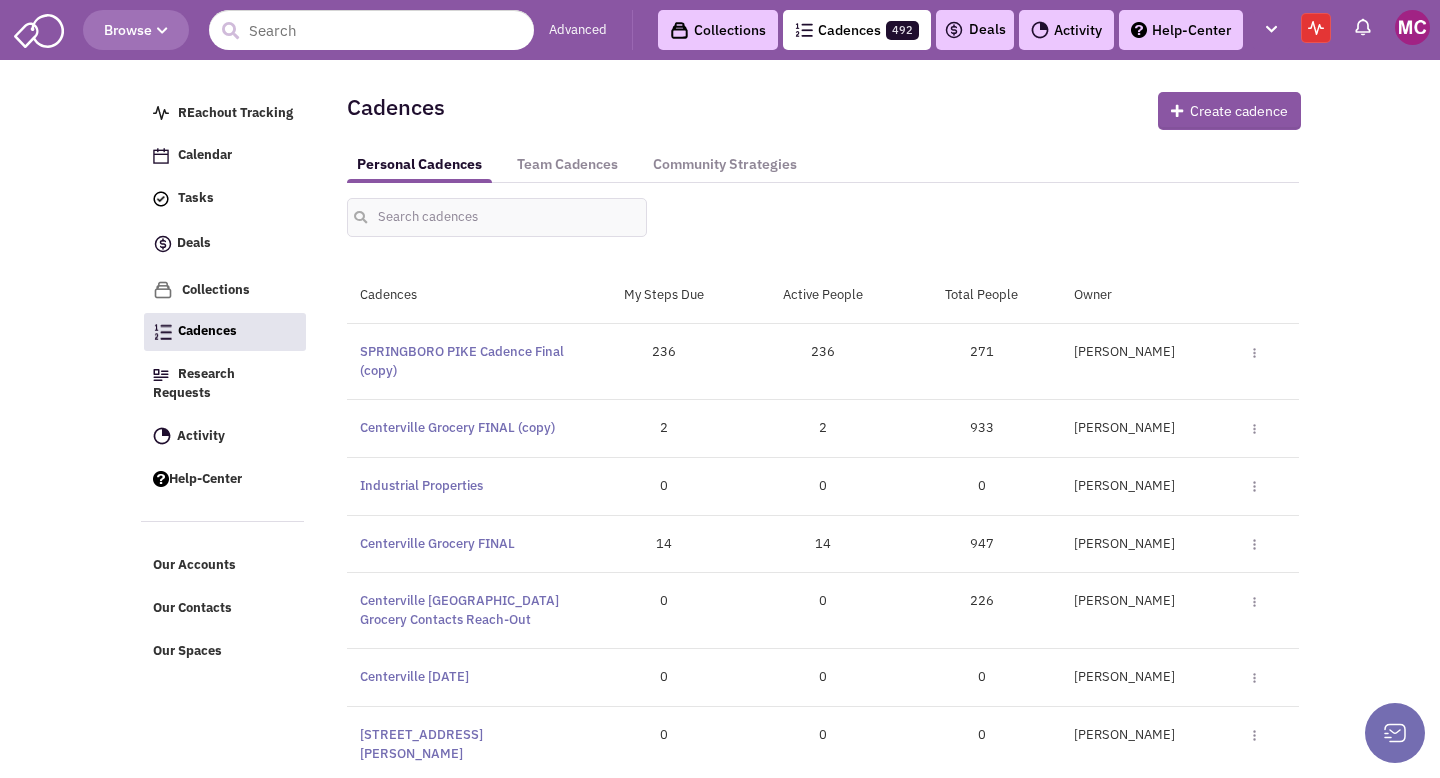 scroll, scrollTop: 0, scrollLeft: 0, axis: both 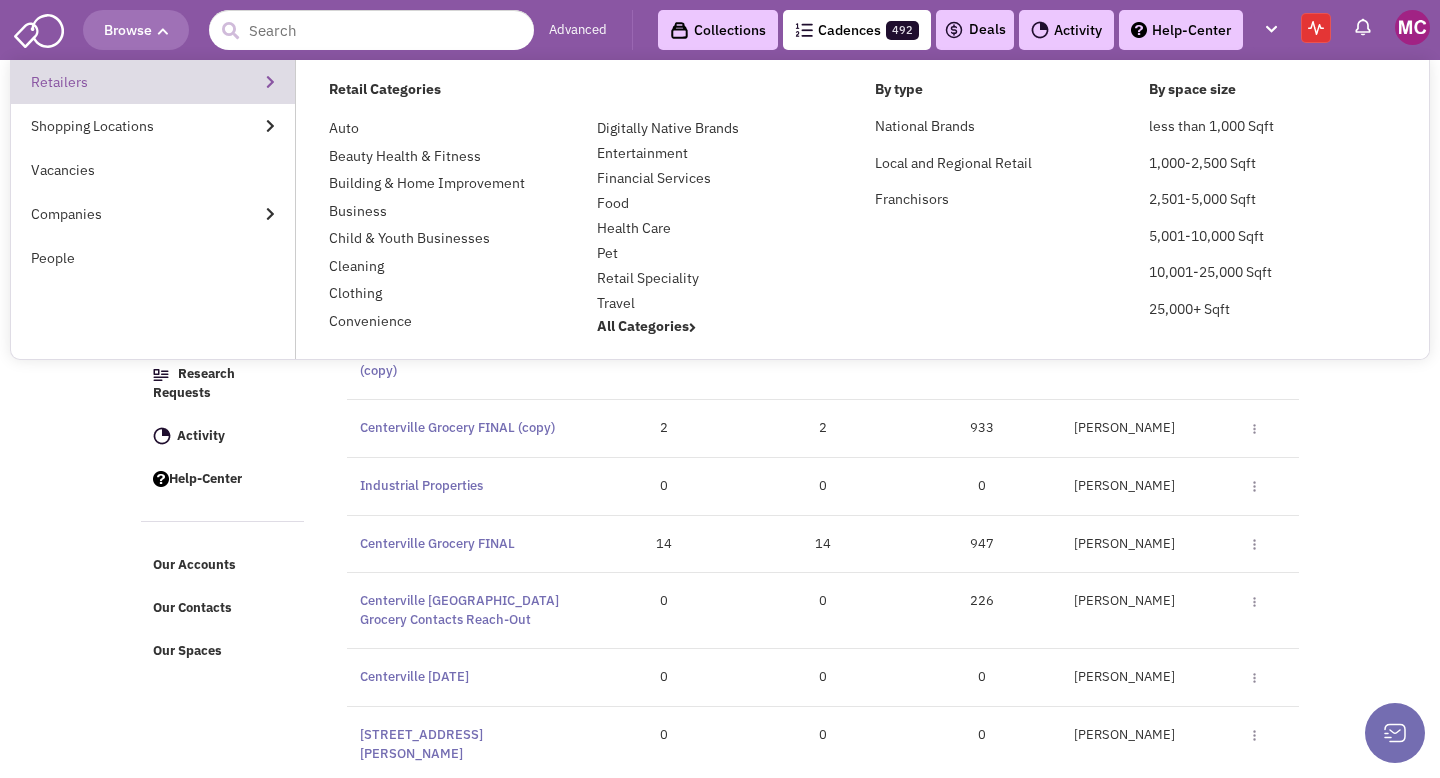 click on "Retailers" at bounding box center (153, 82) 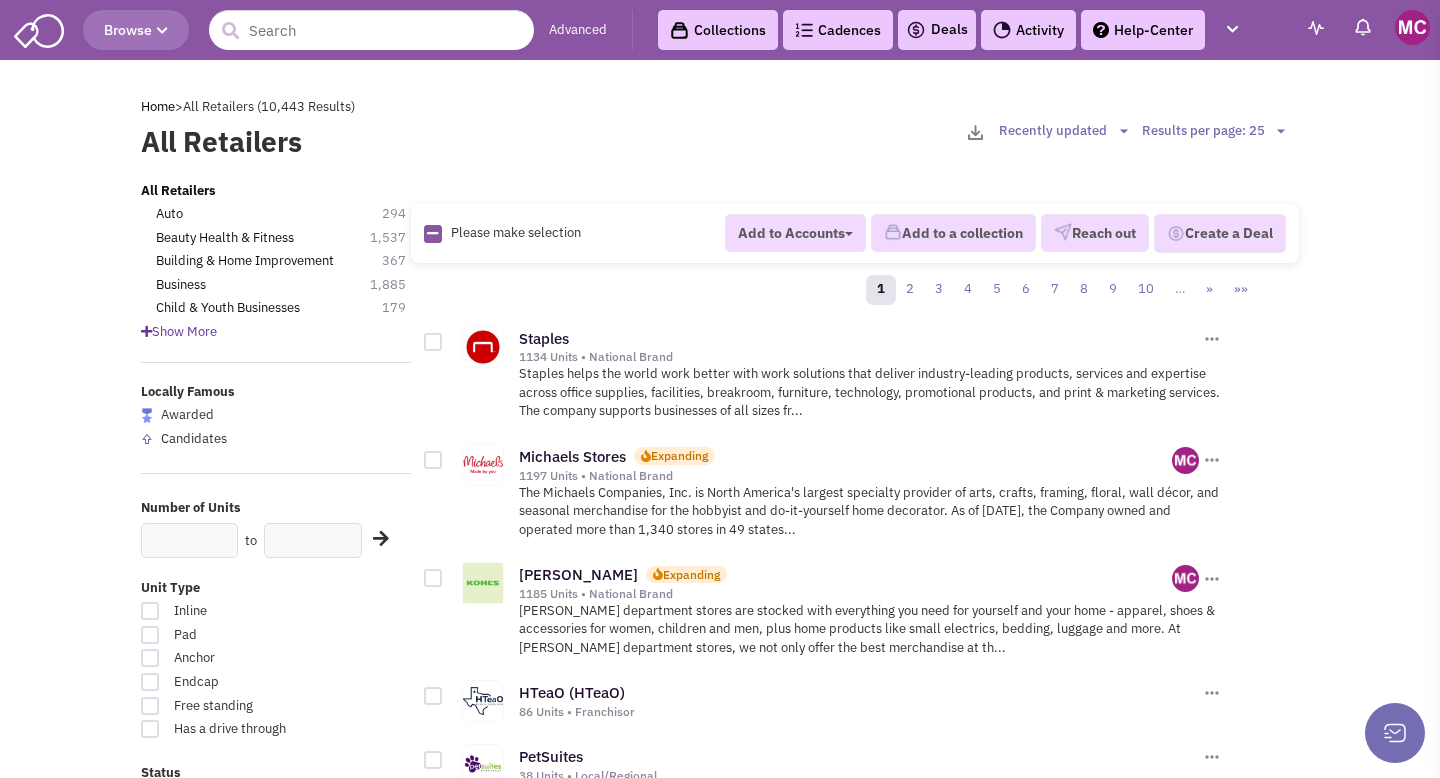 scroll, scrollTop: 0, scrollLeft: 0, axis: both 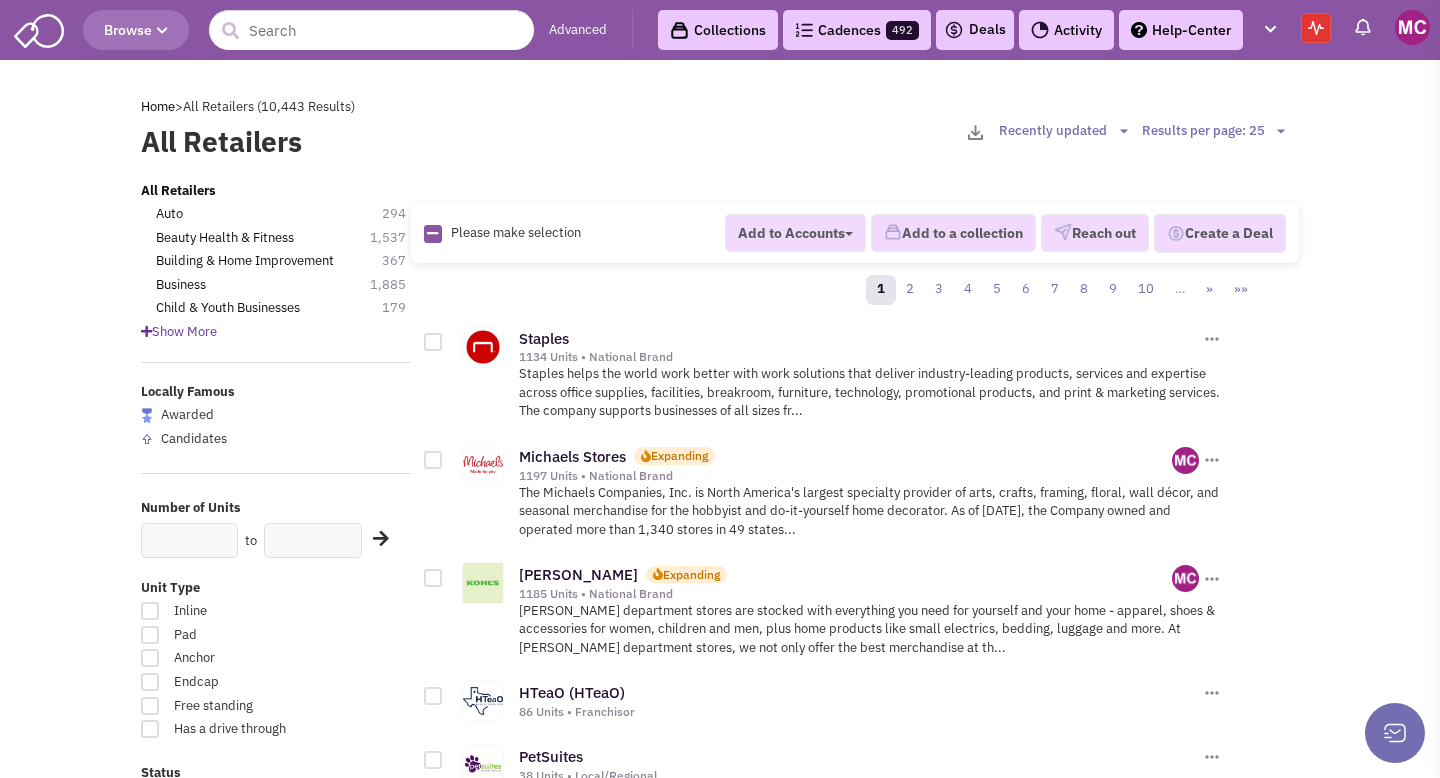 click at bounding box center (433, 342) 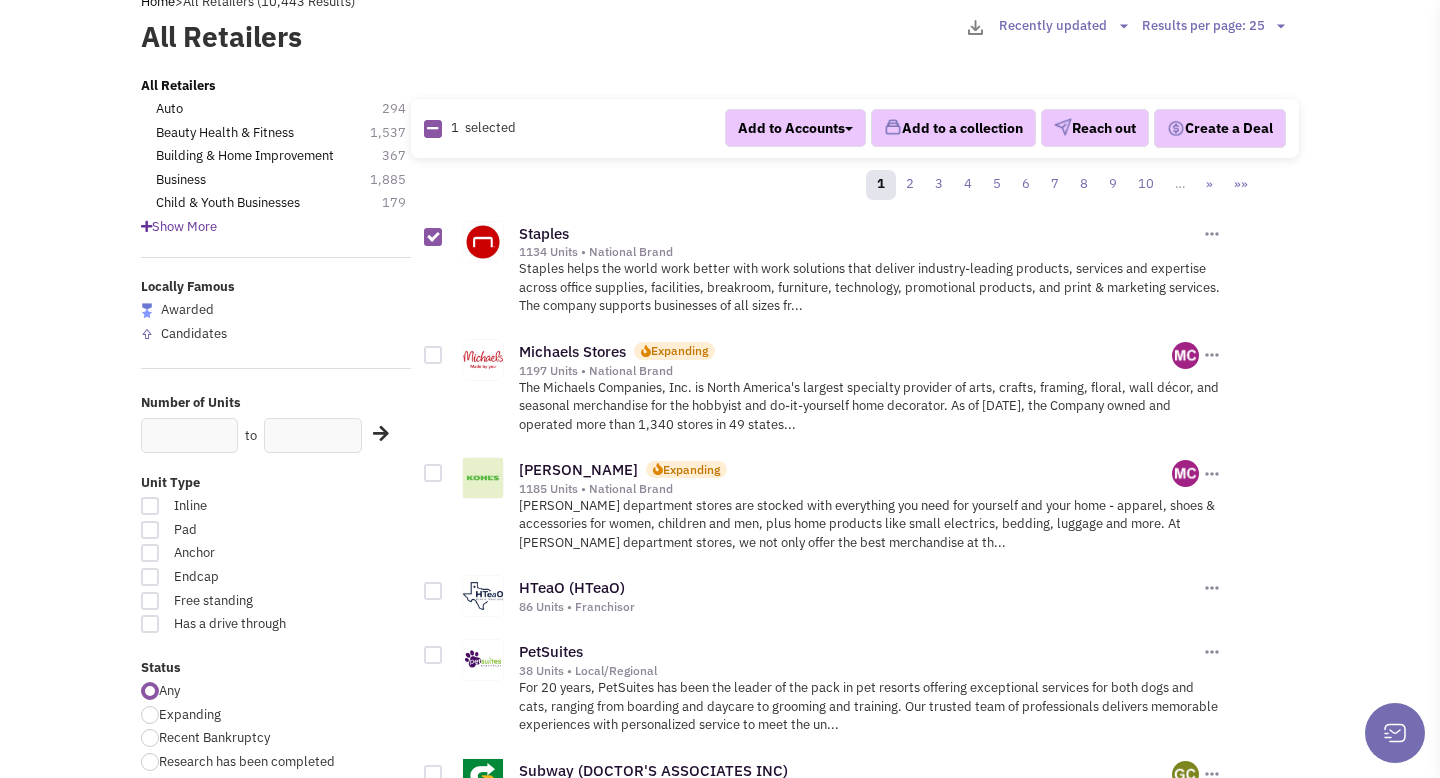 scroll, scrollTop: 108, scrollLeft: 0, axis: vertical 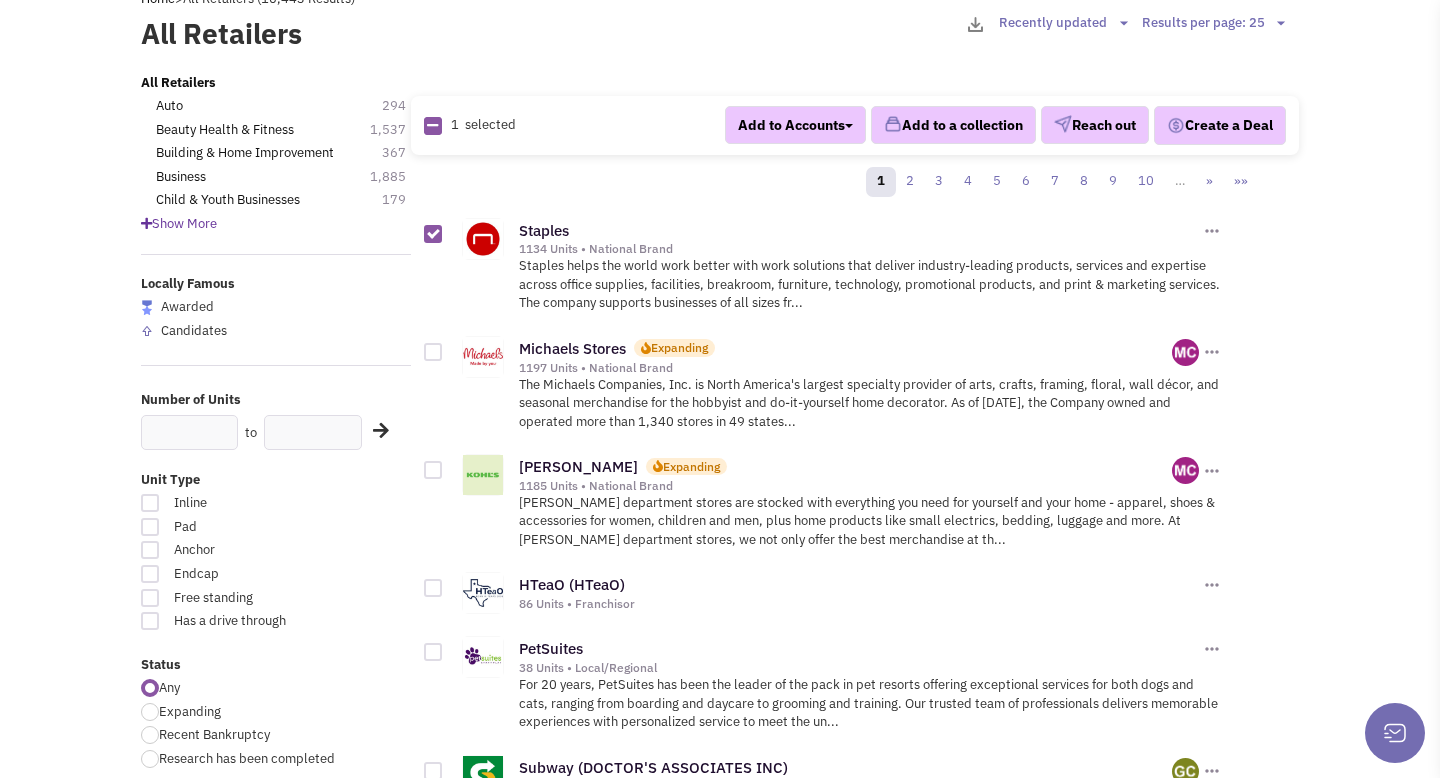 click at bounding box center (433, 352) 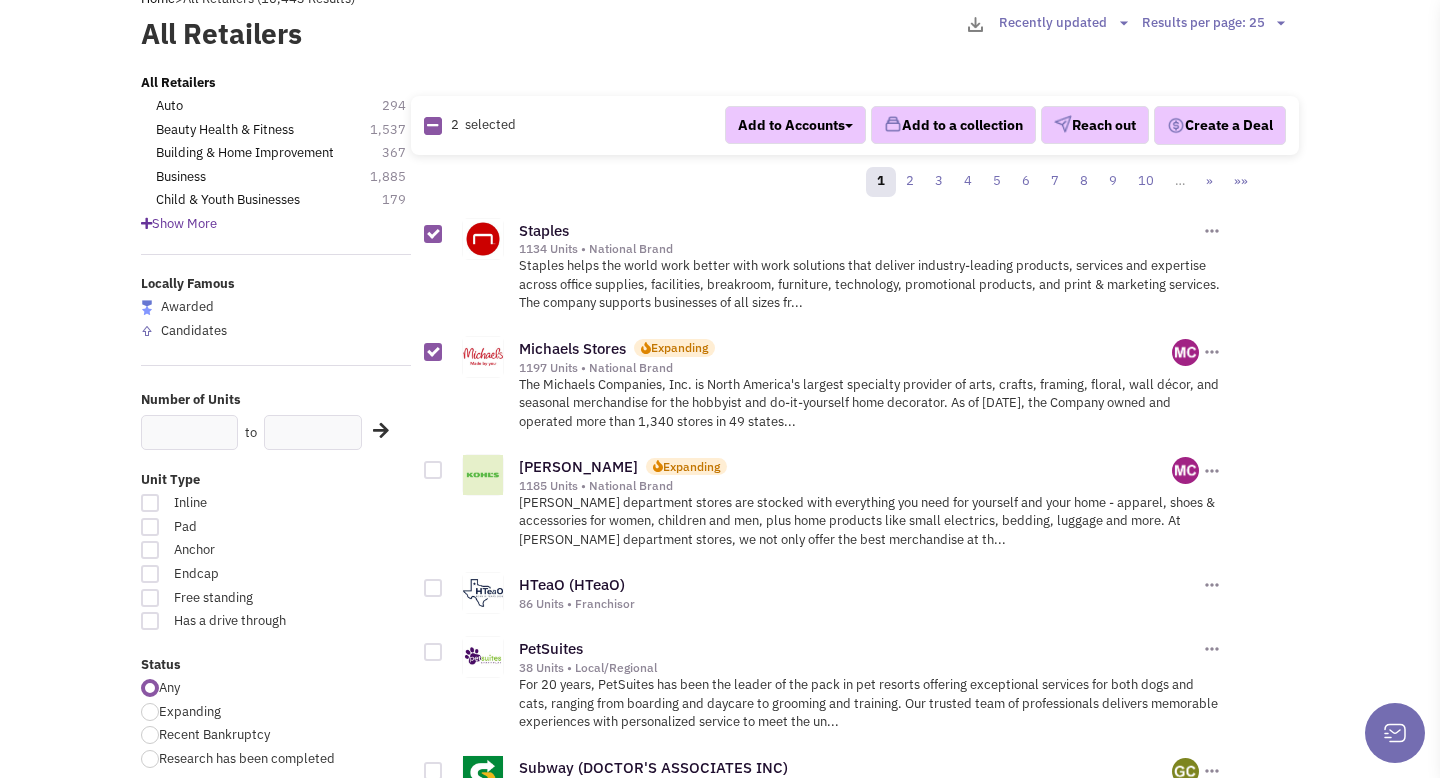 click at bounding box center (433, 470) 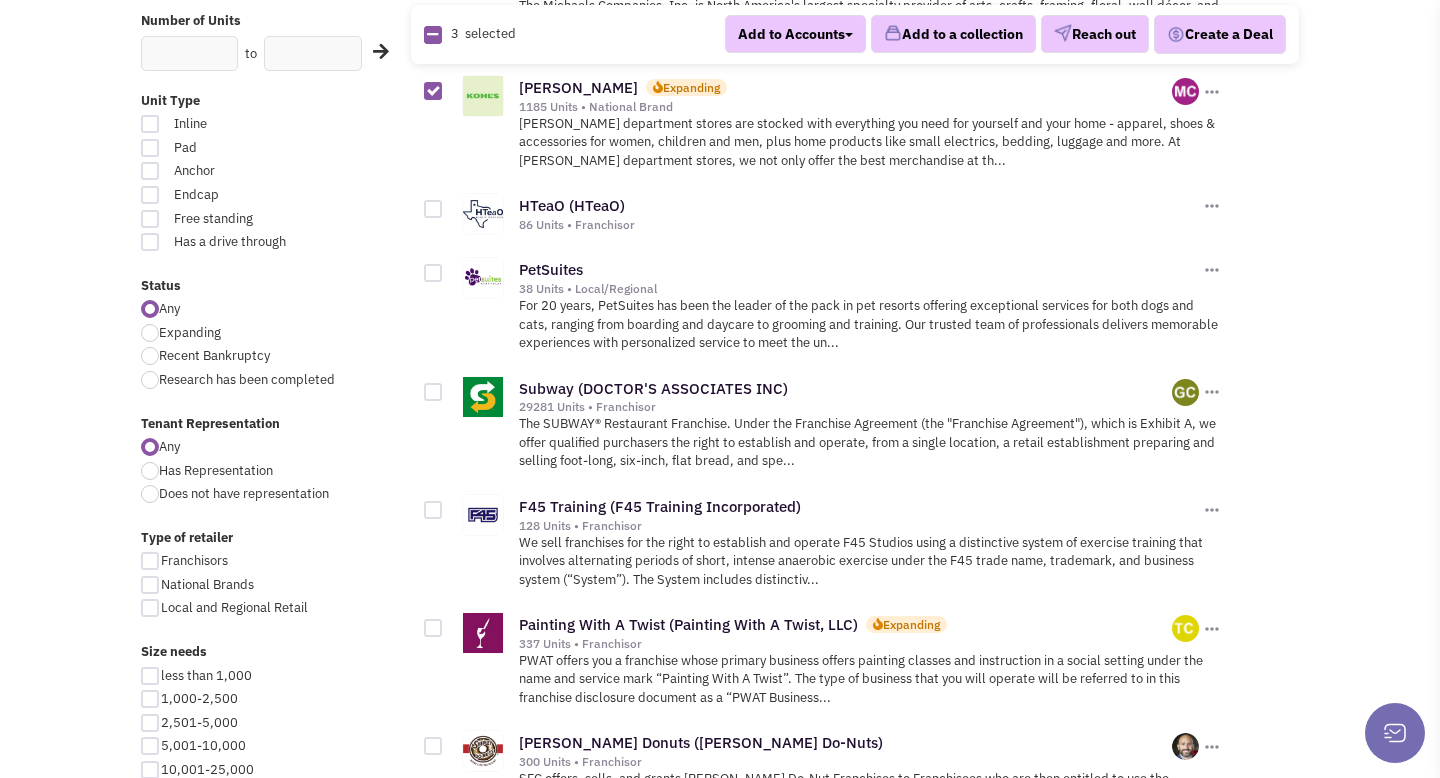scroll, scrollTop: 743, scrollLeft: 0, axis: vertical 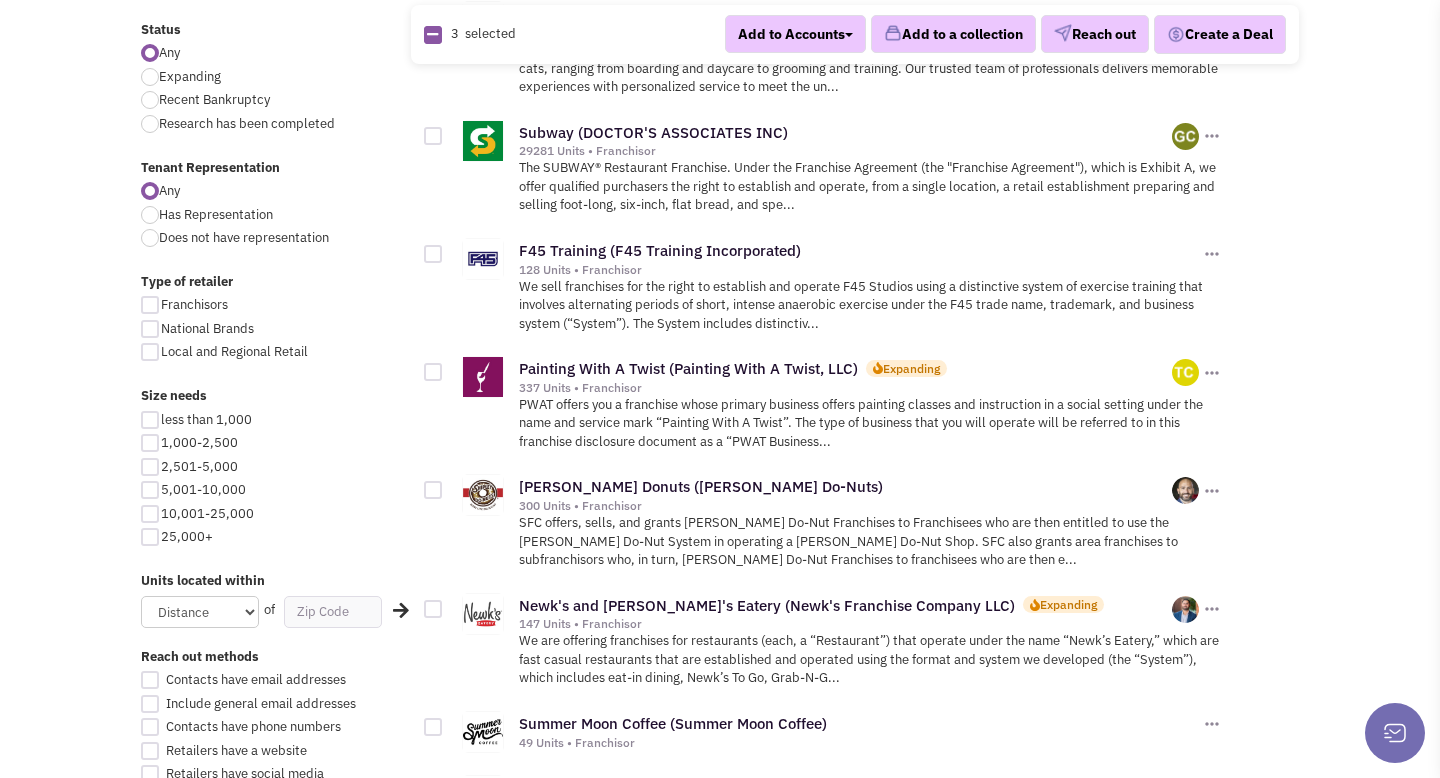 click on "10,001-25,000" at bounding box center [207, 513] 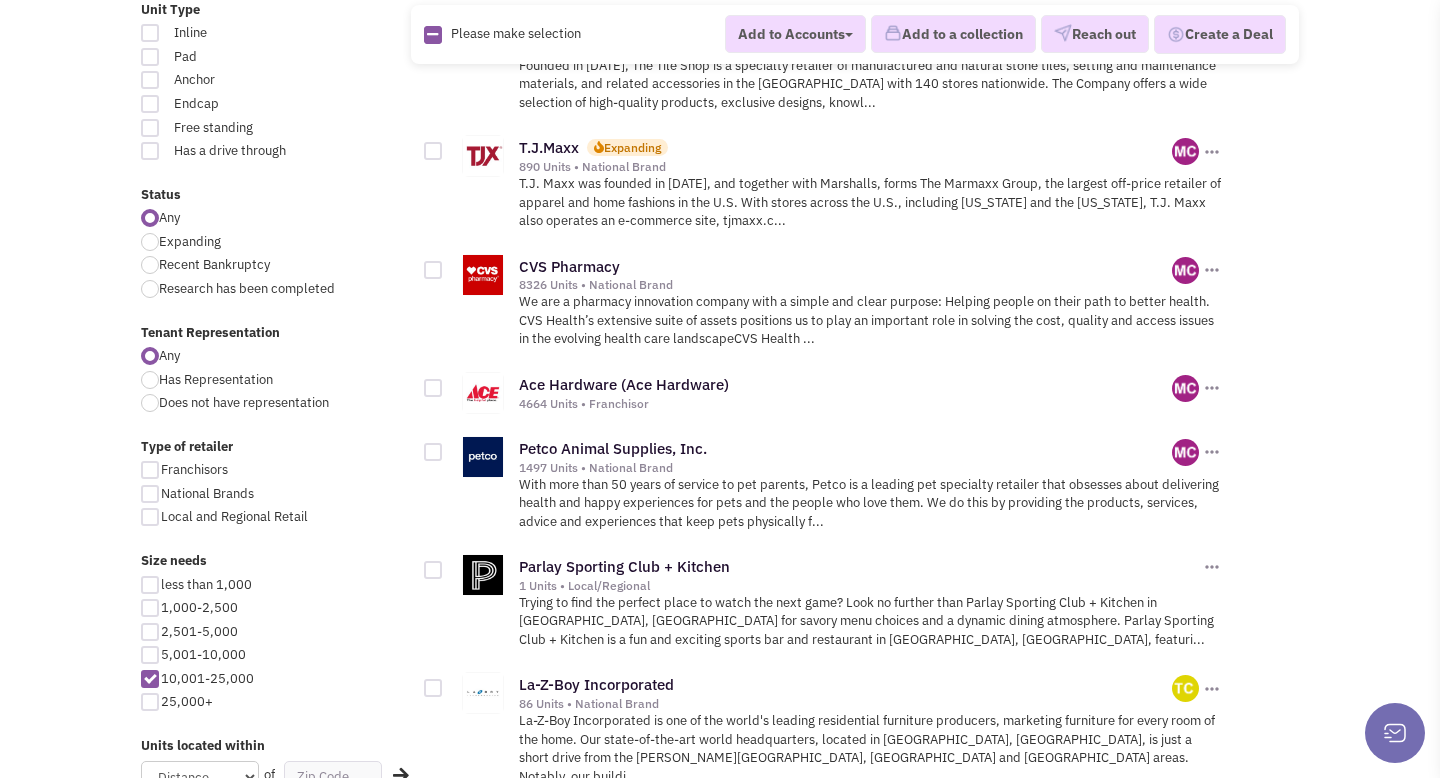 scroll, scrollTop: 624, scrollLeft: 0, axis: vertical 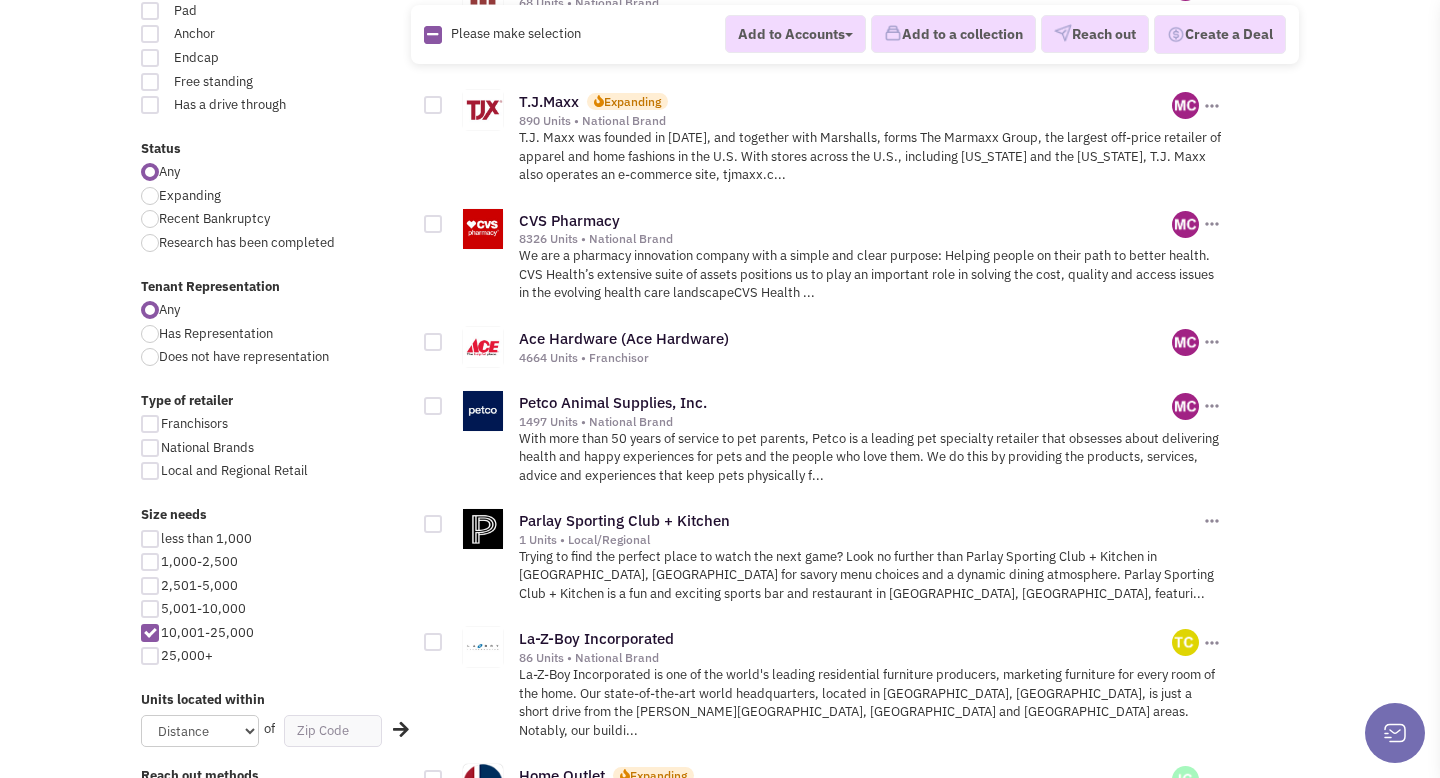 click on "25,000+" at bounding box center [187, 655] 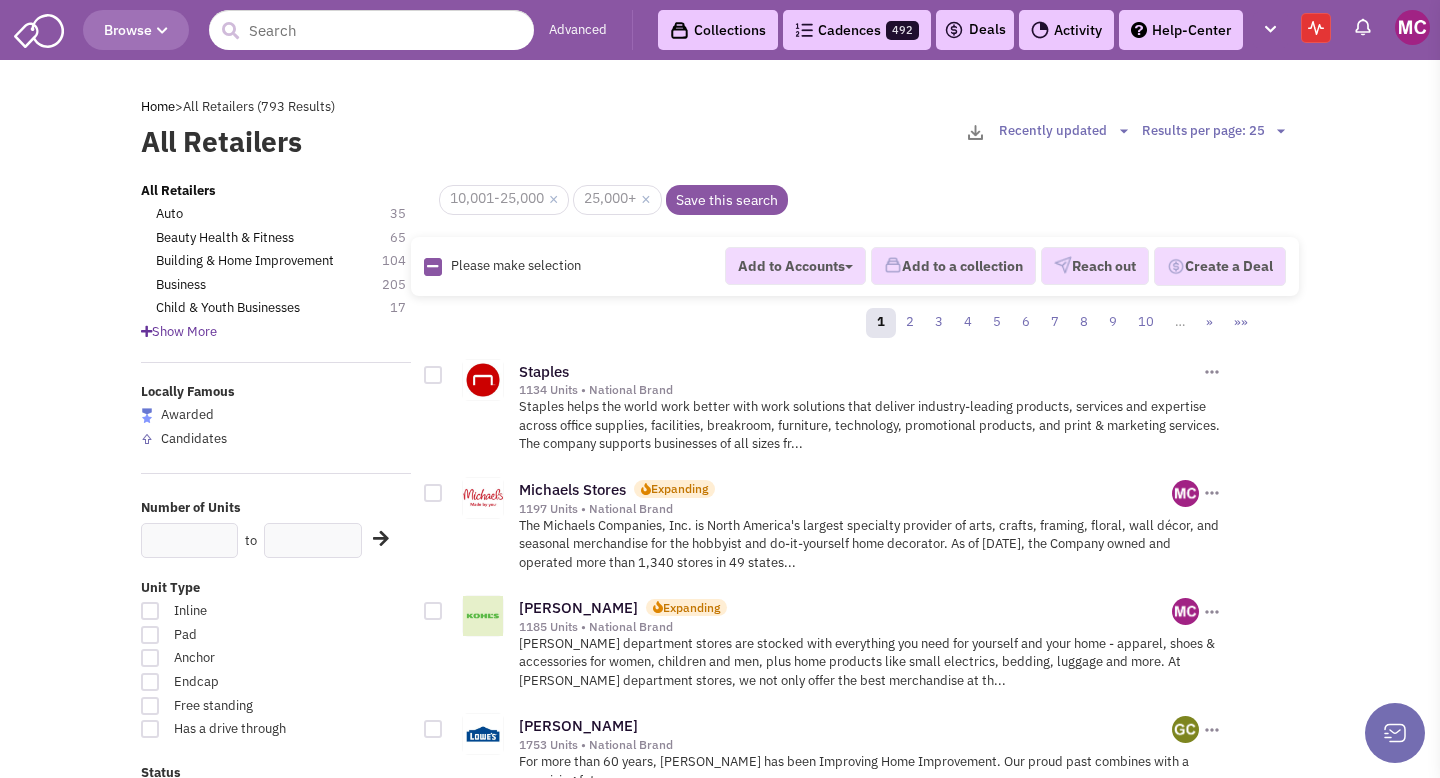 scroll, scrollTop: 0, scrollLeft: 0, axis: both 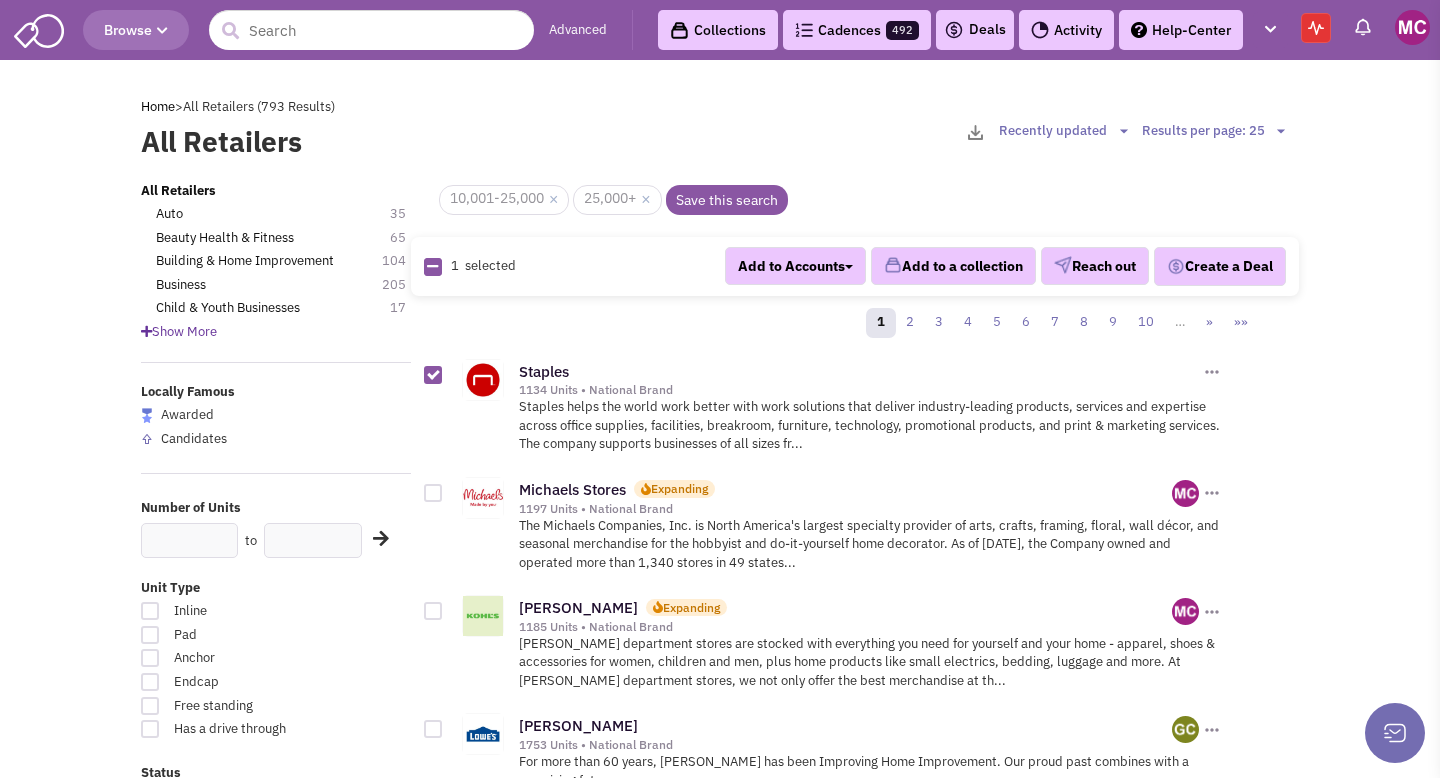 click at bounding box center [433, 493] 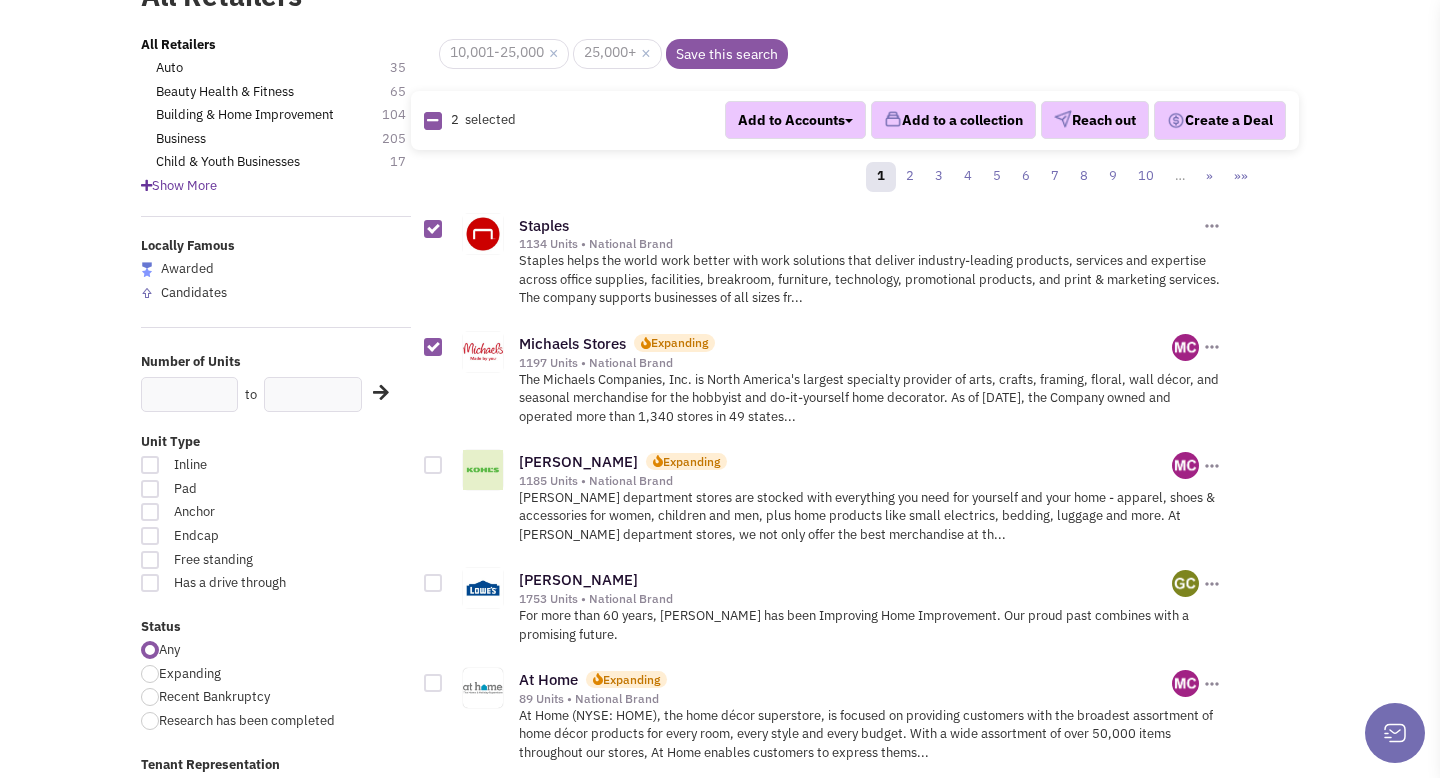 scroll, scrollTop: 180, scrollLeft: 0, axis: vertical 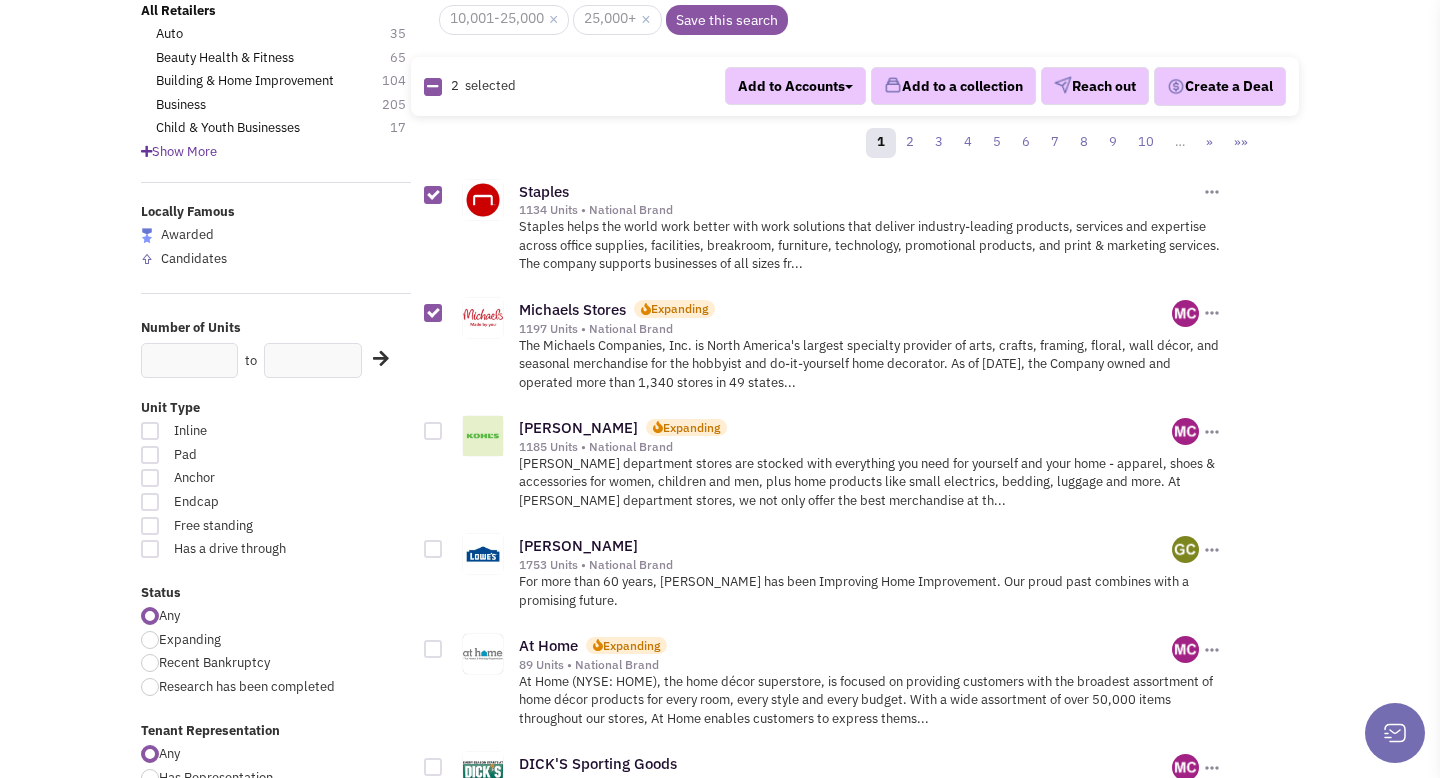 click at bounding box center (433, 431) 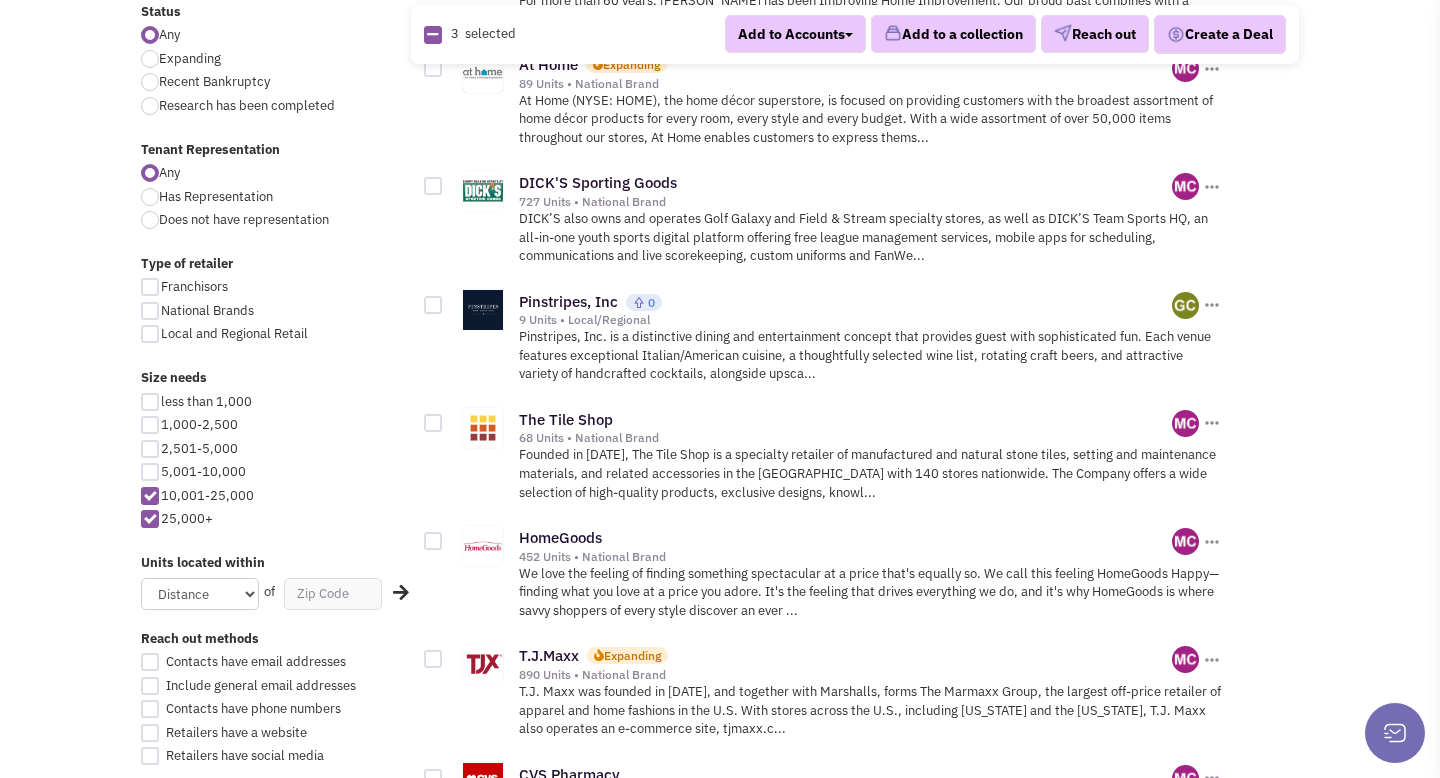 scroll, scrollTop: 774, scrollLeft: 0, axis: vertical 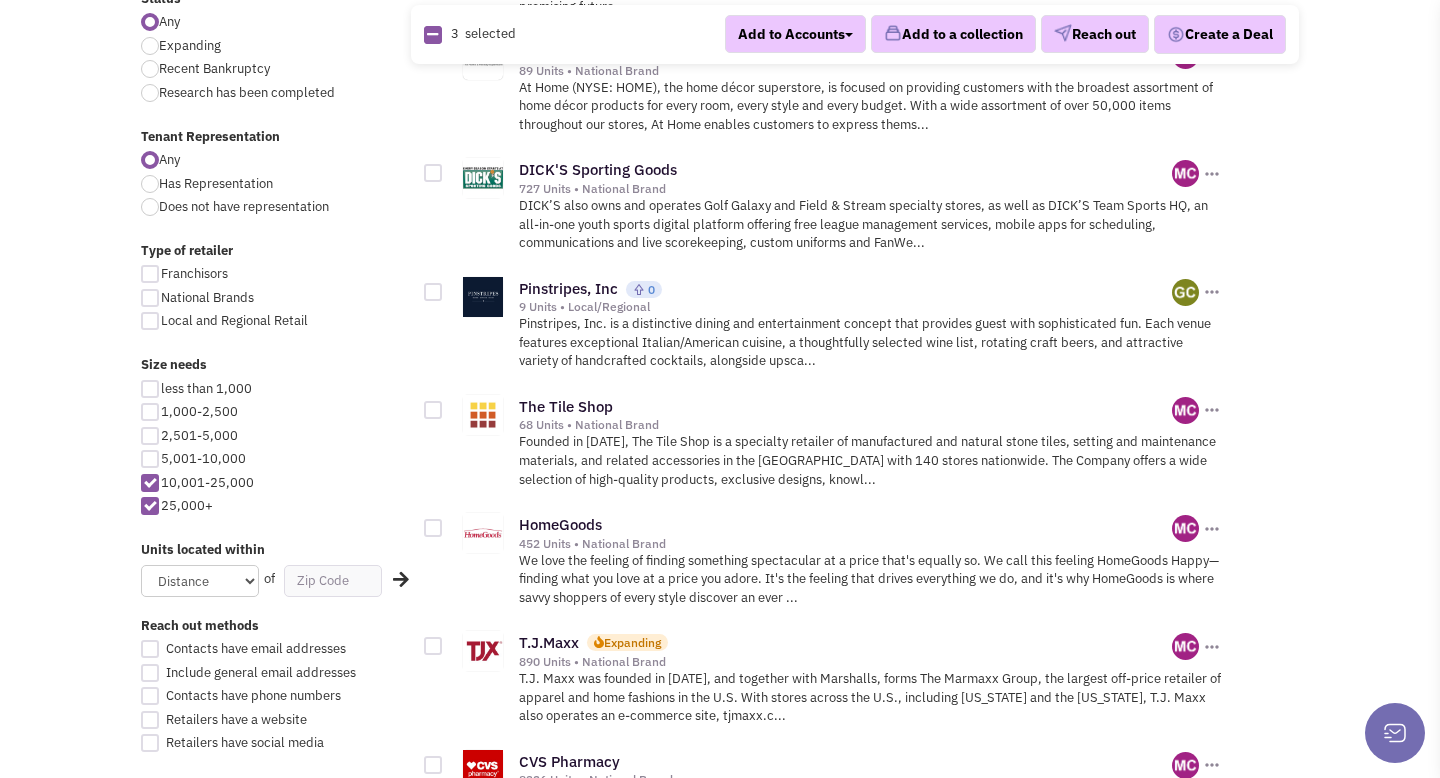 click at bounding box center [433, 410] 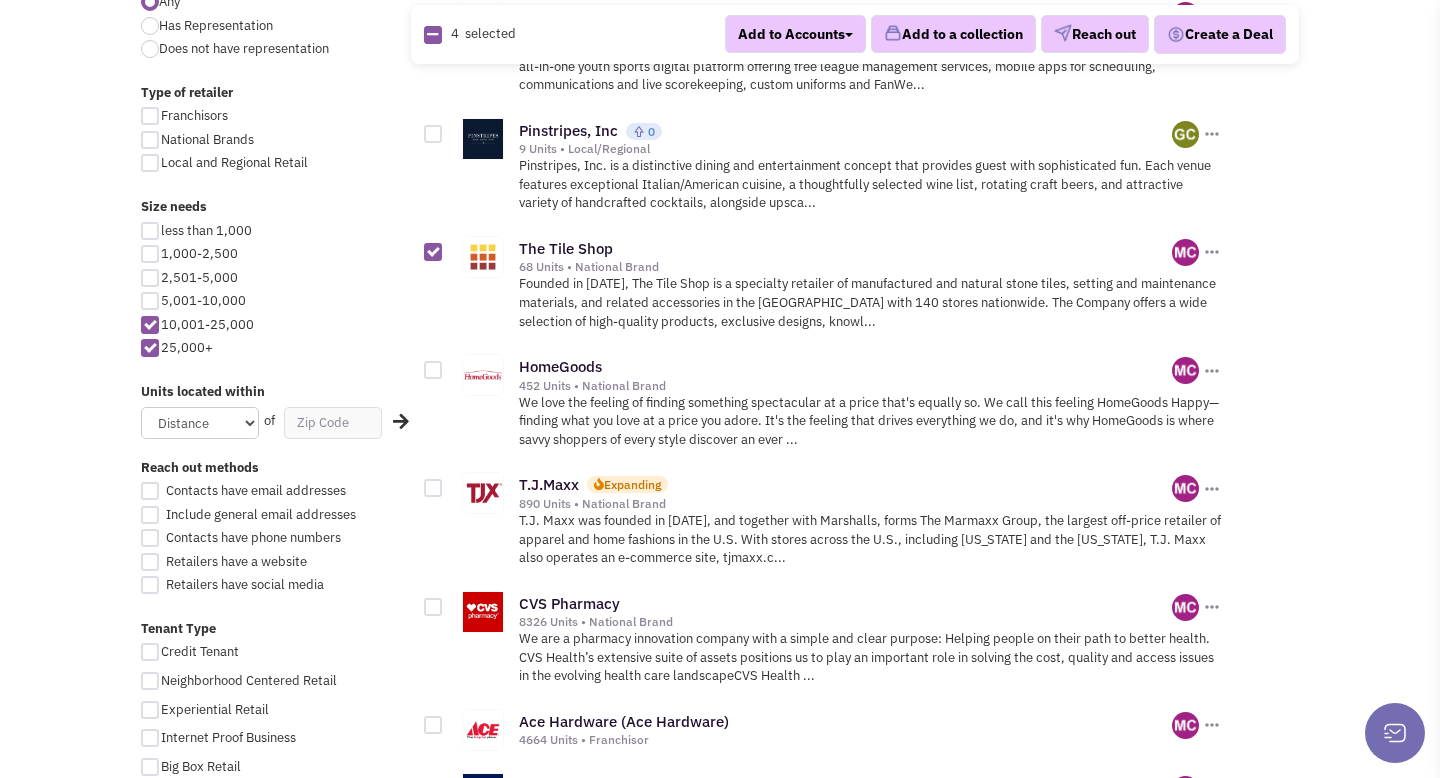 scroll, scrollTop: 959, scrollLeft: 0, axis: vertical 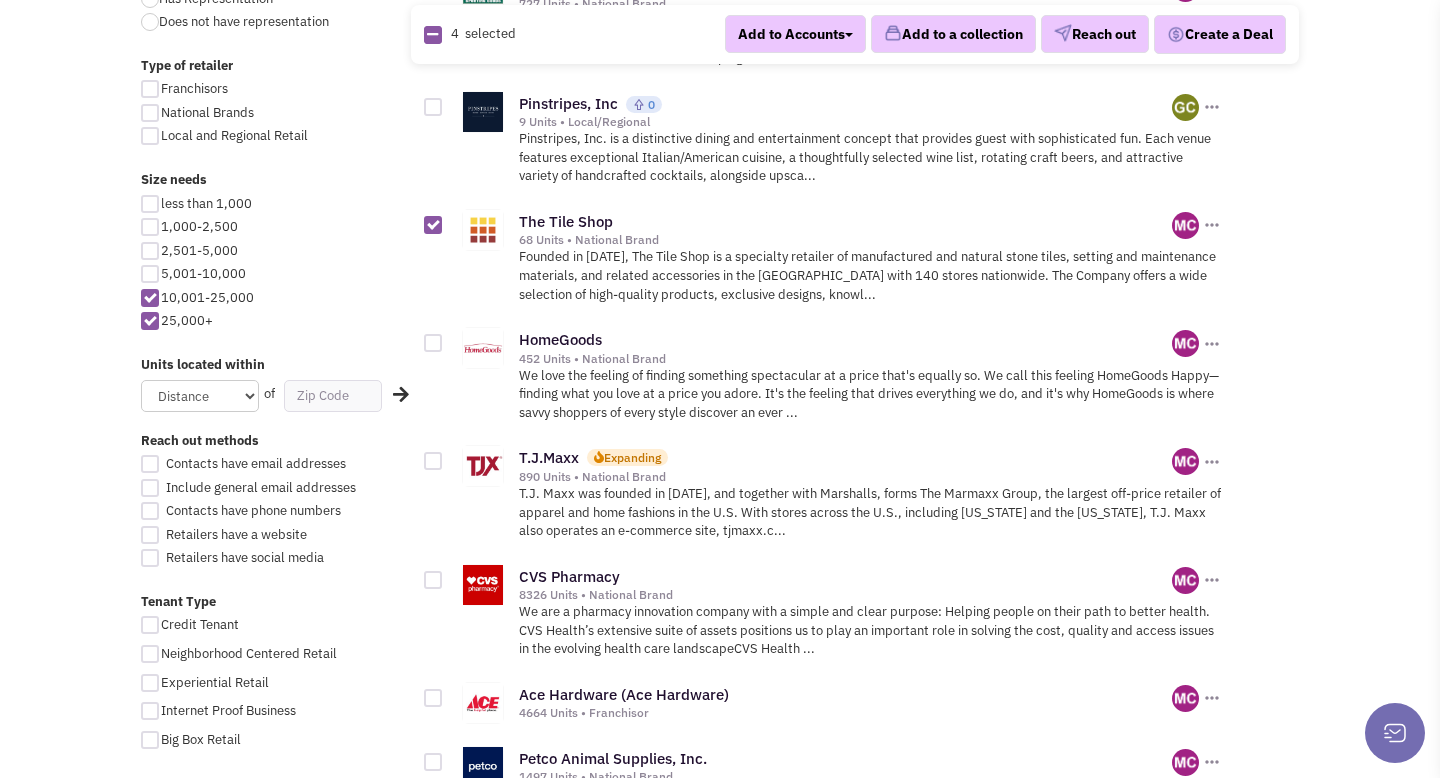 click at bounding box center (433, 343) 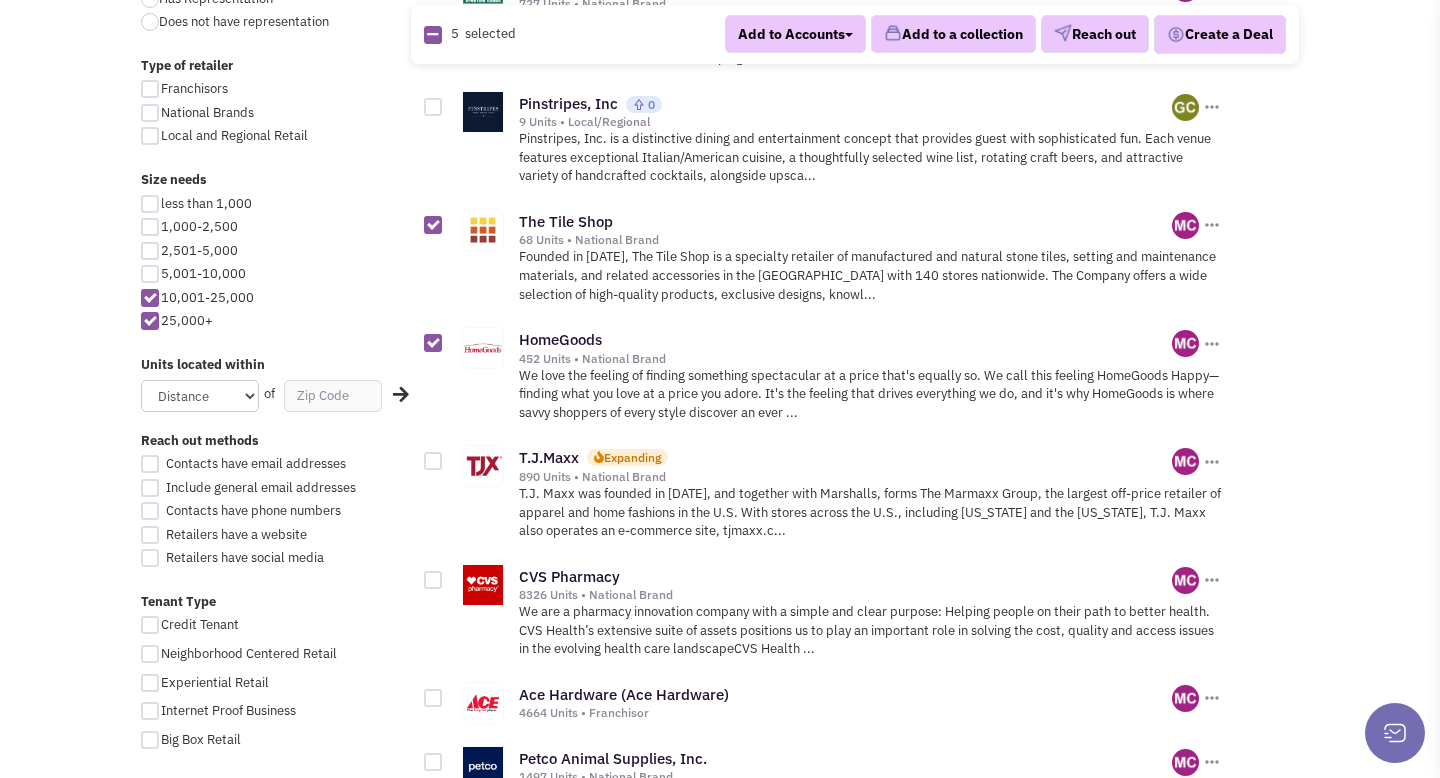 click at bounding box center (433, 461) 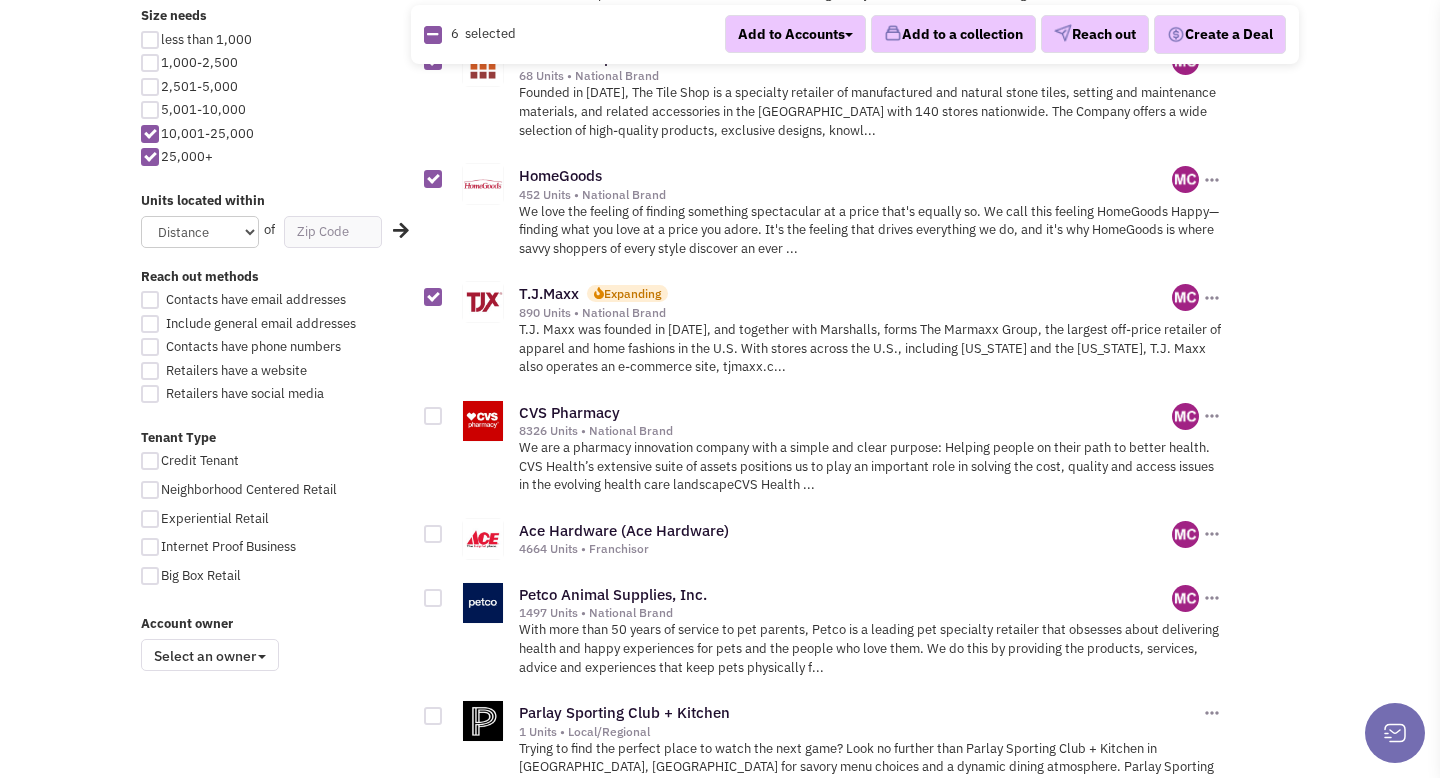 scroll, scrollTop: 1179, scrollLeft: 0, axis: vertical 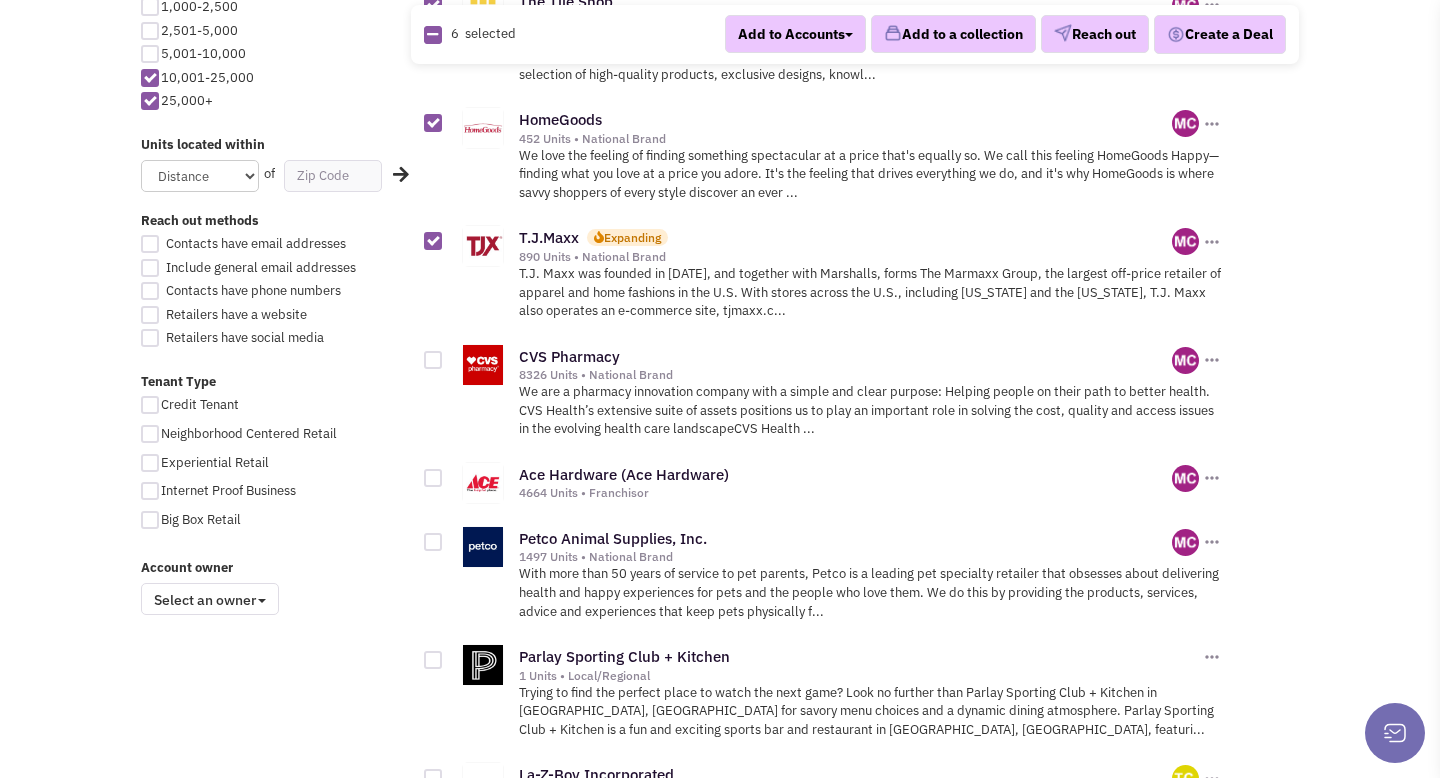 click at bounding box center [433, 478] 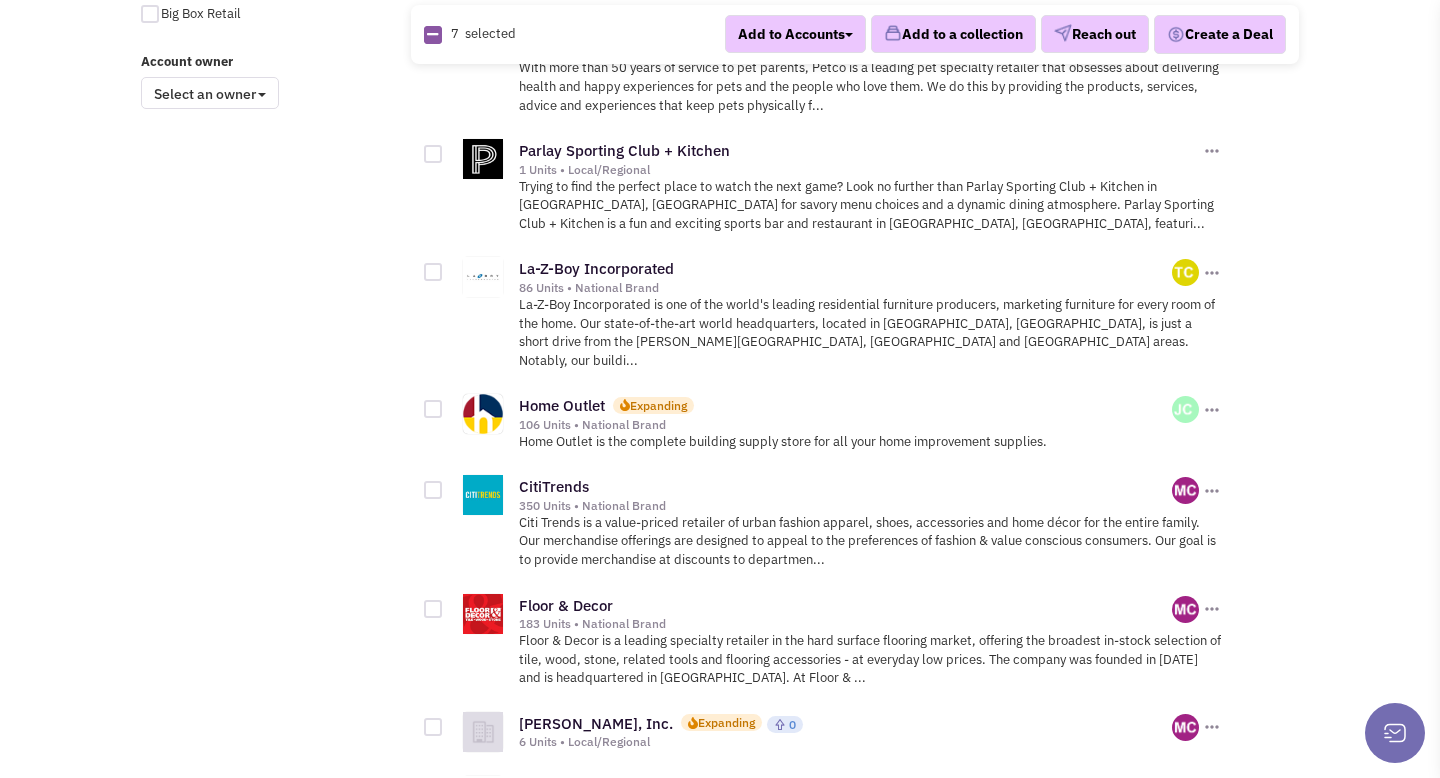 scroll, scrollTop: 1688, scrollLeft: 0, axis: vertical 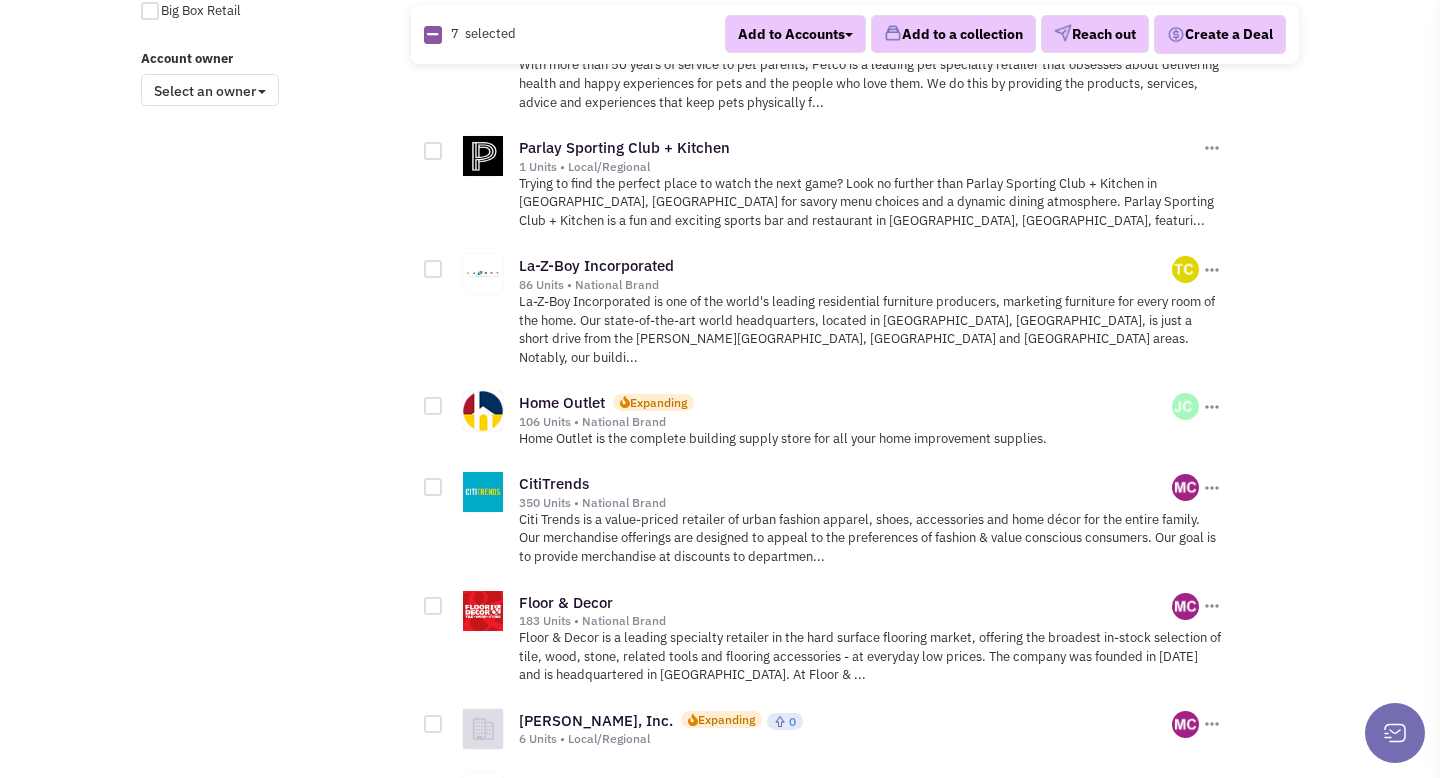 click at bounding box center [433, 406] 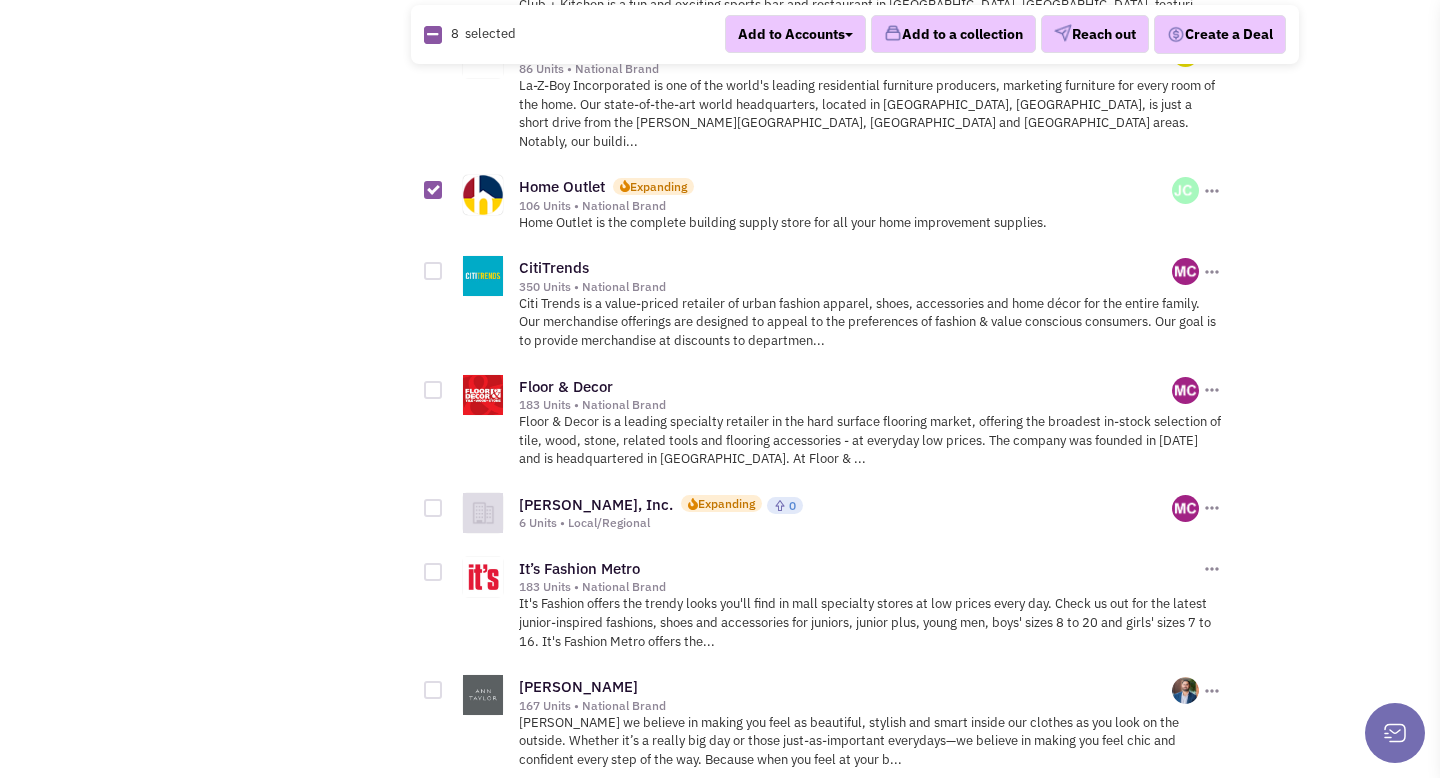 scroll, scrollTop: 1905, scrollLeft: 0, axis: vertical 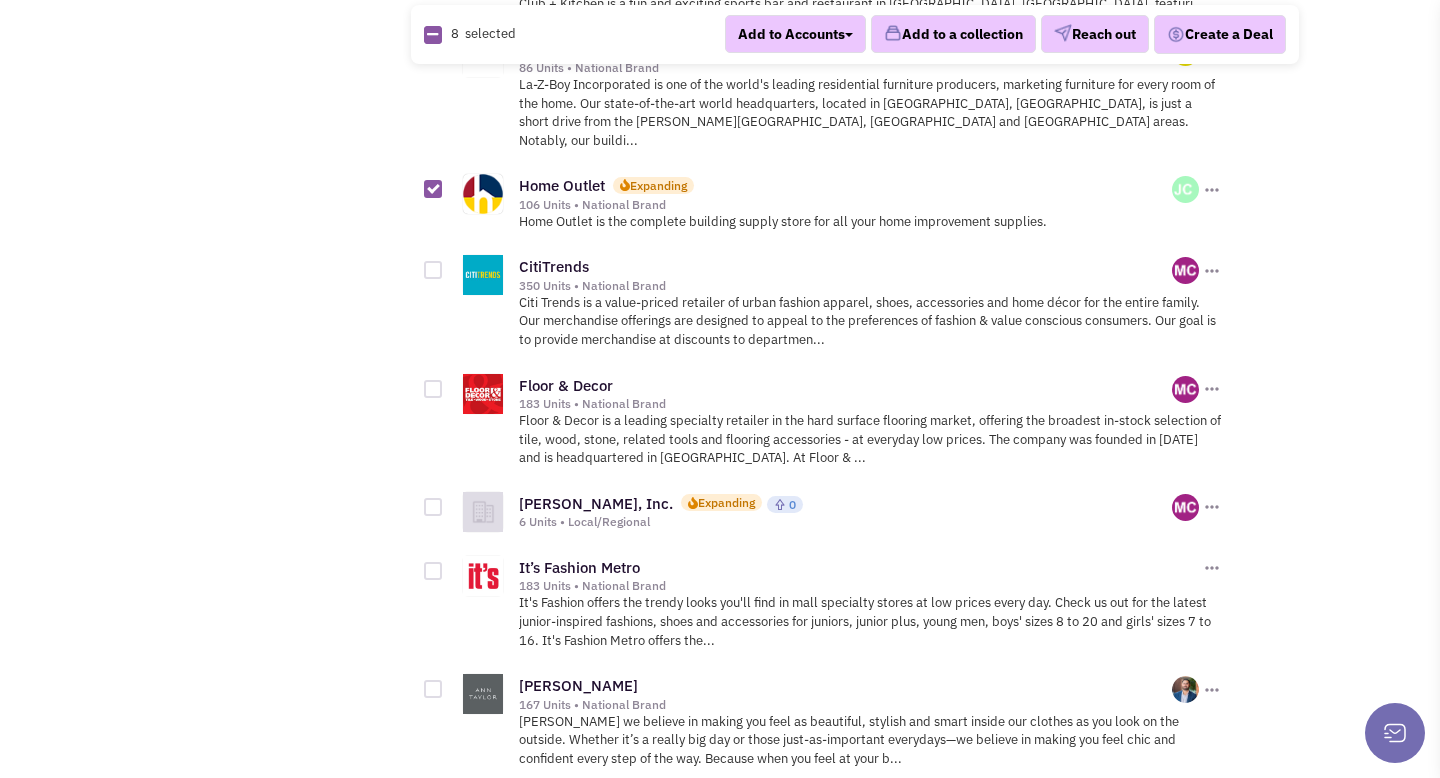 click at bounding box center [433, 389] 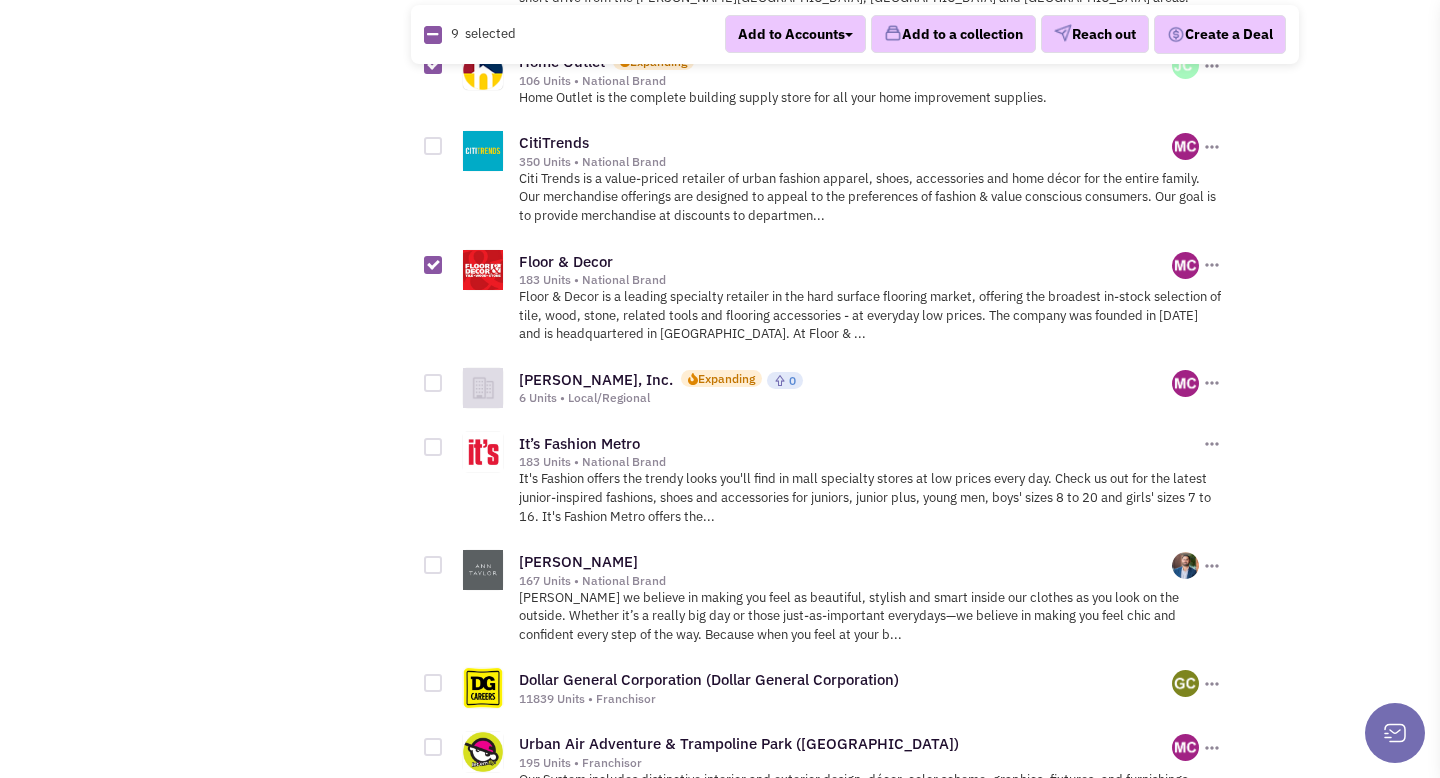 scroll, scrollTop: 2044, scrollLeft: 0, axis: vertical 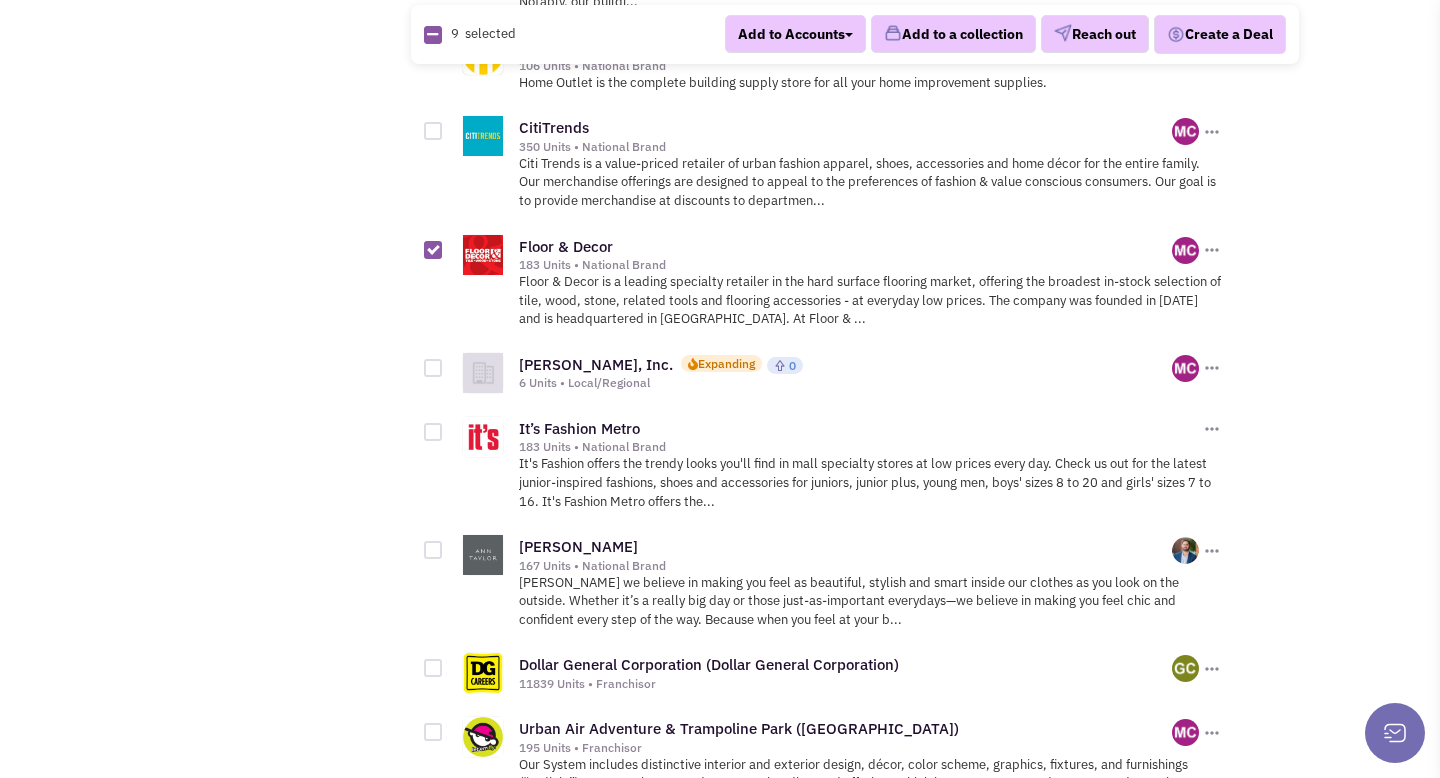 click at bounding box center [433, 432] 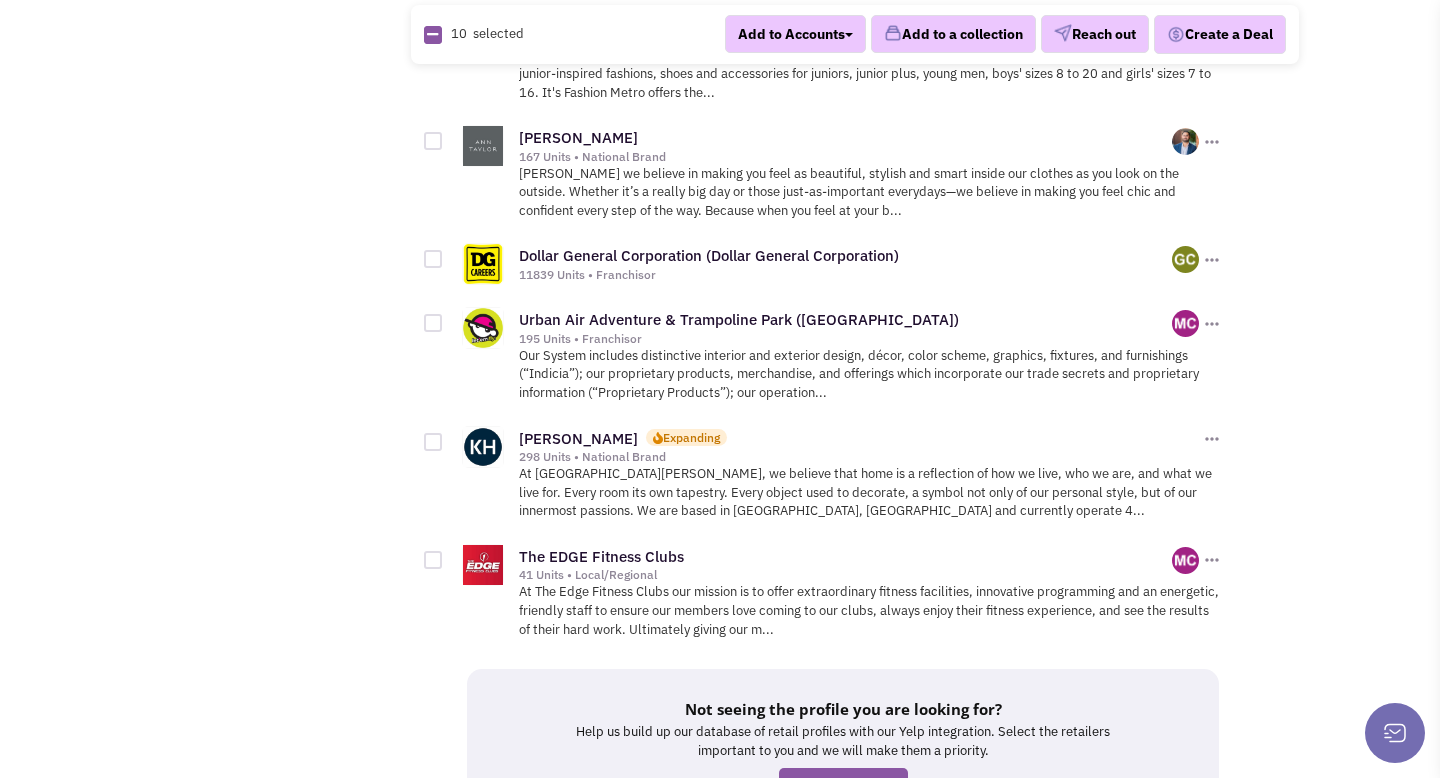 scroll, scrollTop: 2460, scrollLeft: 0, axis: vertical 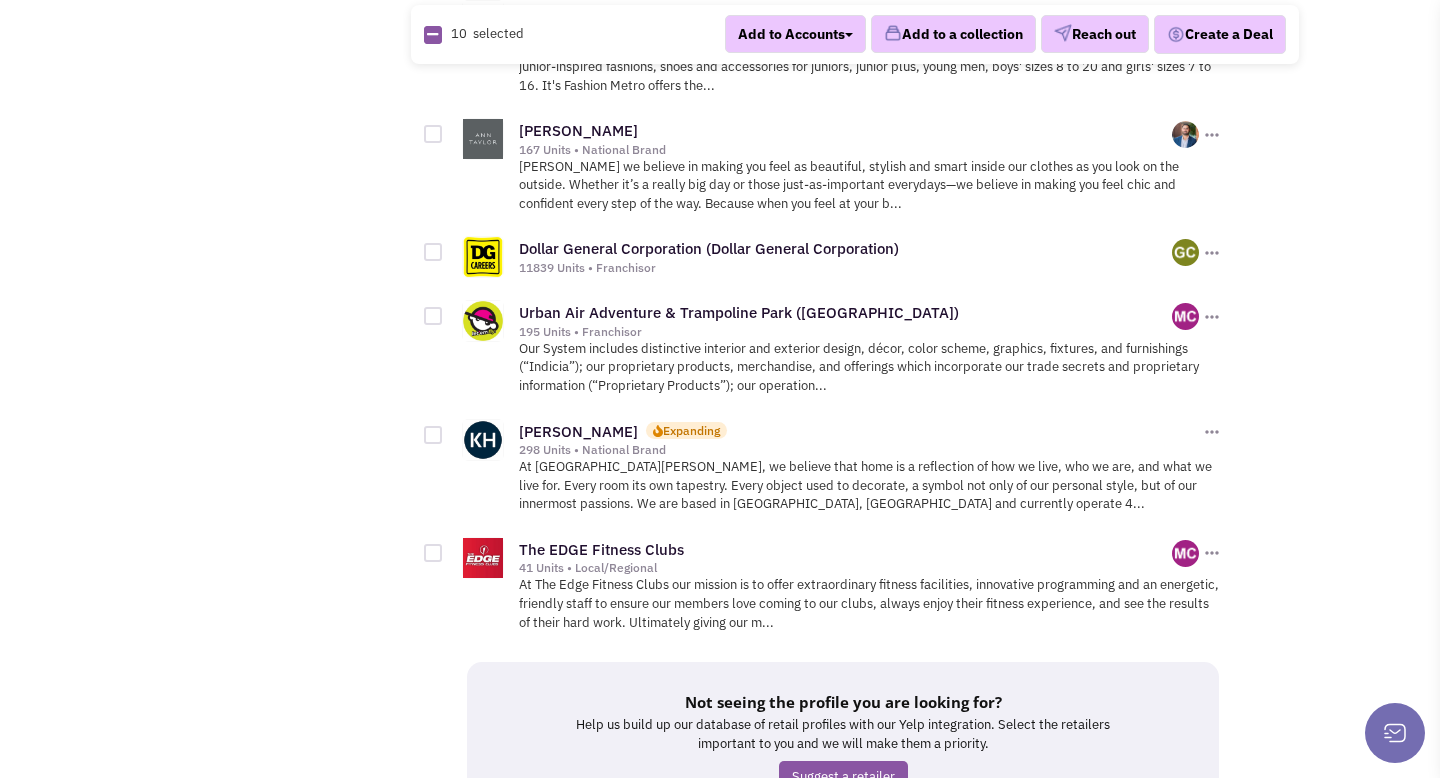 click at bounding box center (433, 435) 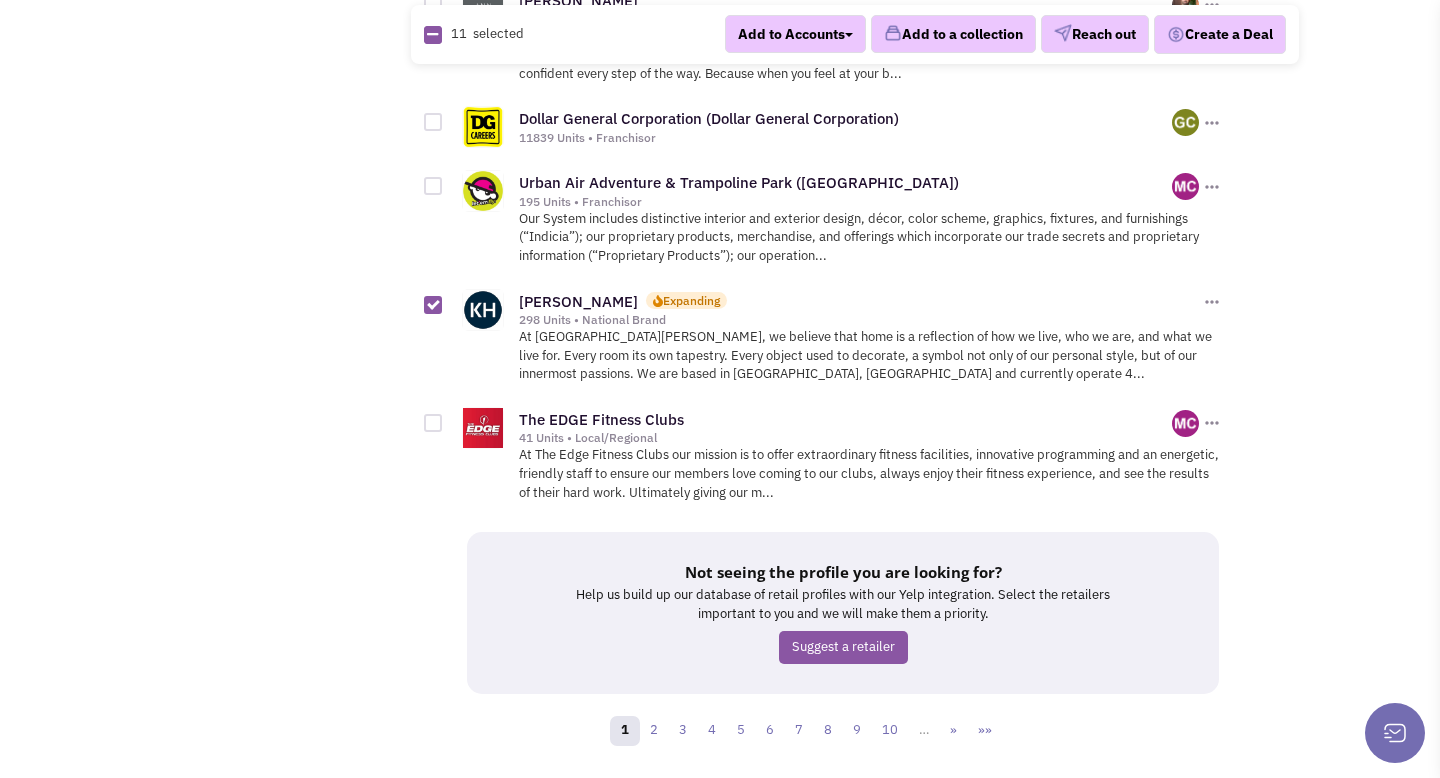 scroll, scrollTop: 2604, scrollLeft: 0, axis: vertical 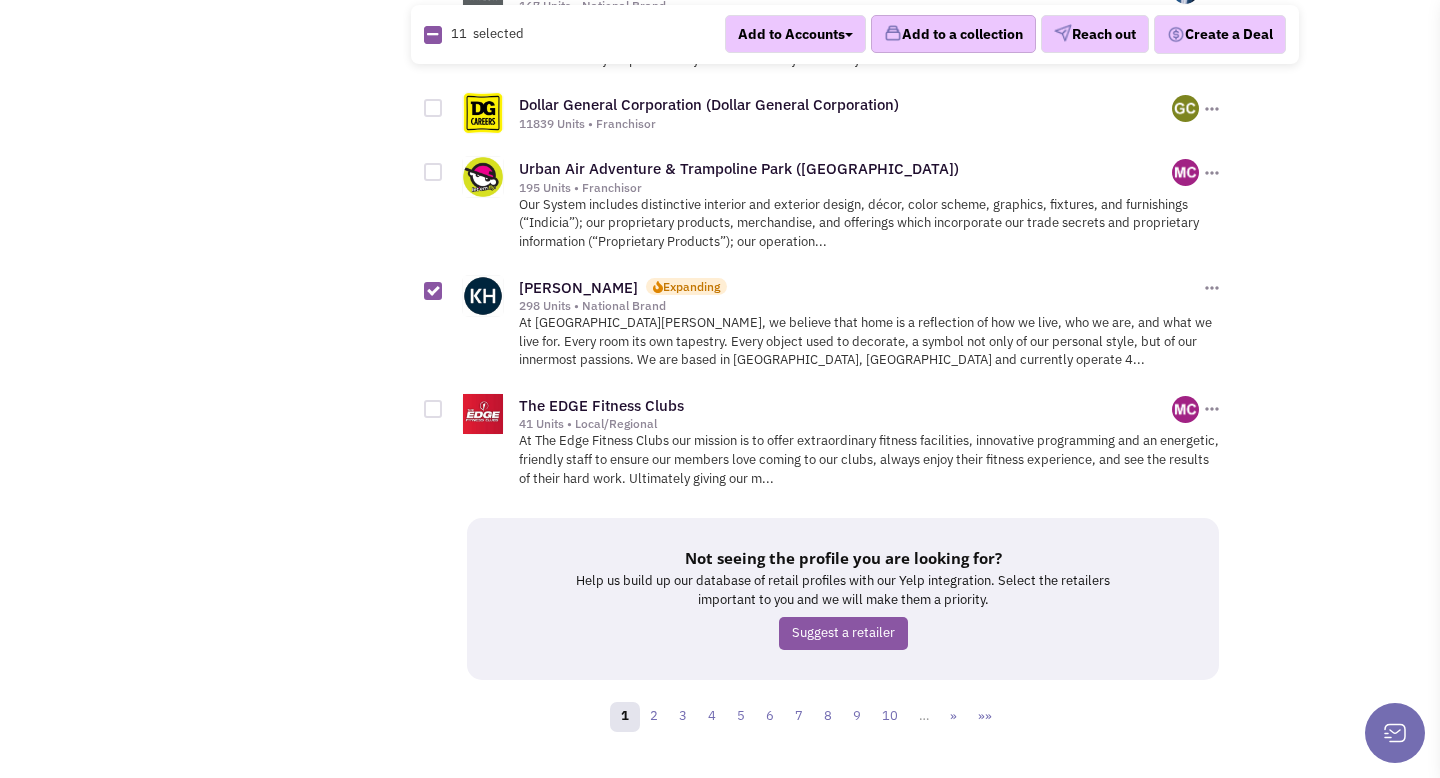 click on "Add to a collection" at bounding box center [953, 35] 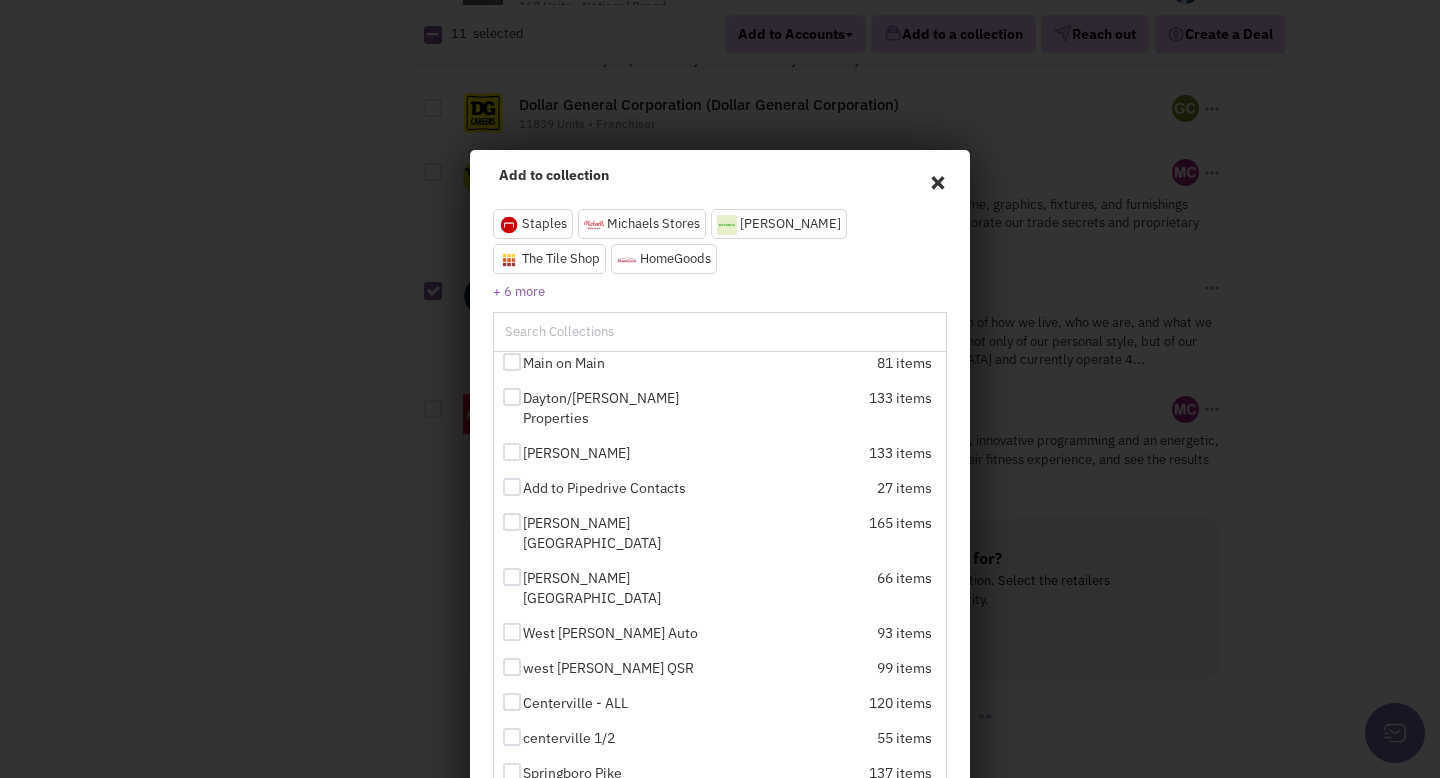 scroll, scrollTop: 352, scrollLeft: 0, axis: vertical 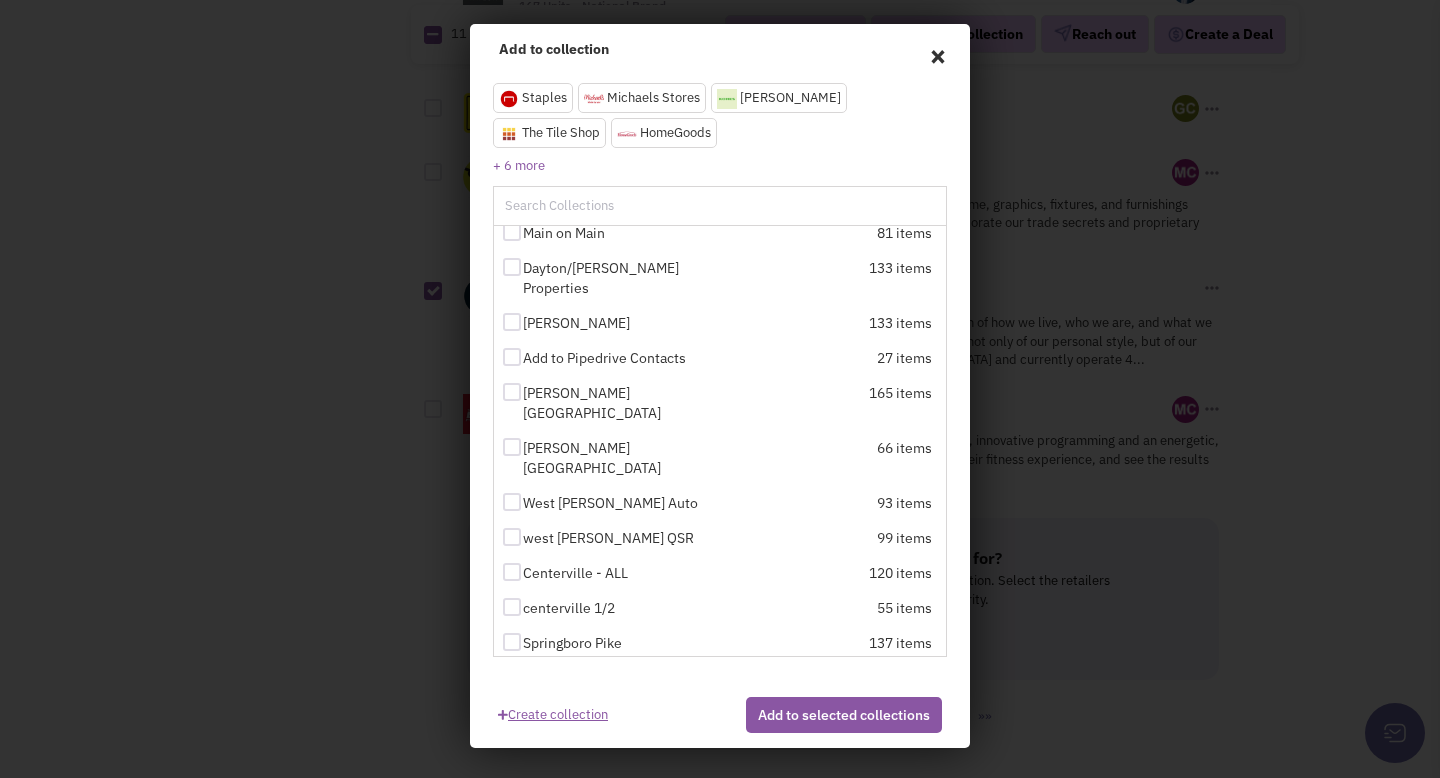 click on "Create collection" at bounding box center [553, 710] 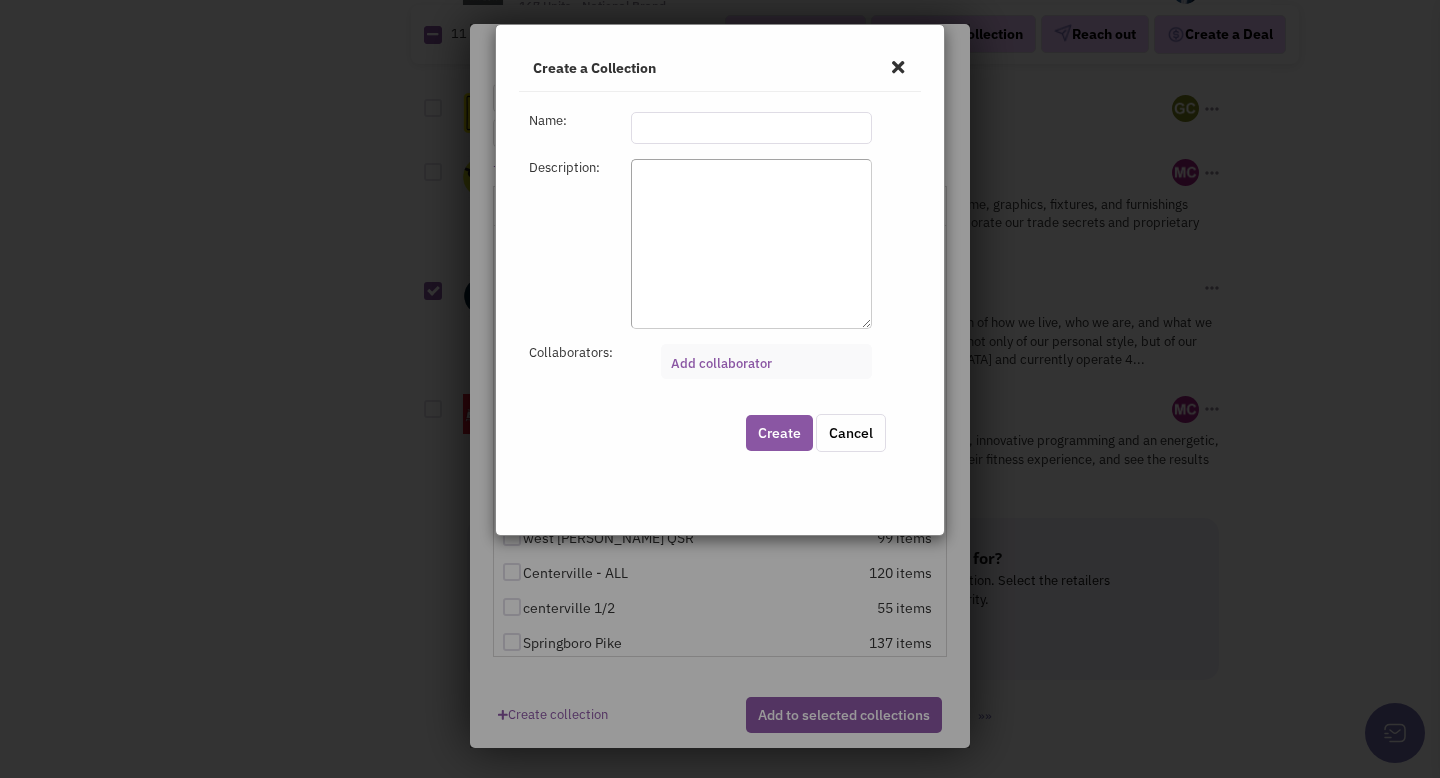 click at bounding box center [751, 128] 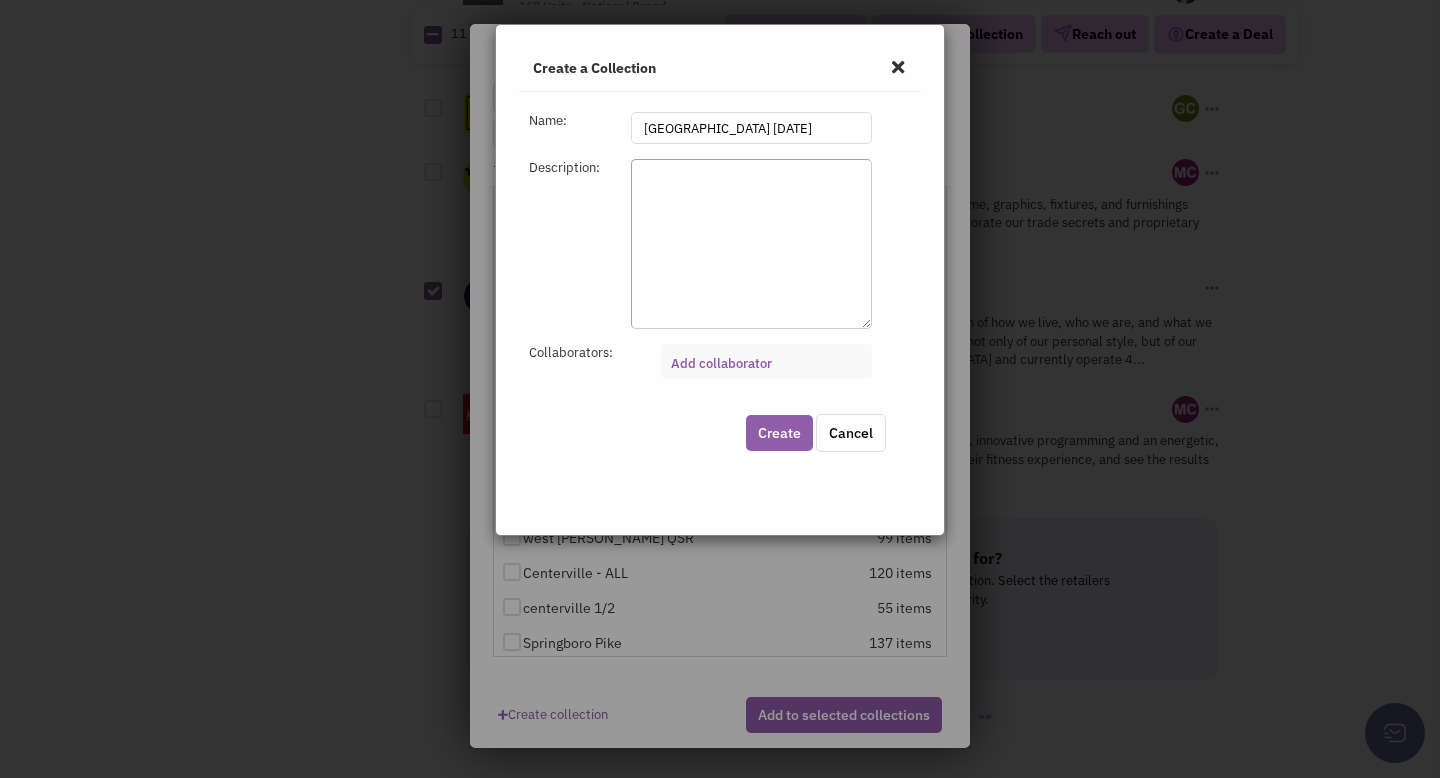type on "[GEOGRAPHIC_DATA] [DATE]" 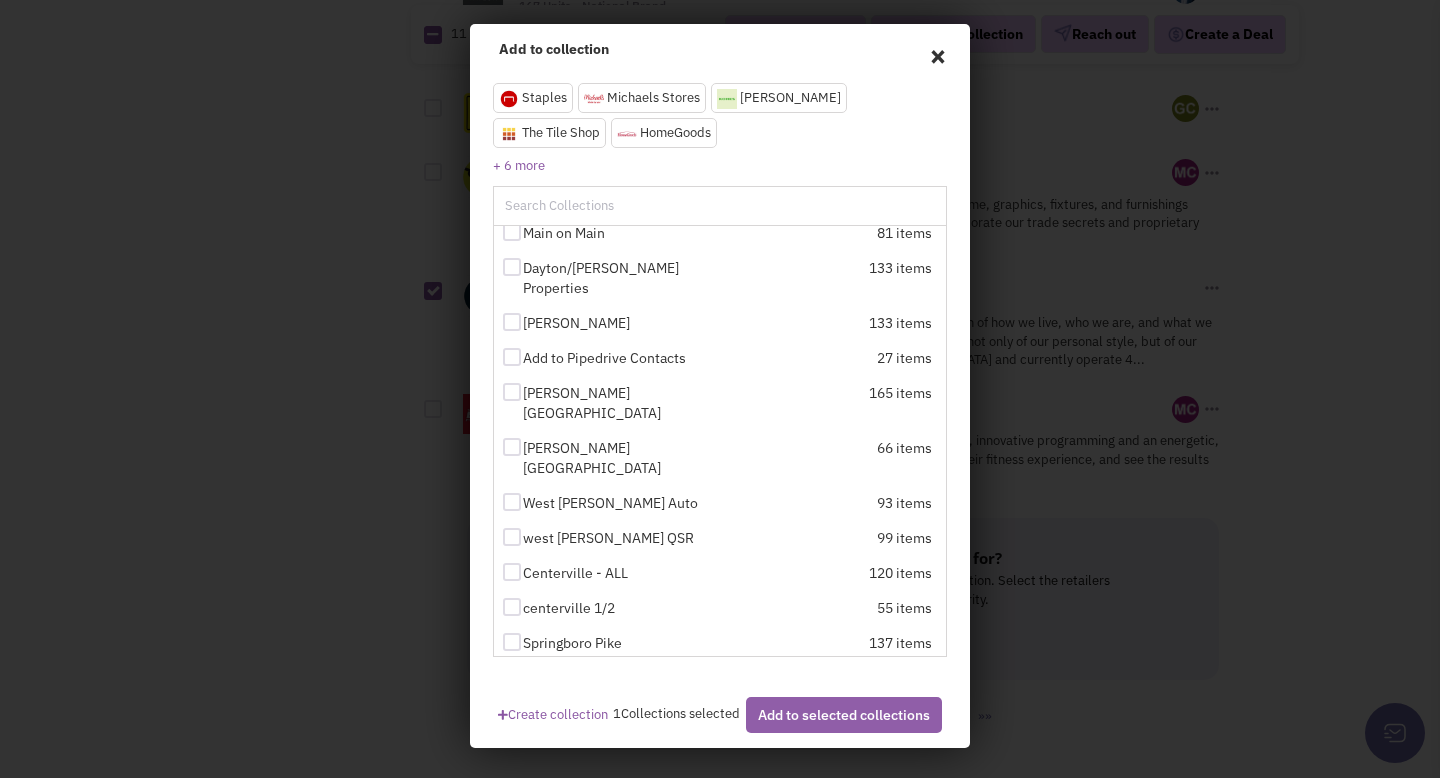 click on "Add to selected collections" at bounding box center (844, 715) 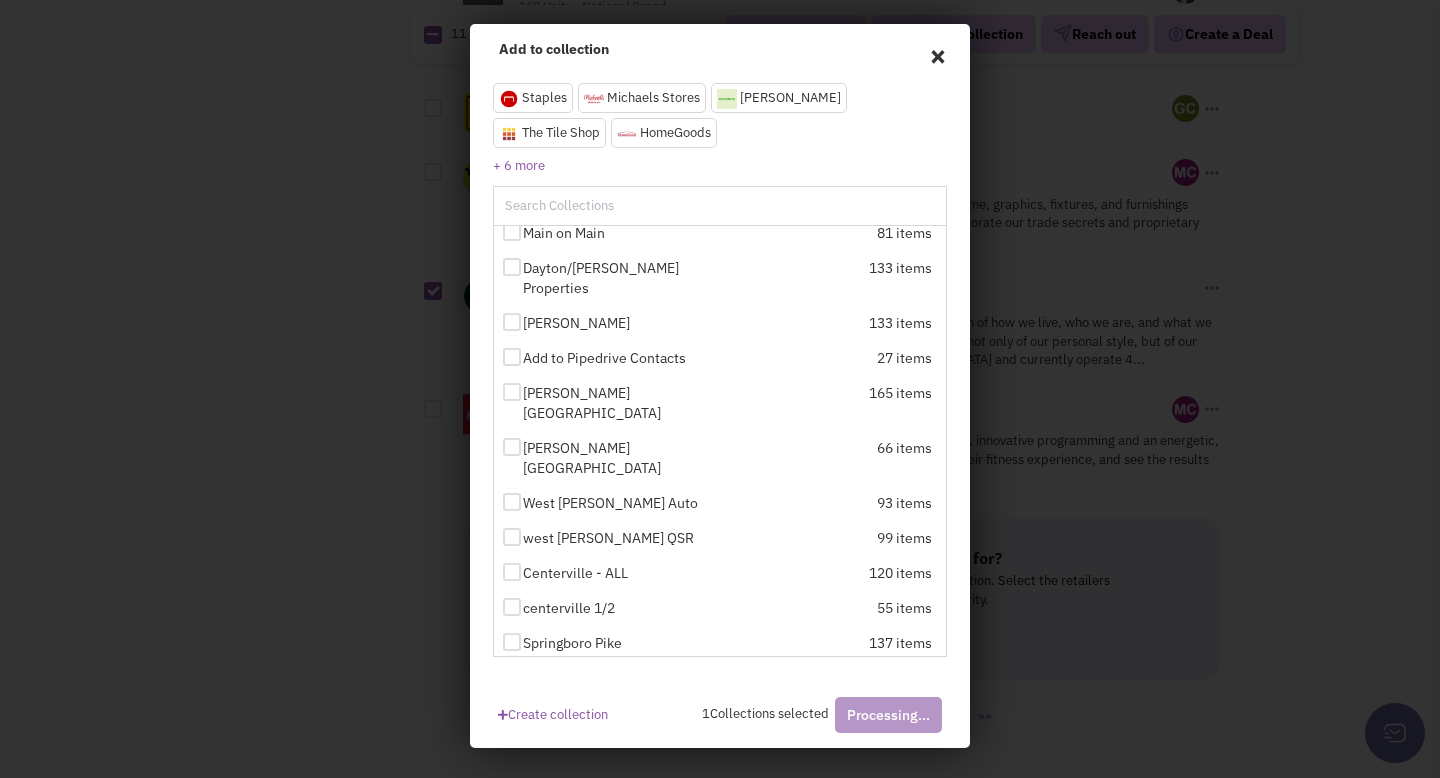 checkbox on "false" 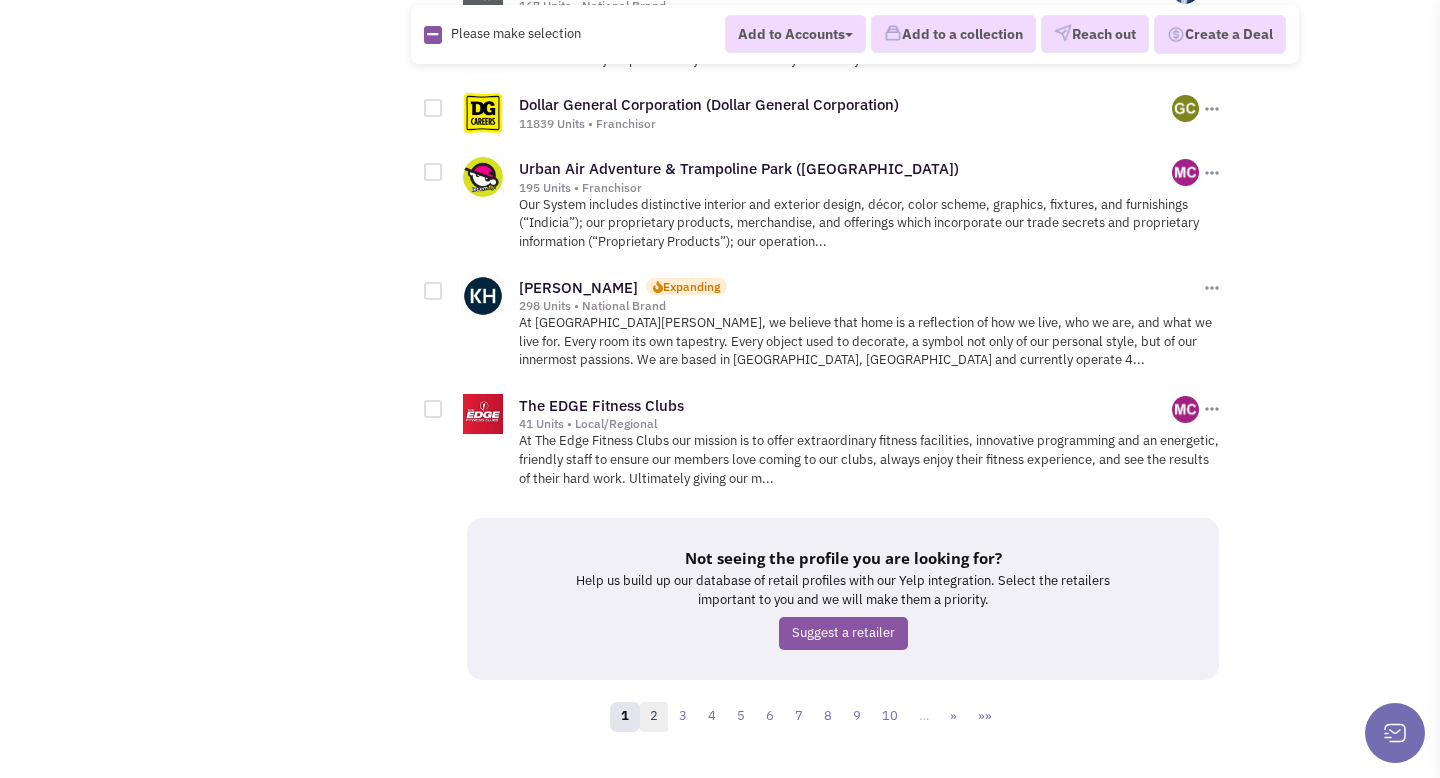 click on "2" at bounding box center (654, 717) 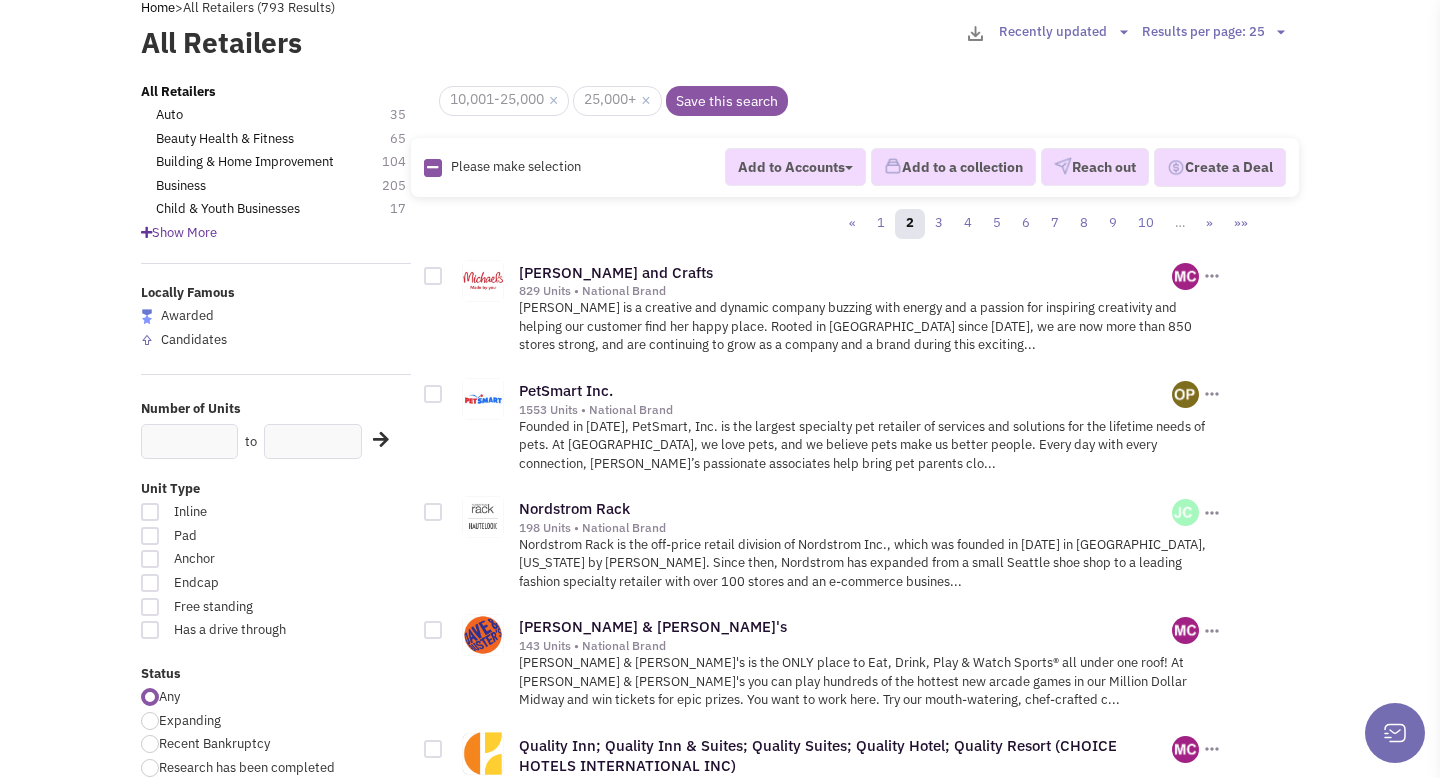 scroll, scrollTop: 106, scrollLeft: 0, axis: vertical 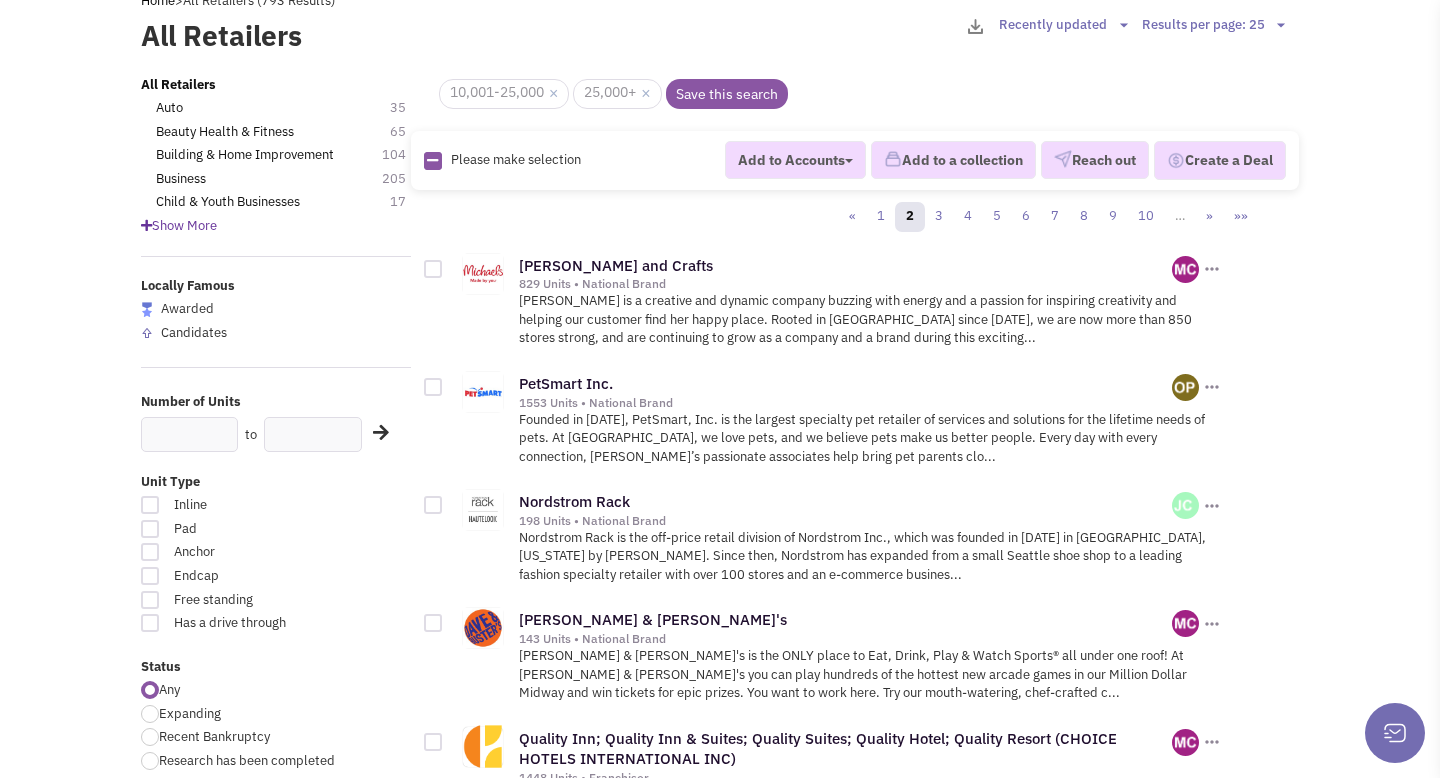 click at bounding box center [433, 269] 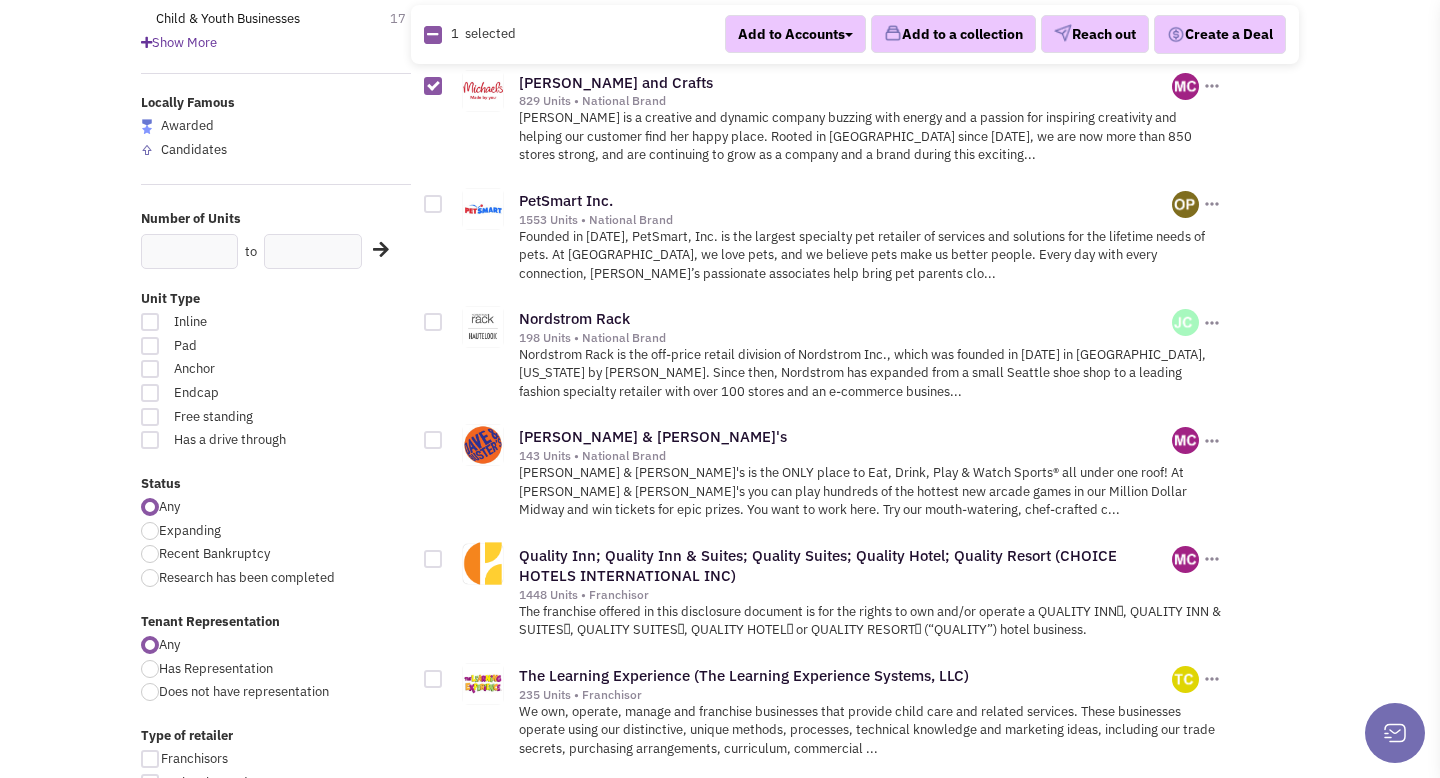 scroll, scrollTop: 297, scrollLeft: 0, axis: vertical 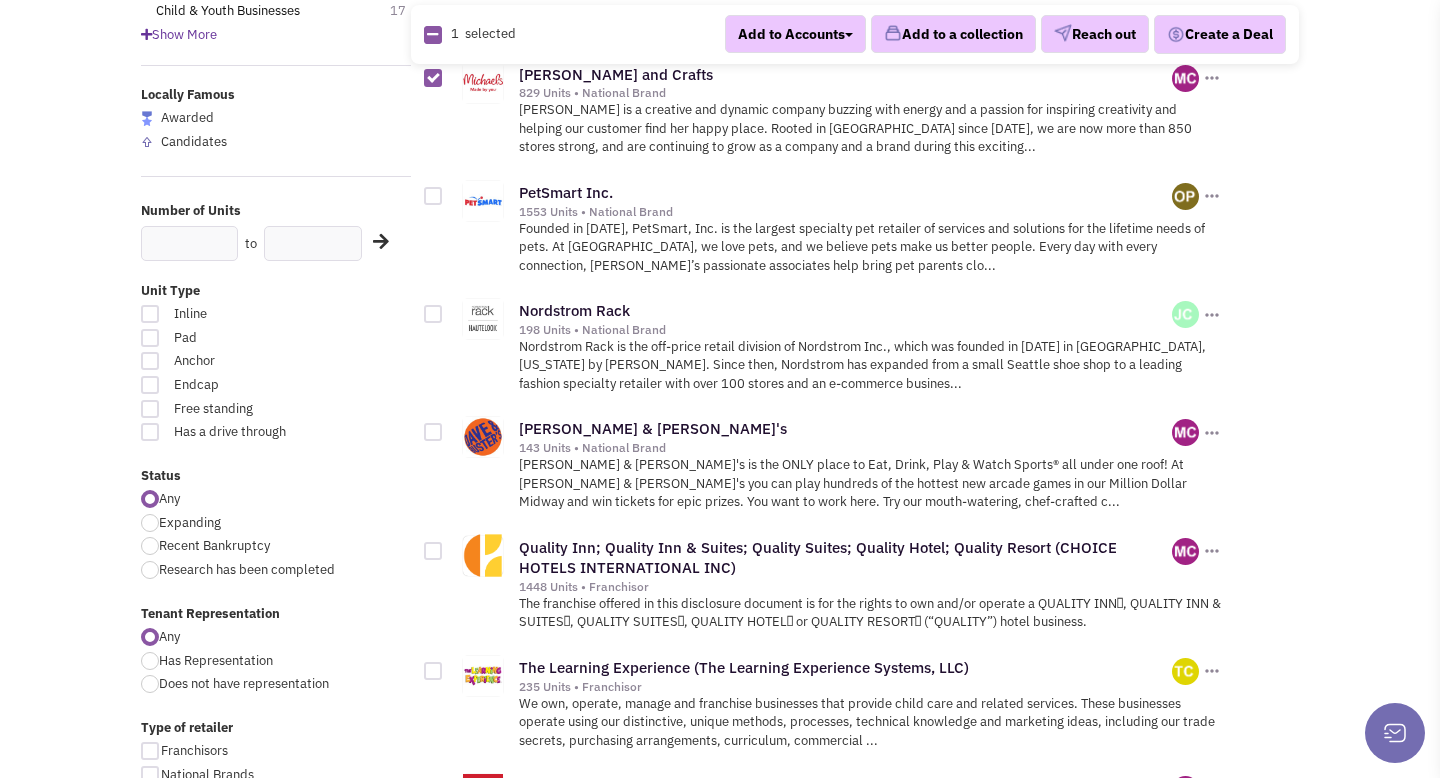 click at bounding box center (433, 196) 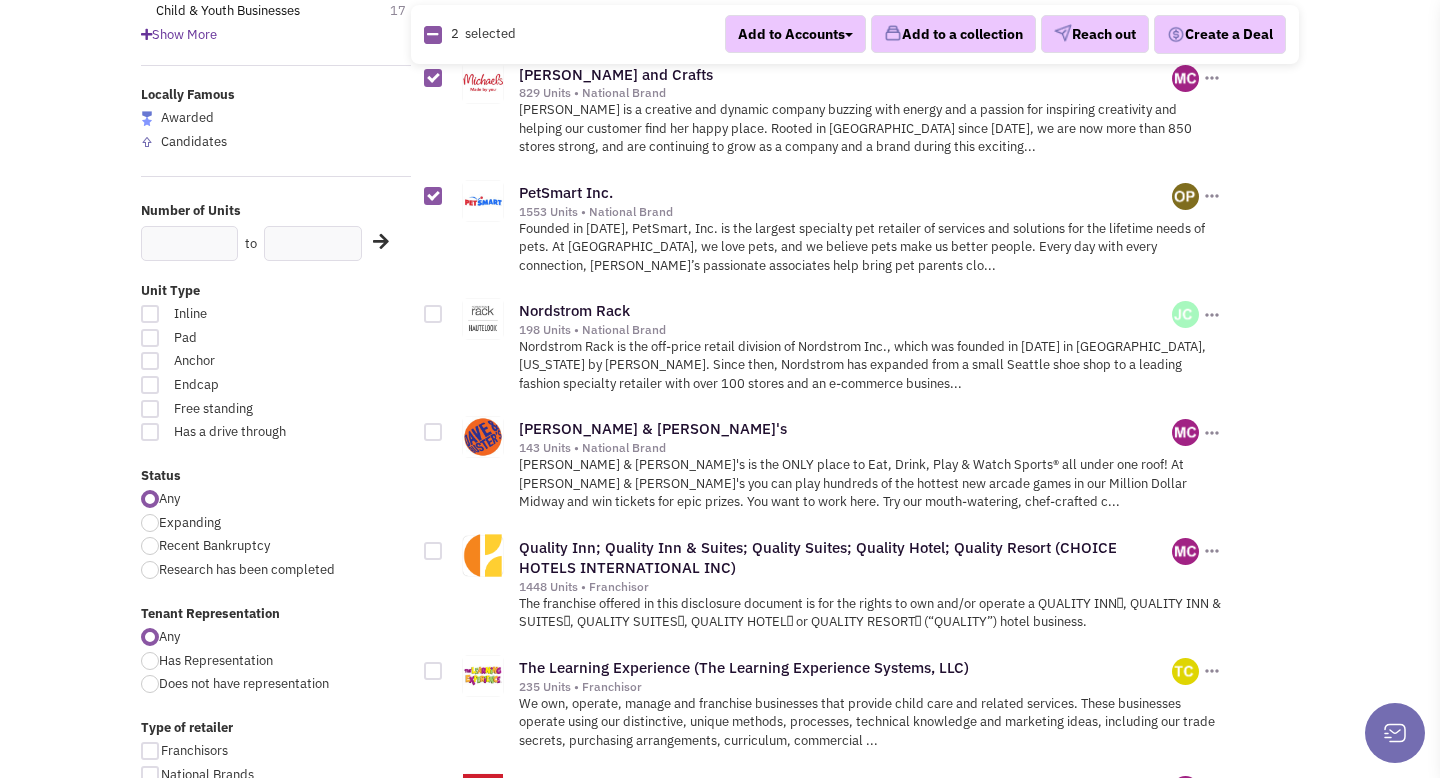 click at bounding box center [433, 314] 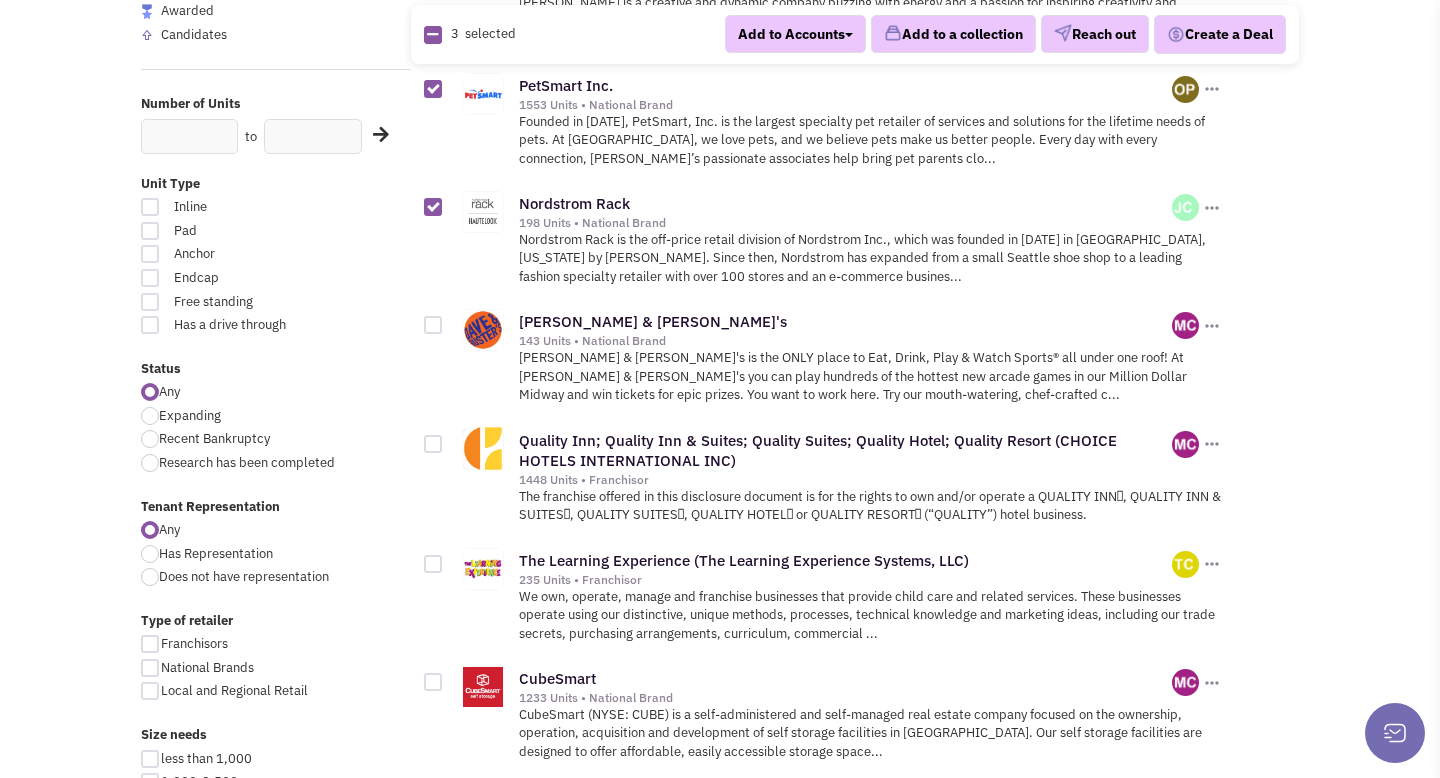scroll, scrollTop: 411, scrollLeft: 0, axis: vertical 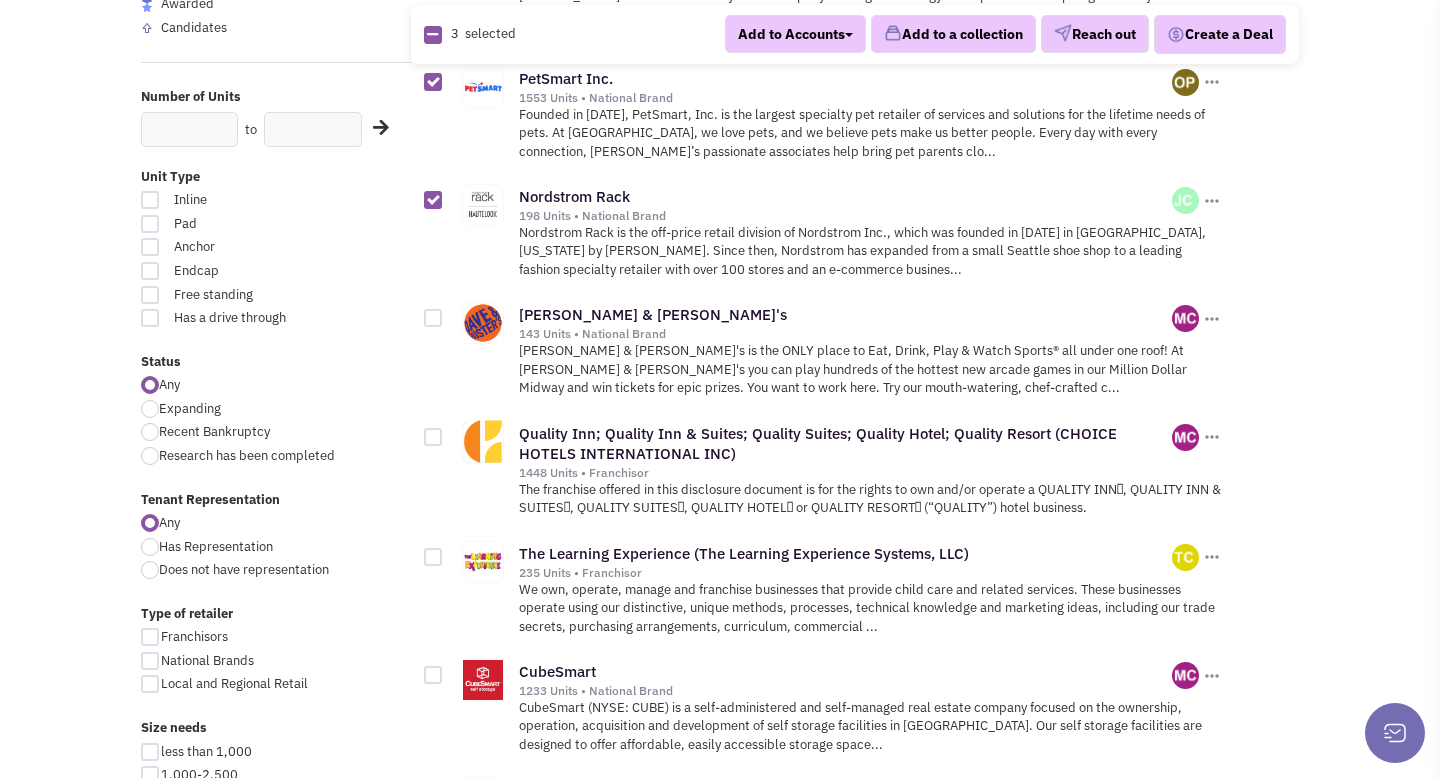 click at bounding box center [433, 318] 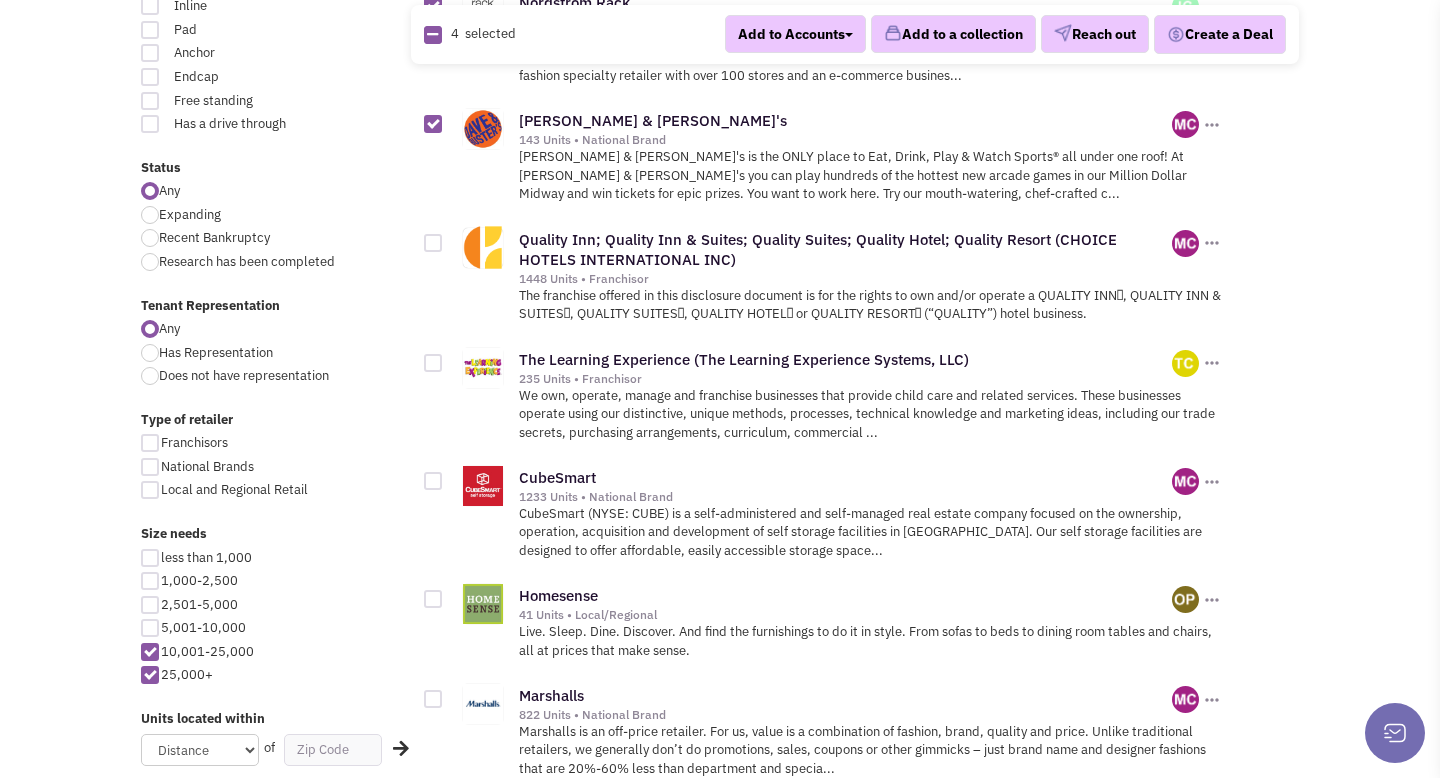 scroll, scrollTop: 608, scrollLeft: 0, axis: vertical 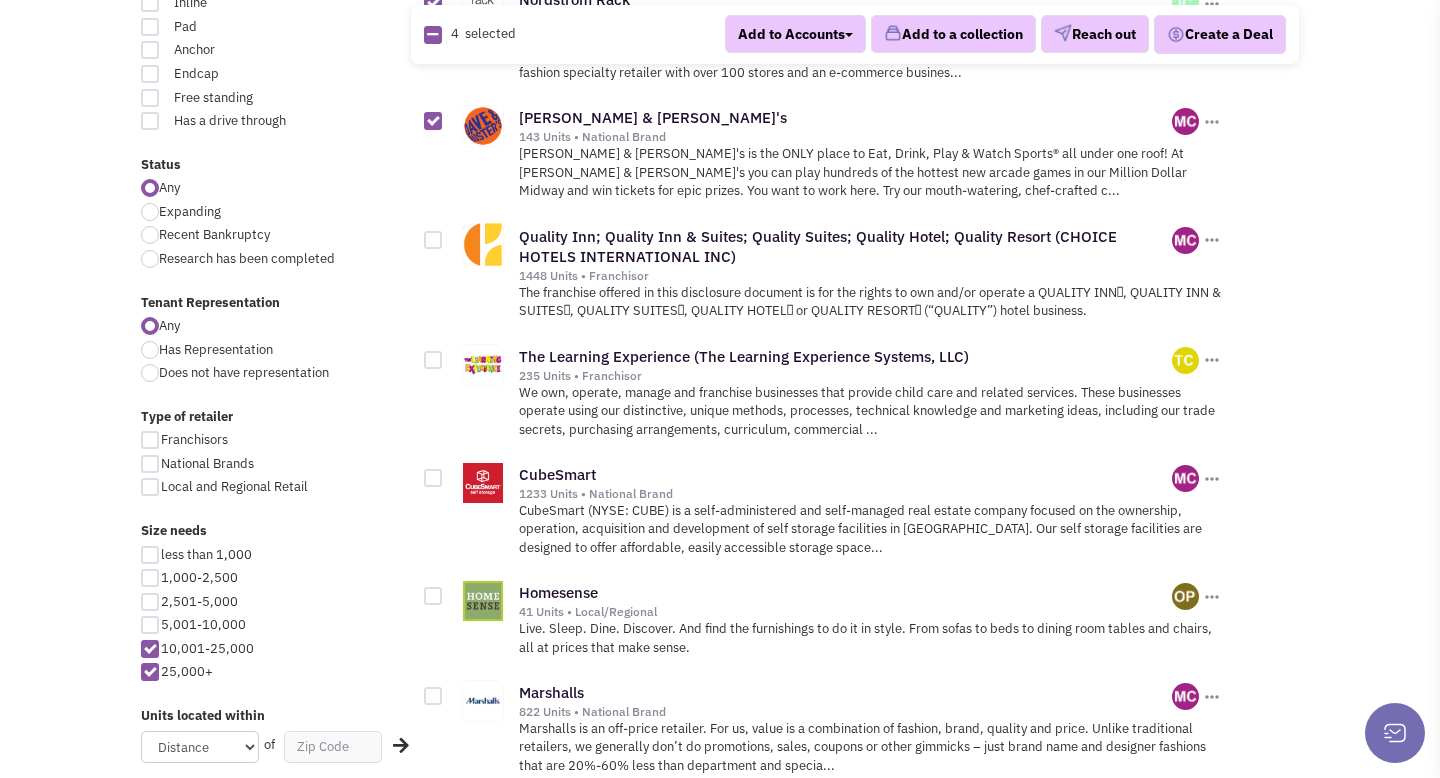 click at bounding box center (433, 360) 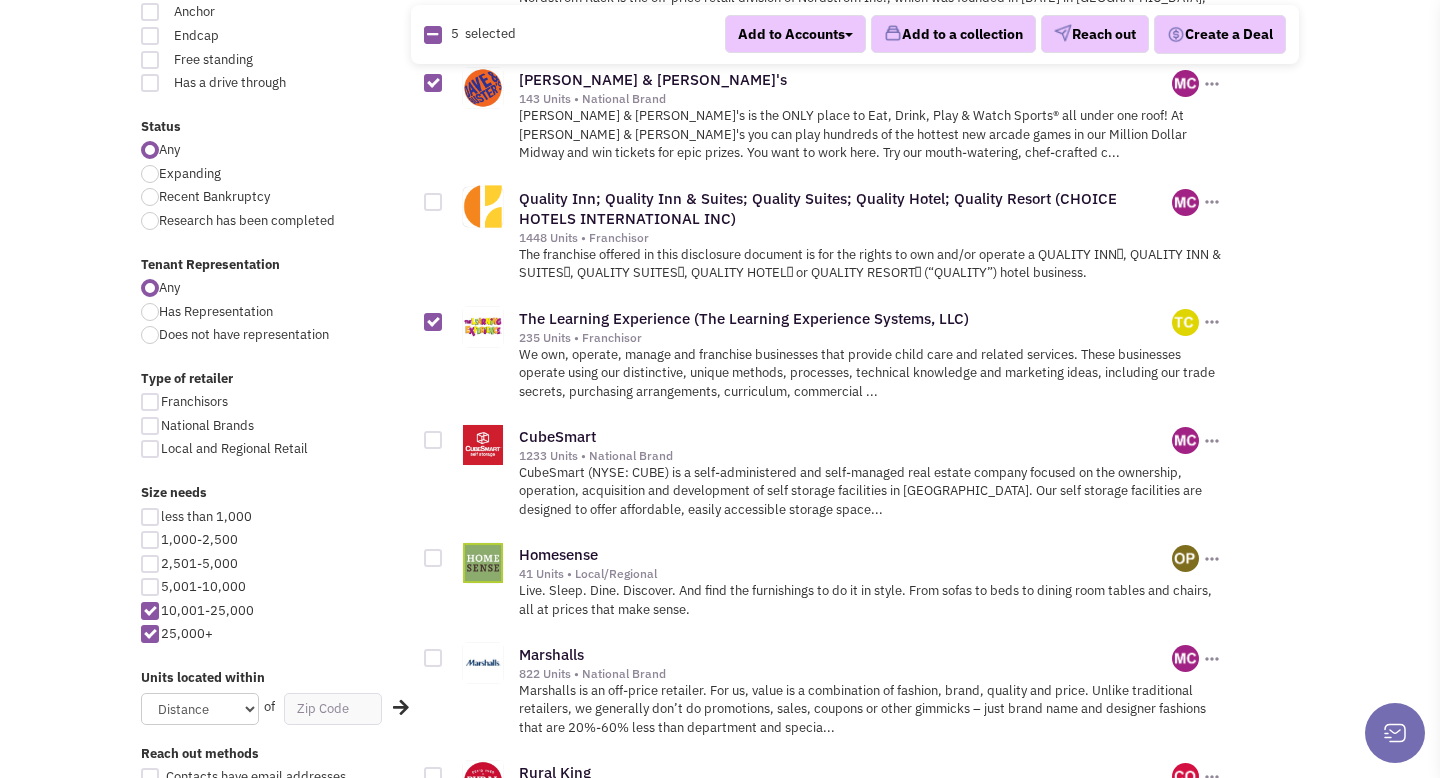 scroll, scrollTop: 718, scrollLeft: 0, axis: vertical 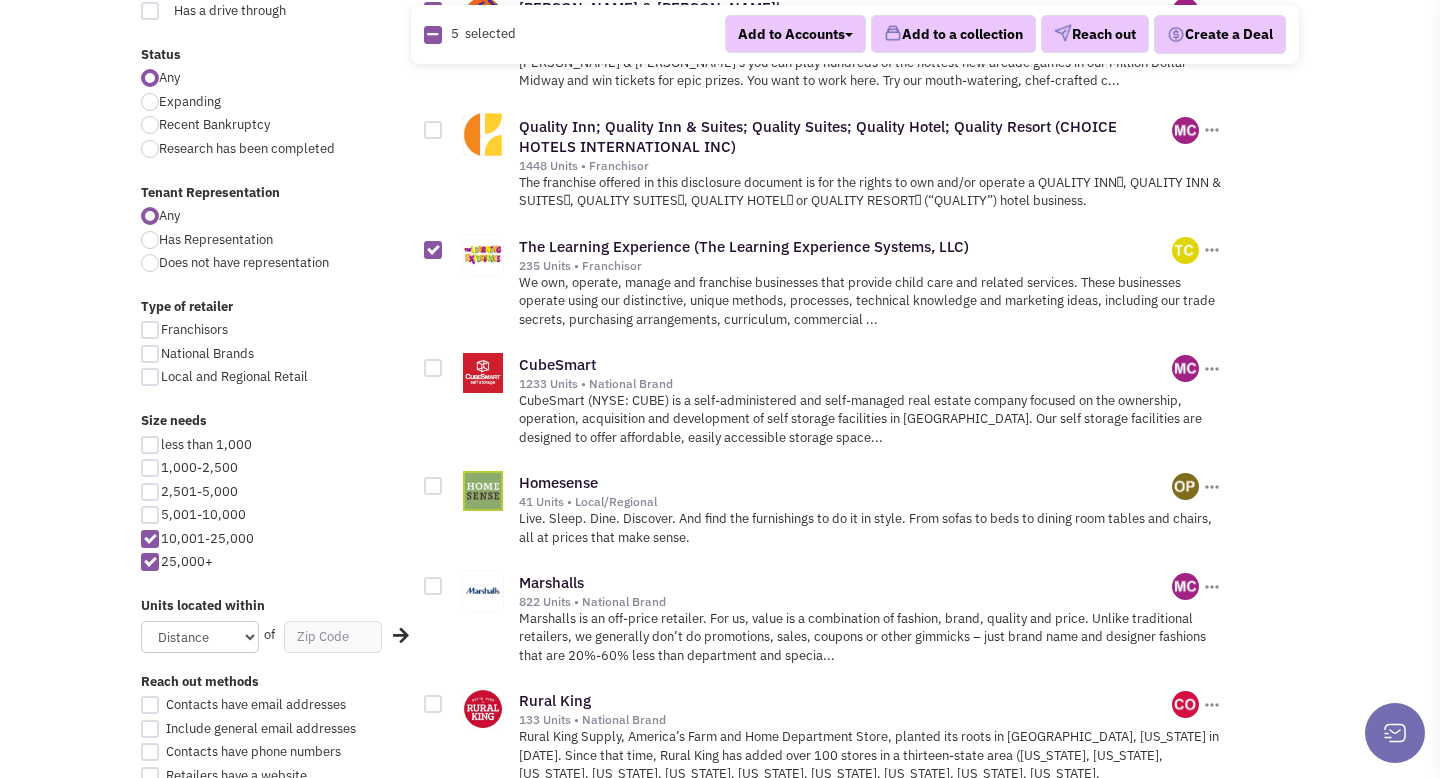 click at bounding box center (433, 368) 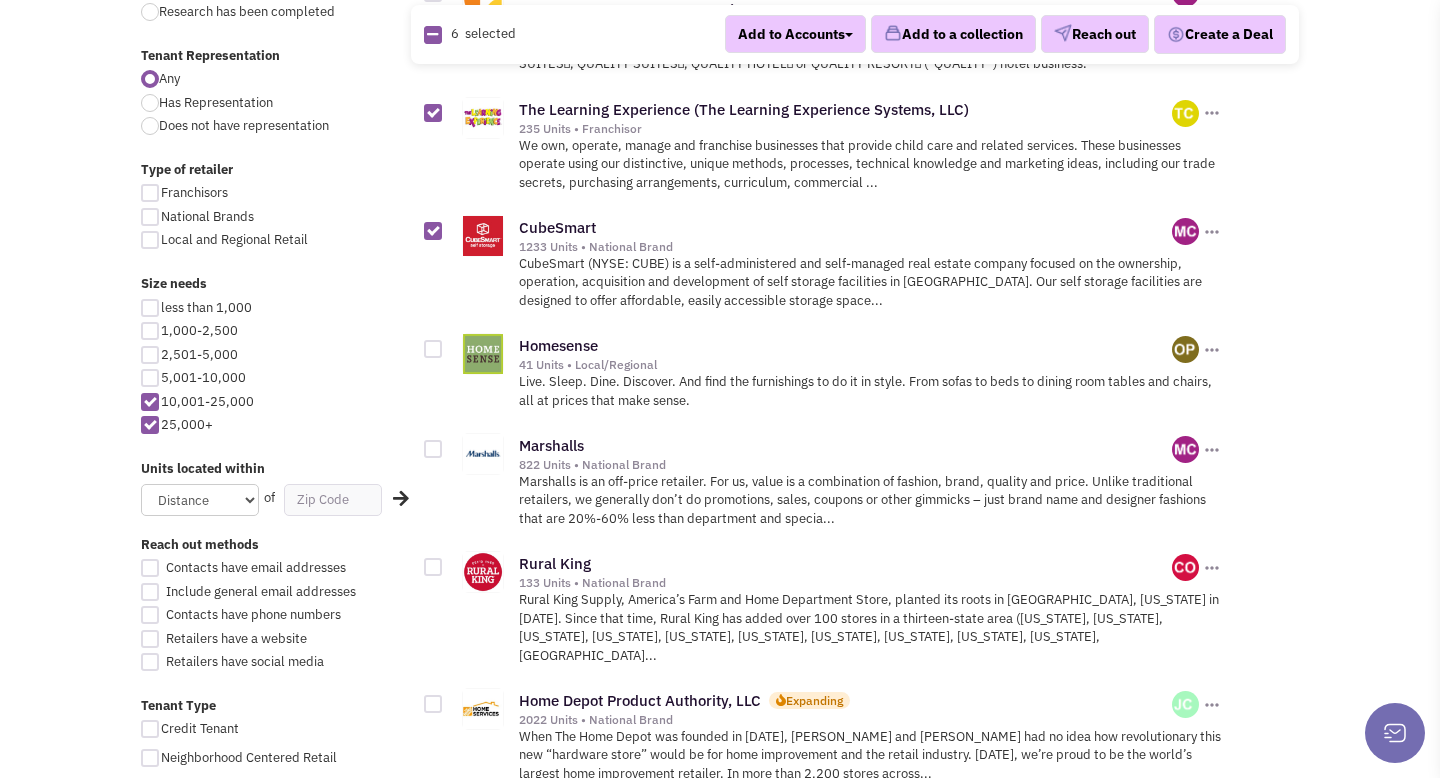scroll, scrollTop: 861, scrollLeft: 0, axis: vertical 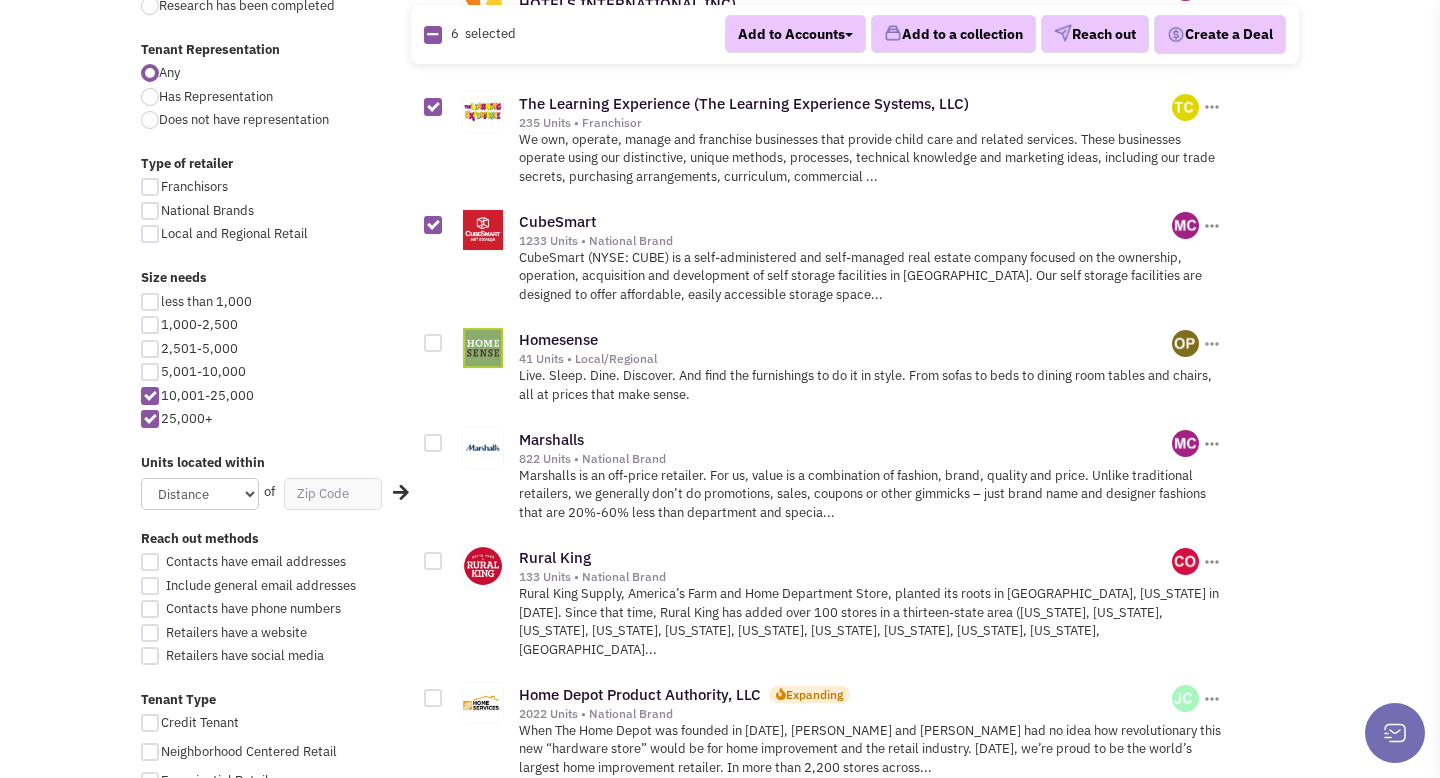 click at bounding box center (433, 343) 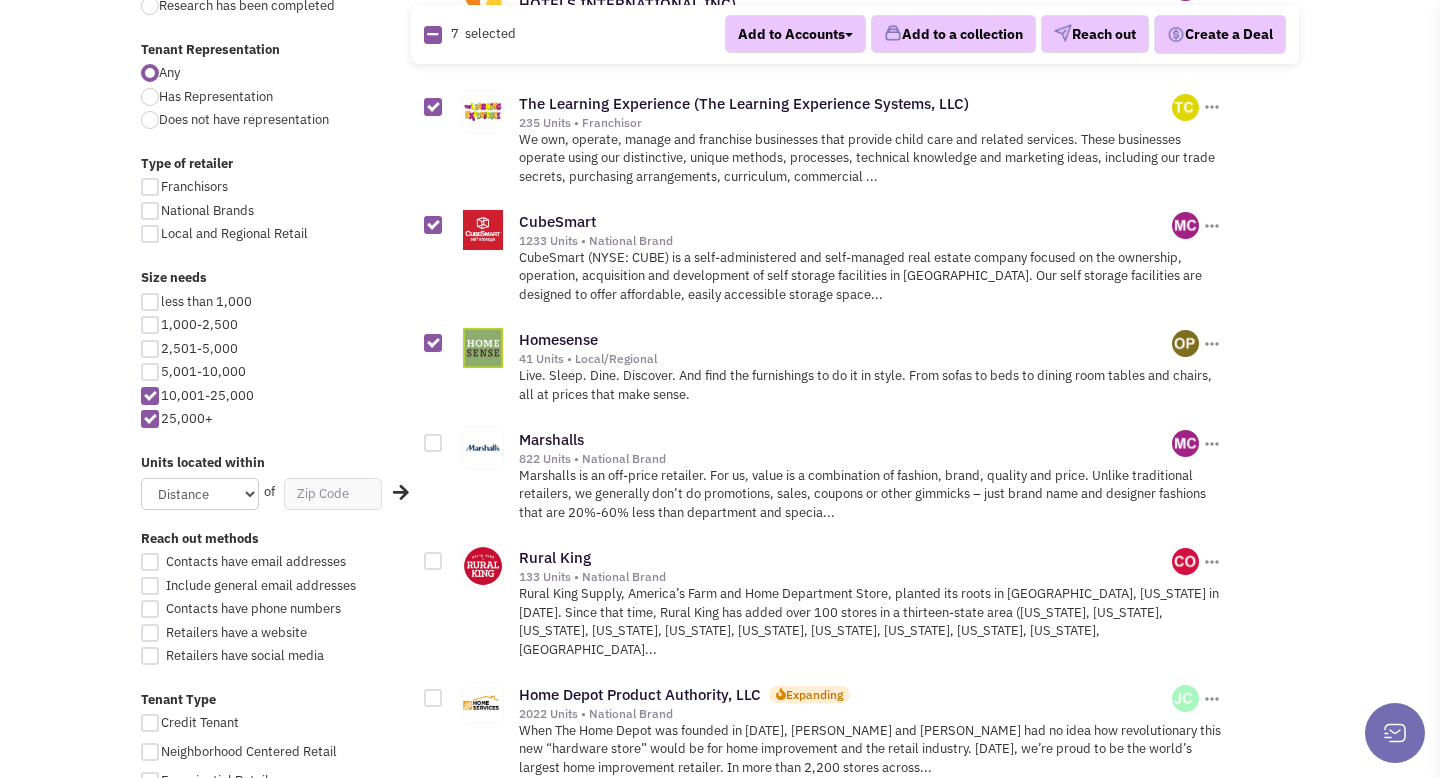 scroll, scrollTop: 918, scrollLeft: 0, axis: vertical 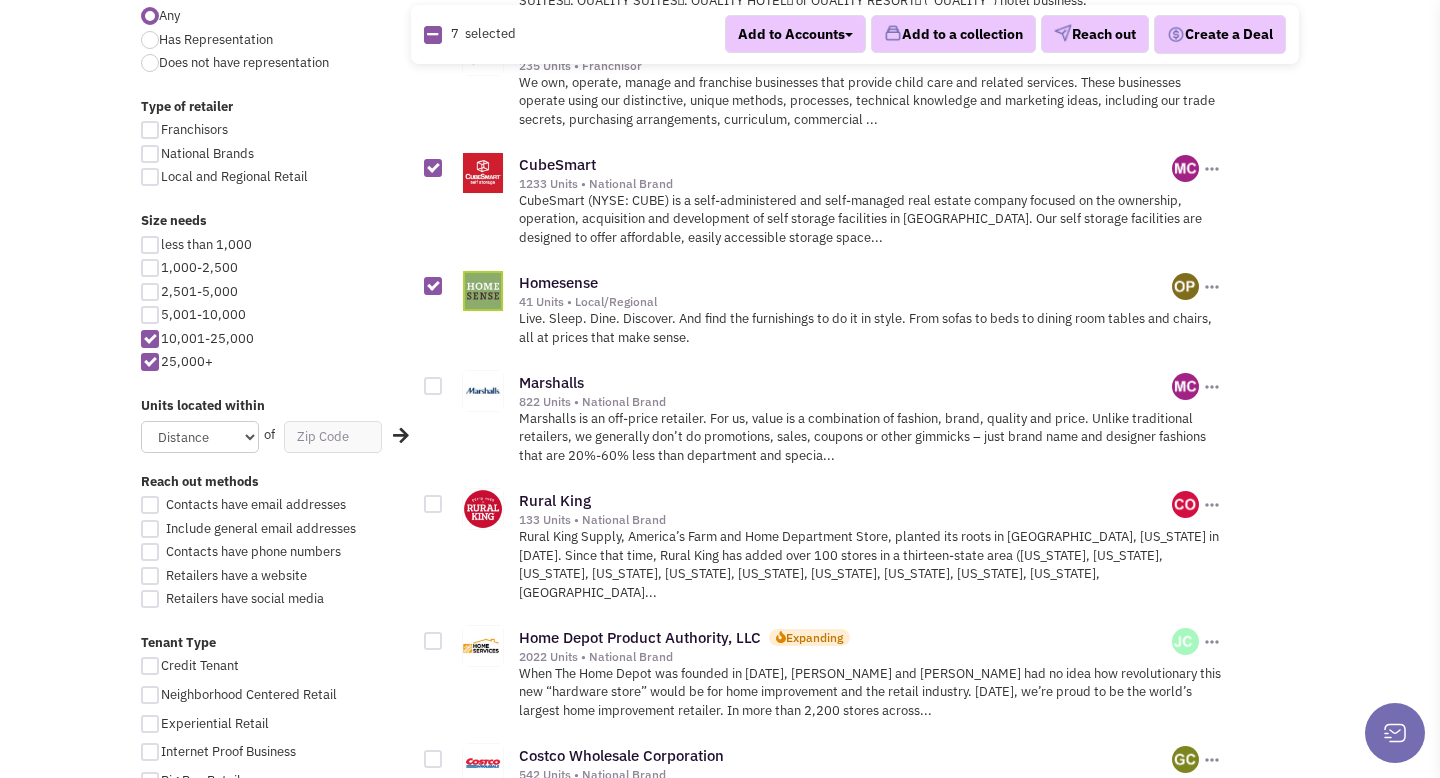 click at bounding box center (433, 386) 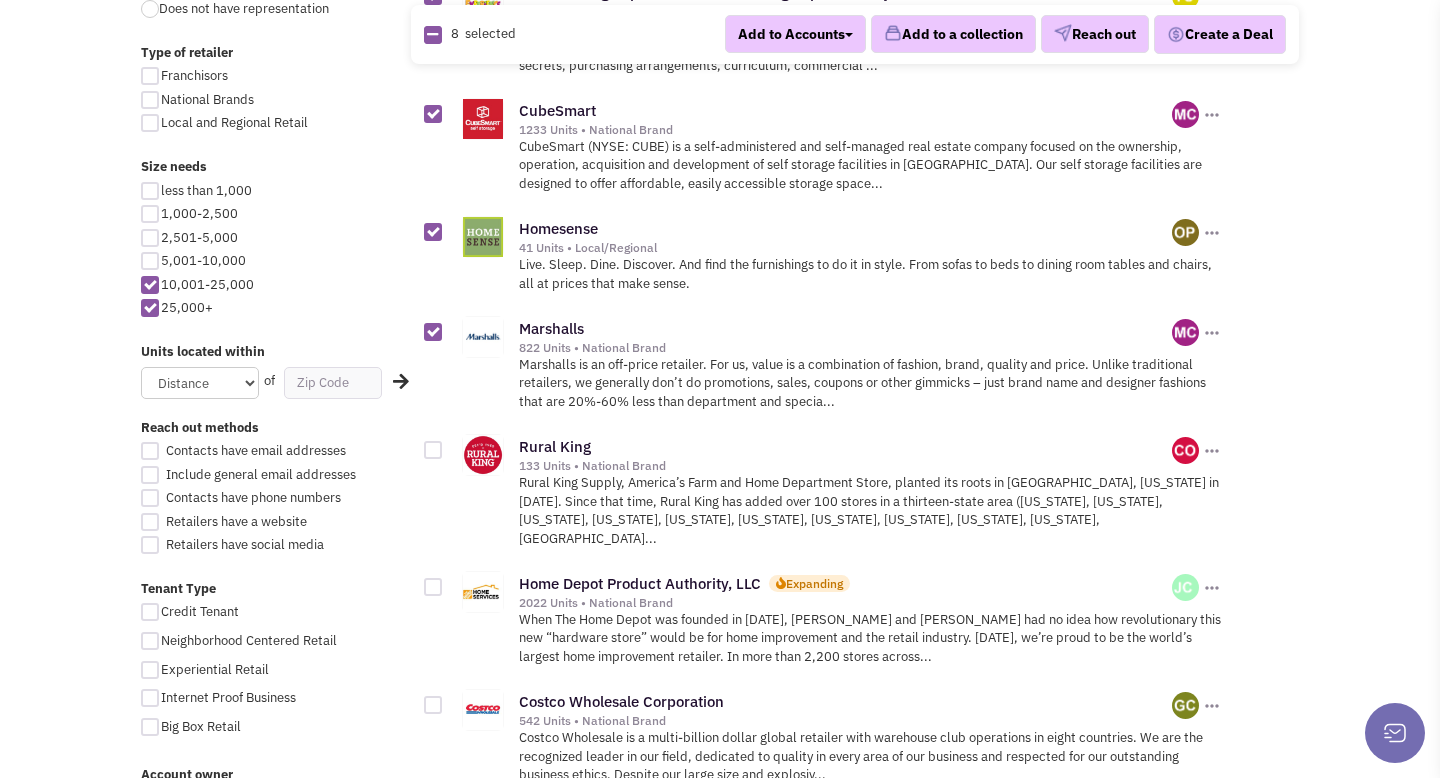 scroll, scrollTop: 1023, scrollLeft: 0, axis: vertical 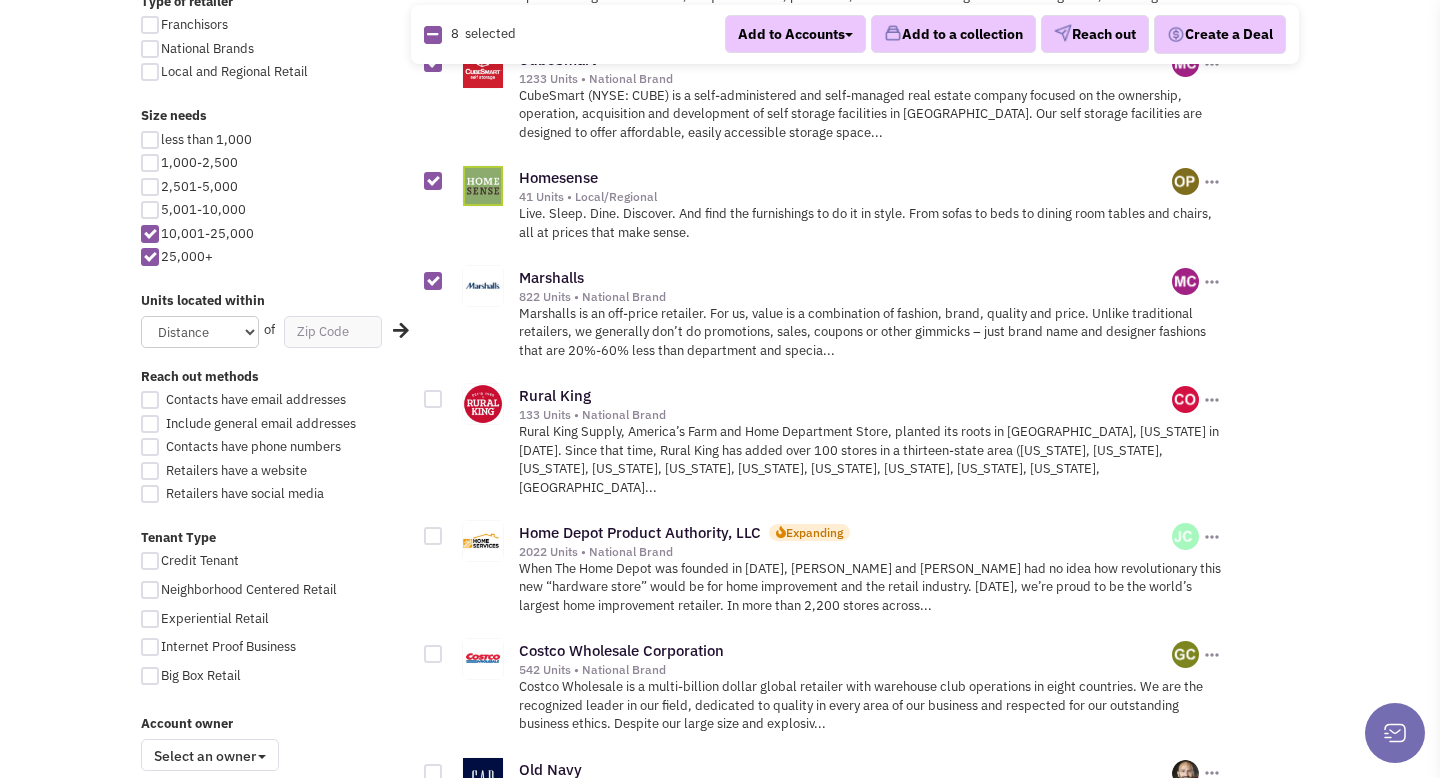 click at bounding box center [433, 399] 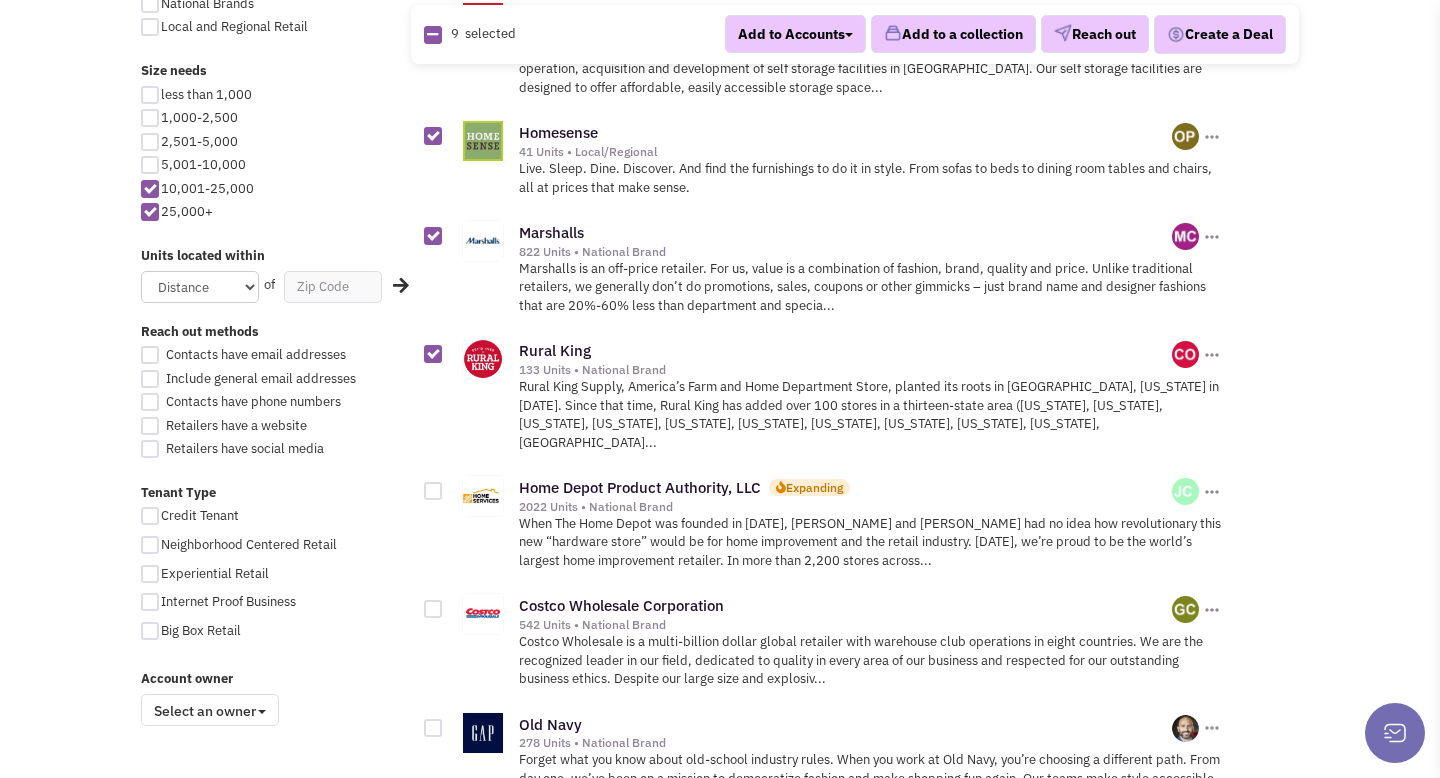 scroll, scrollTop: 1067, scrollLeft: 0, axis: vertical 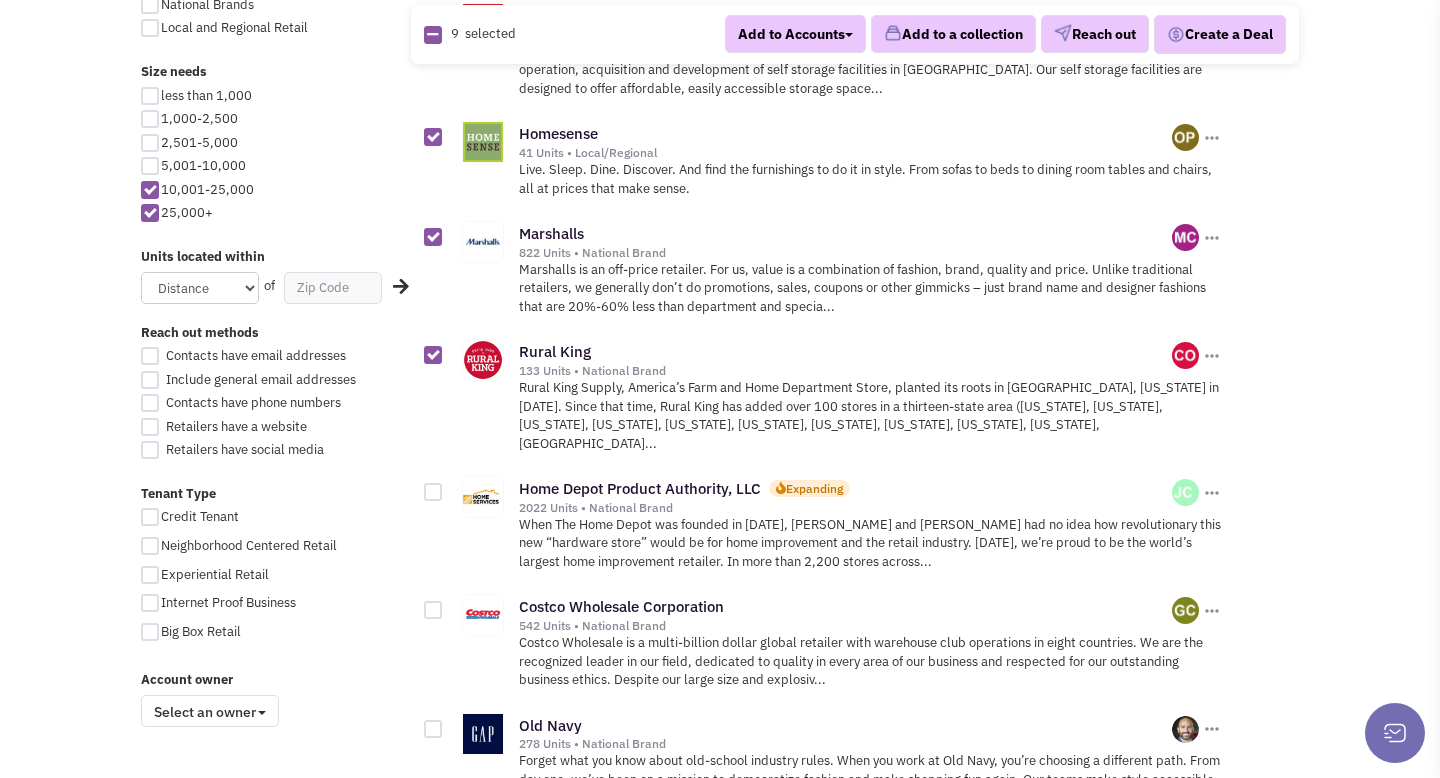 click at bounding box center (433, 492) 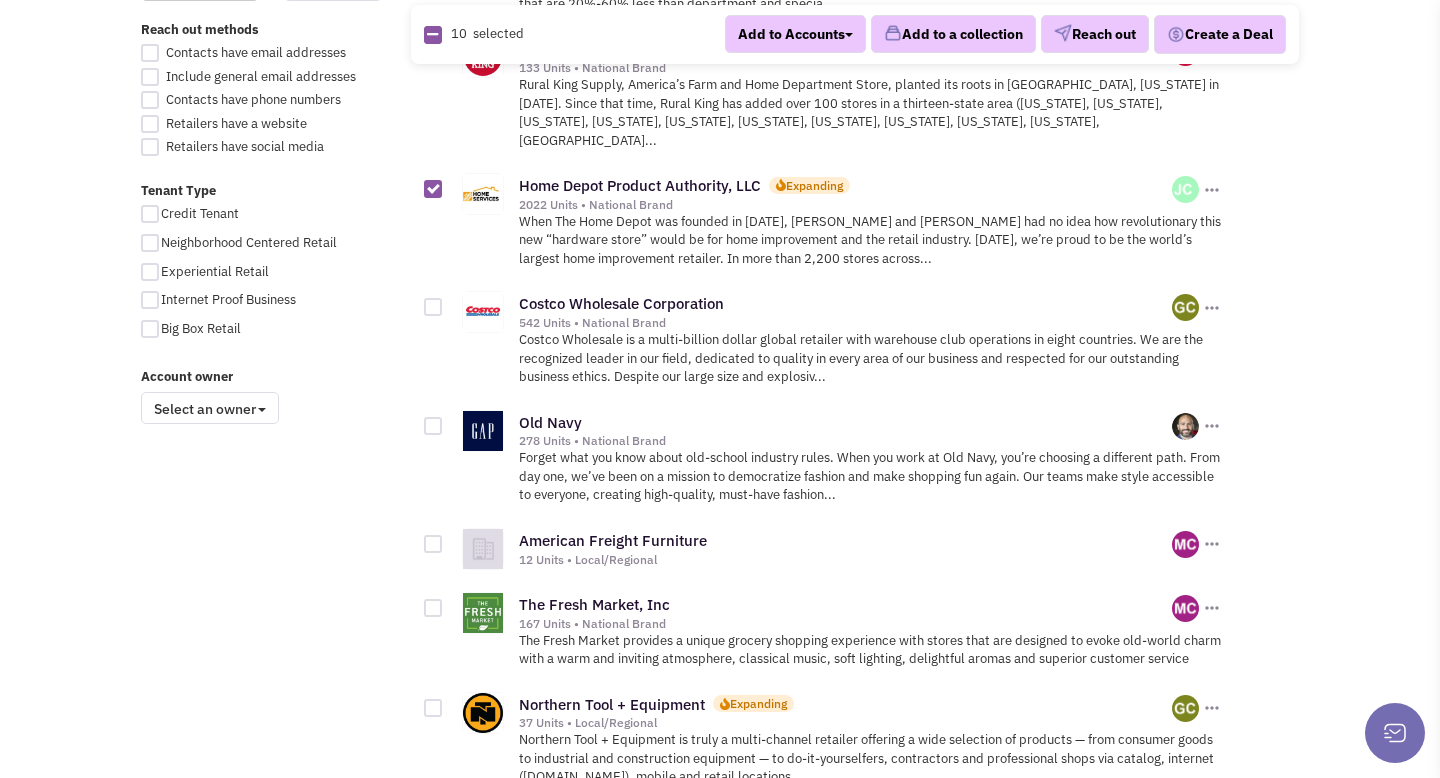 scroll, scrollTop: 1384, scrollLeft: 0, axis: vertical 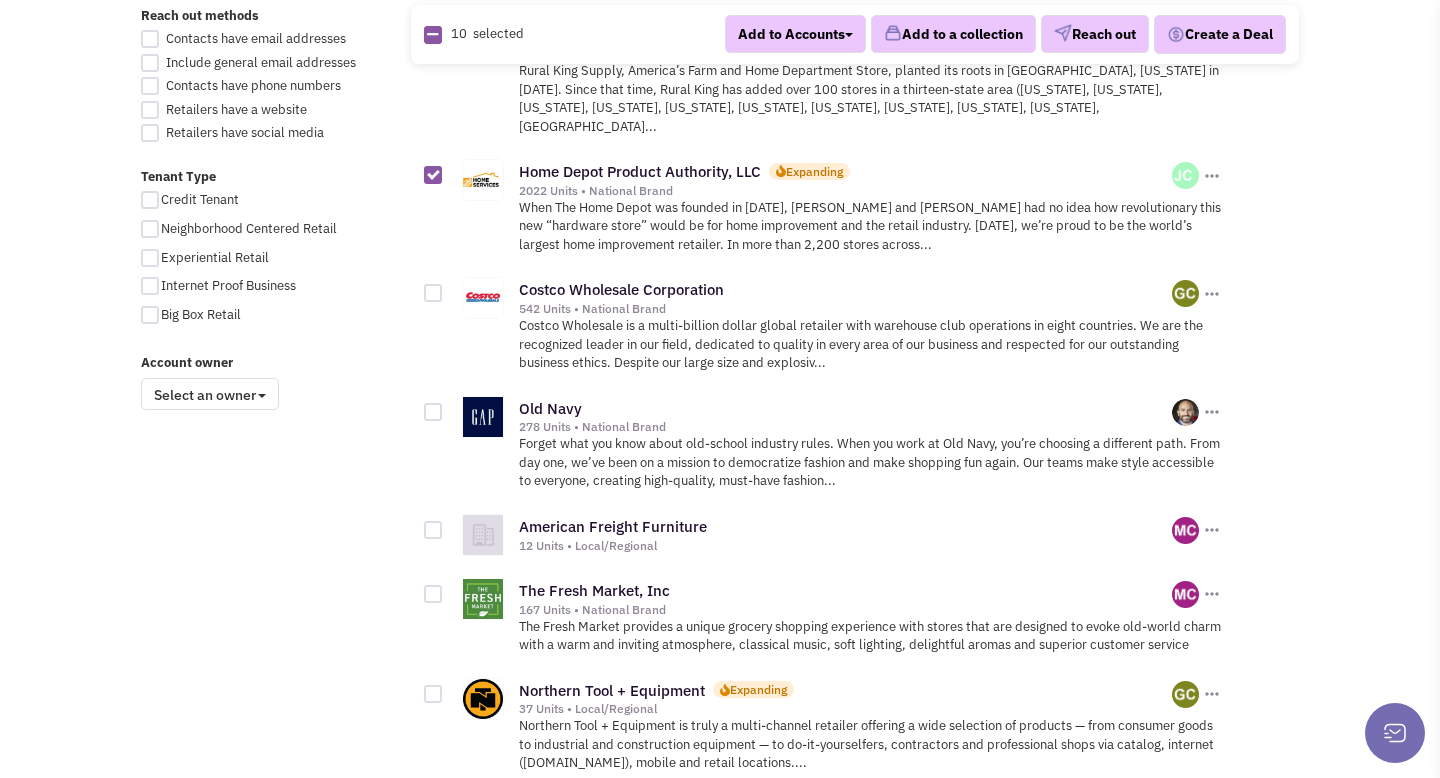 click at bounding box center [433, 175] 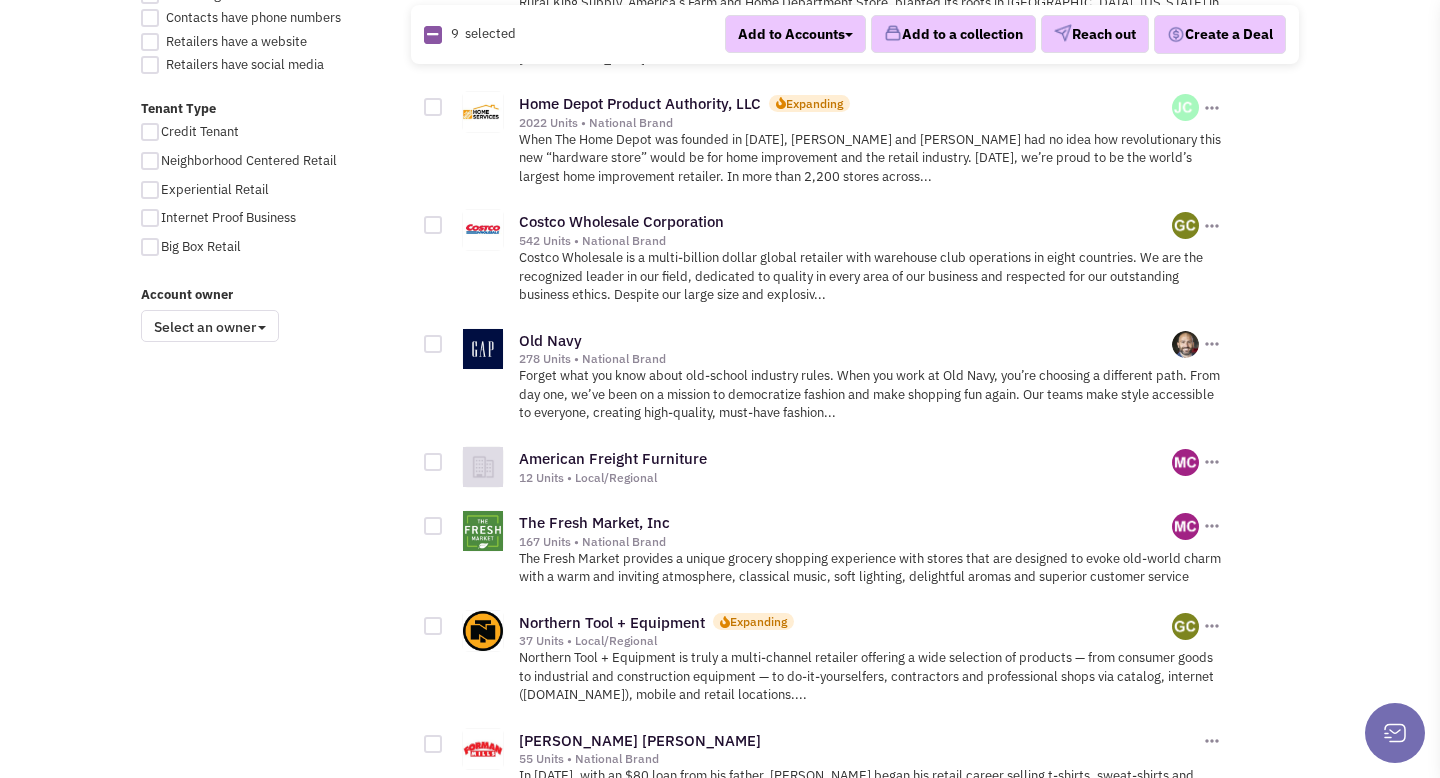 scroll, scrollTop: 1459, scrollLeft: 0, axis: vertical 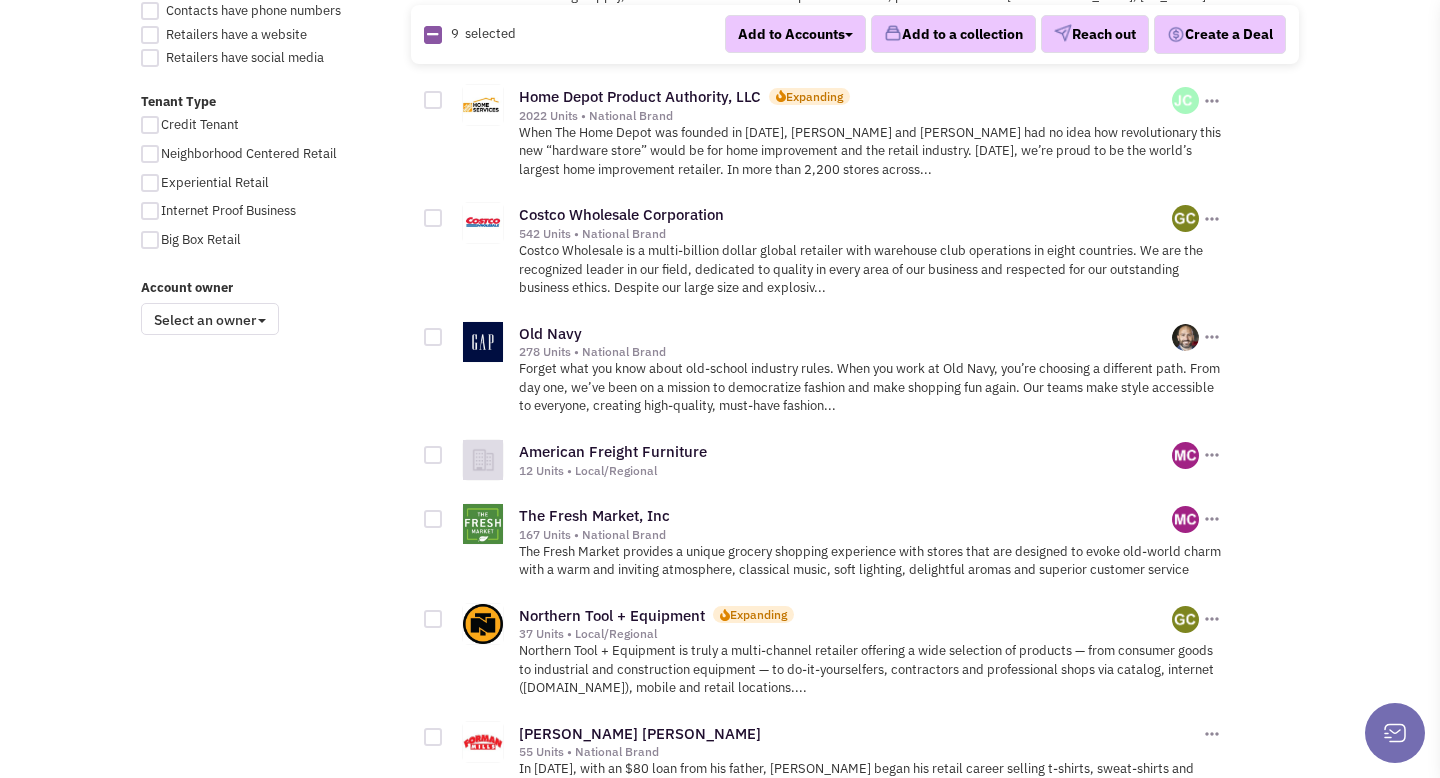 click at bounding box center (433, 455) 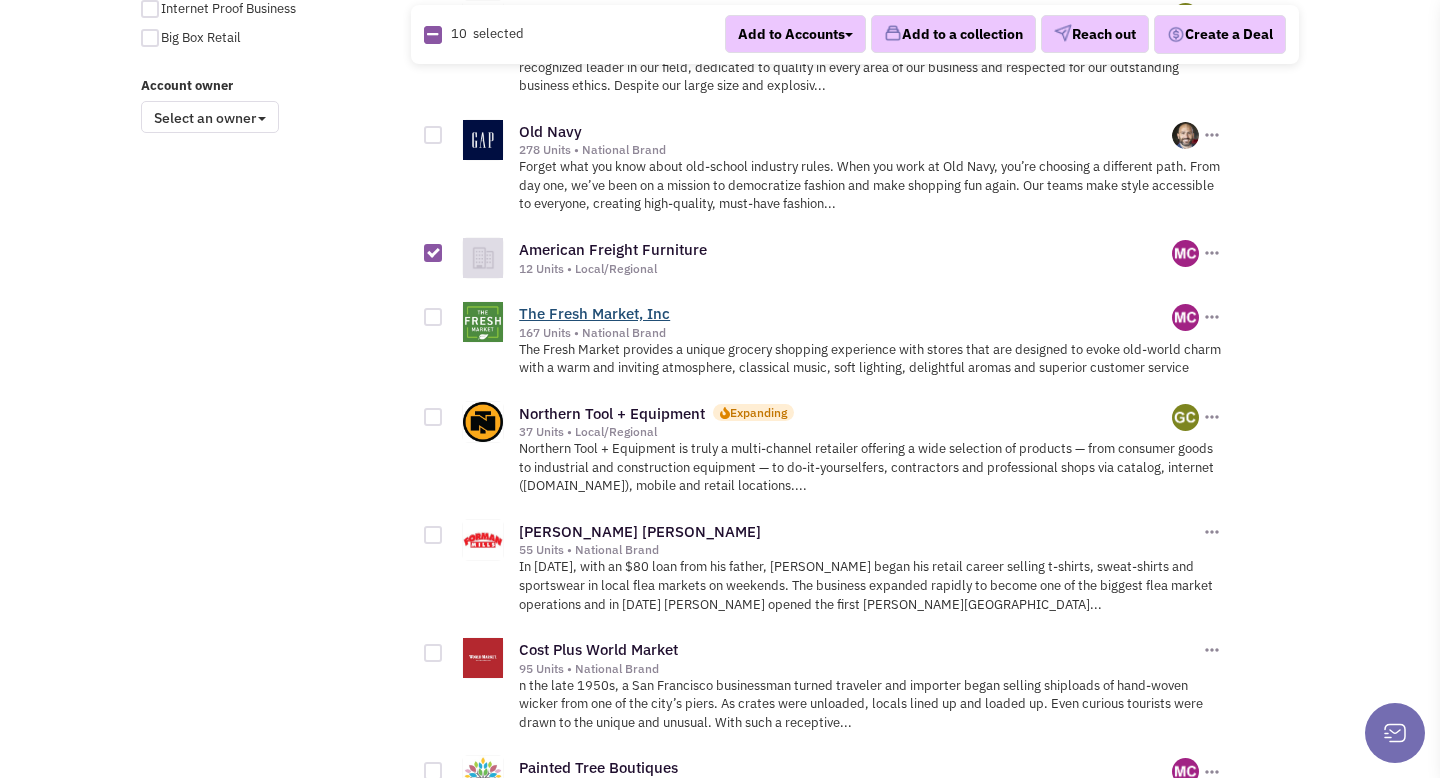 scroll, scrollTop: 1676, scrollLeft: 0, axis: vertical 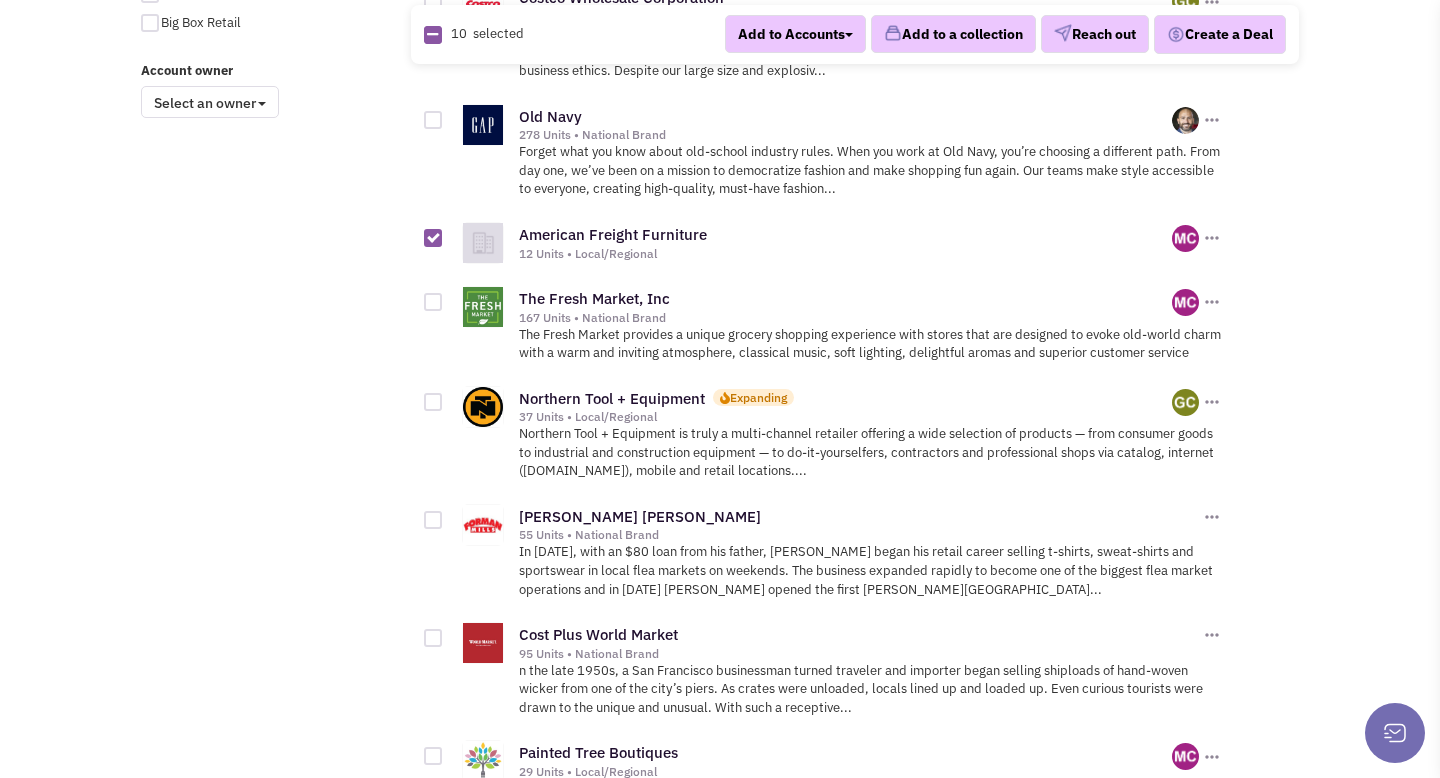 click at bounding box center (433, 402) 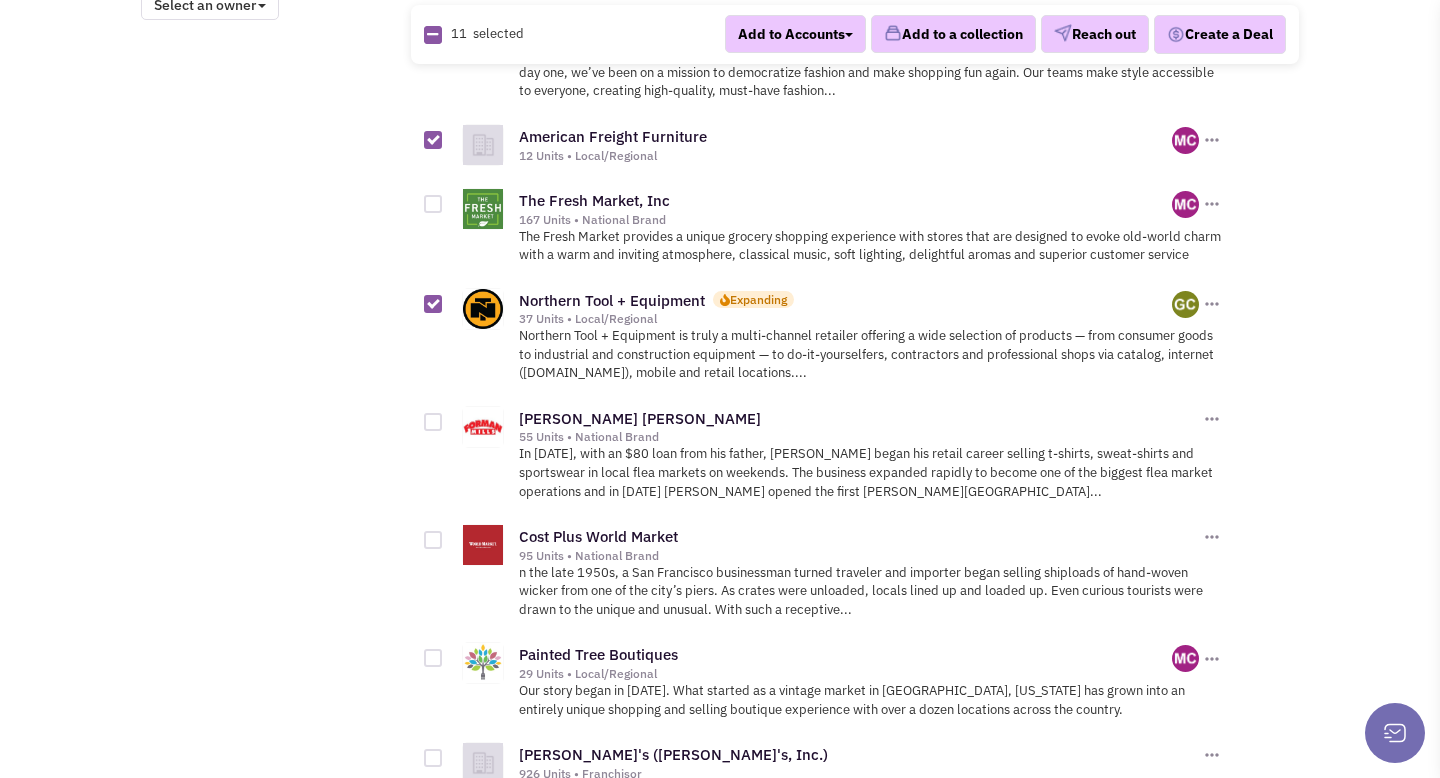 scroll, scrollTop: 1783, scrollLeft: 0, axis: vertical 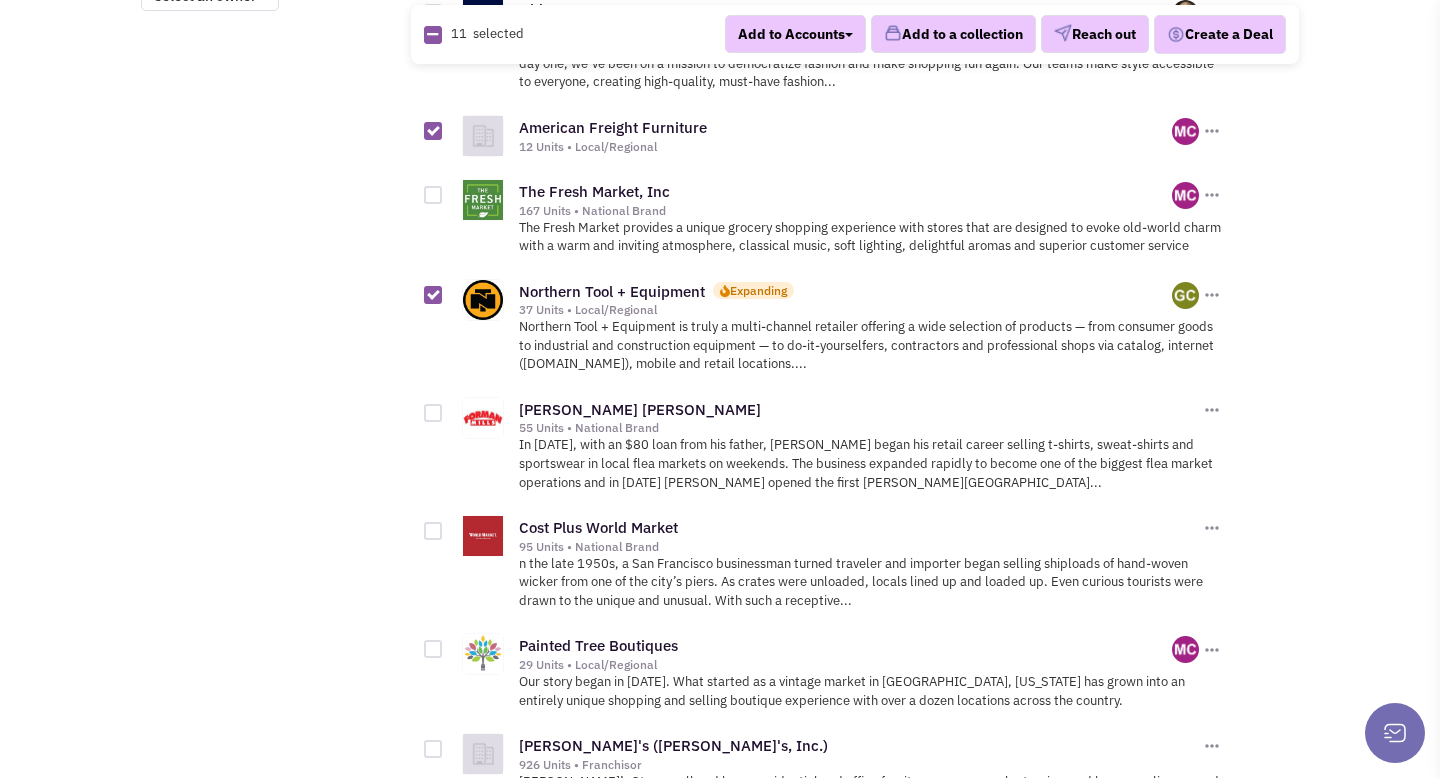 click at bounding box center [433, 413] 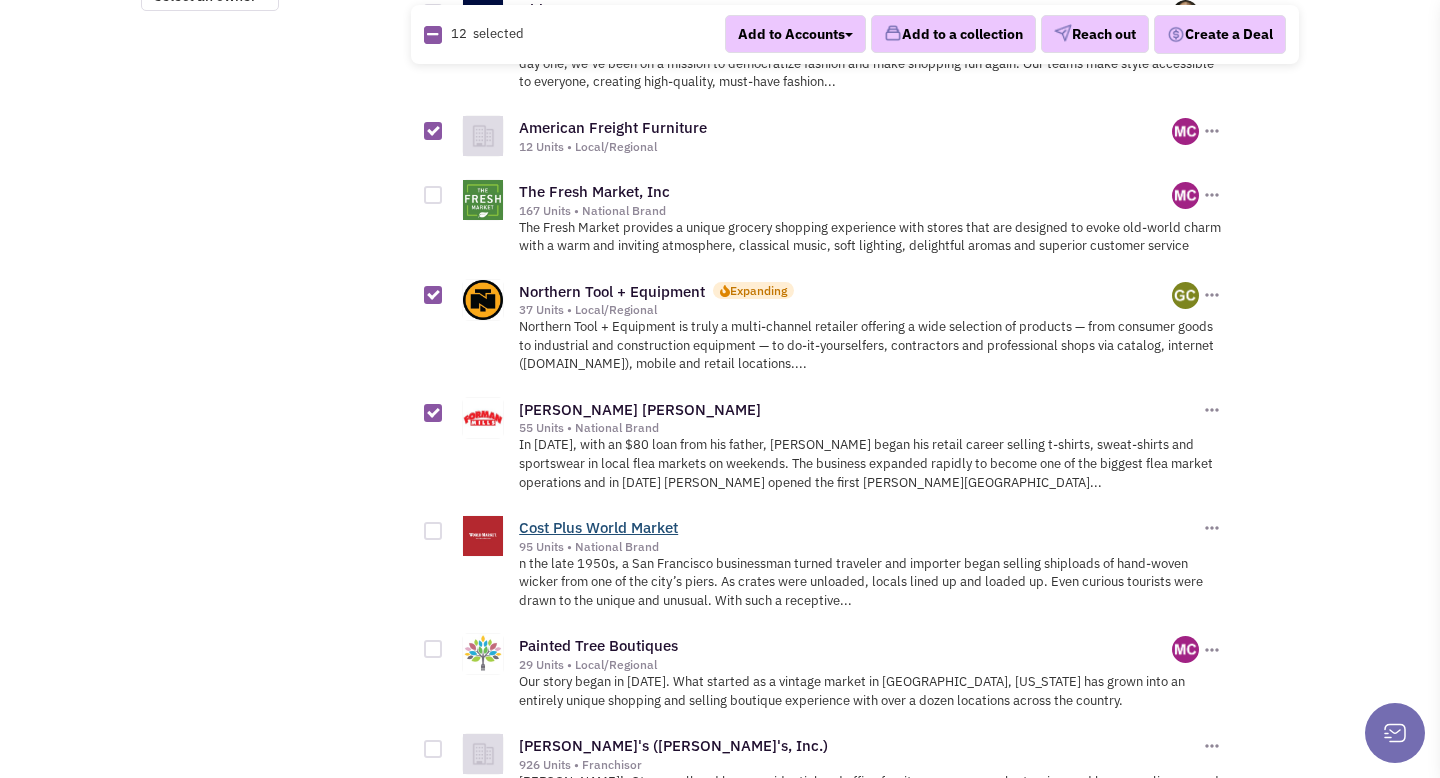 scroll, scrollTop: 1891, scrollLeft: 0, axis: vertical 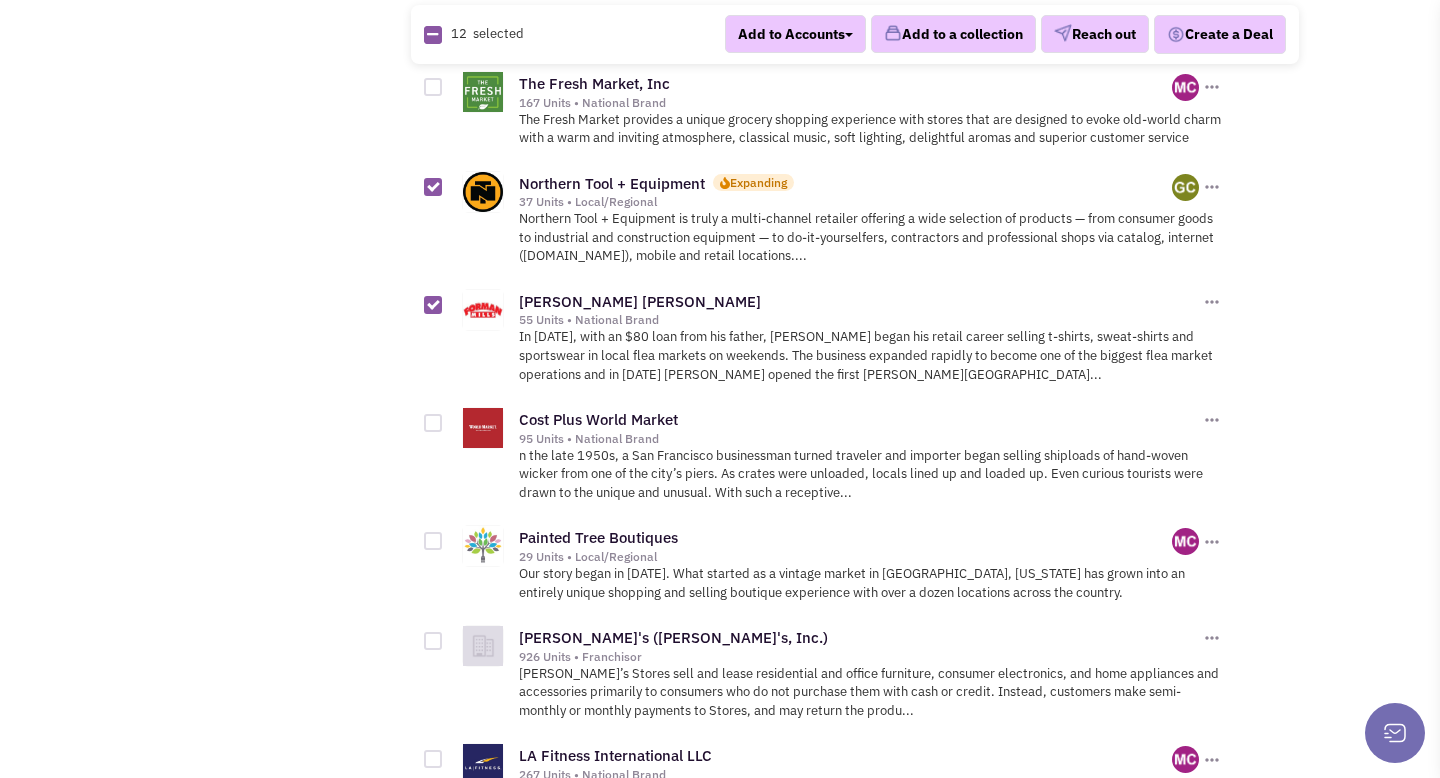 click at bounding box center [433, 423] 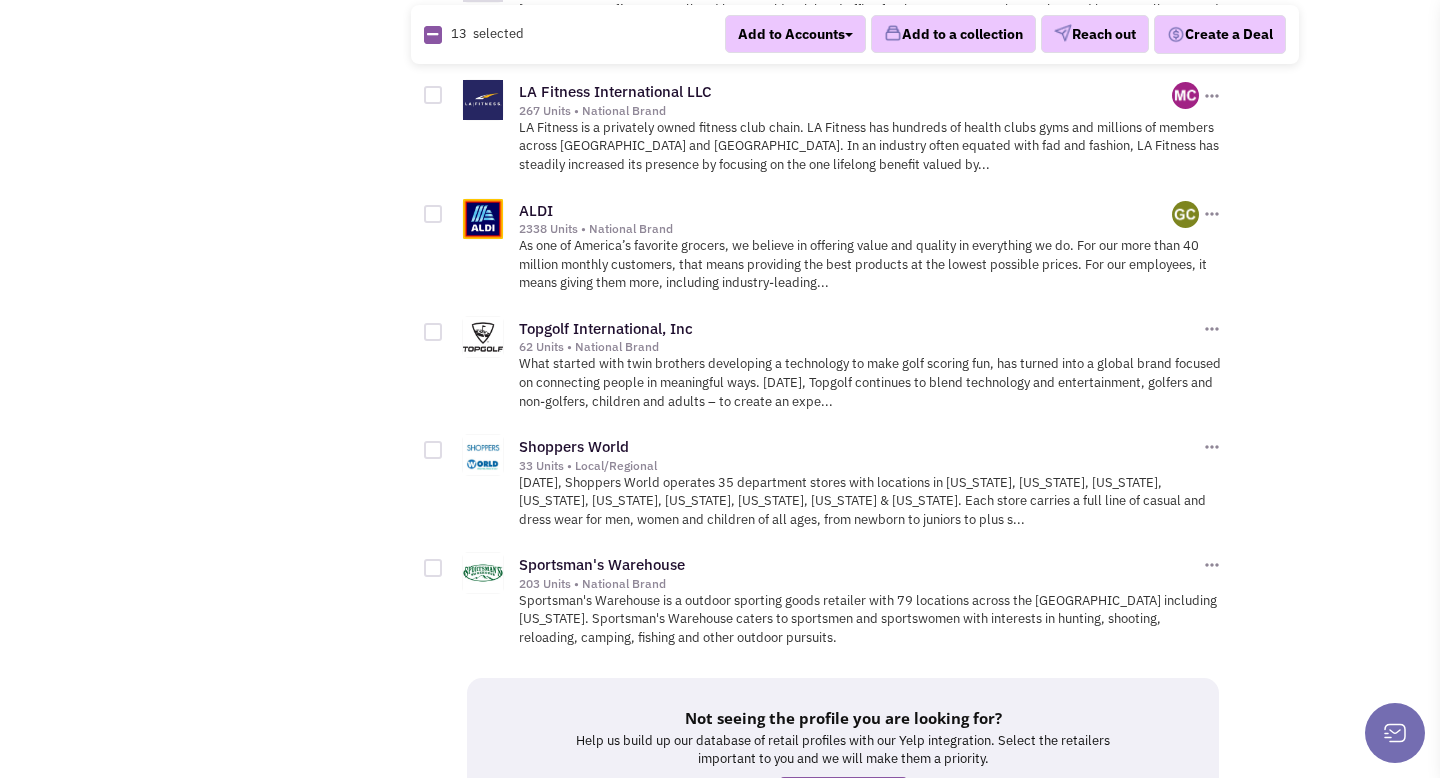 scroll, scrollTop: 2561, scrollLeft: 0, axis: vertical 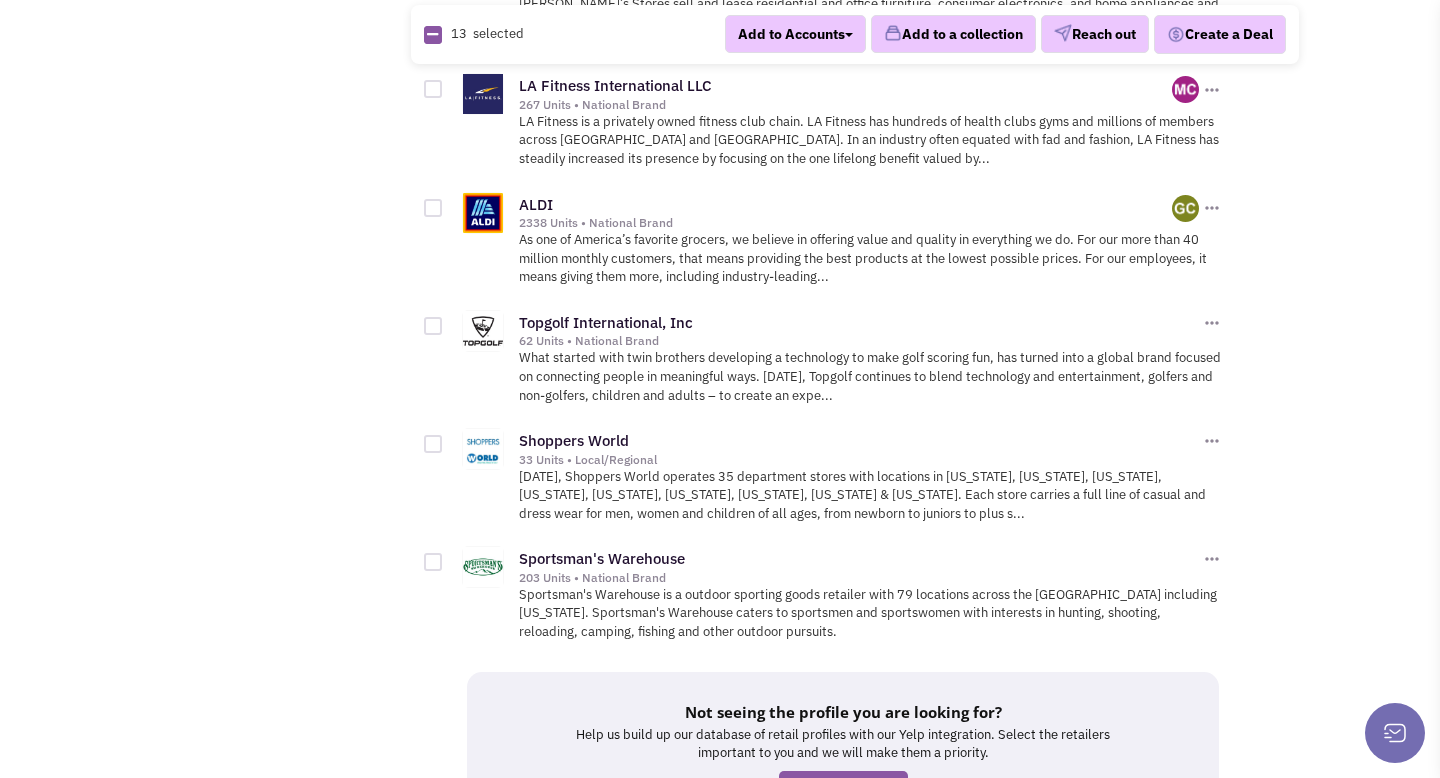 click at bounding box center [433, 562] 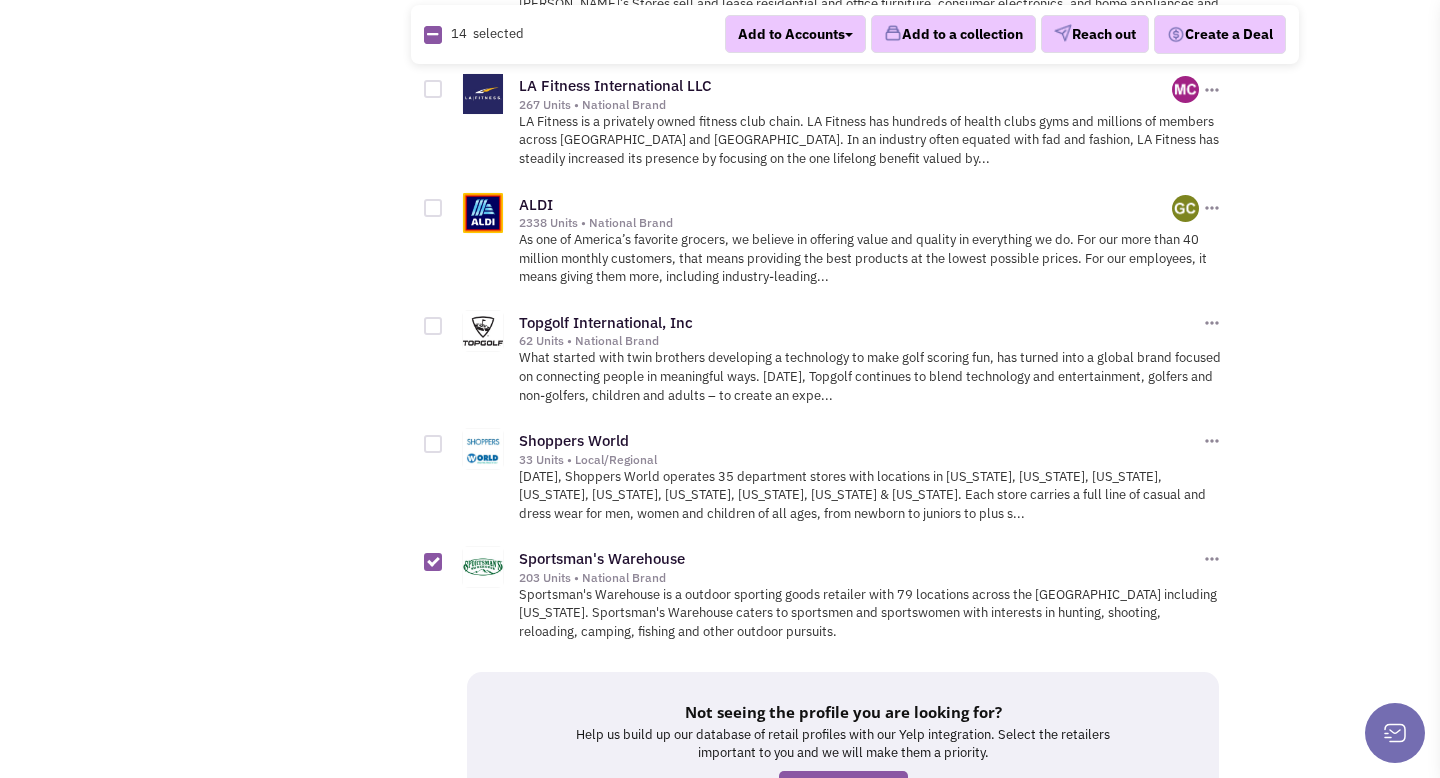scroll, scrollTop: 2724, scrollLeft: 0, axis: vertical 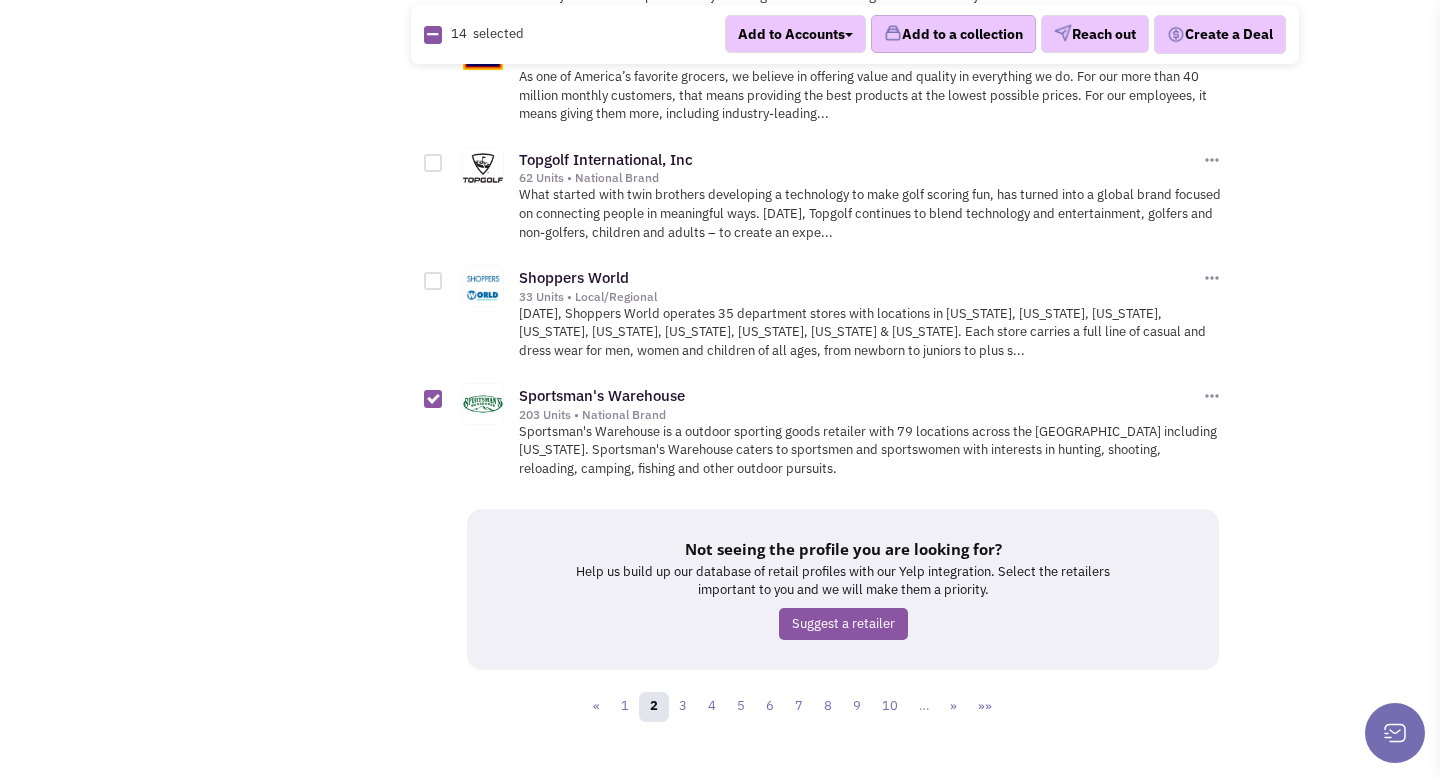 click on "Add to a collection" at bounding box center (953, 35) 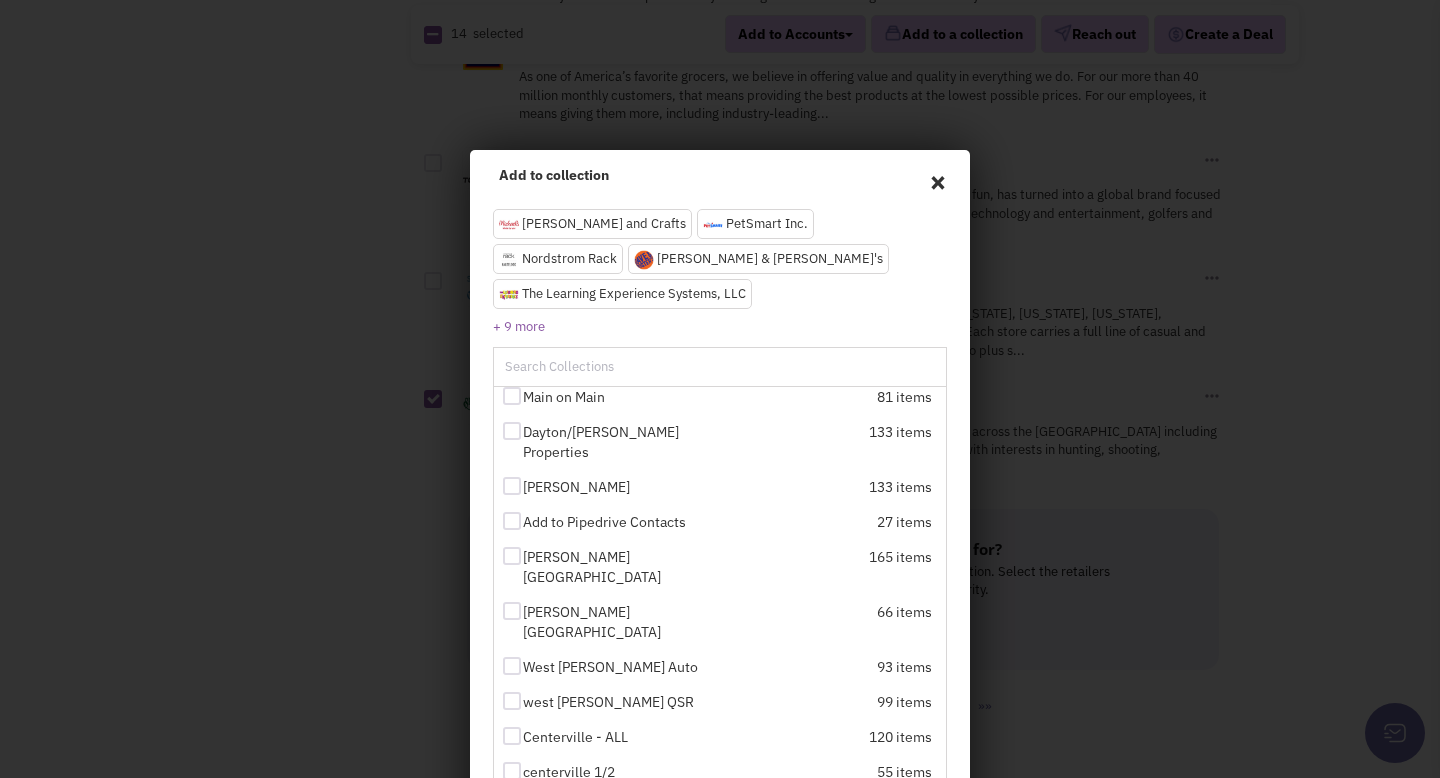 scroll, scrollTop: 387, scrollLeft: 0, axis: vertical 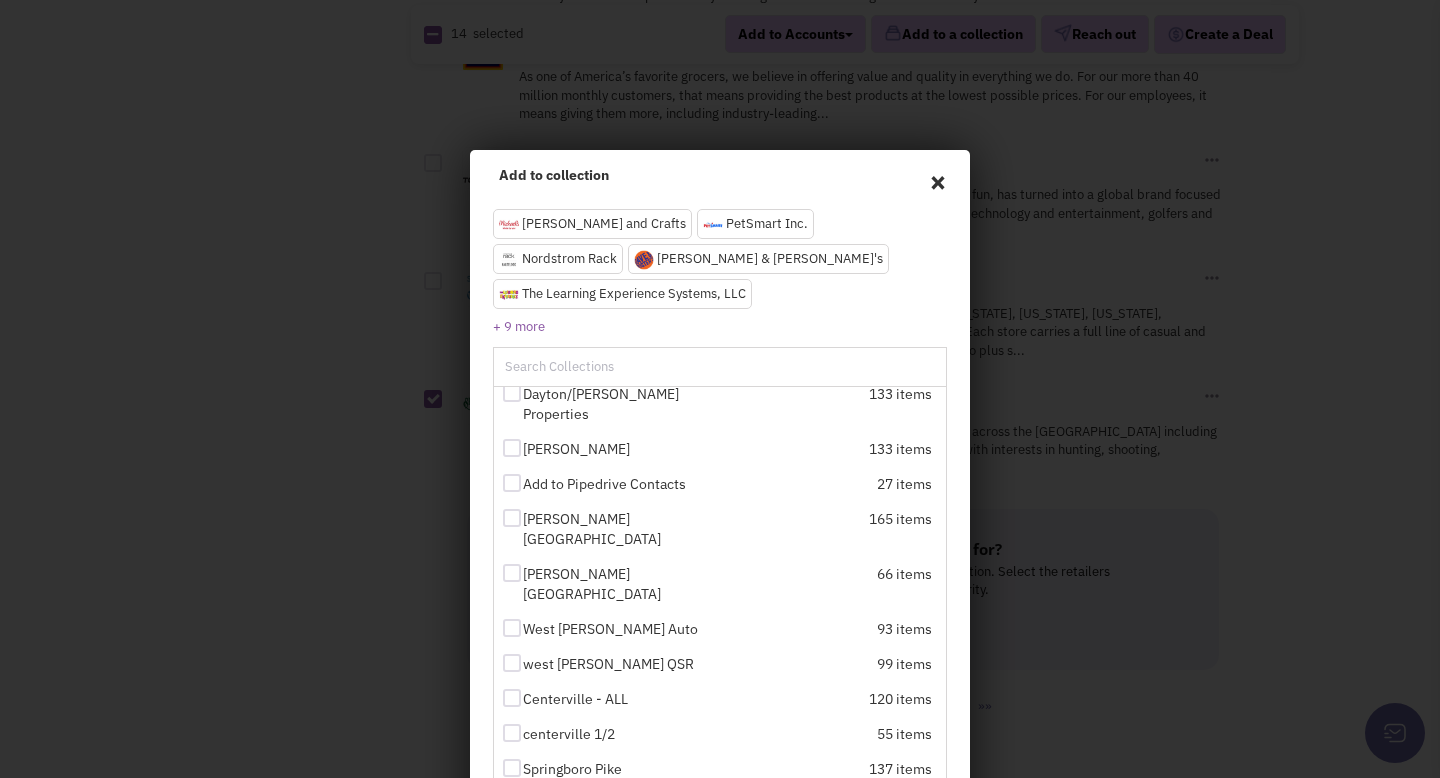click on "Cville July 2025
11 items" at bounding box center (720, 841) 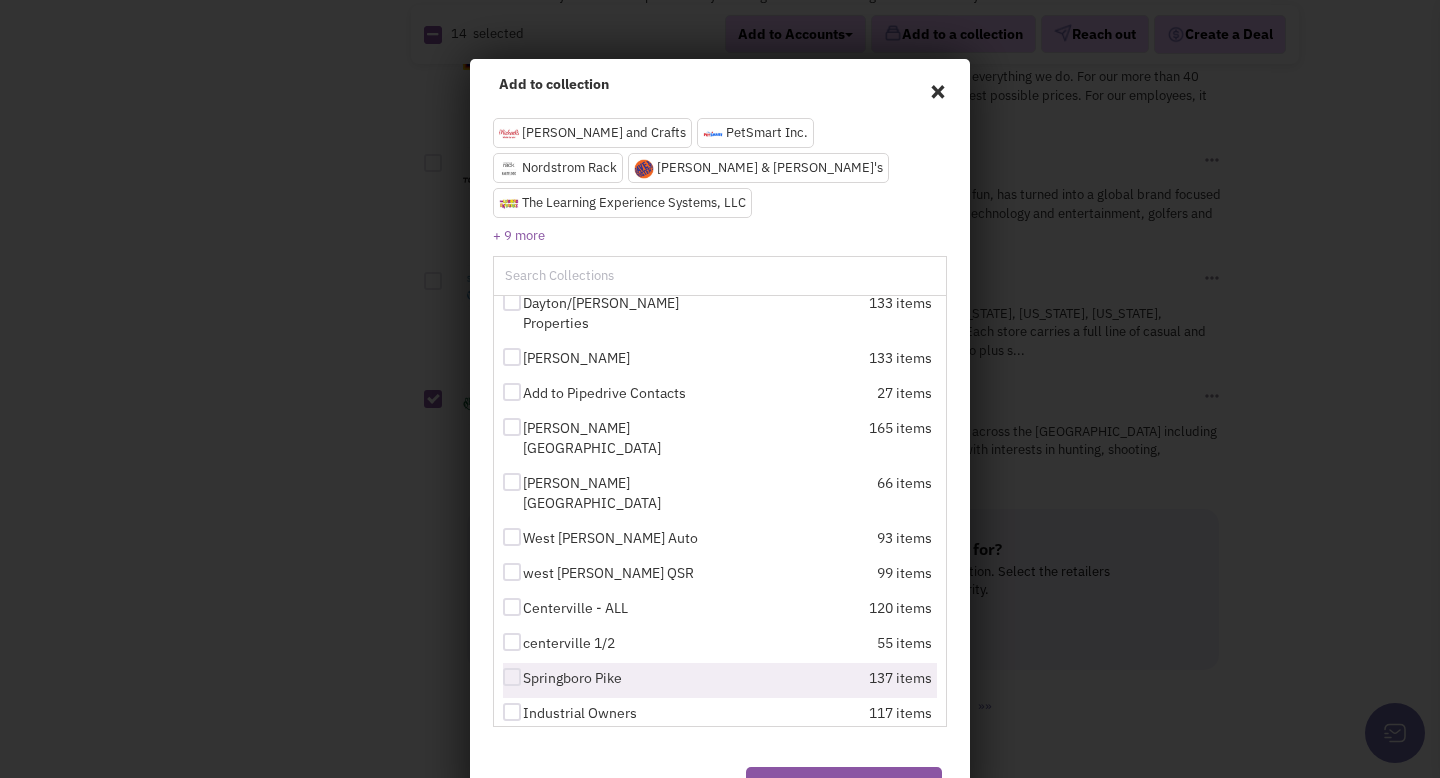 scroll, scrollTop: 98, scrollLeft: 0, axis: vertical 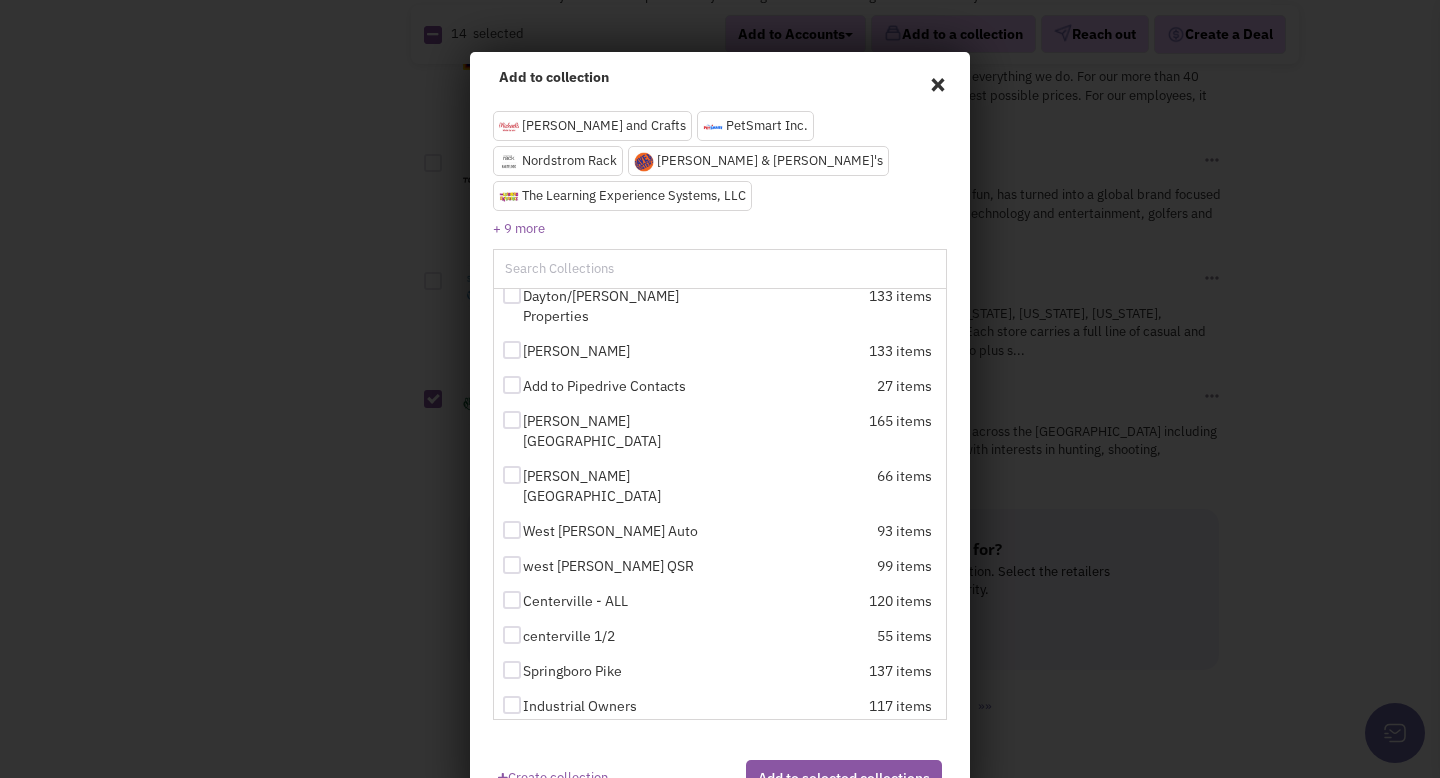 click at bounding box center (512, 740) 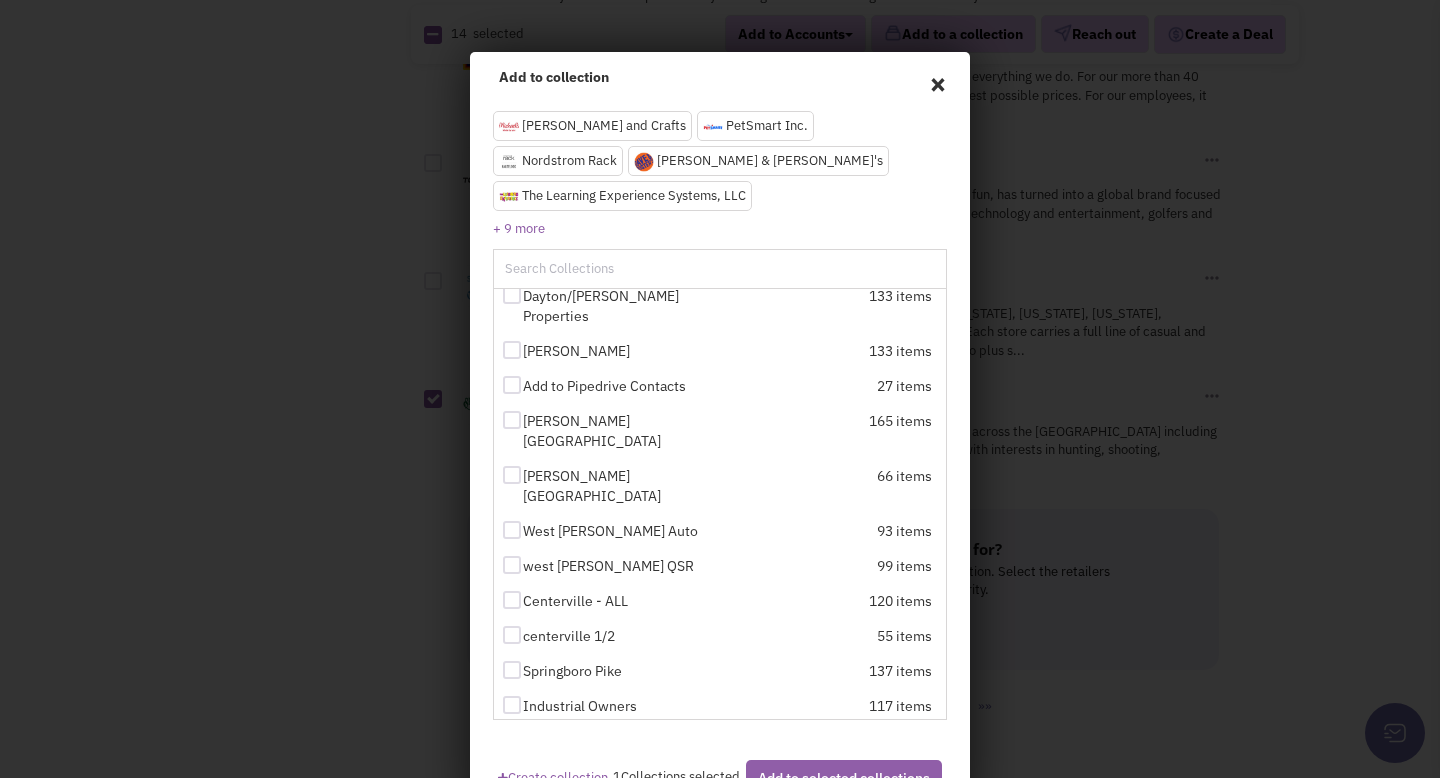 click on "Add to selected collections" at bounding box center [844, 778] 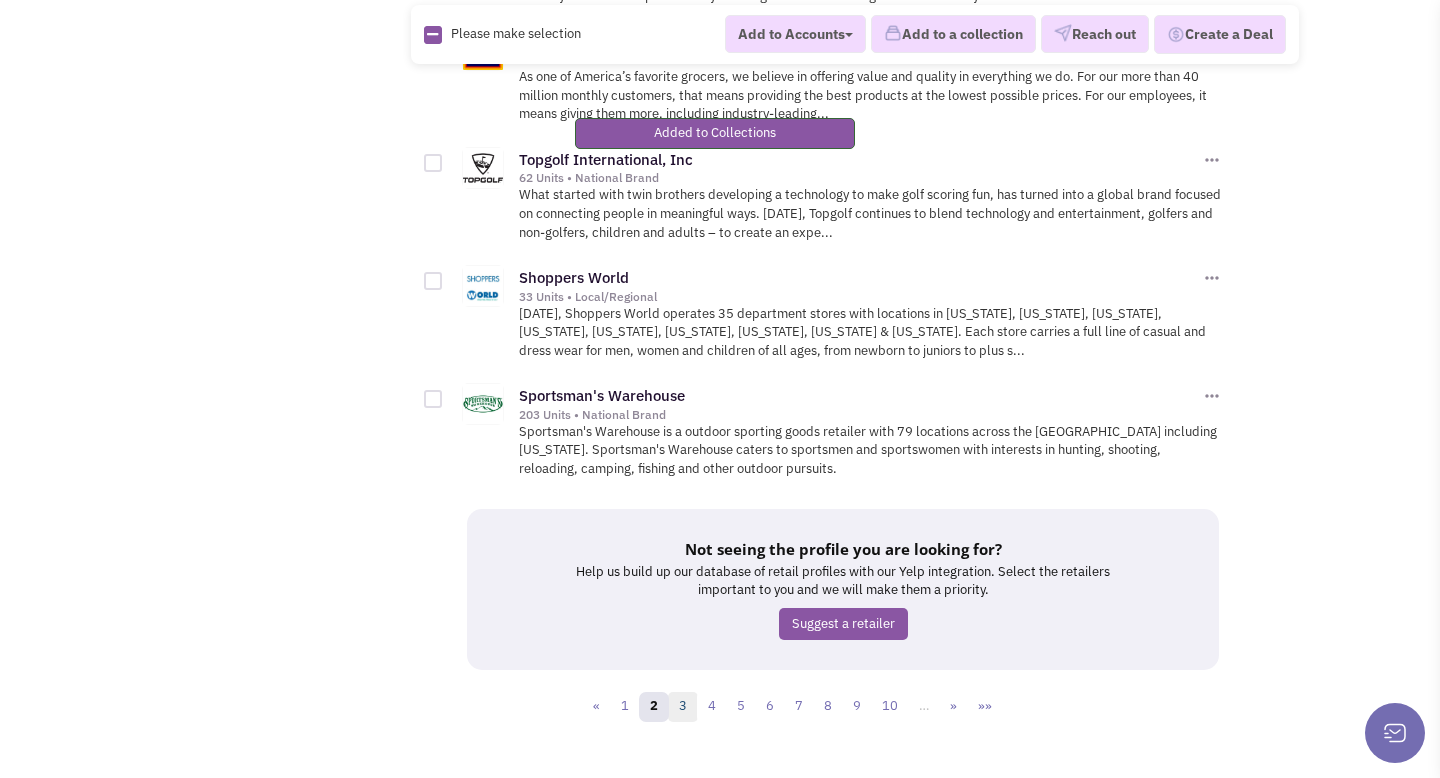 click on "3" at bounding box center [683, 707] 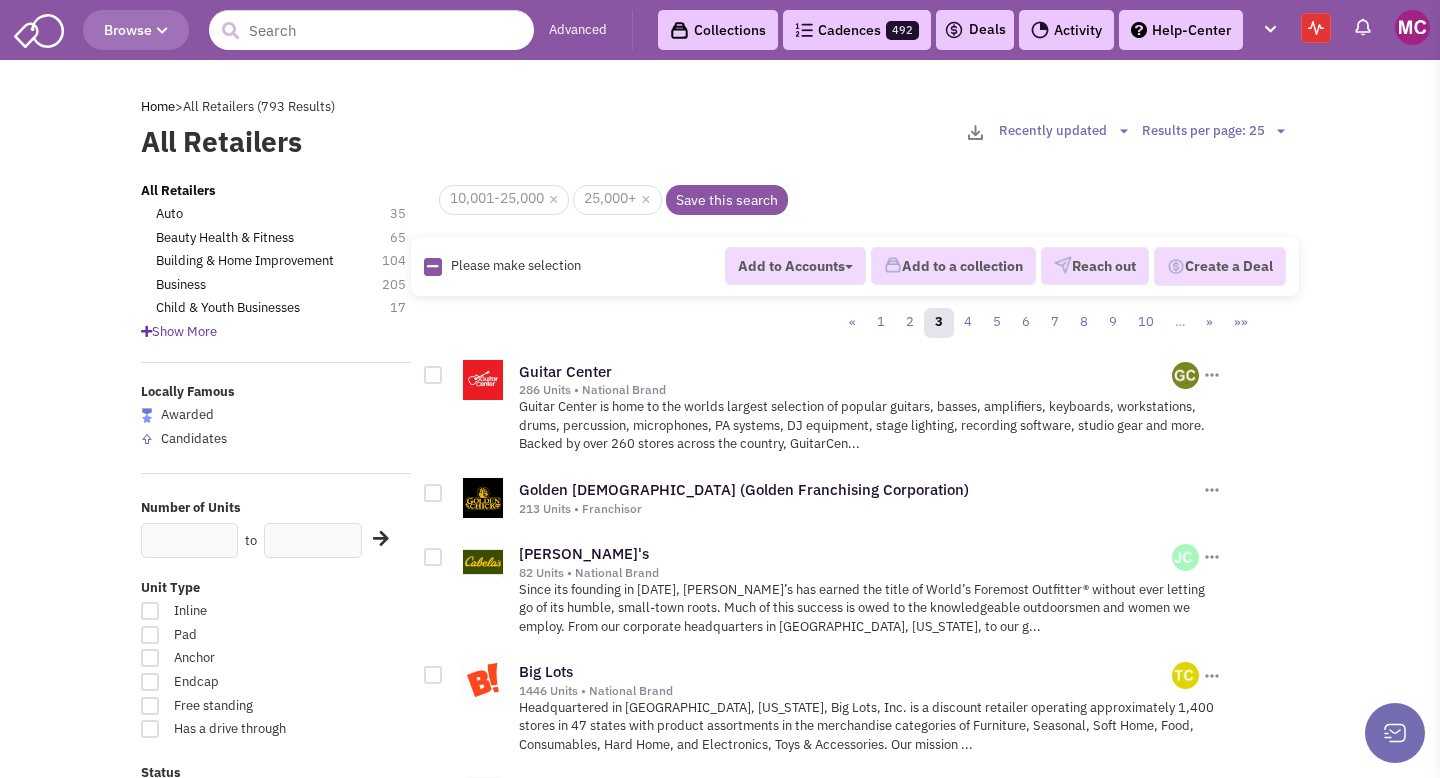 scroll, scrollTop: 0, scrollLeft: 0, axis: both 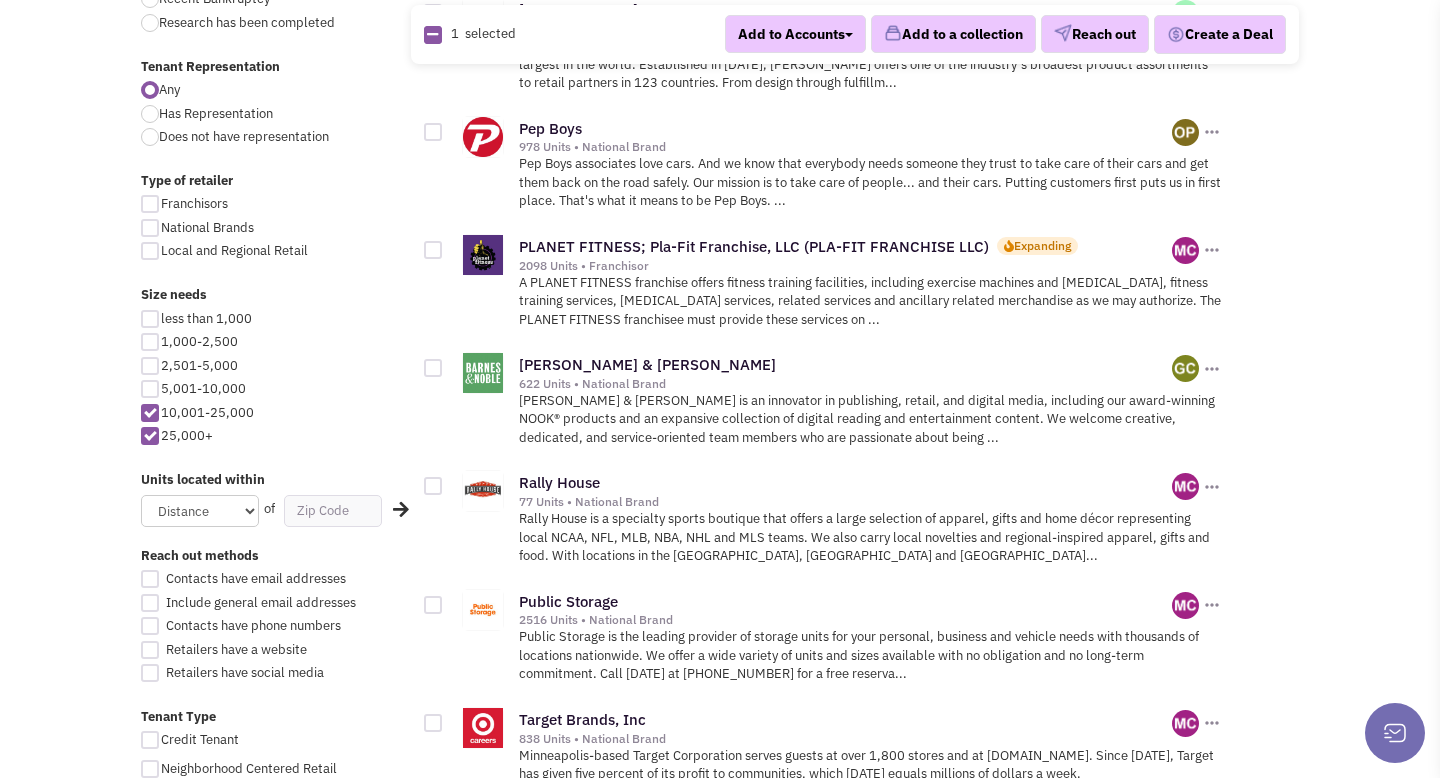 click at bounding box center [433, 368] 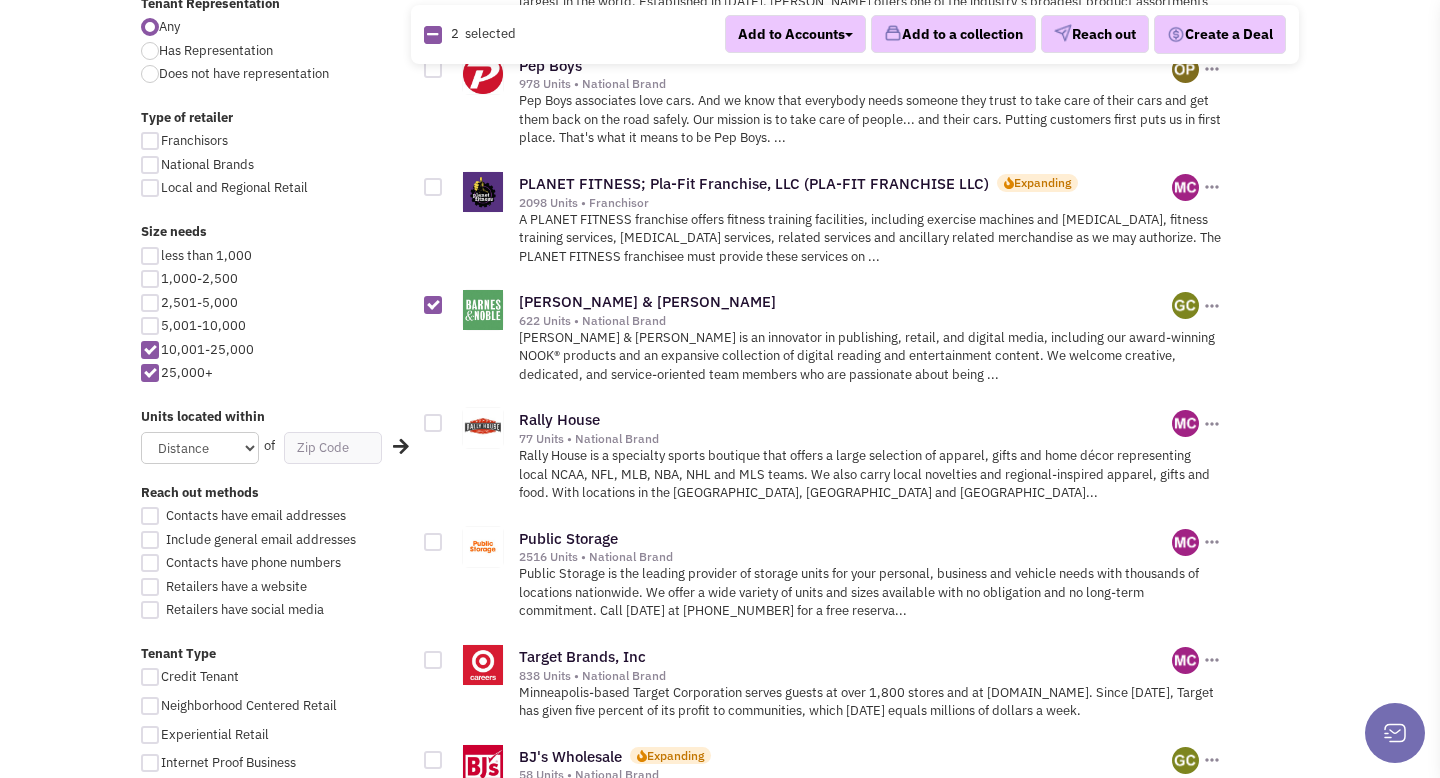 scroll, scrollTop: 941, scrollLeft: 0, axis: vertical 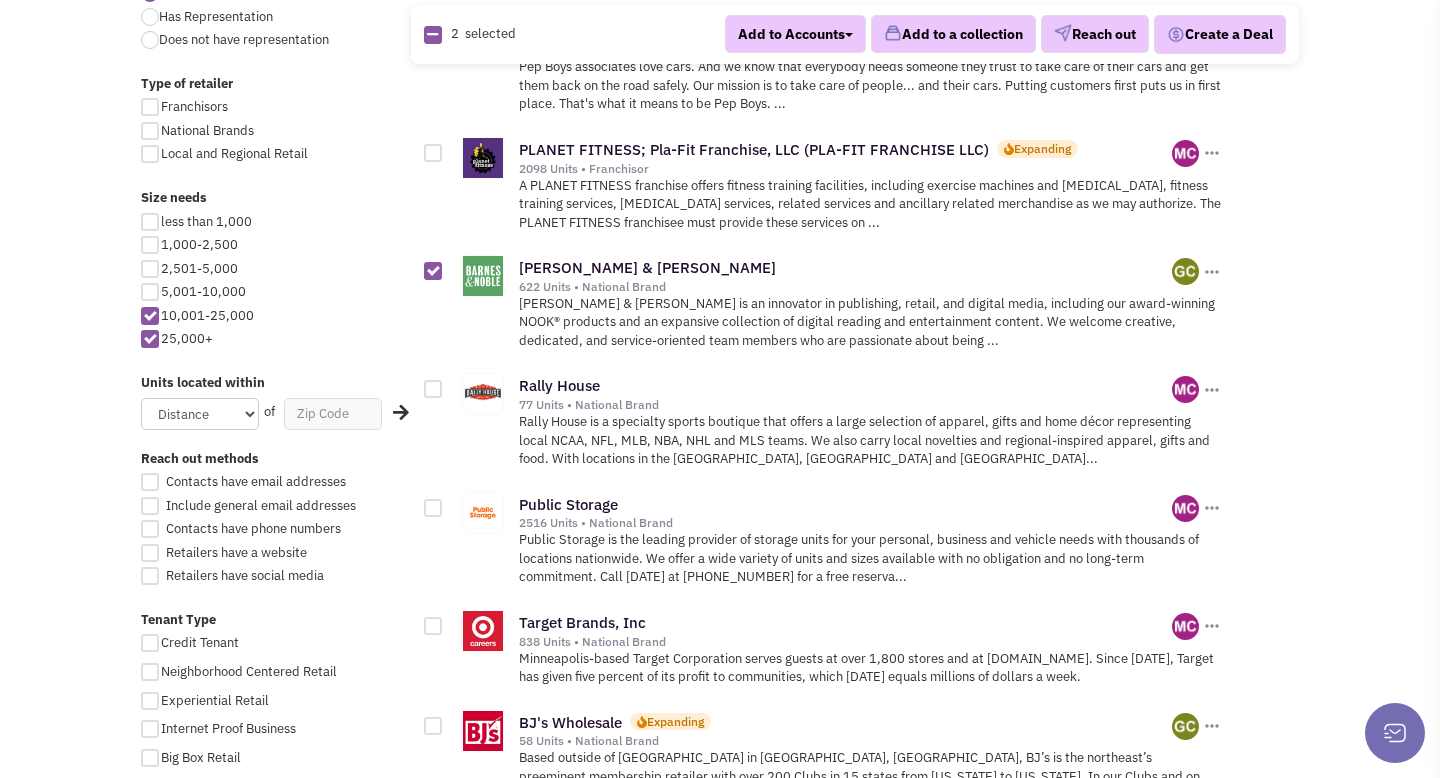 click at bounding box center (433, 389) 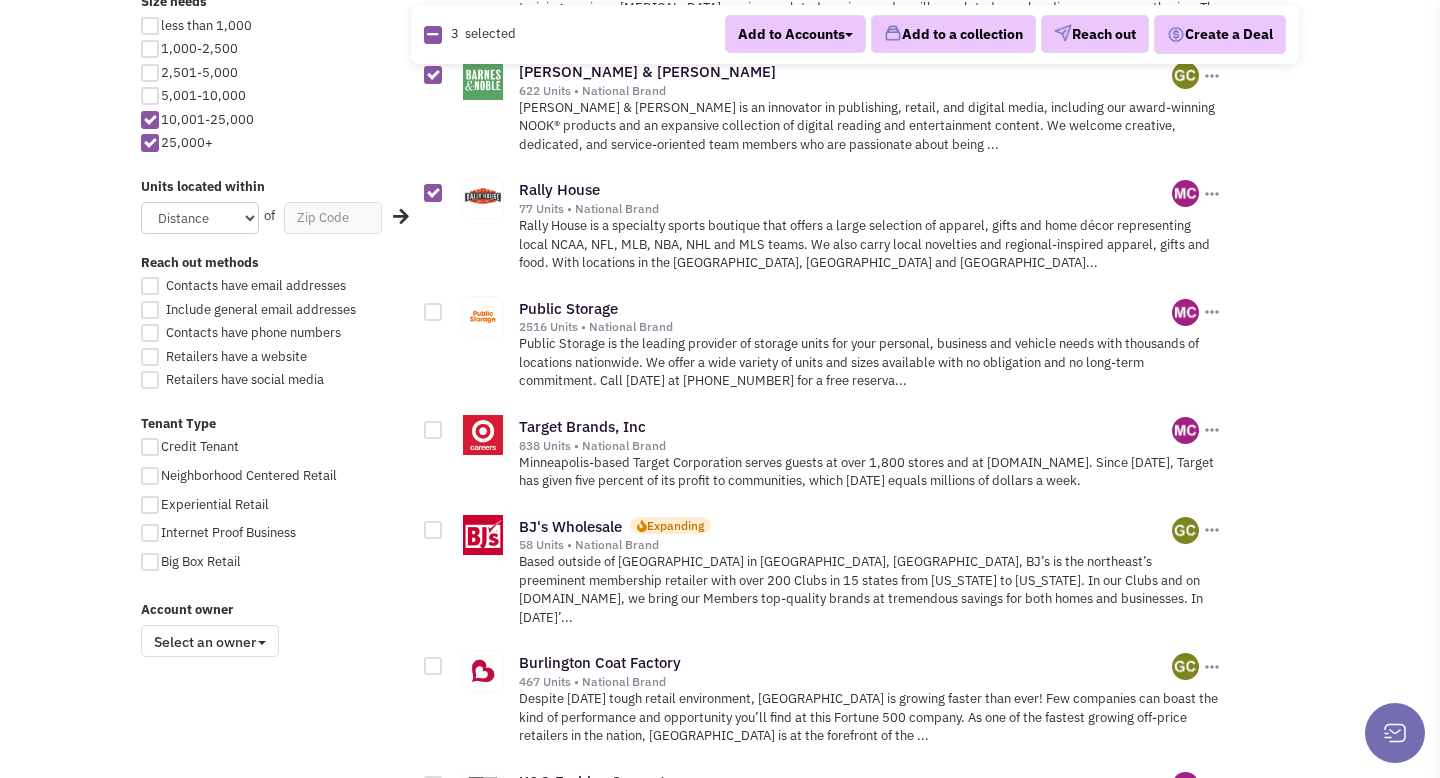 scroll, scrollTop: 1154, scrollLeft: 0, axis: vertical 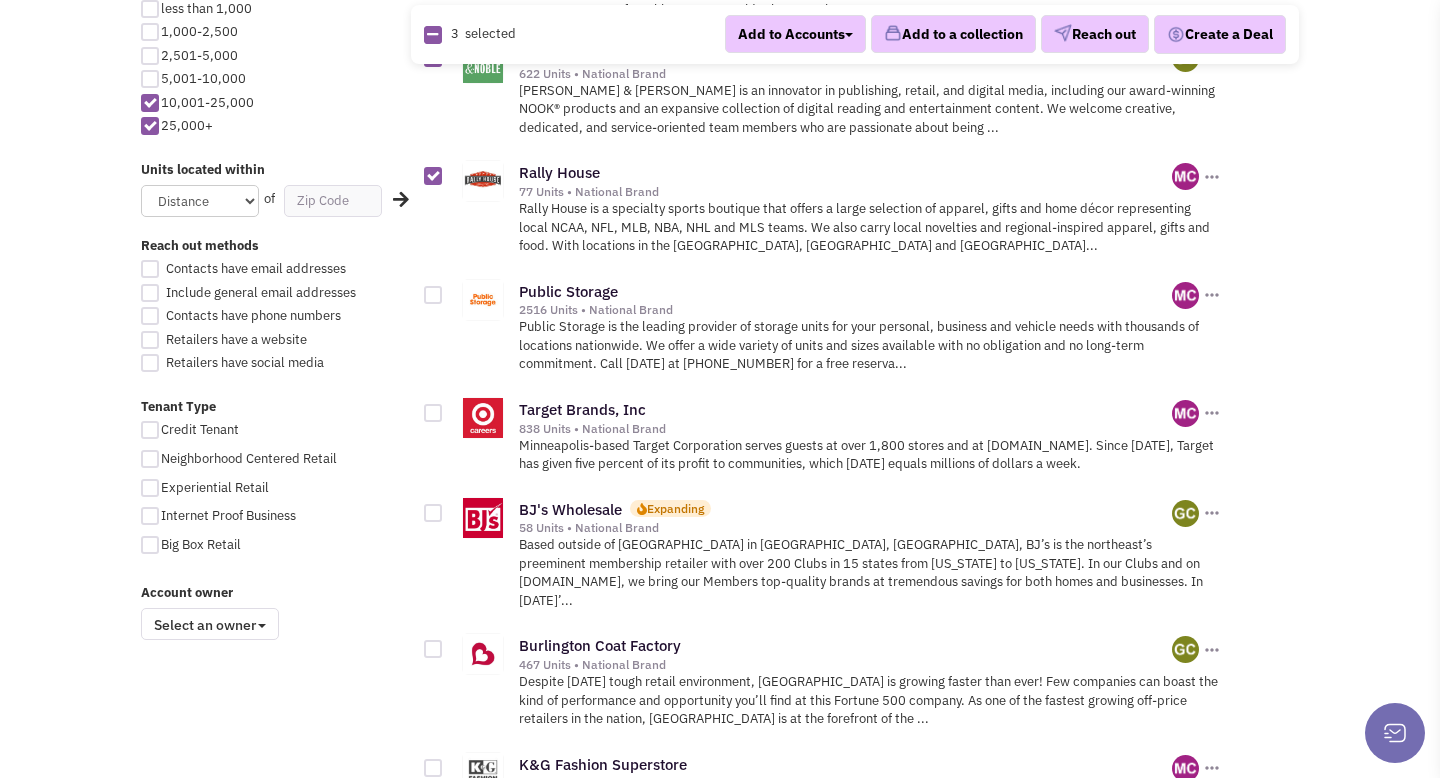 click at bounding box center (433, 295) 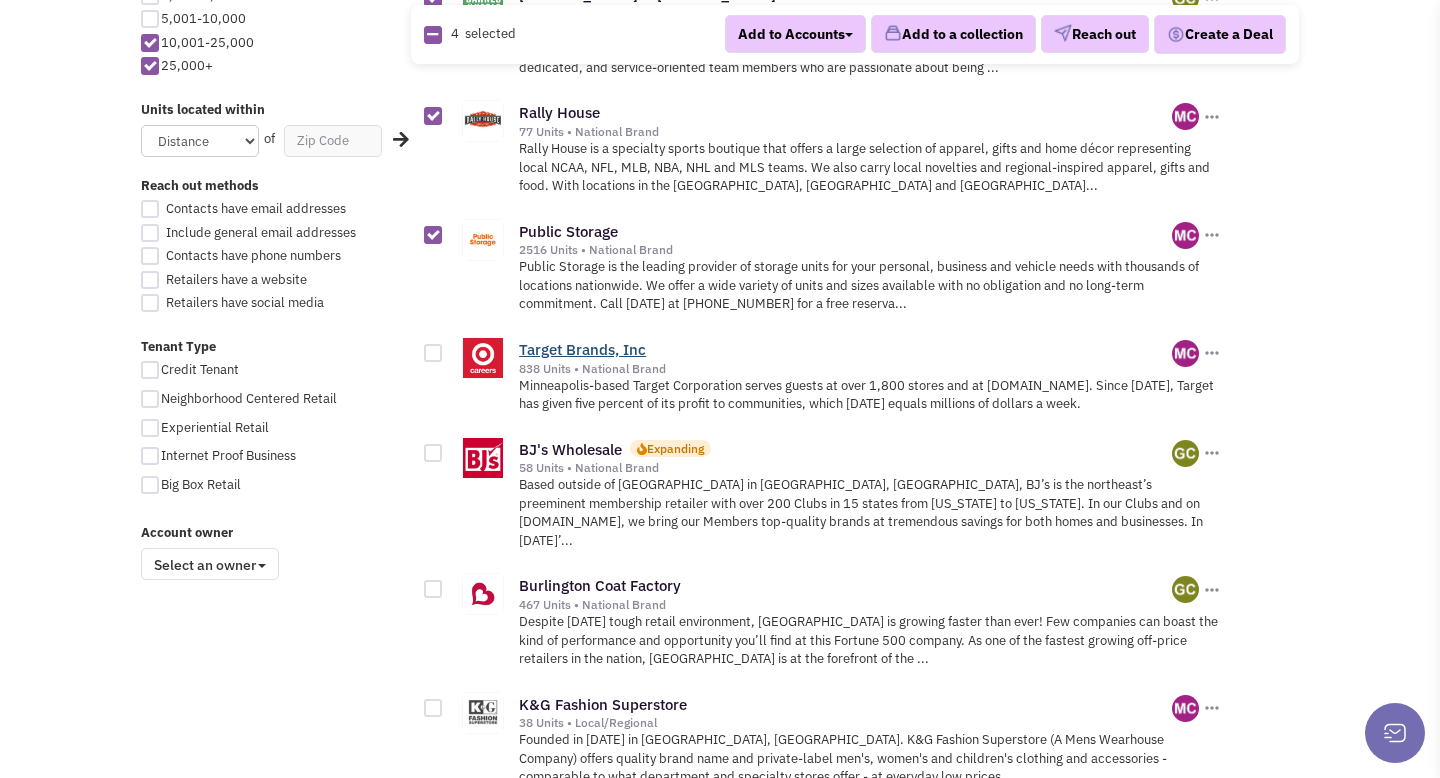 scroll, scrollTop: 1219, scrollLeft: 0, axis: vertical 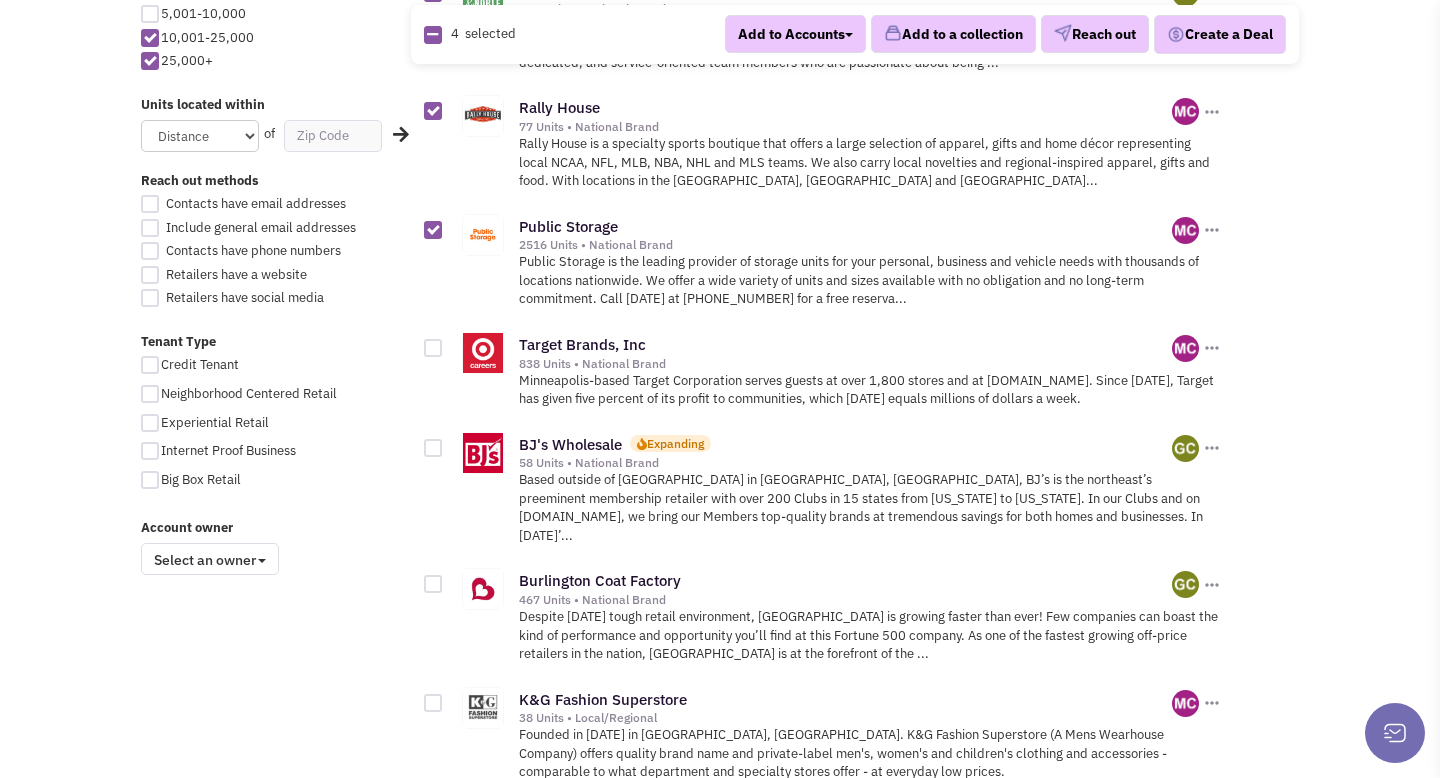 click at bounding box center [433, 448] 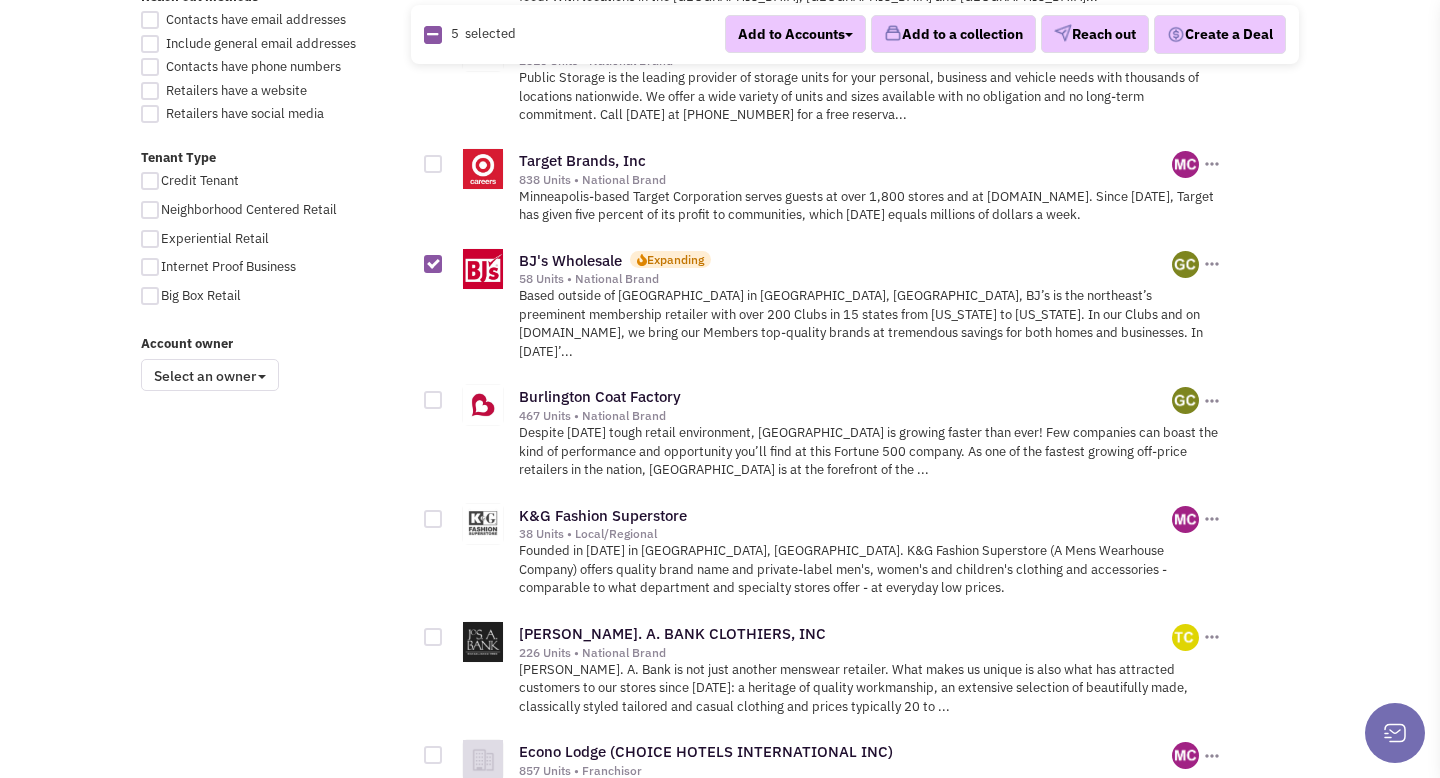 scroll, scrollTop: 1417, scrollLeft: 0, axis: vertical 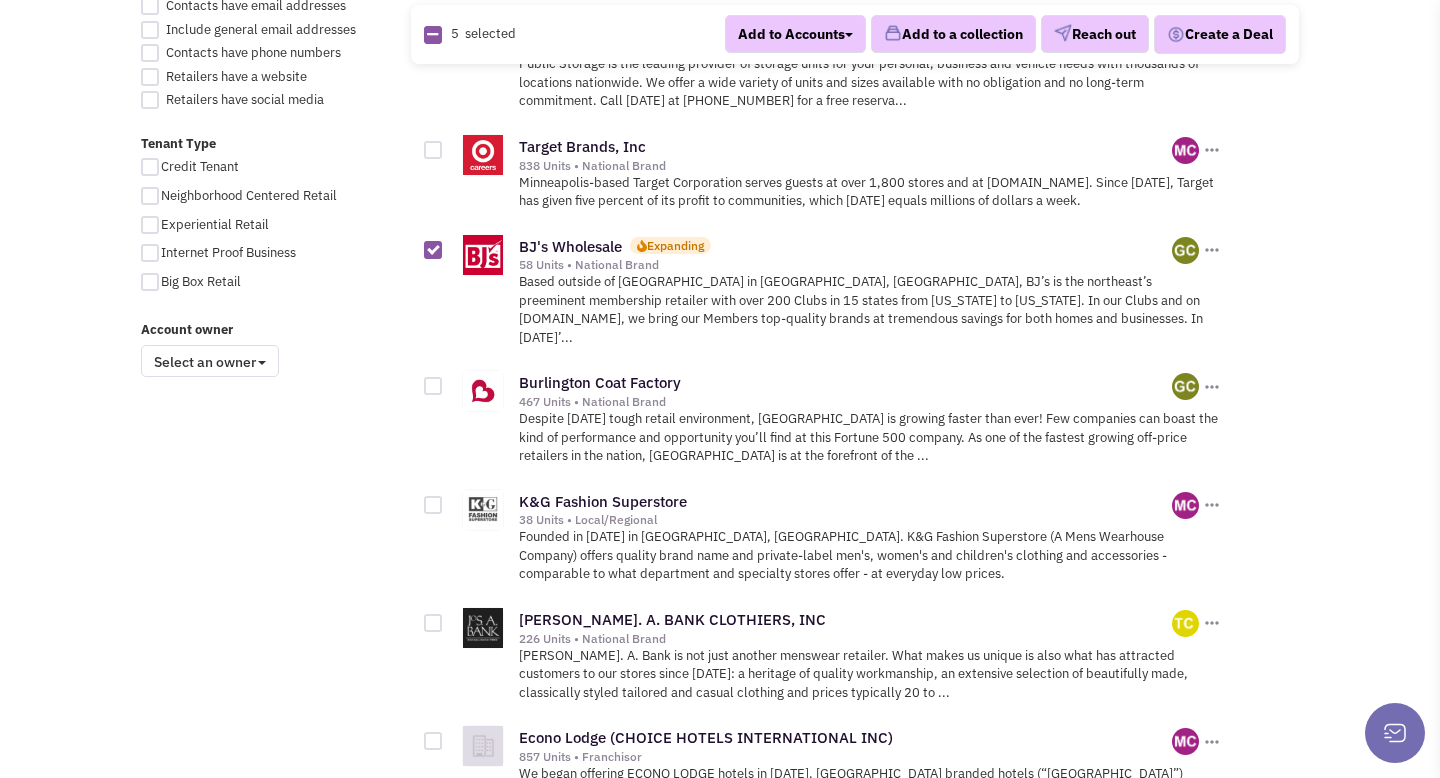 click at bounding box center (433, 386) 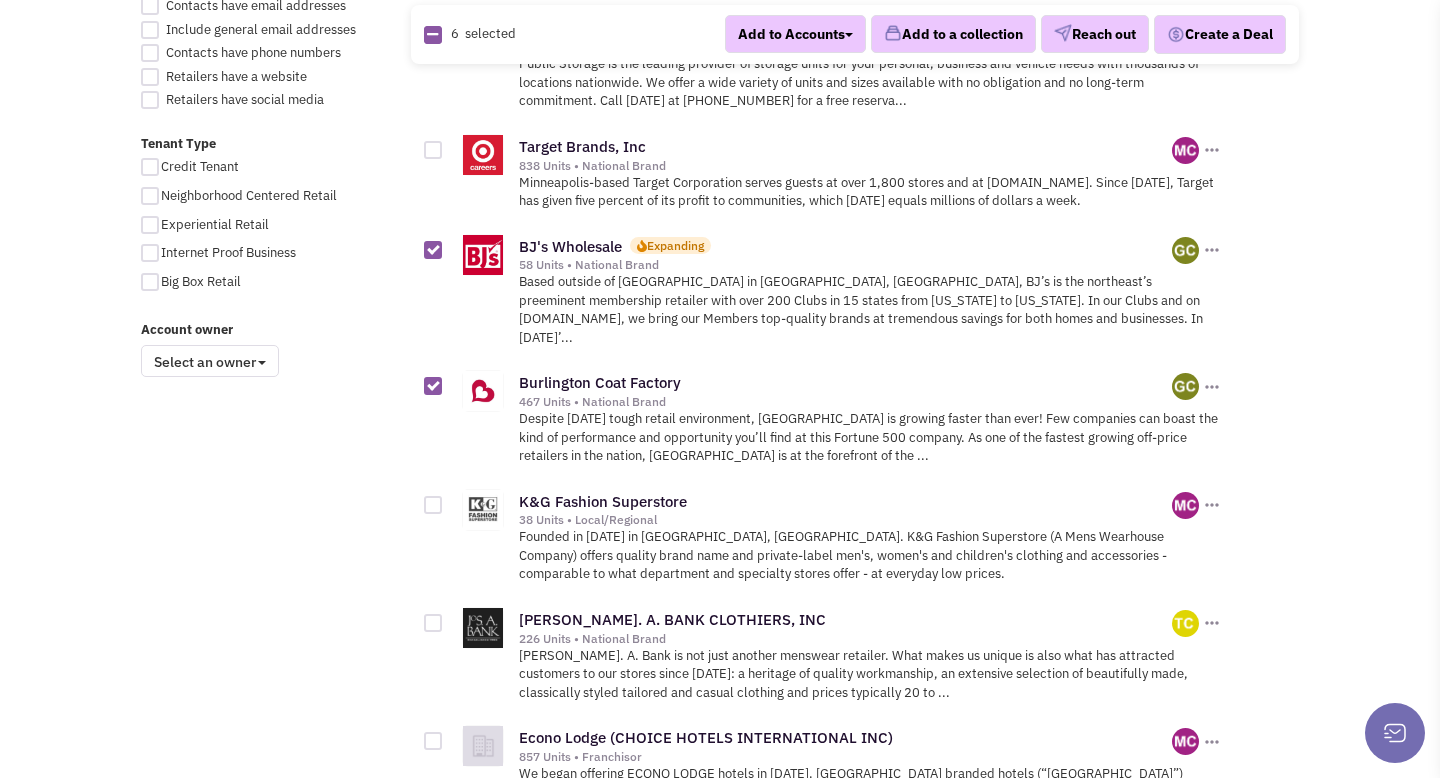 click at bounding box center (433, 505) 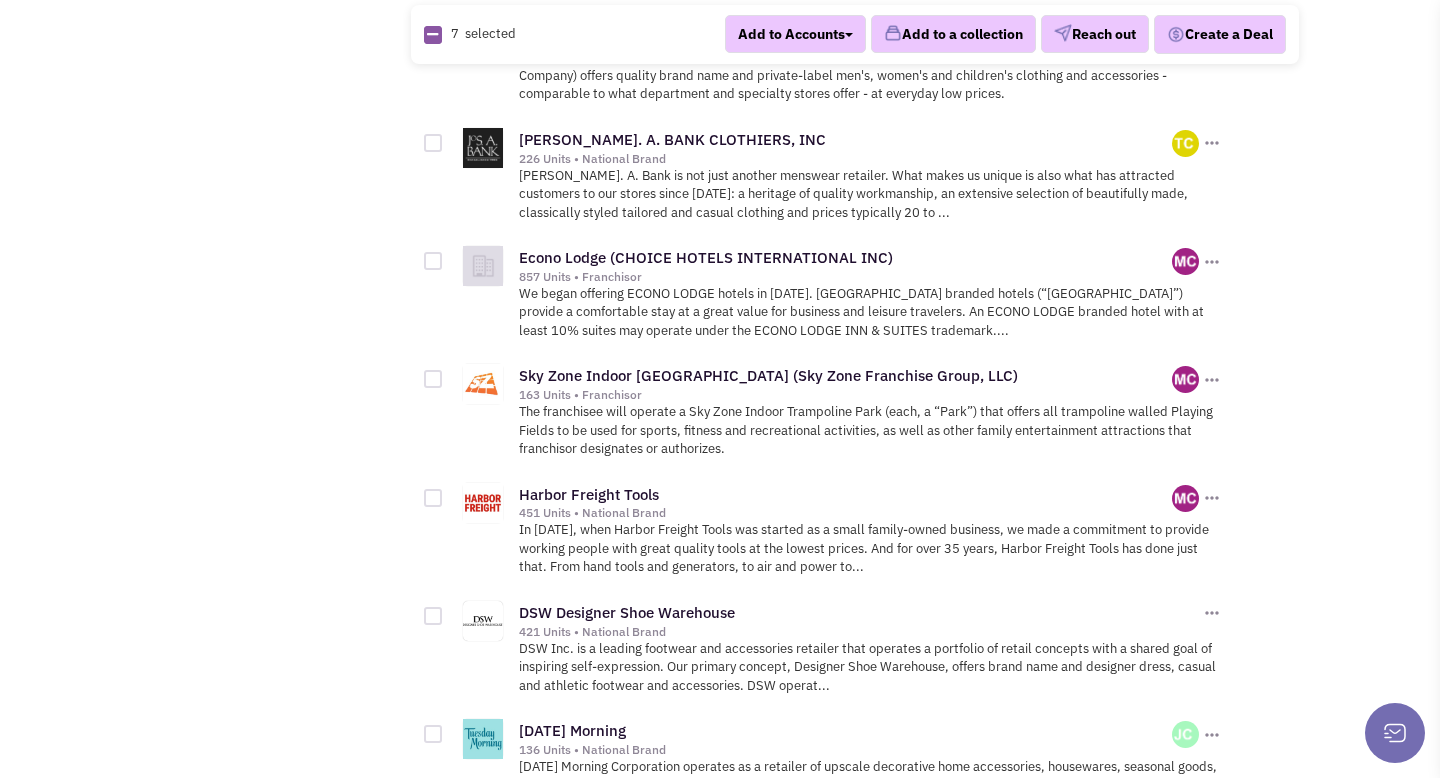 scroll, scrollTop: 1907, scrollLeft: 0, axis: vertical 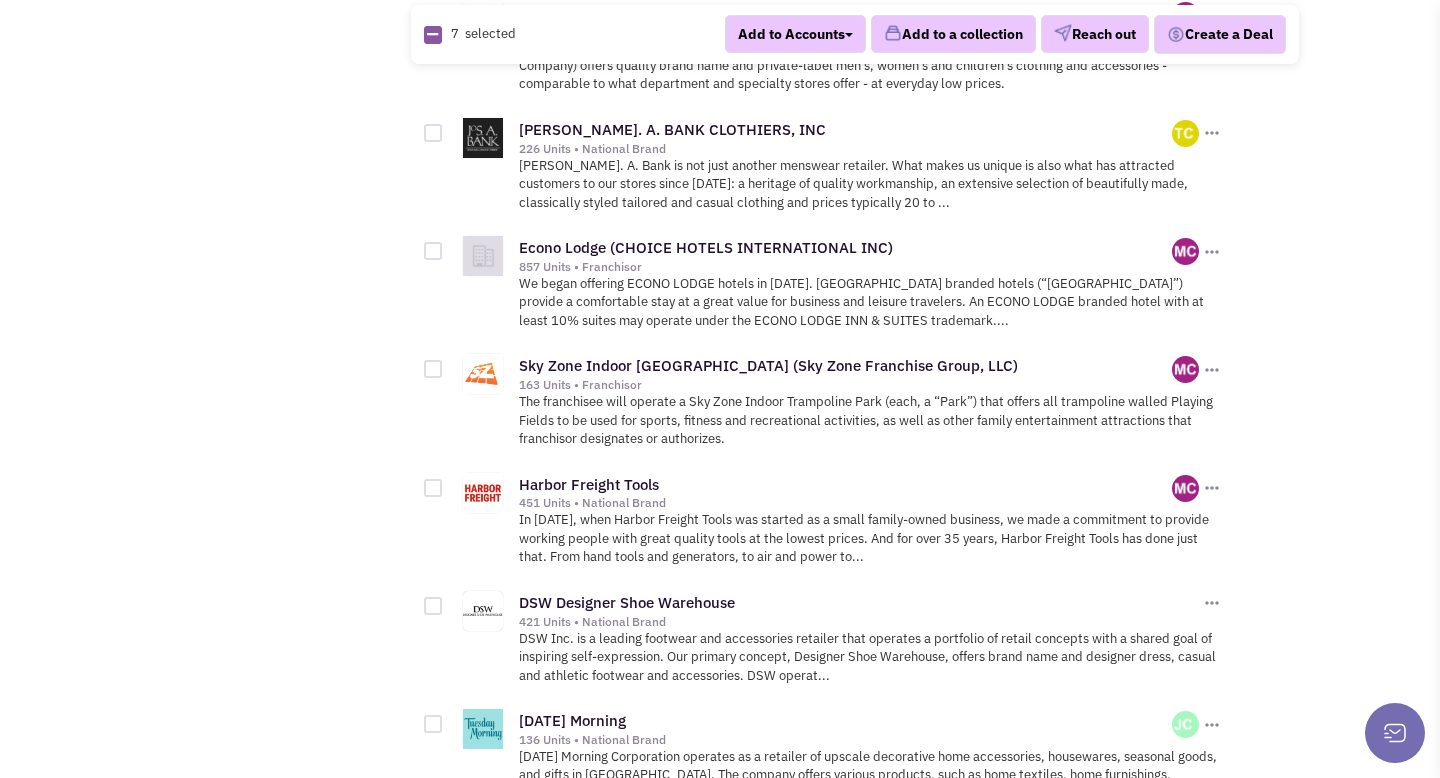 click at bounding box center [433, 488] 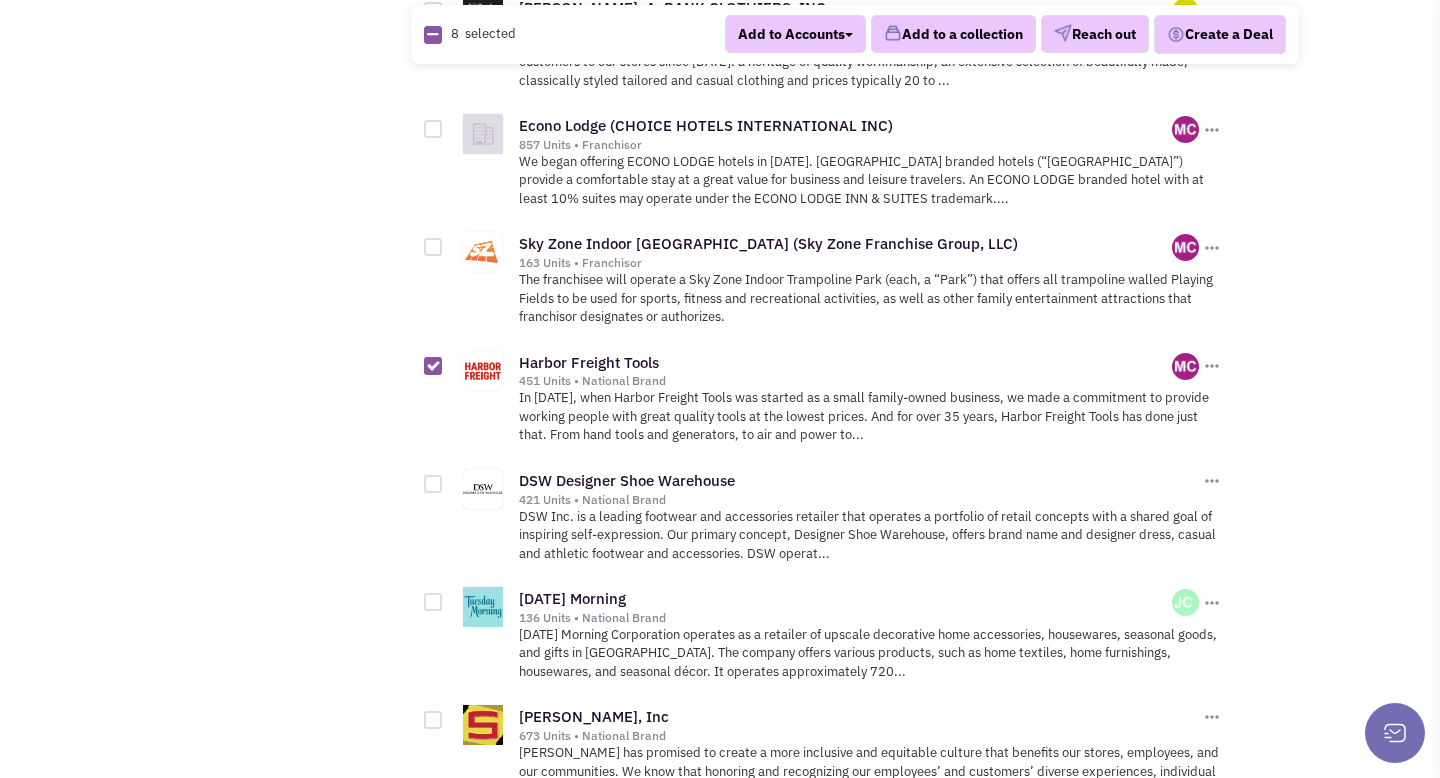 scroll, scrollTop: 2088, scrollLeft: 0, axis: vertical 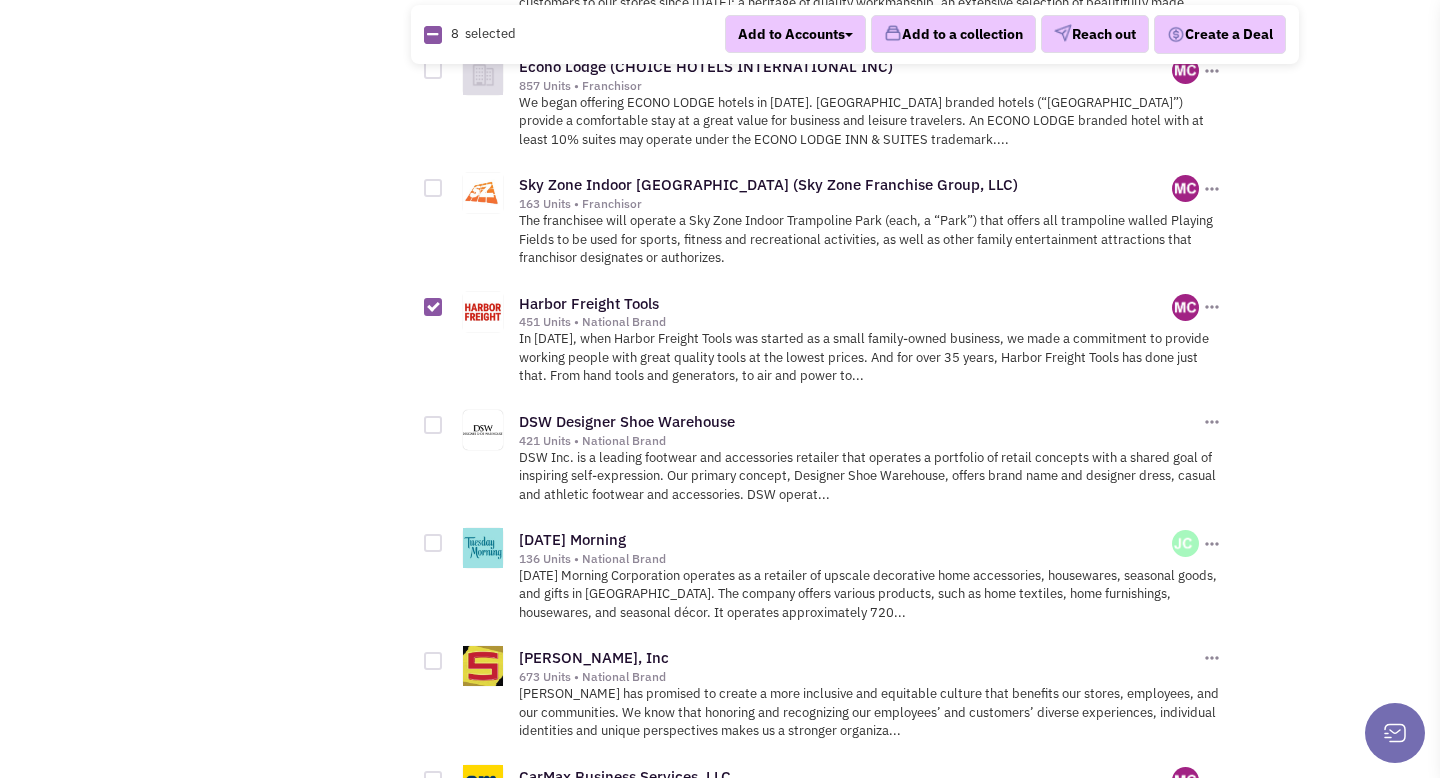 click at bounding box center [433, 425] 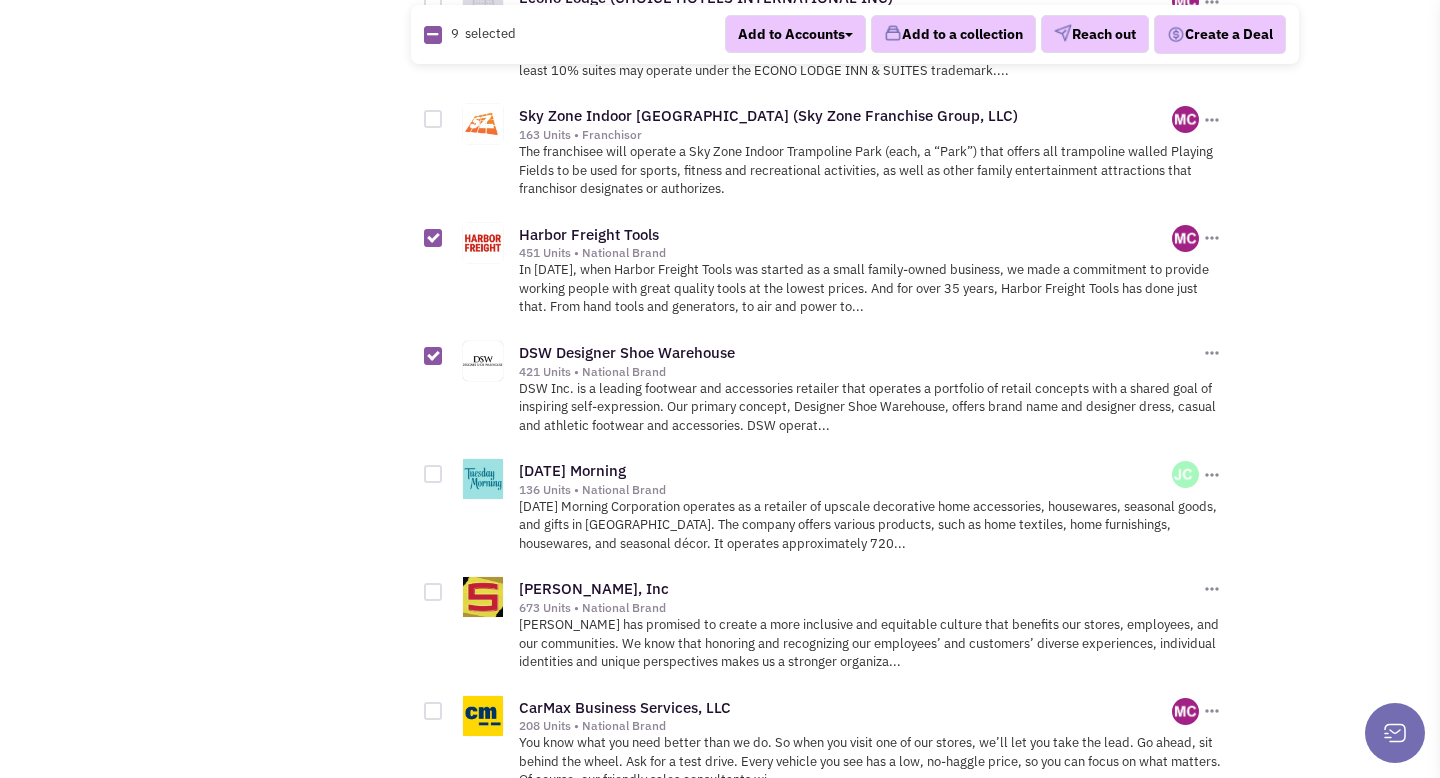 scroll, scrollTop: 2179, scrollLeft: 0, axis: vertical 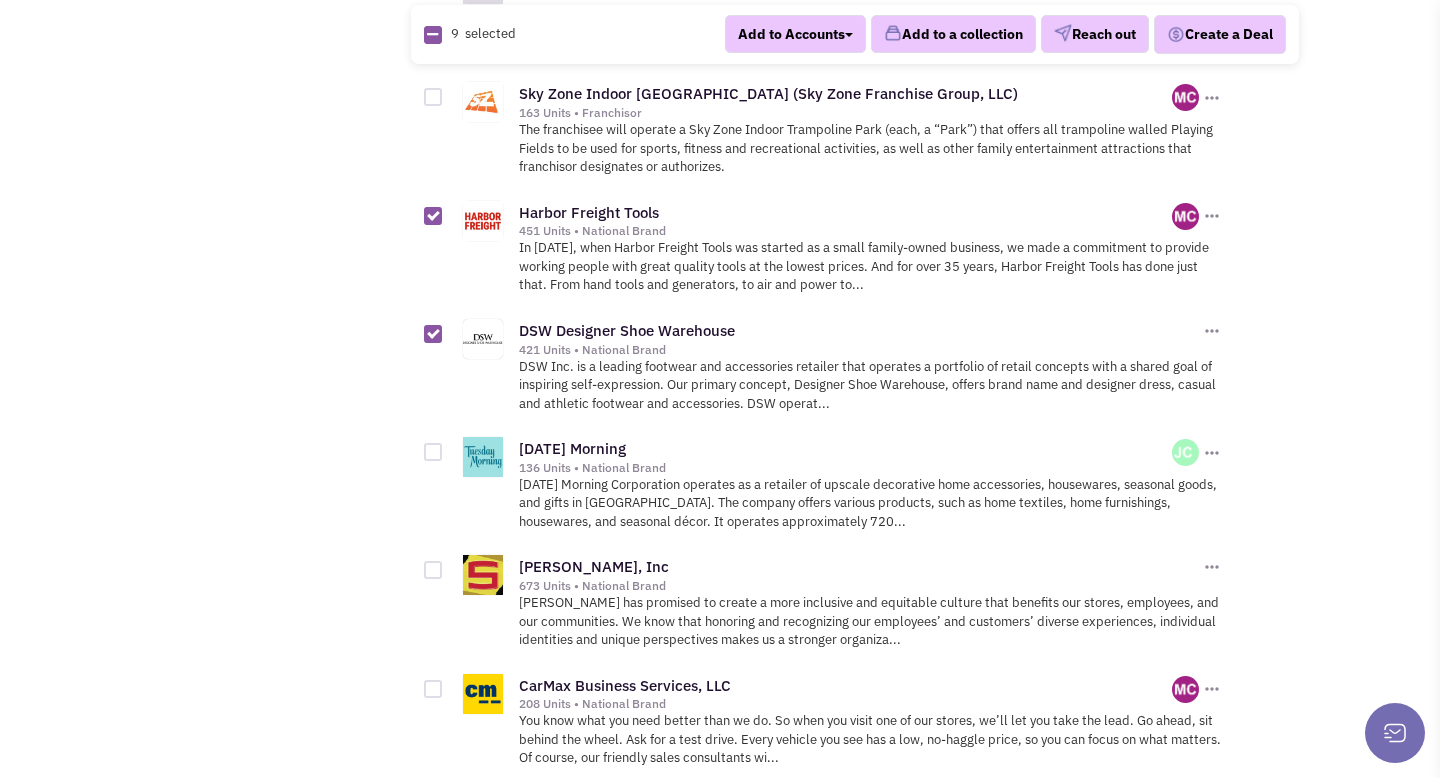 click at bounding box center (433, 452) 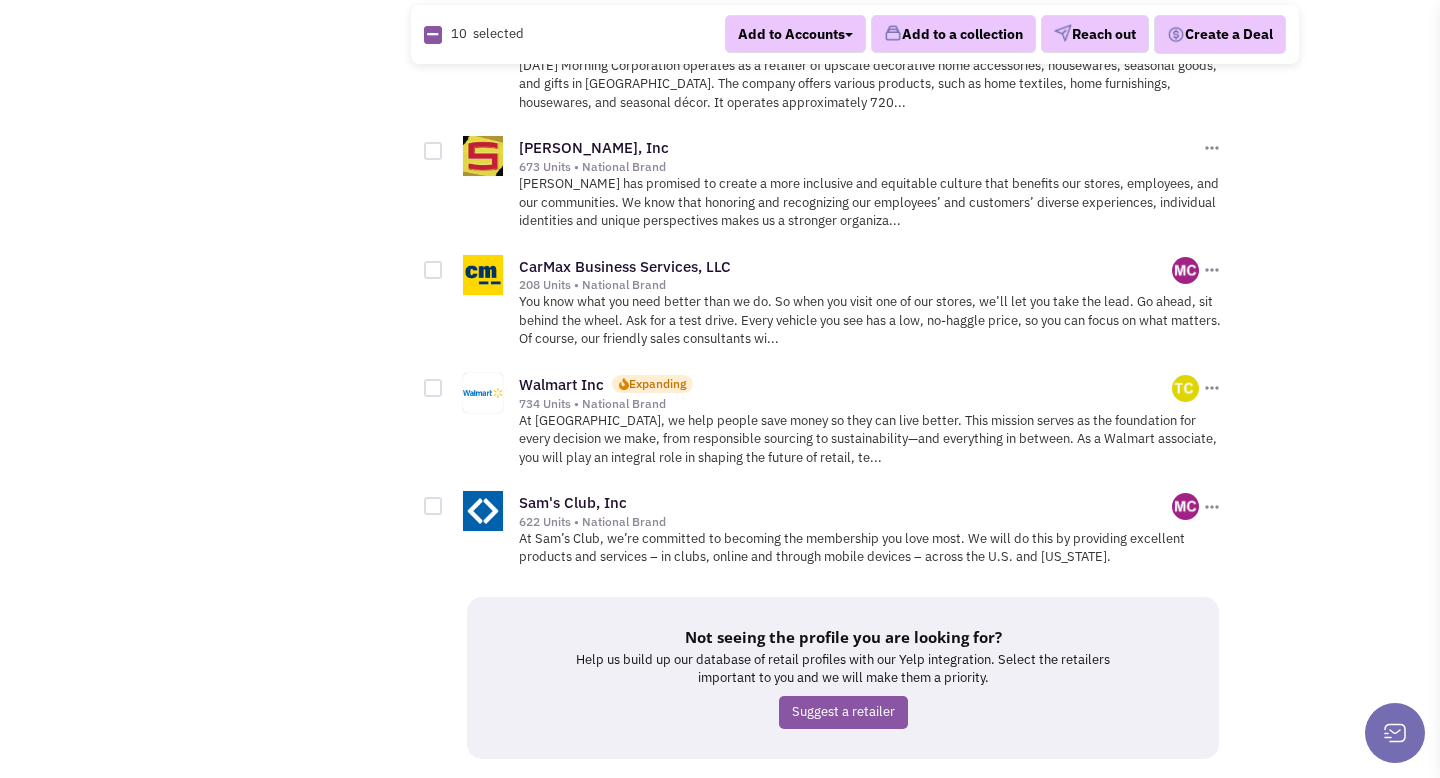 scroll, scrollTop: 2688, scrollLeft: 0, axis: vertical 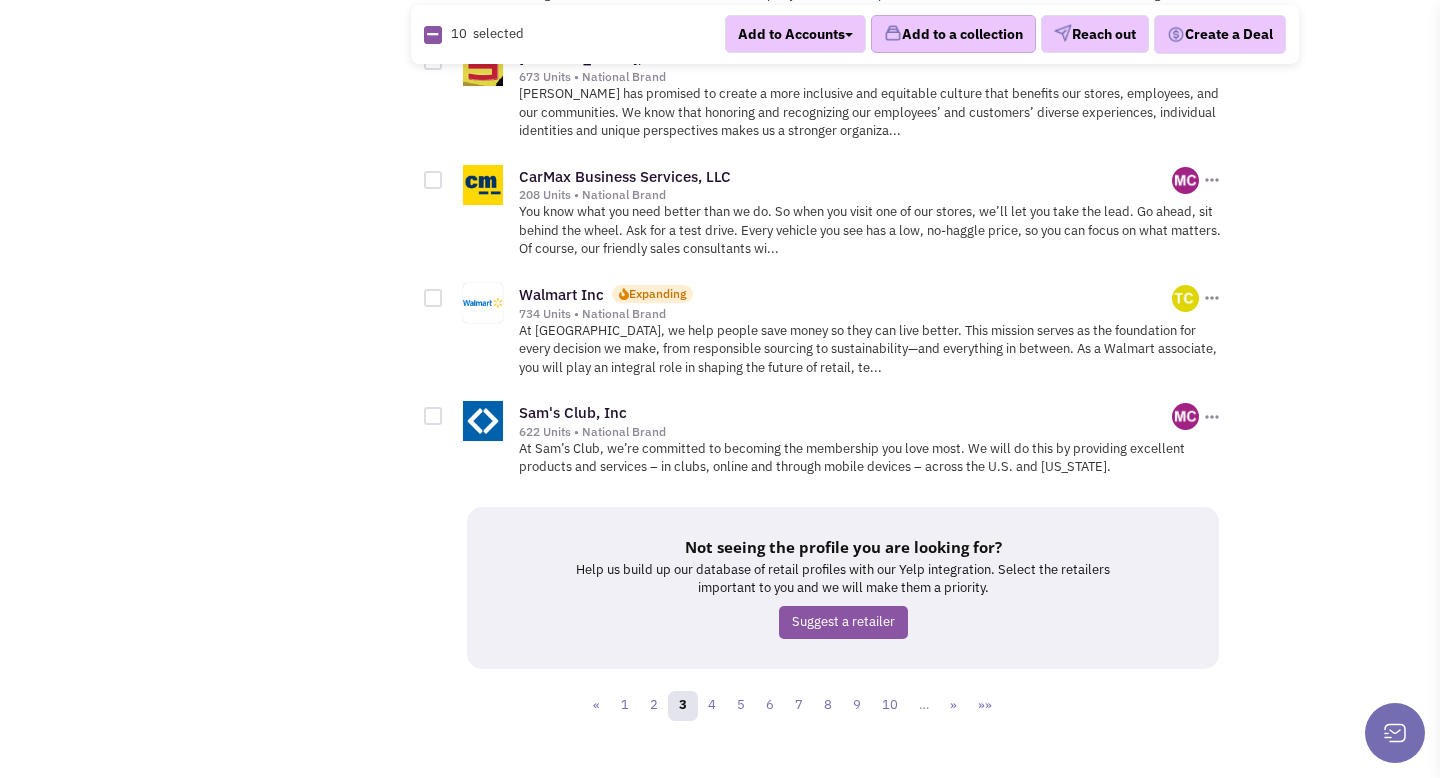 click on "Add to a collection" at bounding box center (953, 35) 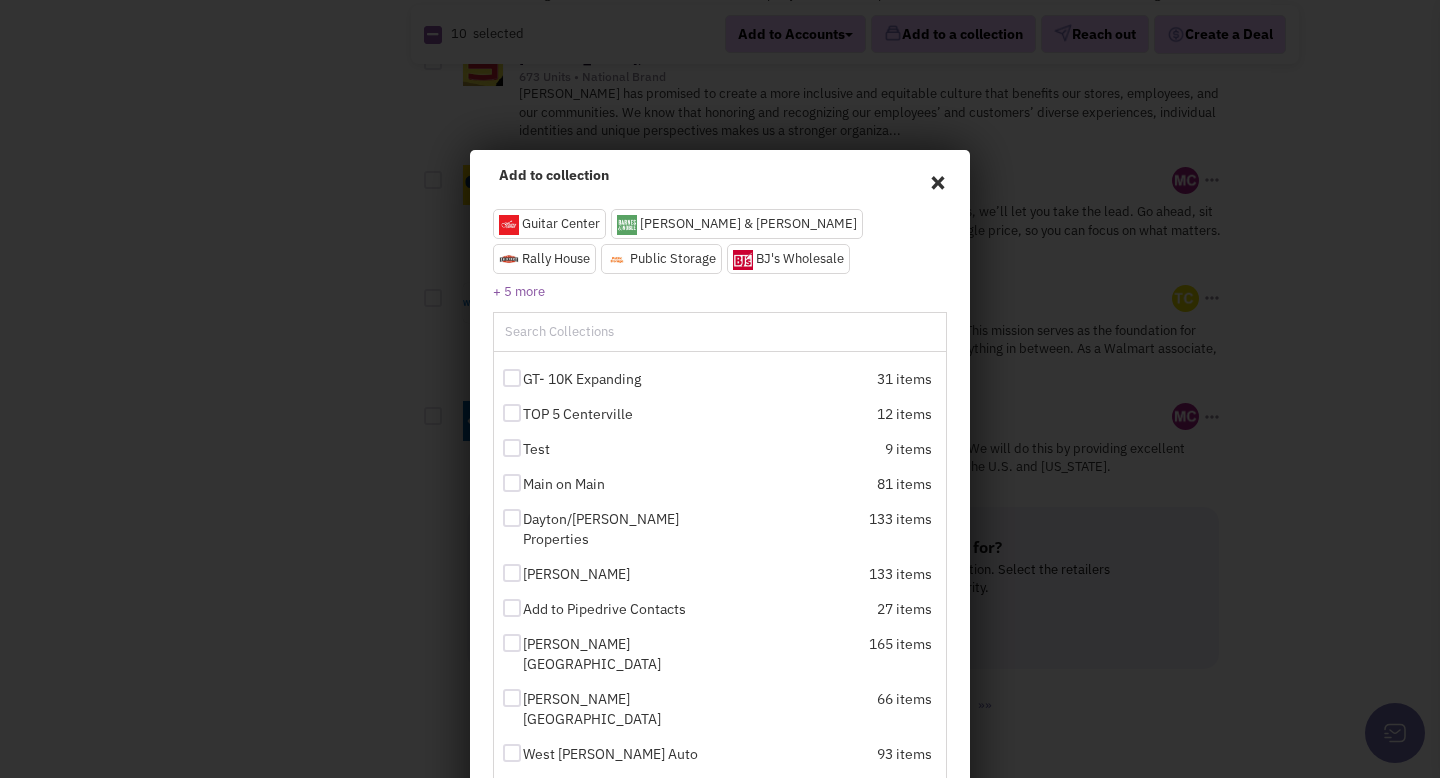 scroll, scrollTop: 387, scrollLeft: 0, axis: vertical 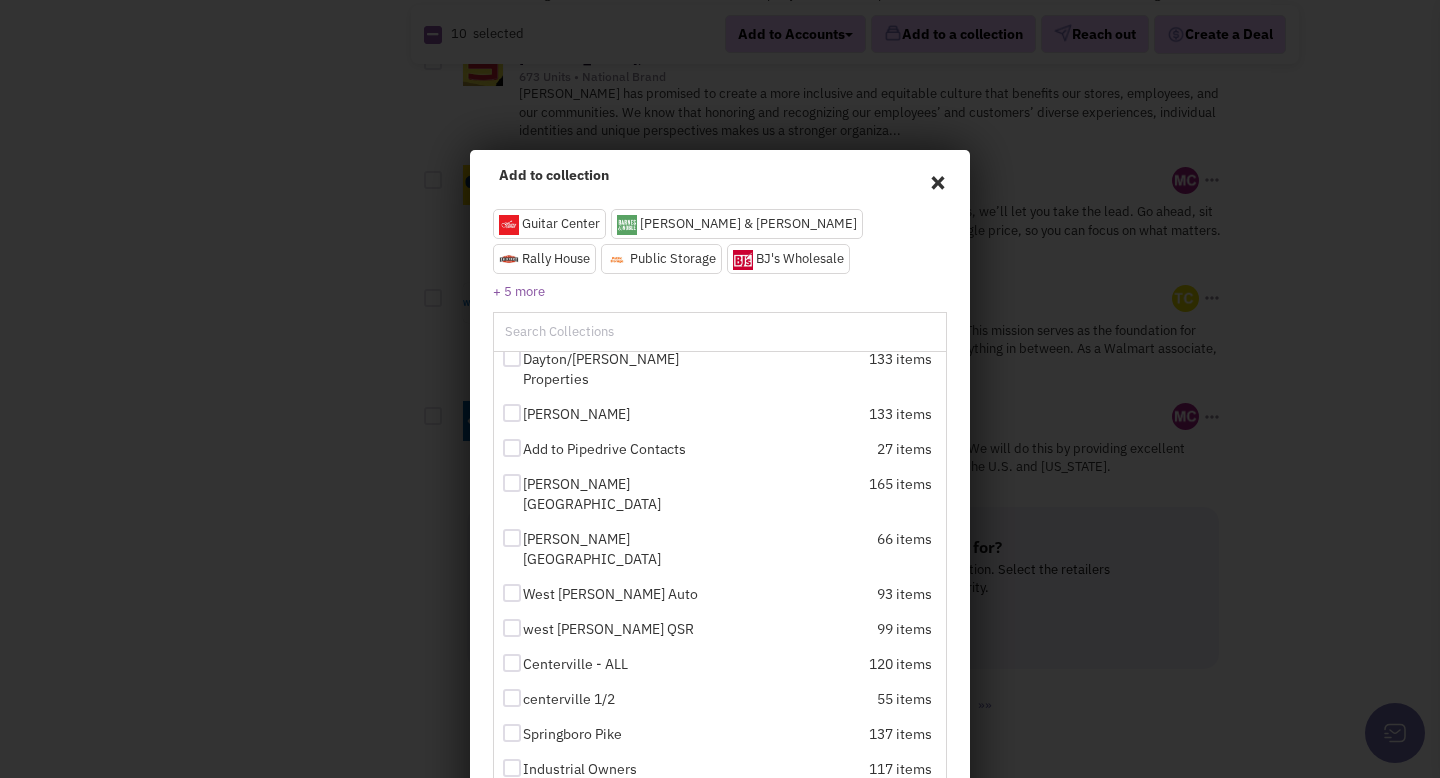 click at bounding box center [512, 803] 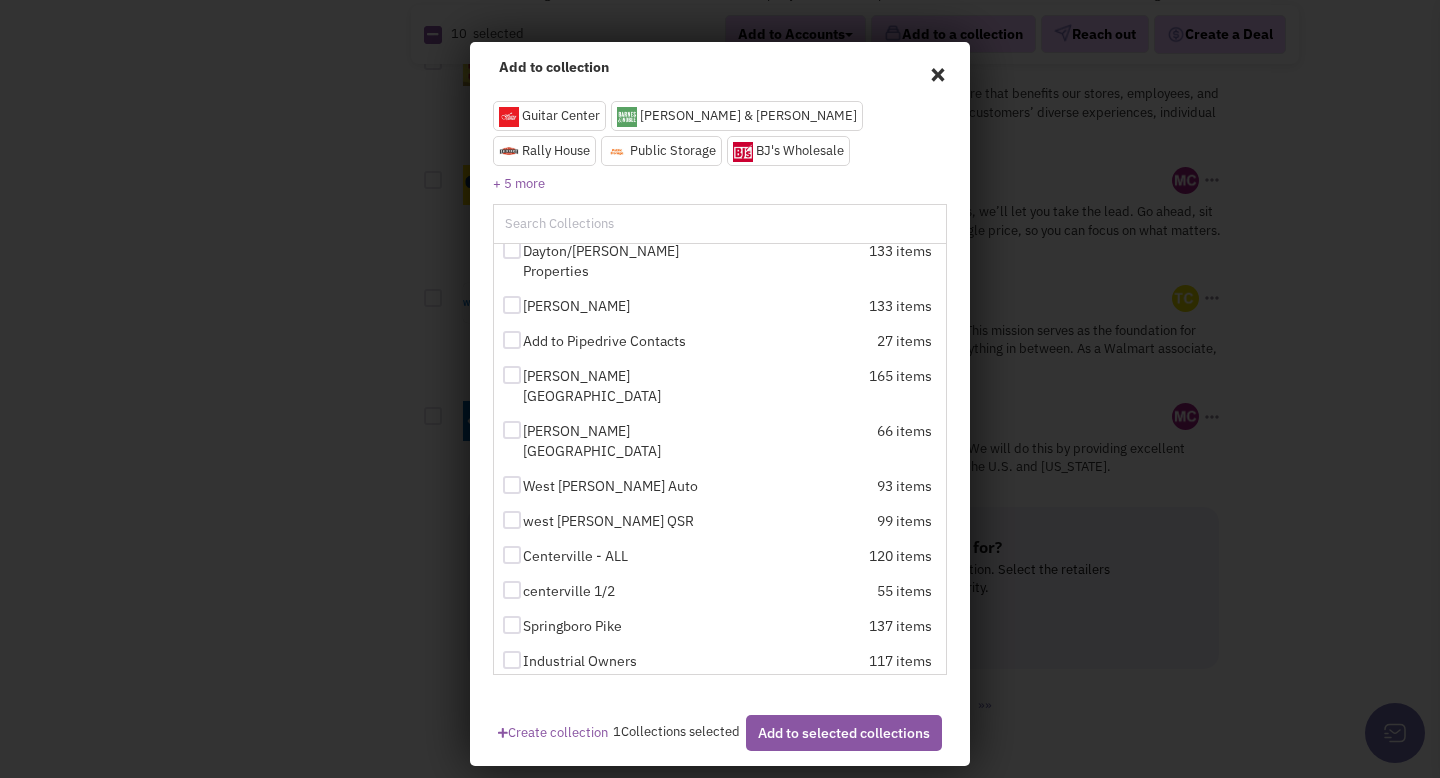 scroll, scrollTop: 127, scrollLeft: 0, axis: vertical 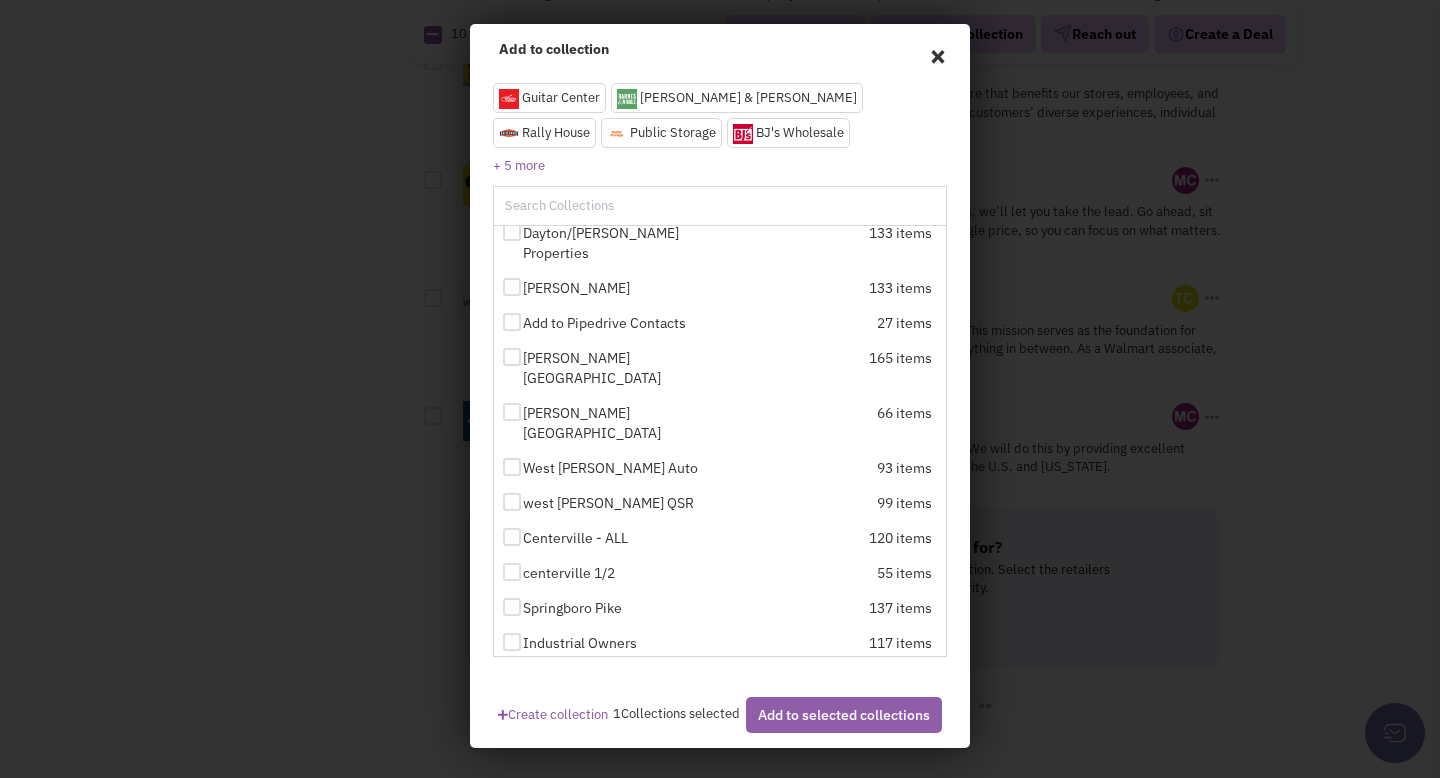 click on "Add to selected collections" at bounding box center [844, 715] 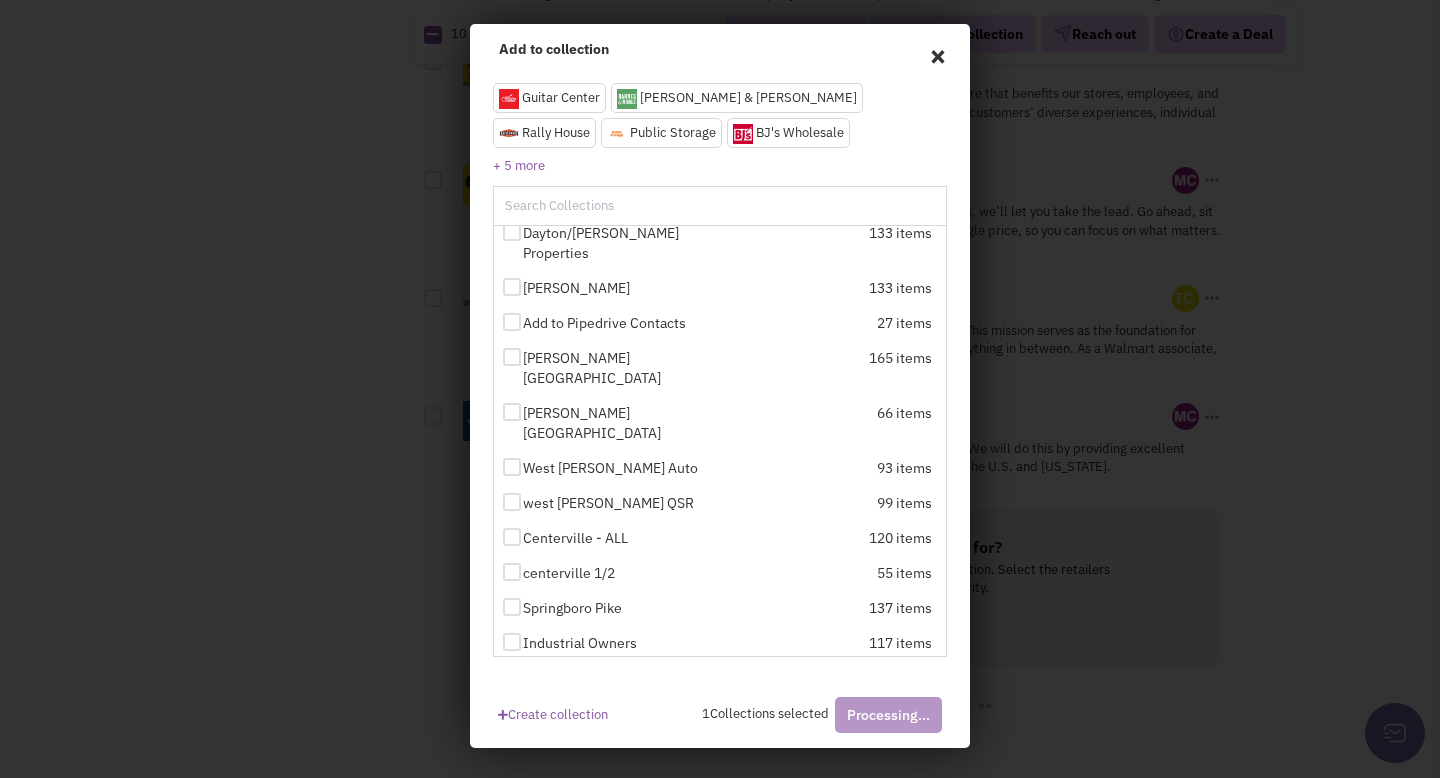 scroll, scrollTop: 126, scrollLeft: 0, axis: vertical 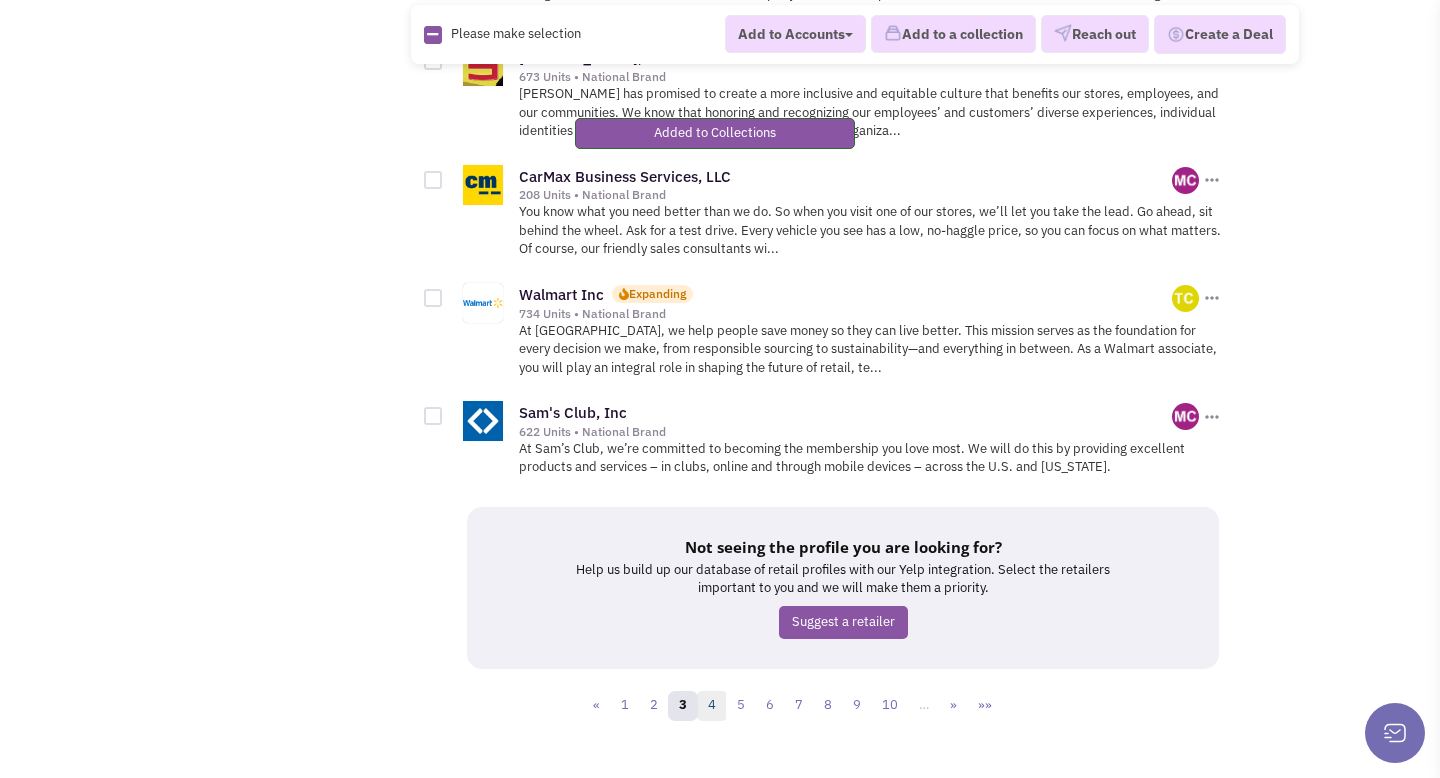 click on "4" at bounding box center (712, 706) 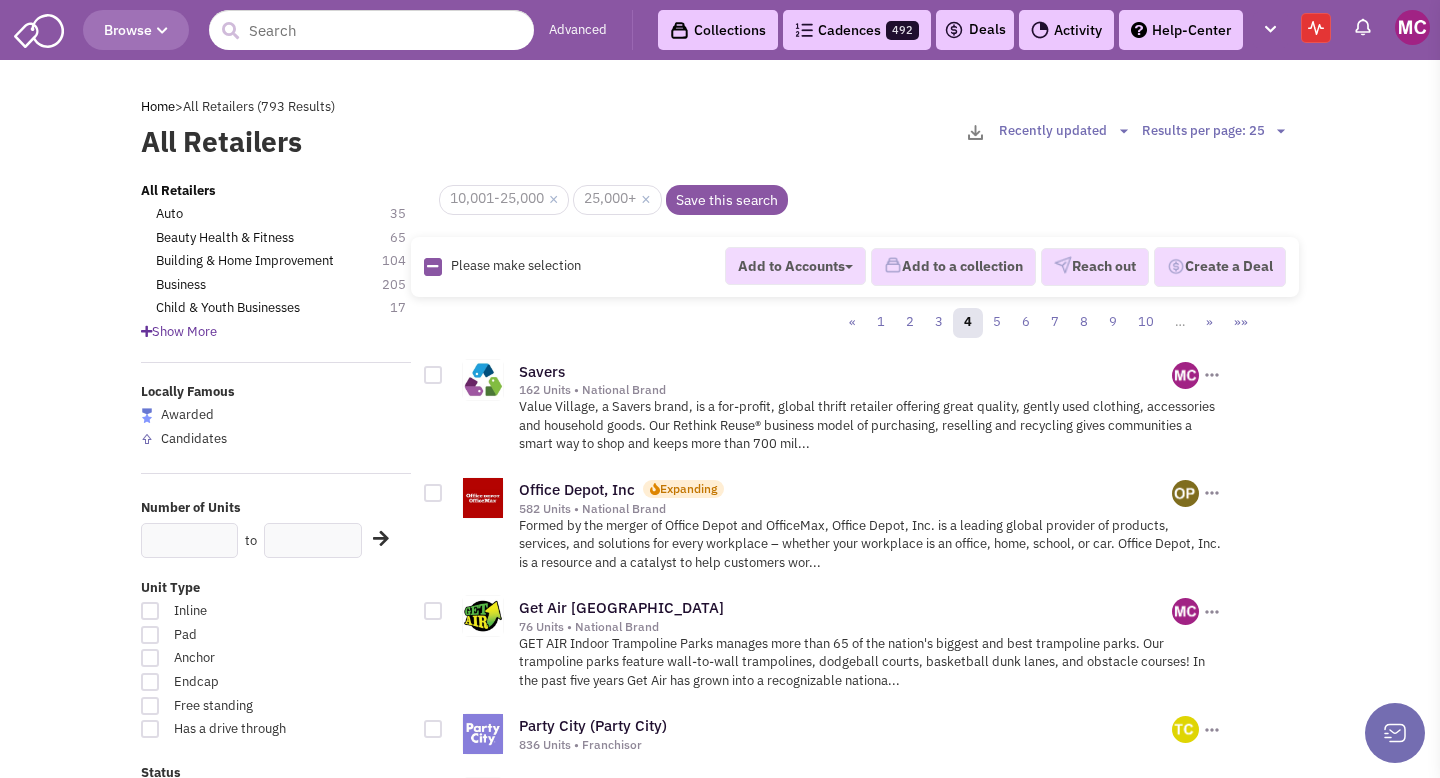 scroll, scrollTop: 0, scrollLeft: 0, axis: both 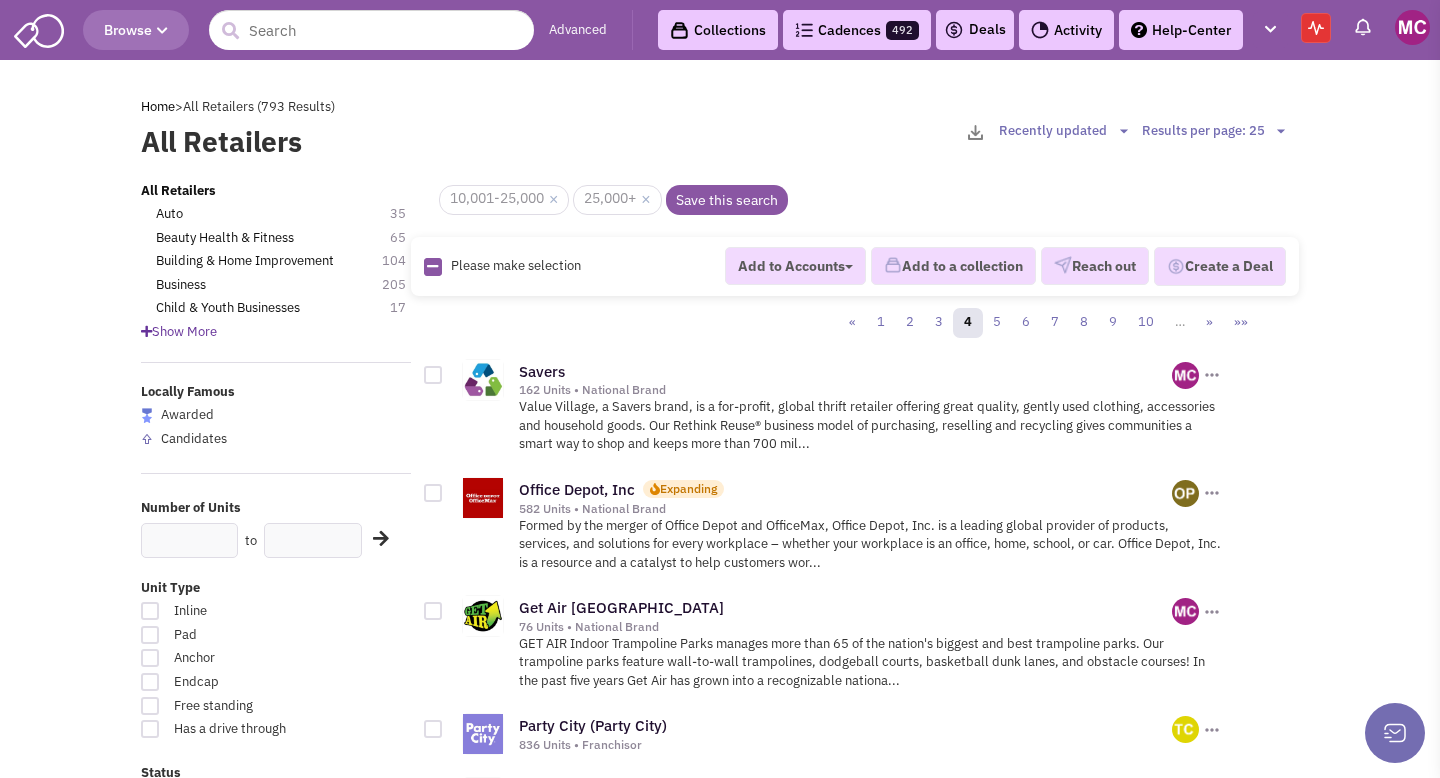 click at bounding box center [433, 493] 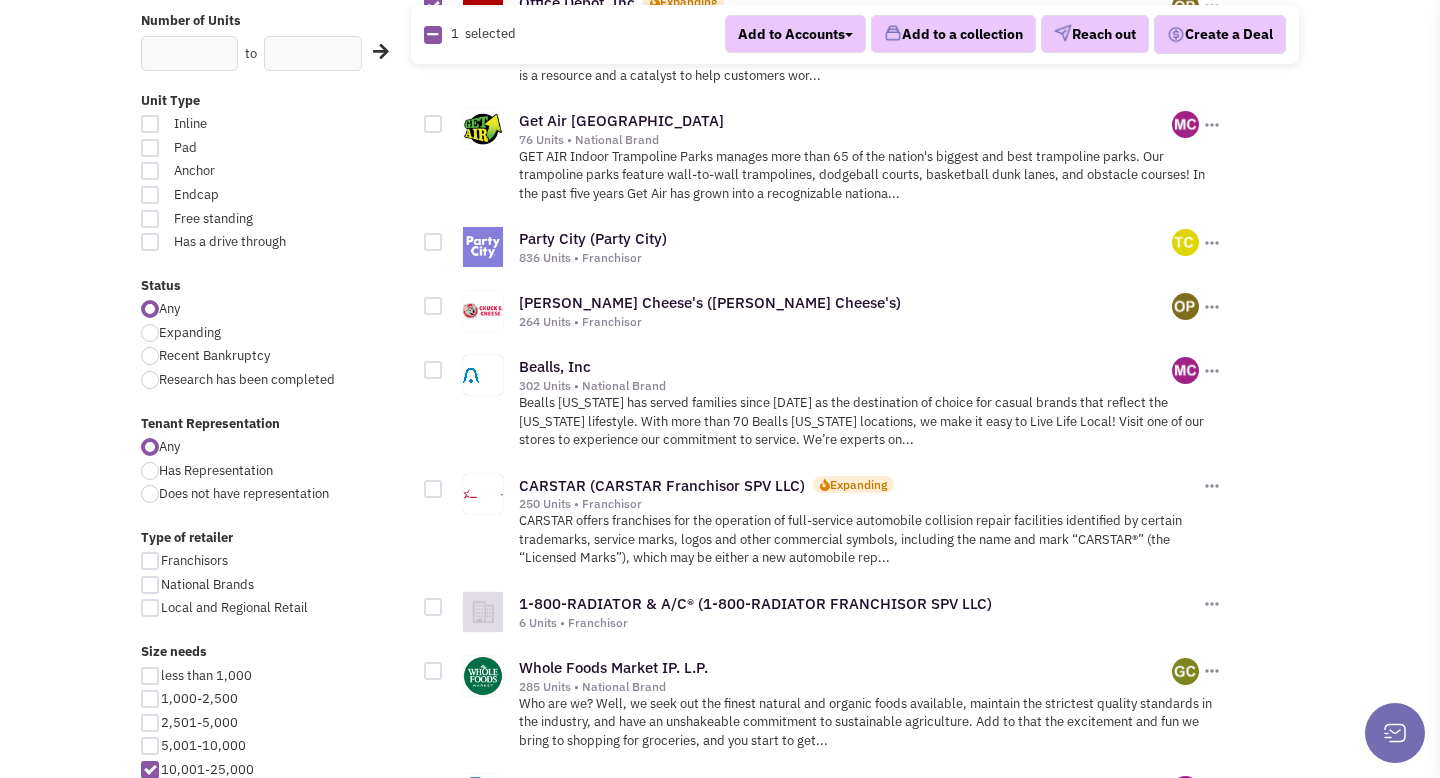 scroll, scrollTop: 509, scrollLeft: 0, axis: vertical 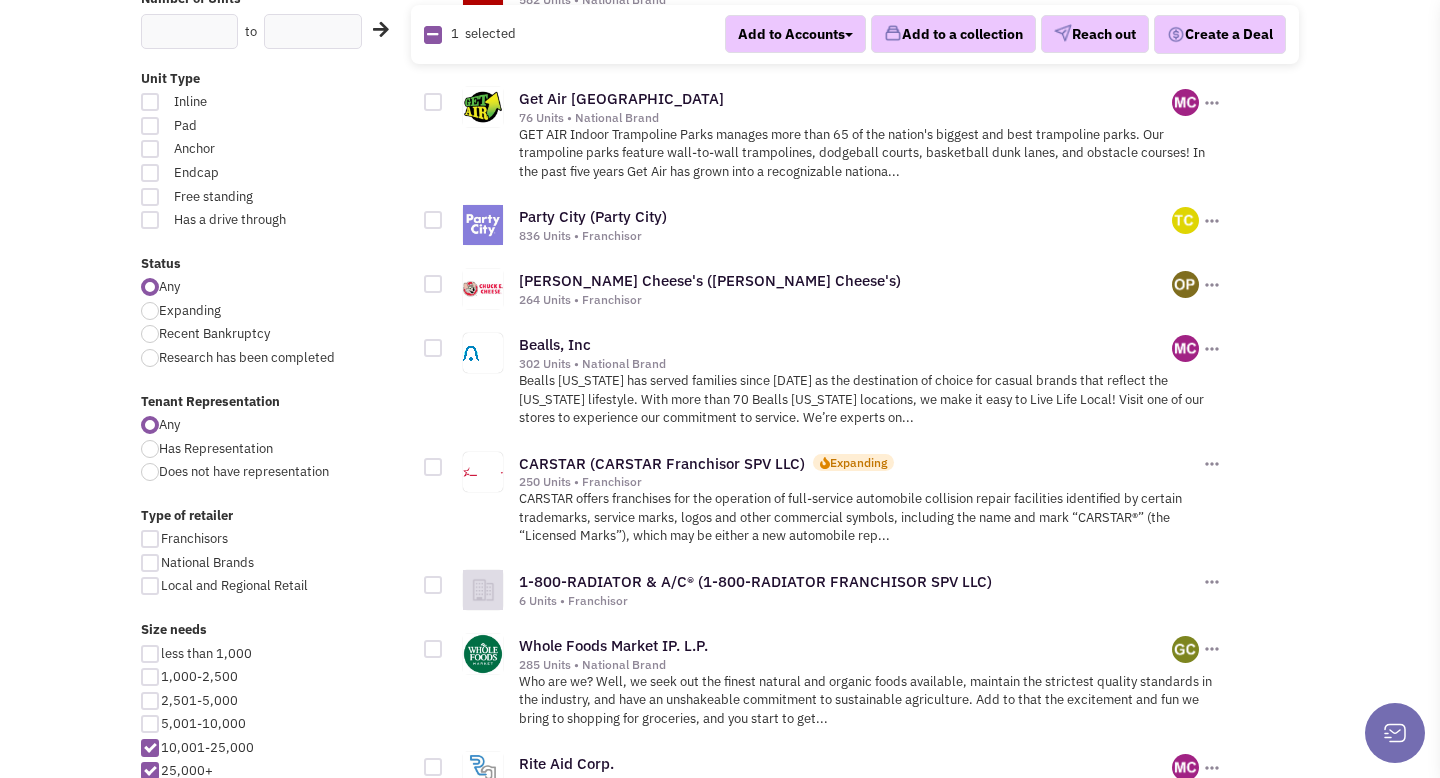 click at bounding box center [433, 467] 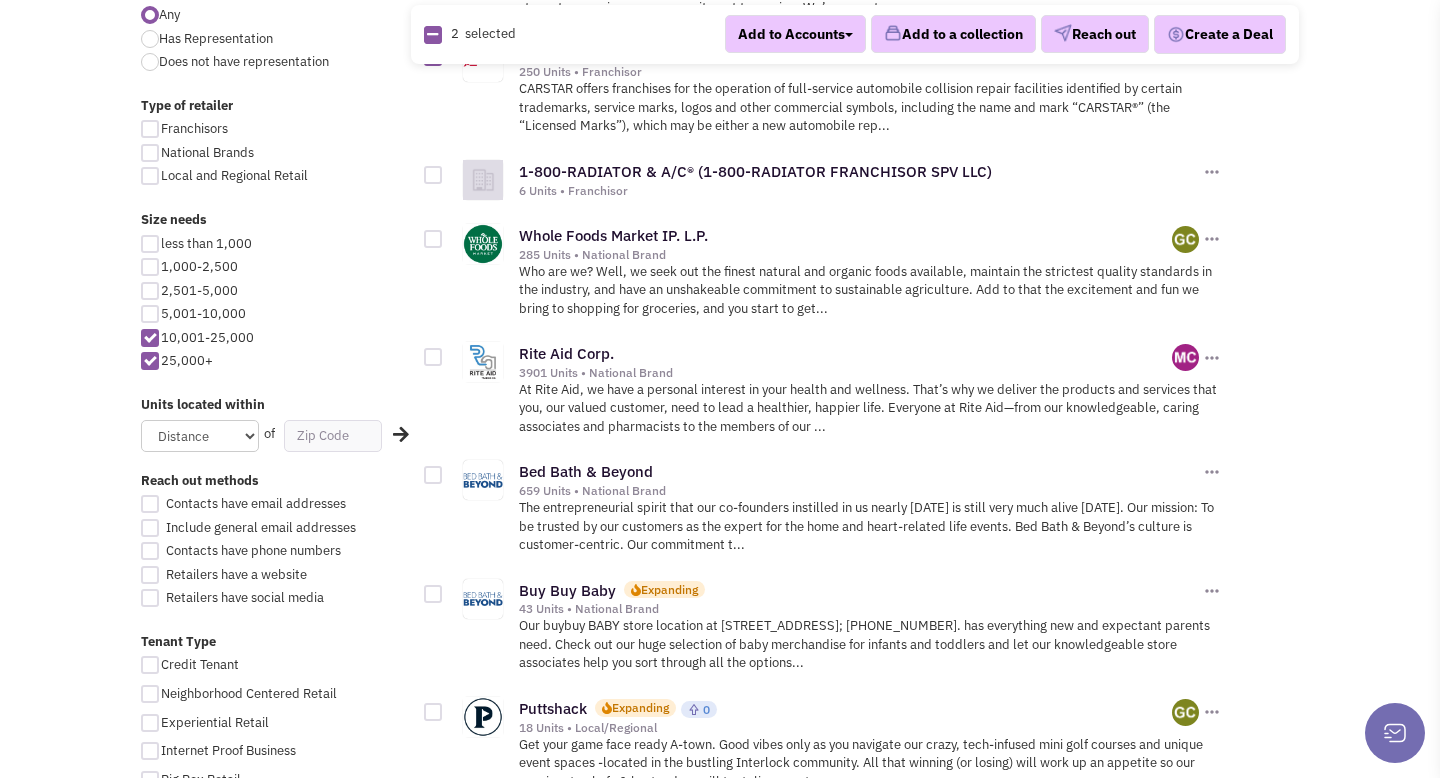 scroll, scrollTop: 952, scrollLeft: 0, axis: vertical 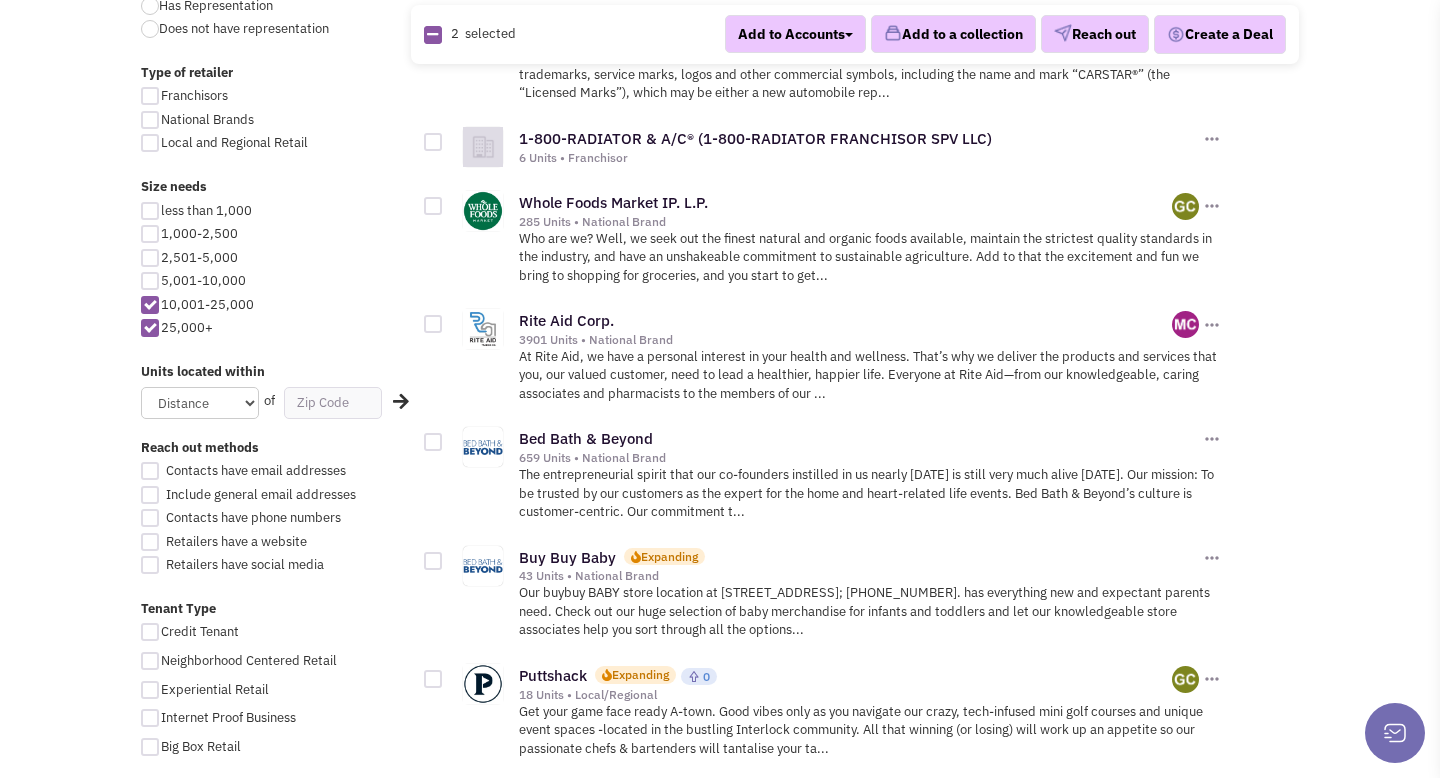 click at bounding box center (433, 561) 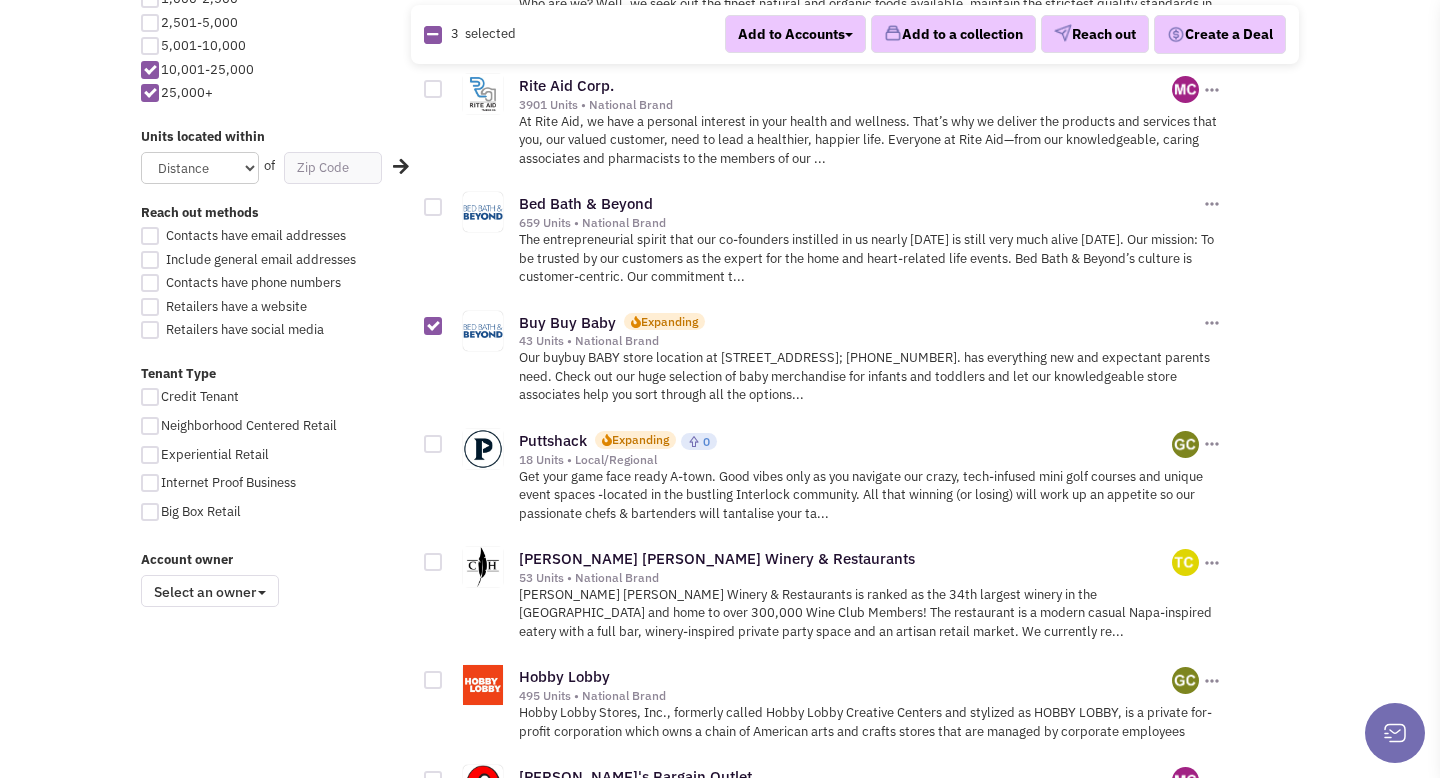 scroll, scrollTop: 1194, scrollLeft: 0, axis: vertical 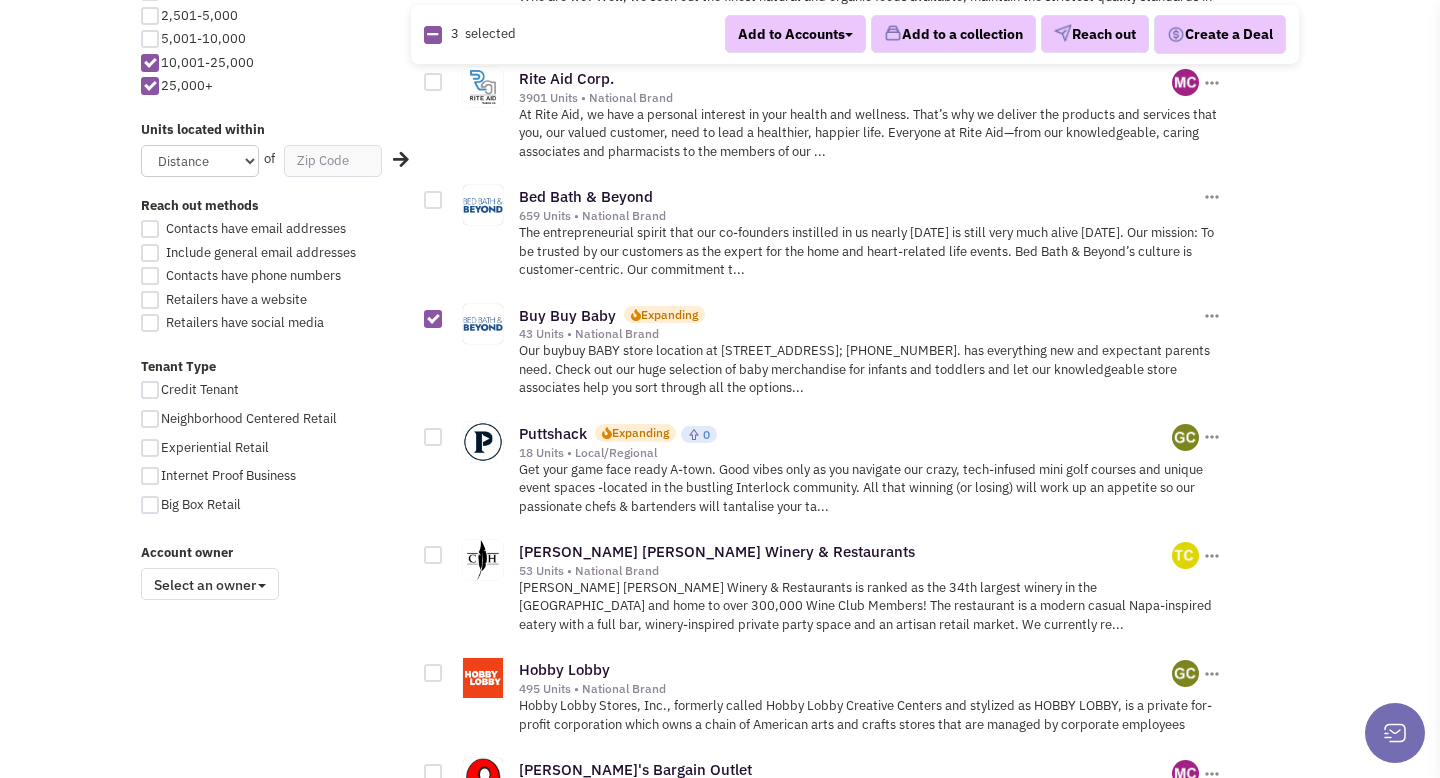 click at bounding box center (433, 437) 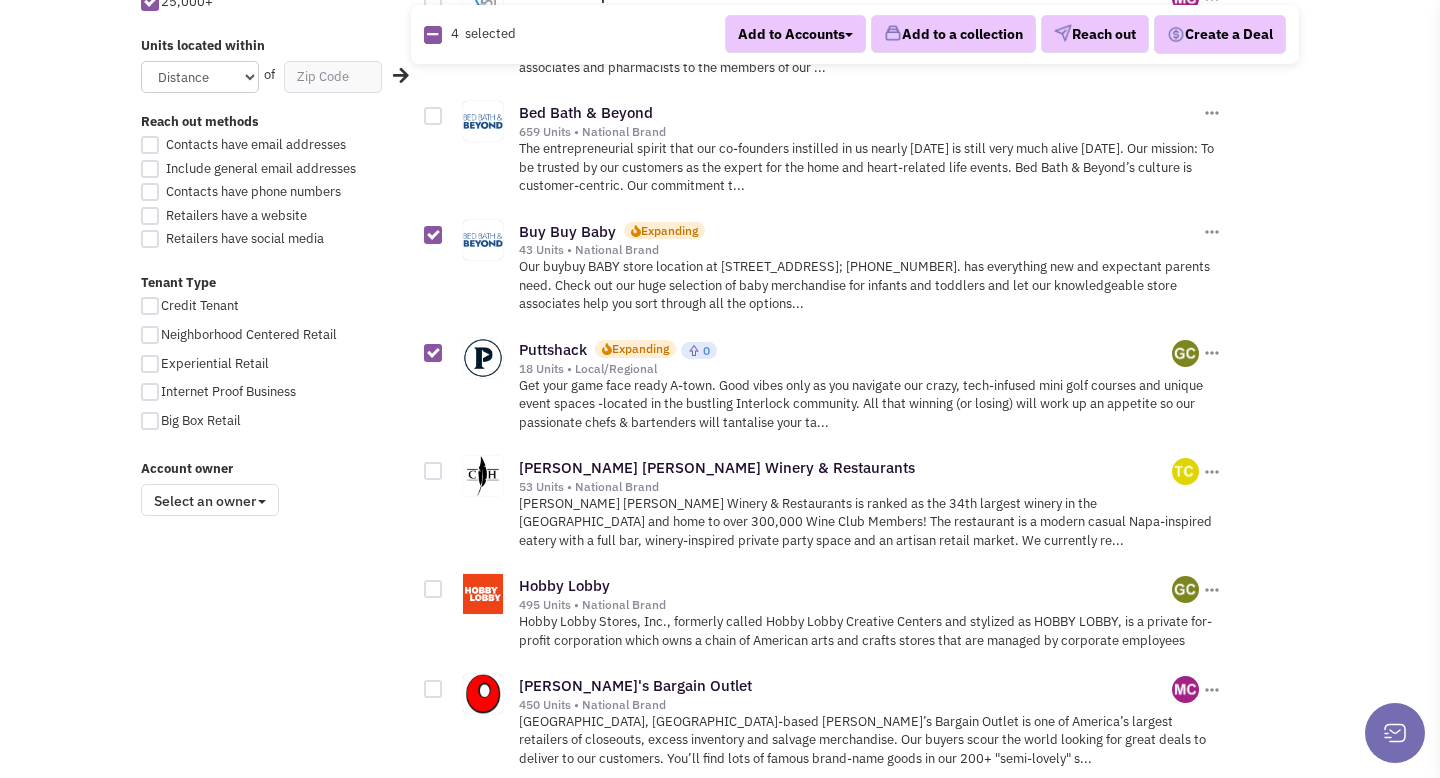 scroll, scrollTop: 1322, scrollLeft: 0, axis: vertical 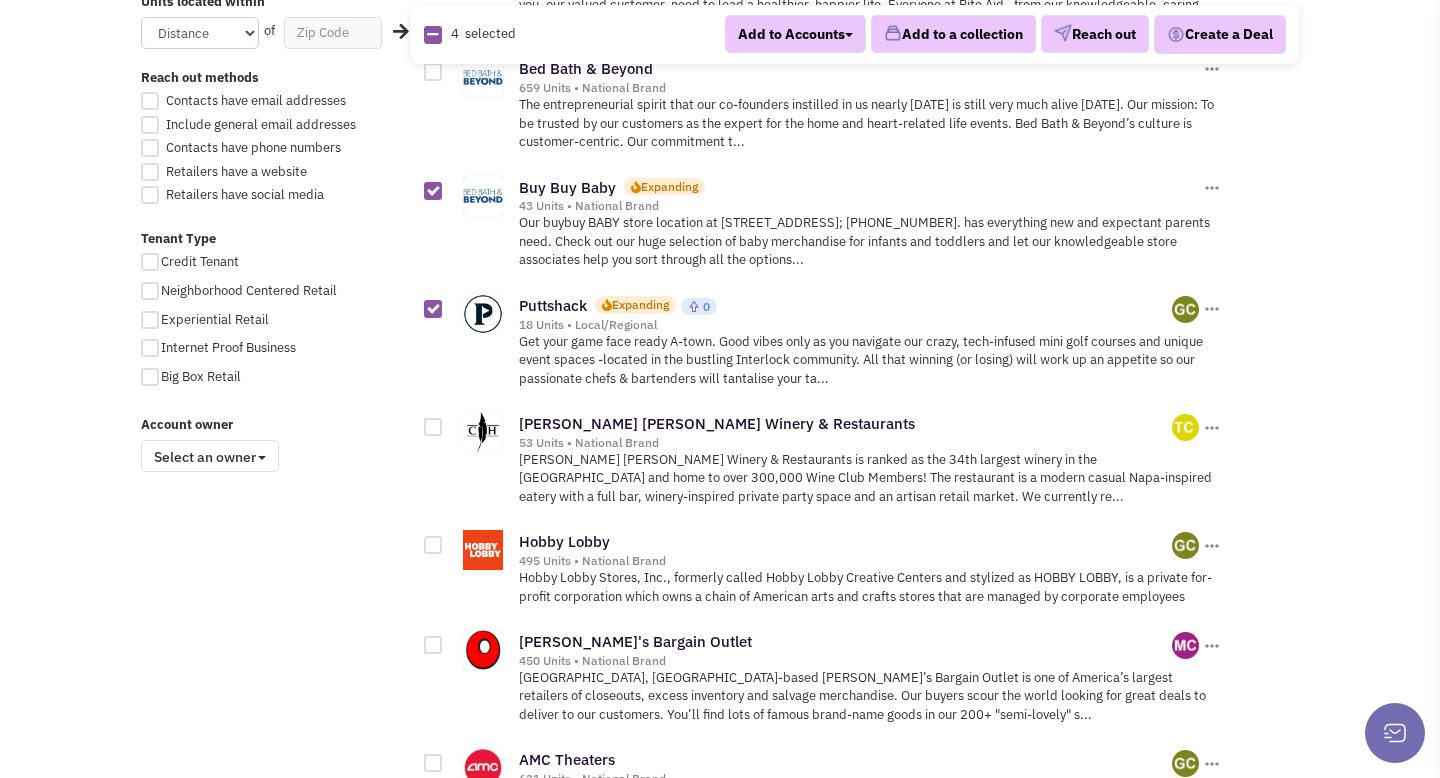 click at bounding box center (433, 545) 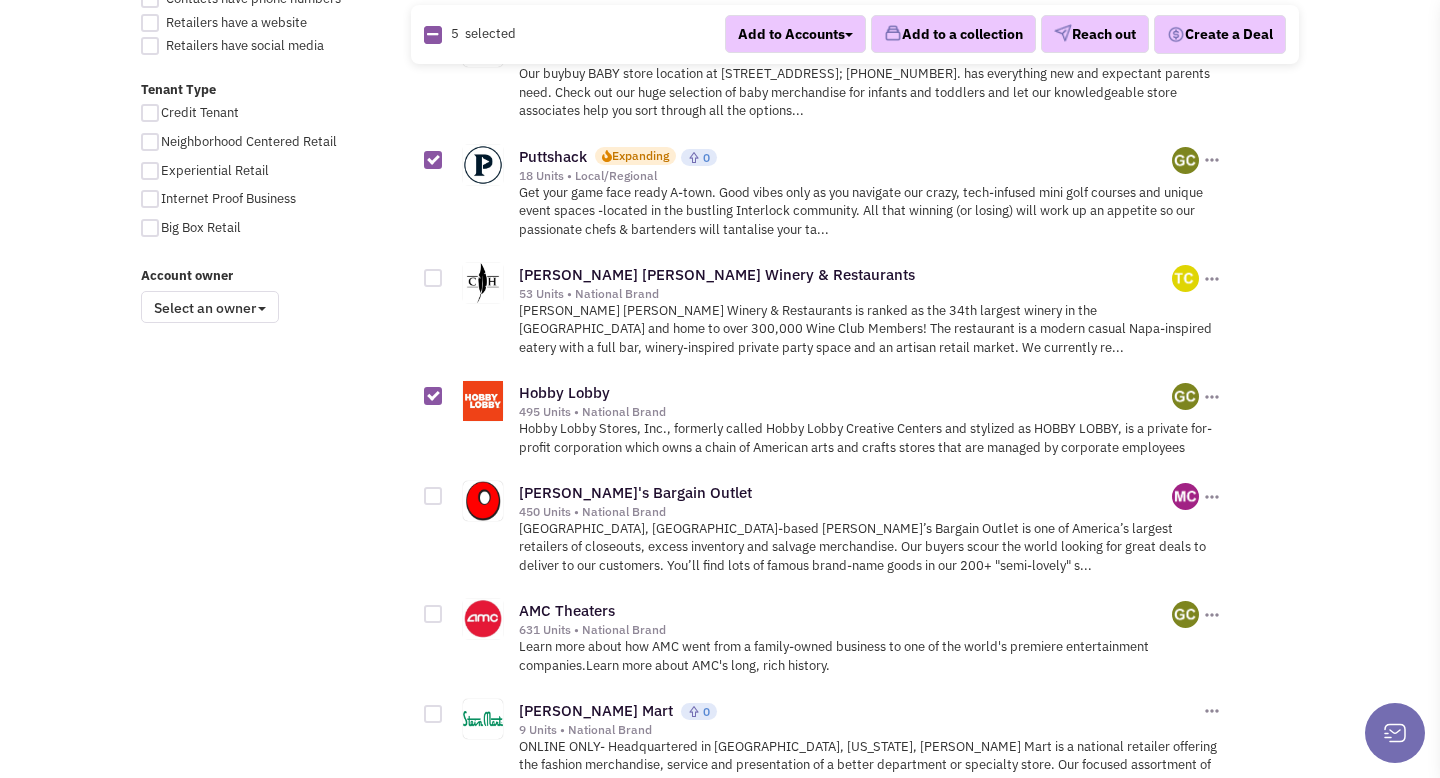 scroll, scrollTop: 1500, scrollLeft: 0, axis: vertical 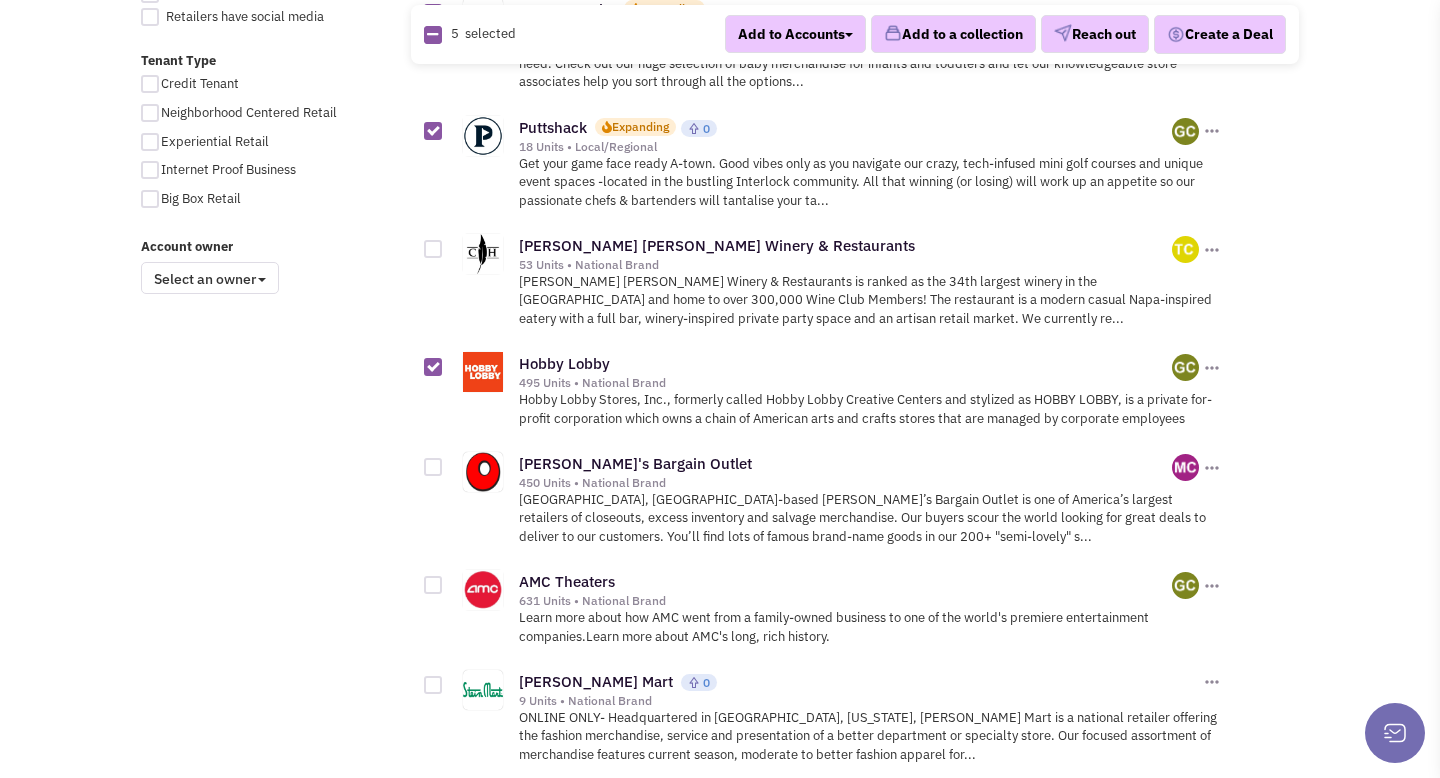 click at bounding box center (433, 467) 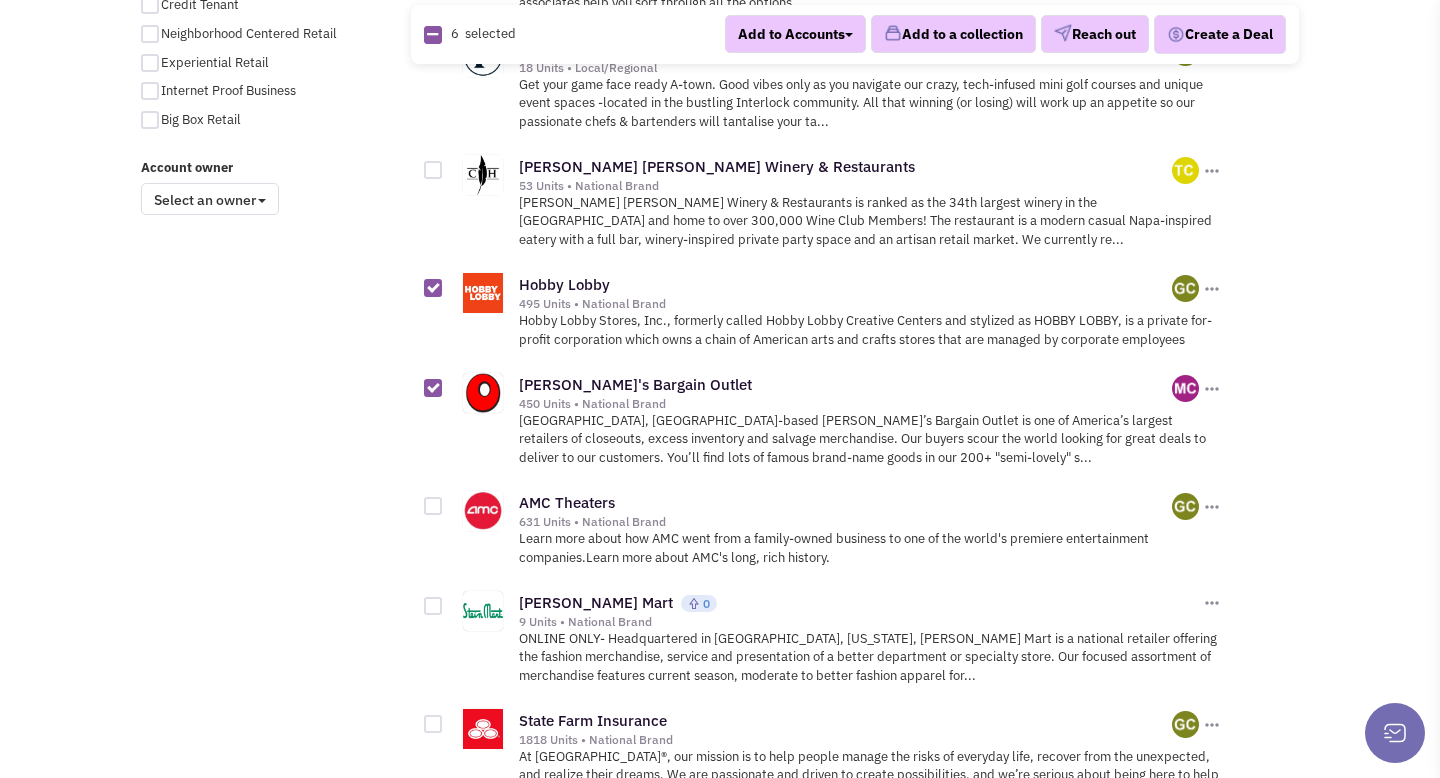 scroll, scrollTop: 1611, scrollLeft: 0, axis: vertical 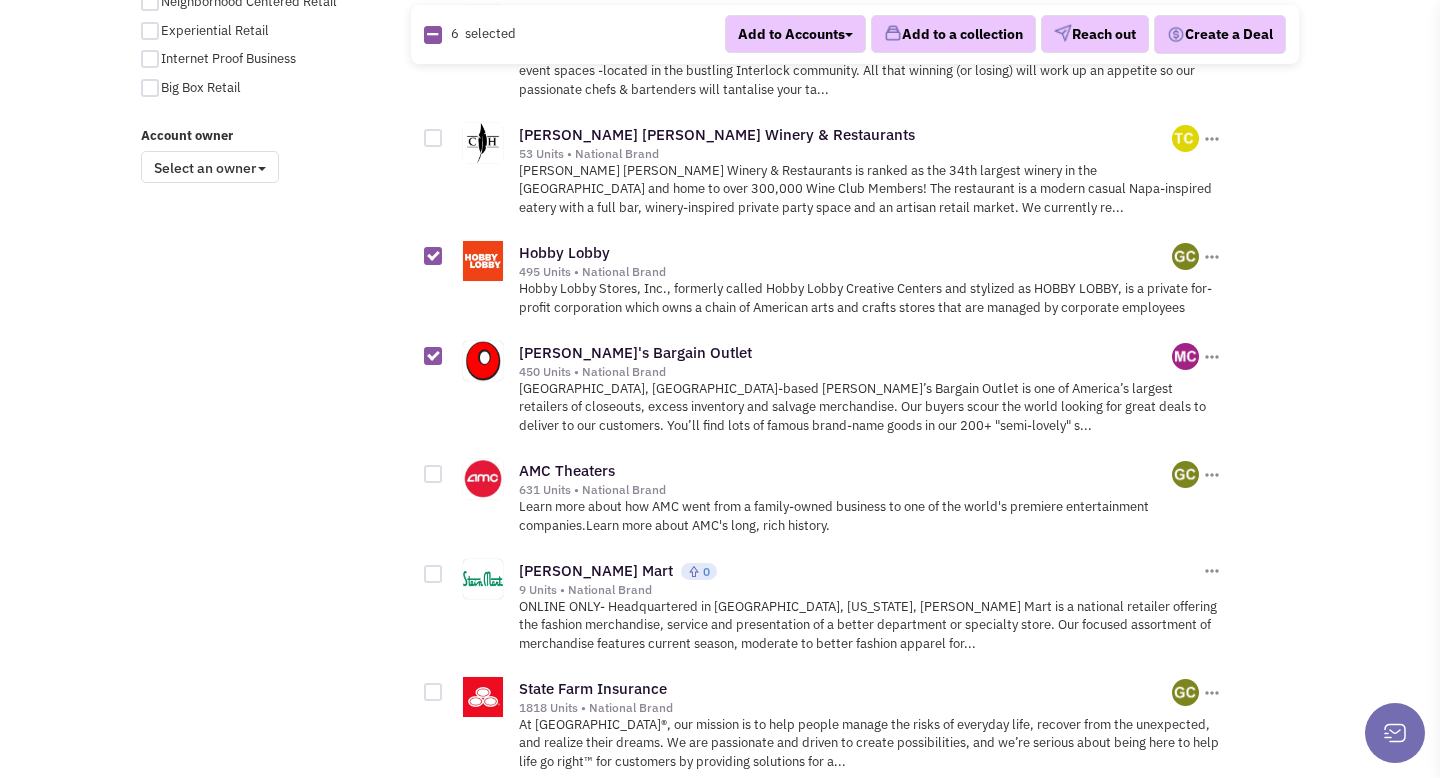 click at bounding box center (433, 574) 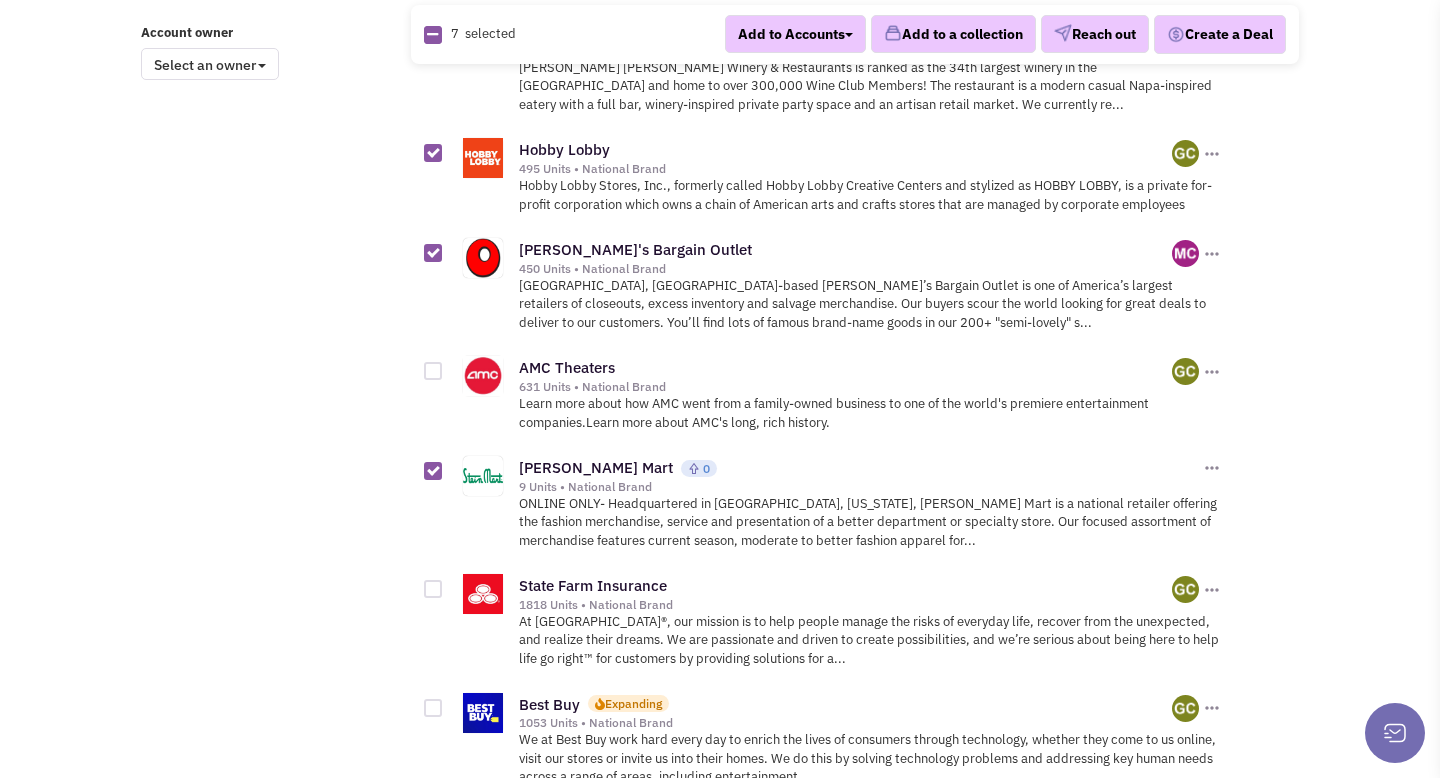 scroll, scrollTop: 1729, scrollLeft: 0, axis: vertical 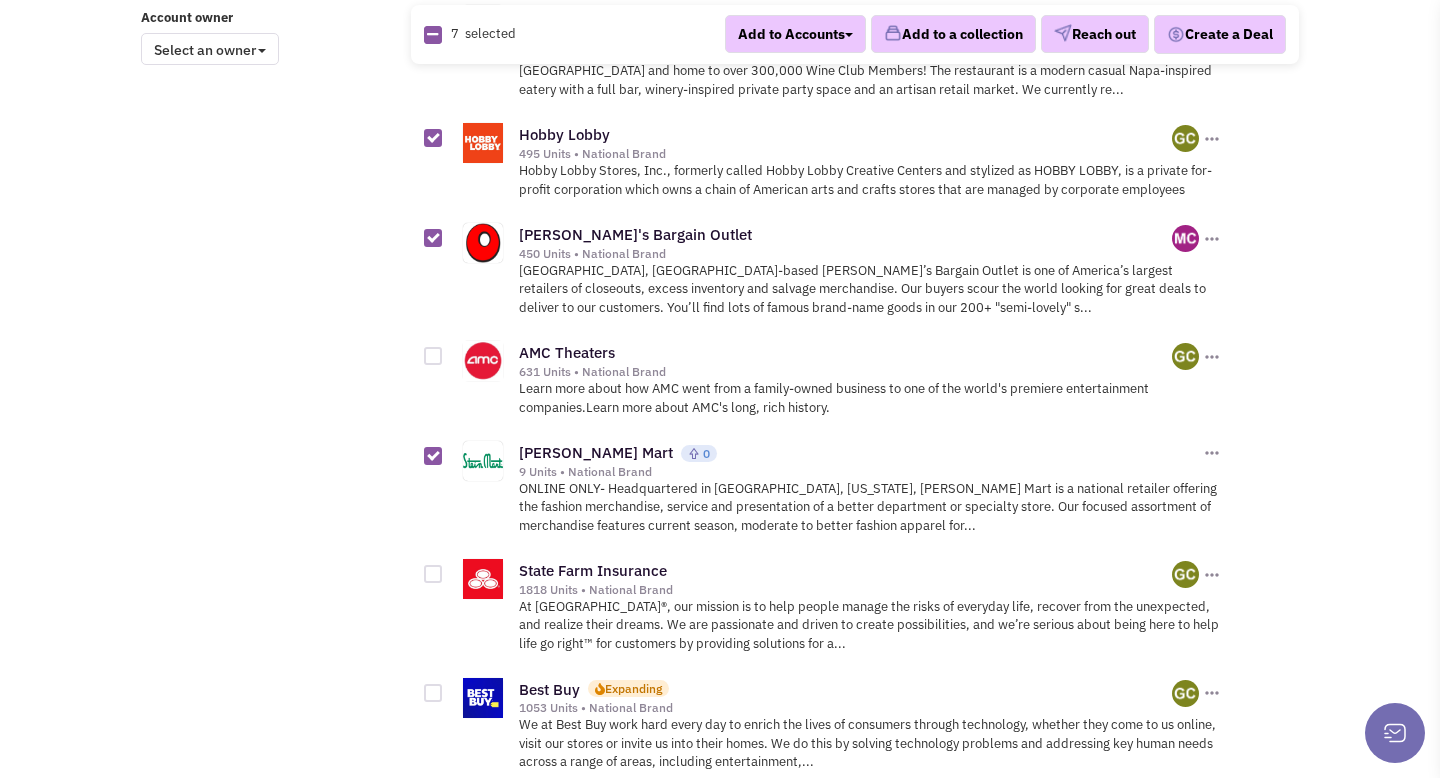 click at bounding box center (433, 356) 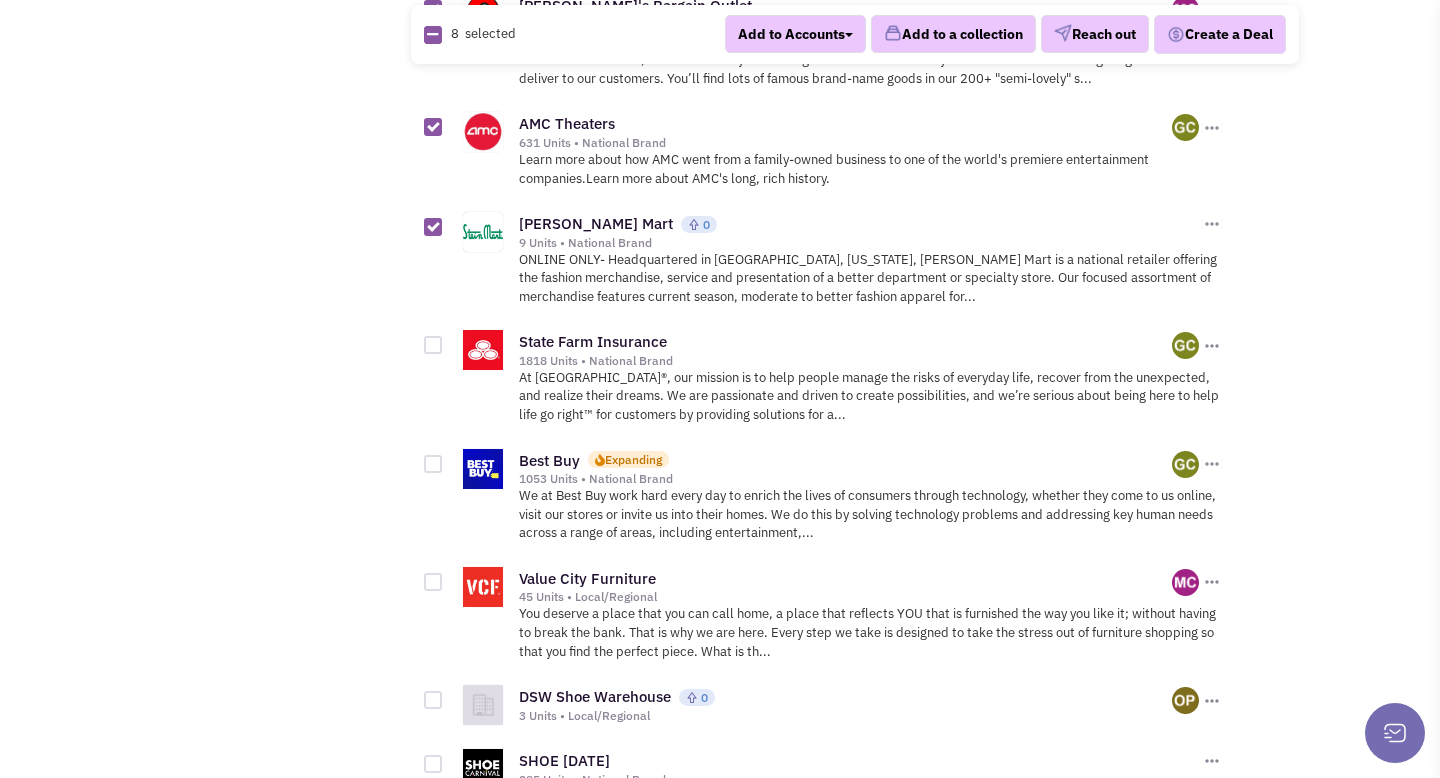 scroll, scrollTop: 1959, scrollLeft: 0, axis: vertical 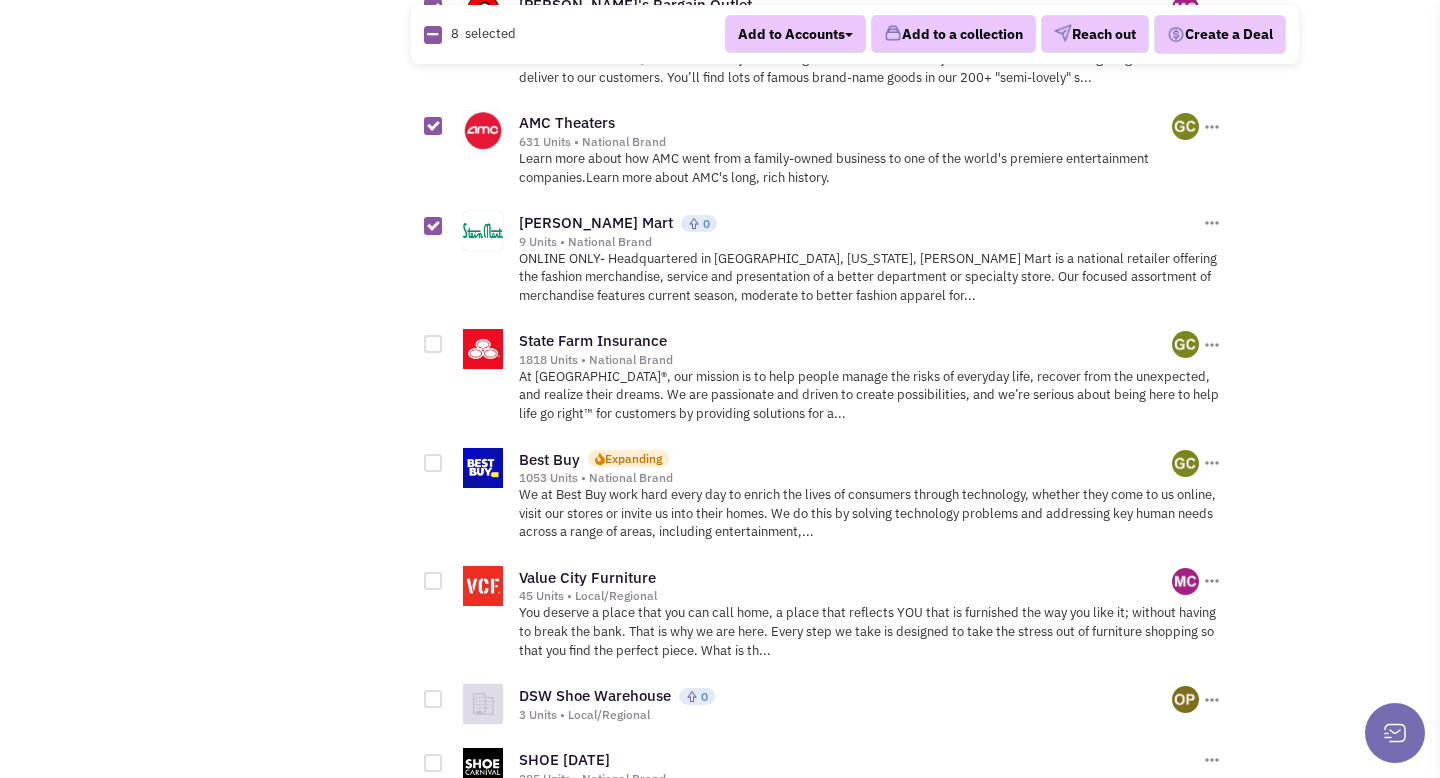 click at bounding box center (433, 463) 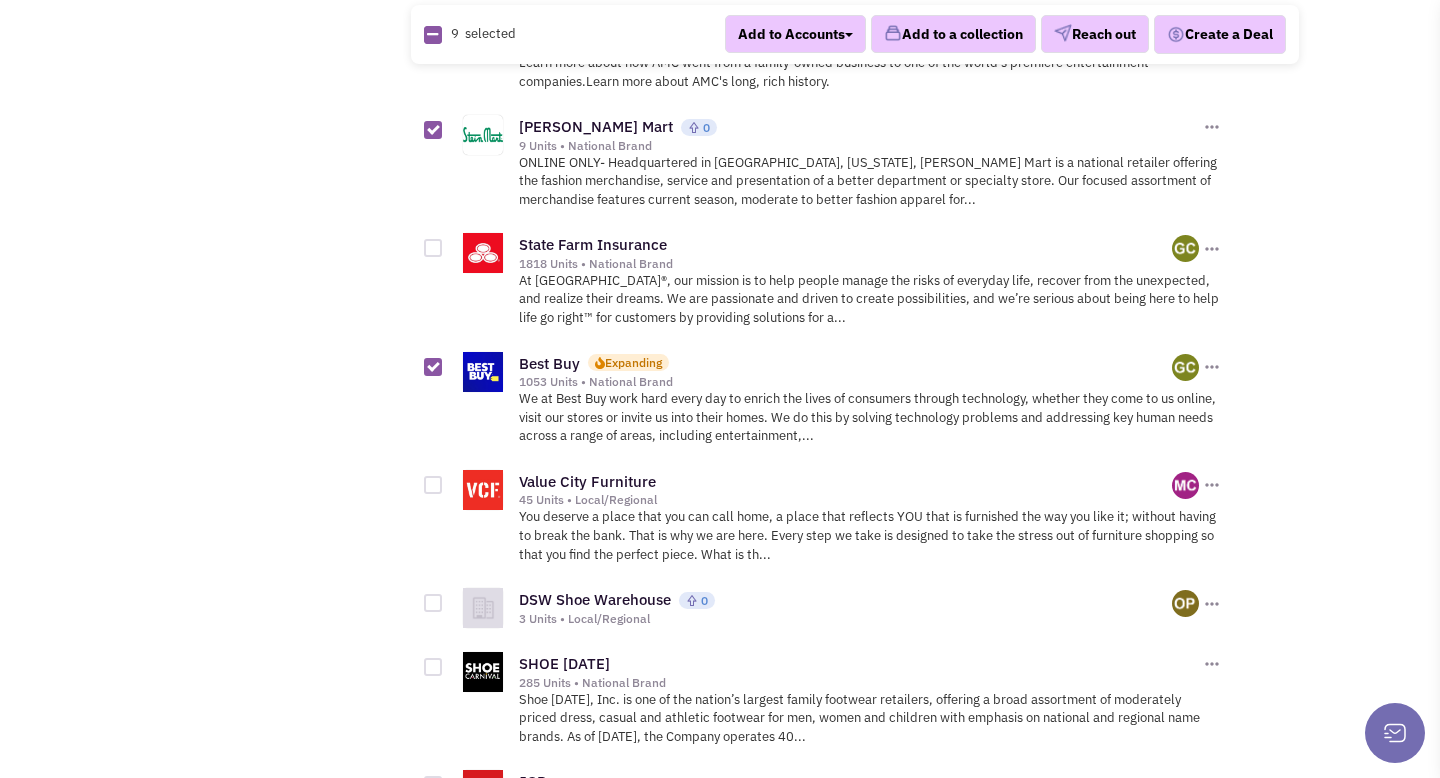 scroll, scrollTop: 2089, scrollLeft: 0, axis: vertical 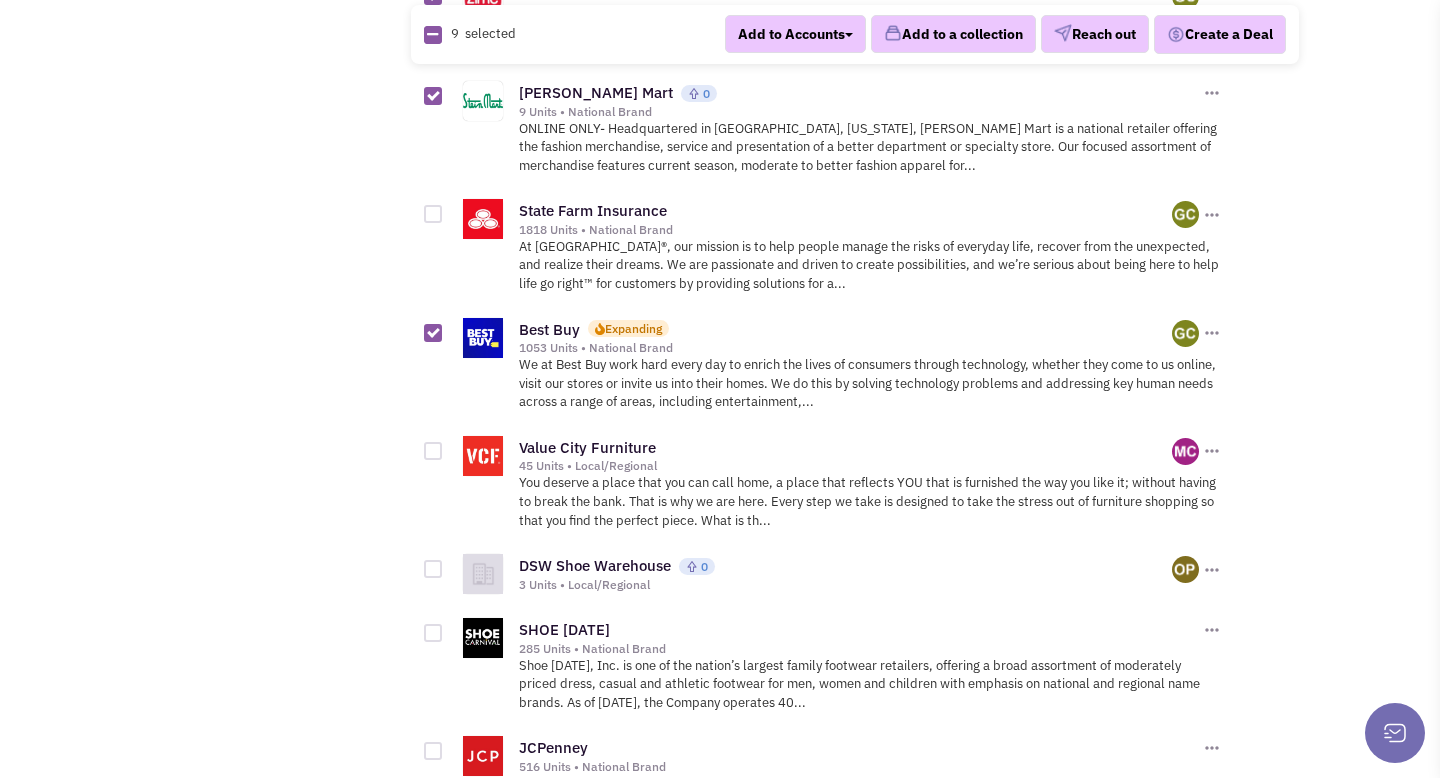 click at bounding box center (433, 451) 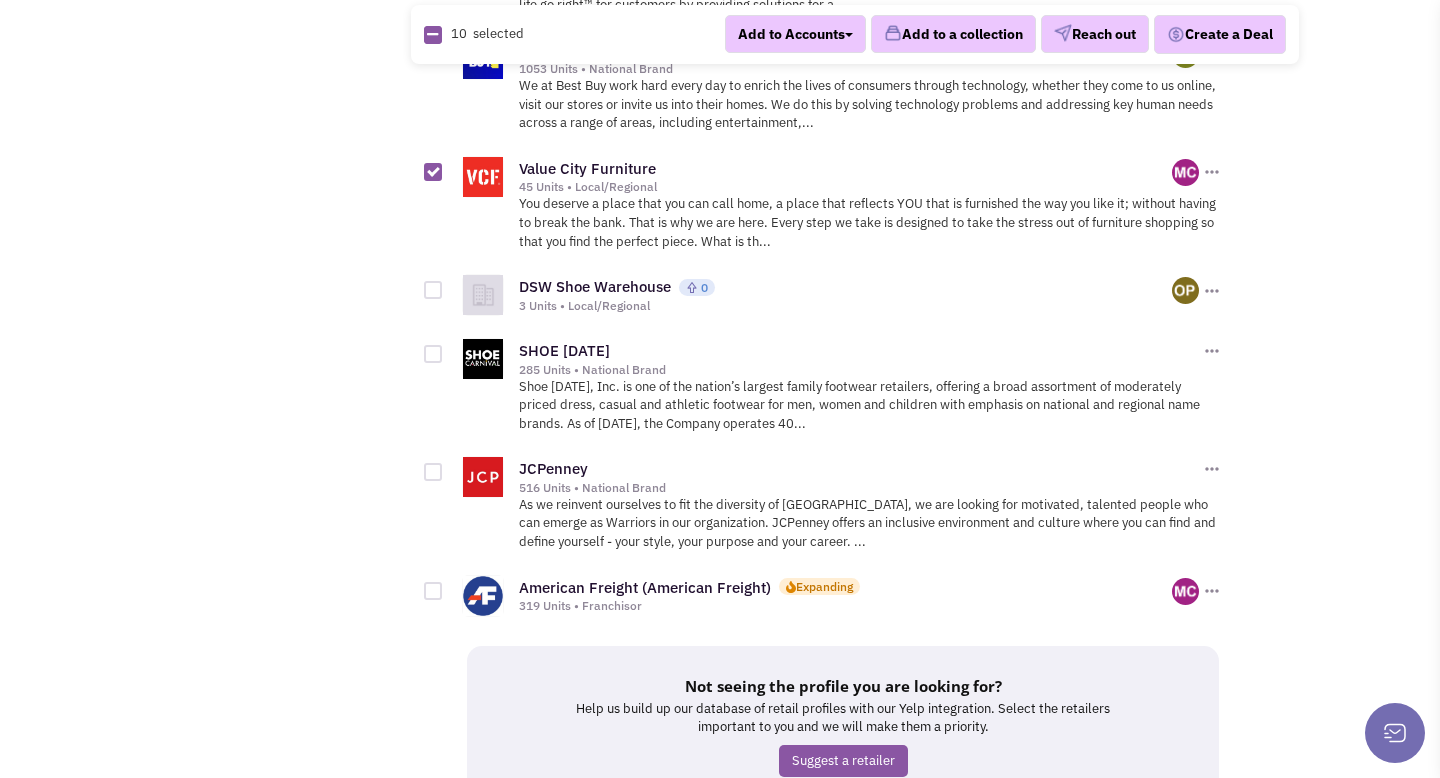 scroll, scrollTop: 2376, scrollLeft: 0, axis: vertical 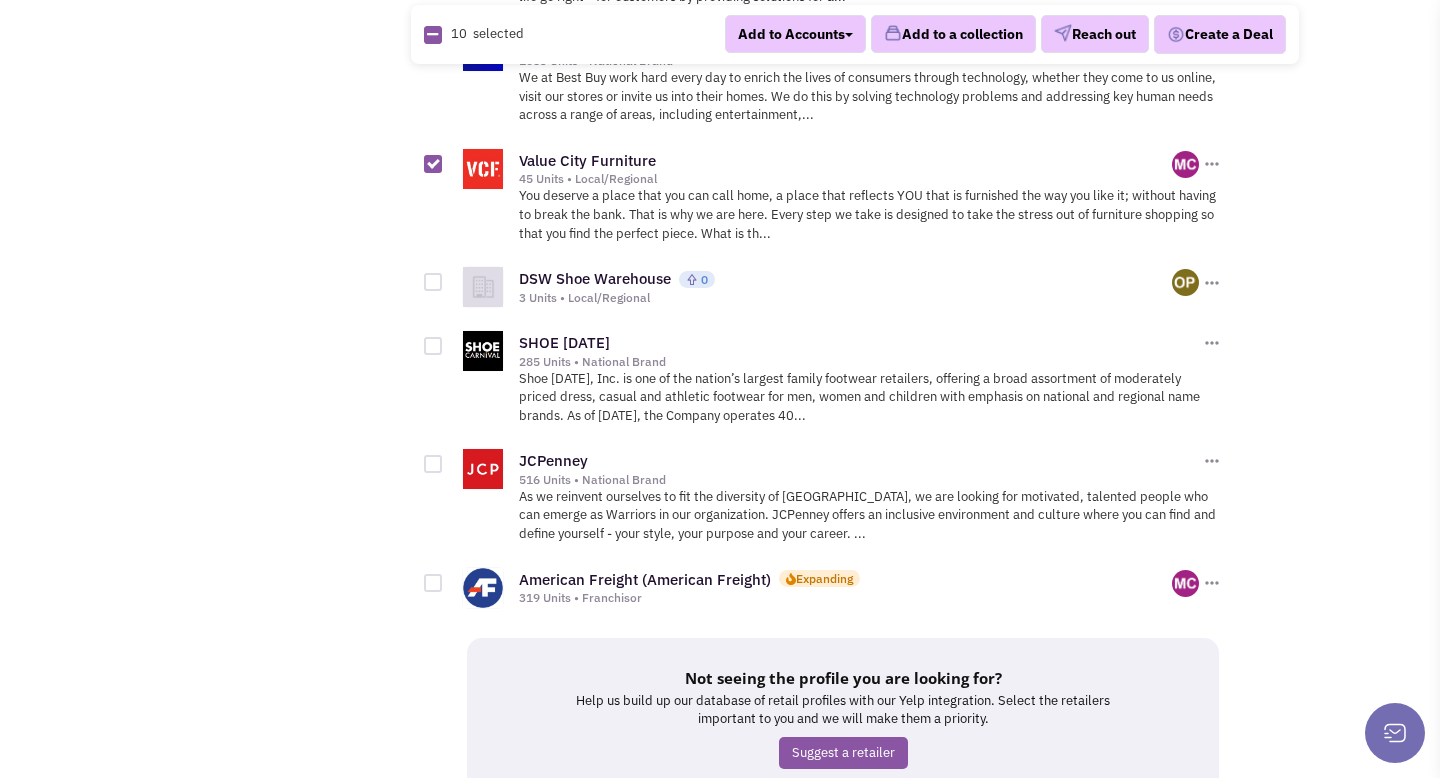 click at bounding box center [433, 464] 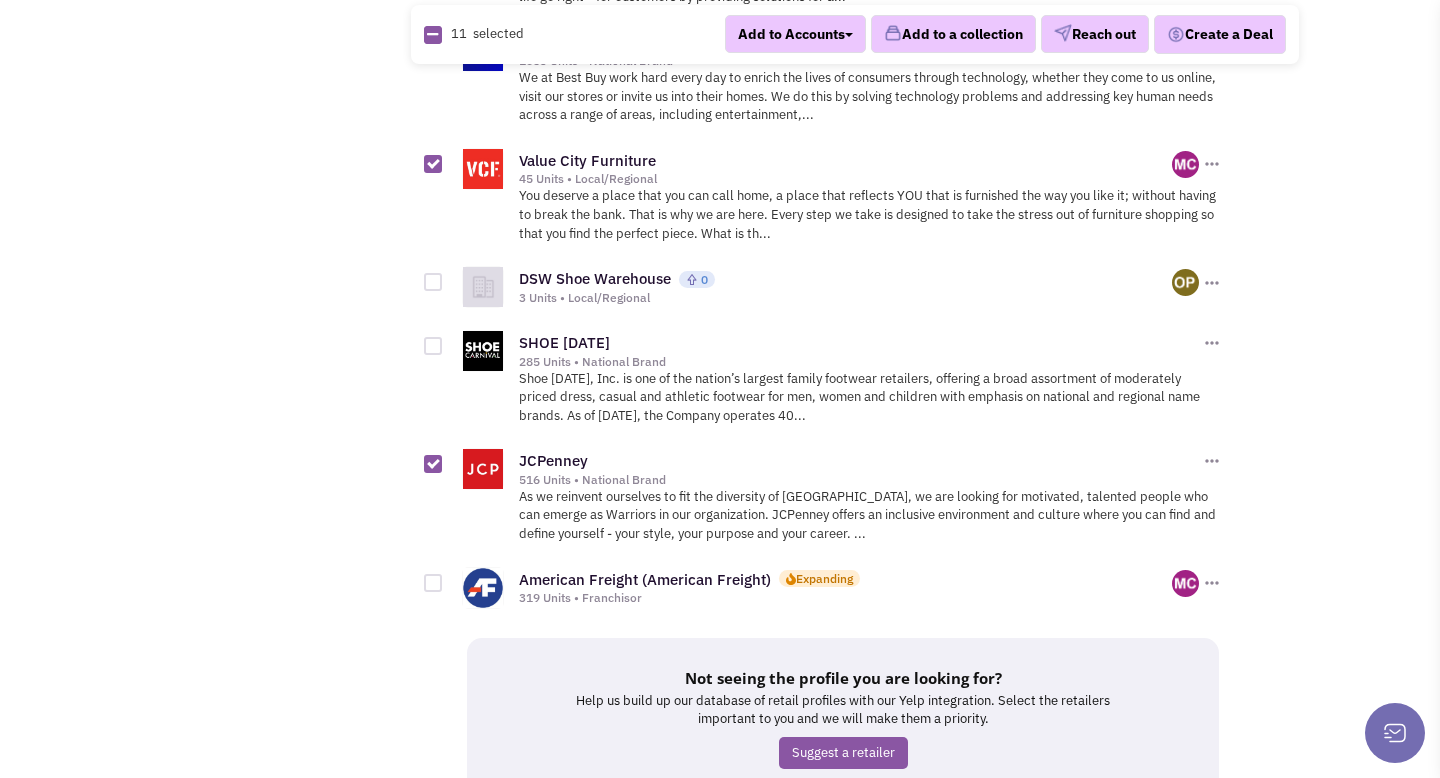 click at bounding box center (433, 583) 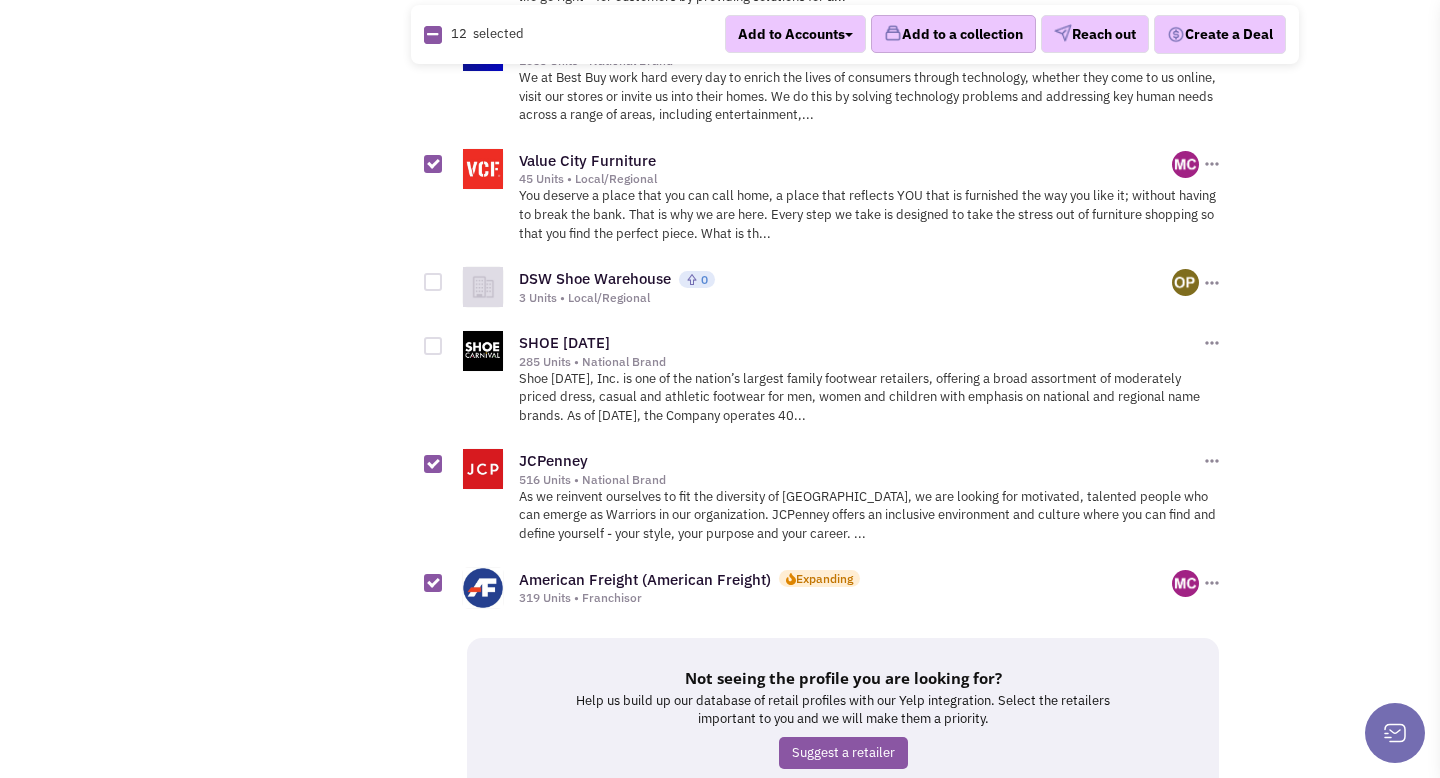 click on "Add to a collection" at bounding box center [953, 35] 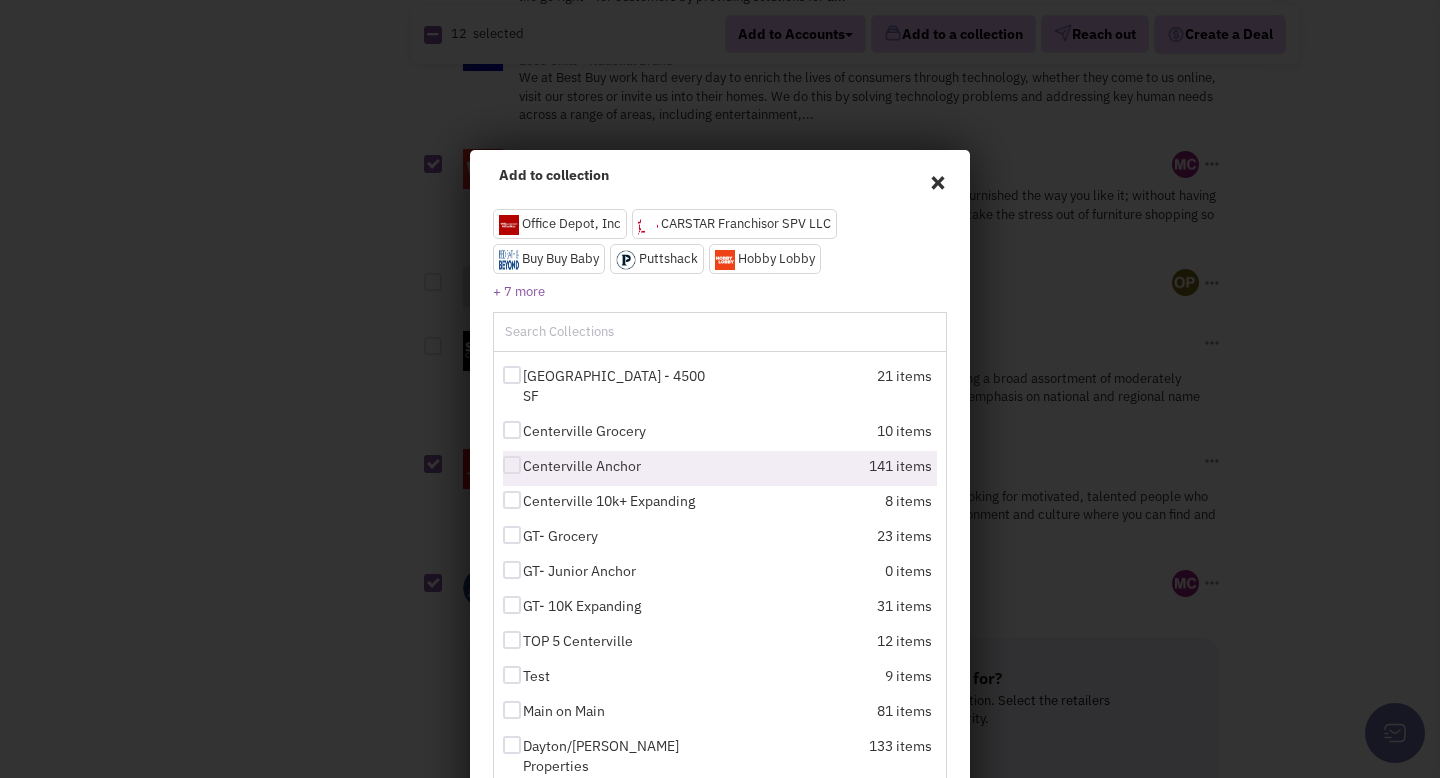 scroll, scrollTop: 387, scrollLeft: 0, axis: vertical 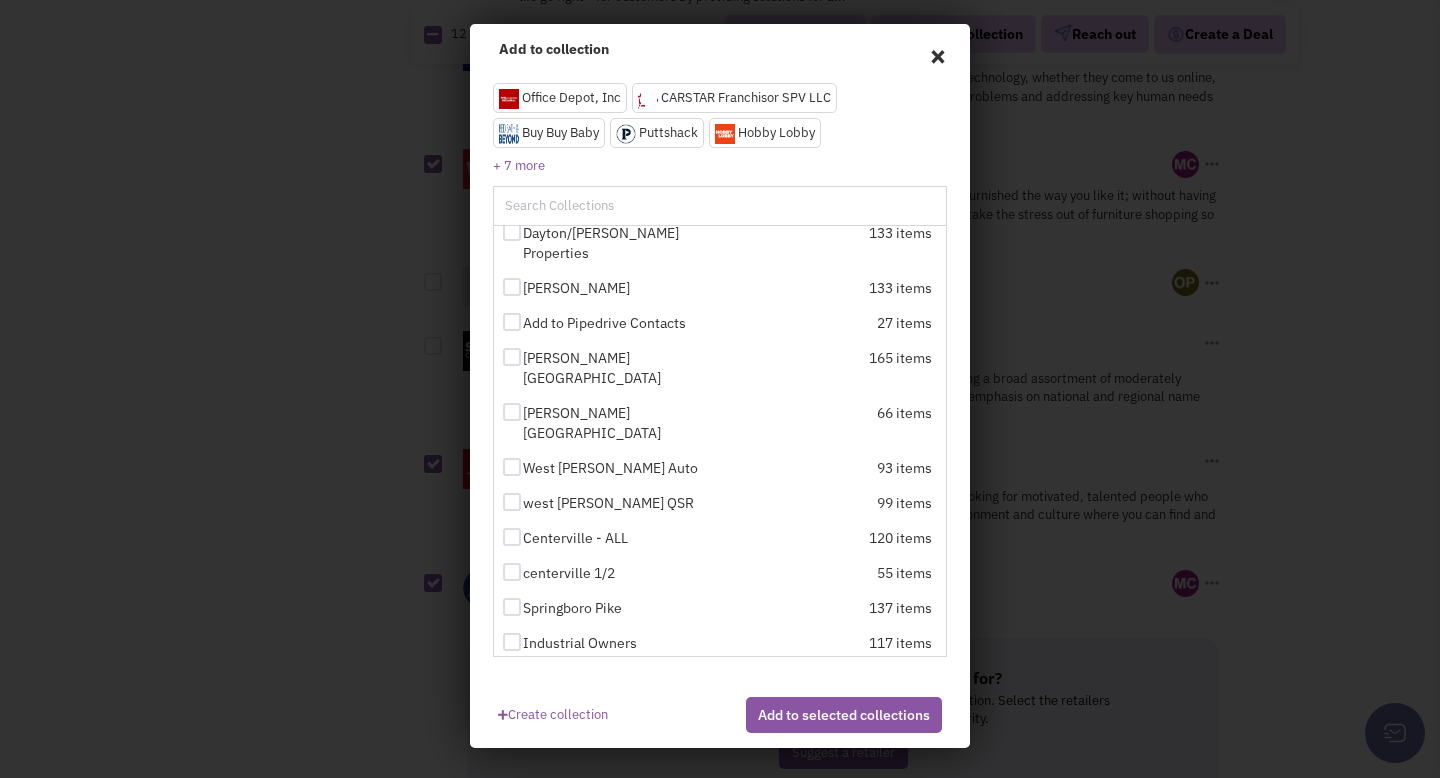 click at bounding box center (512, 677) 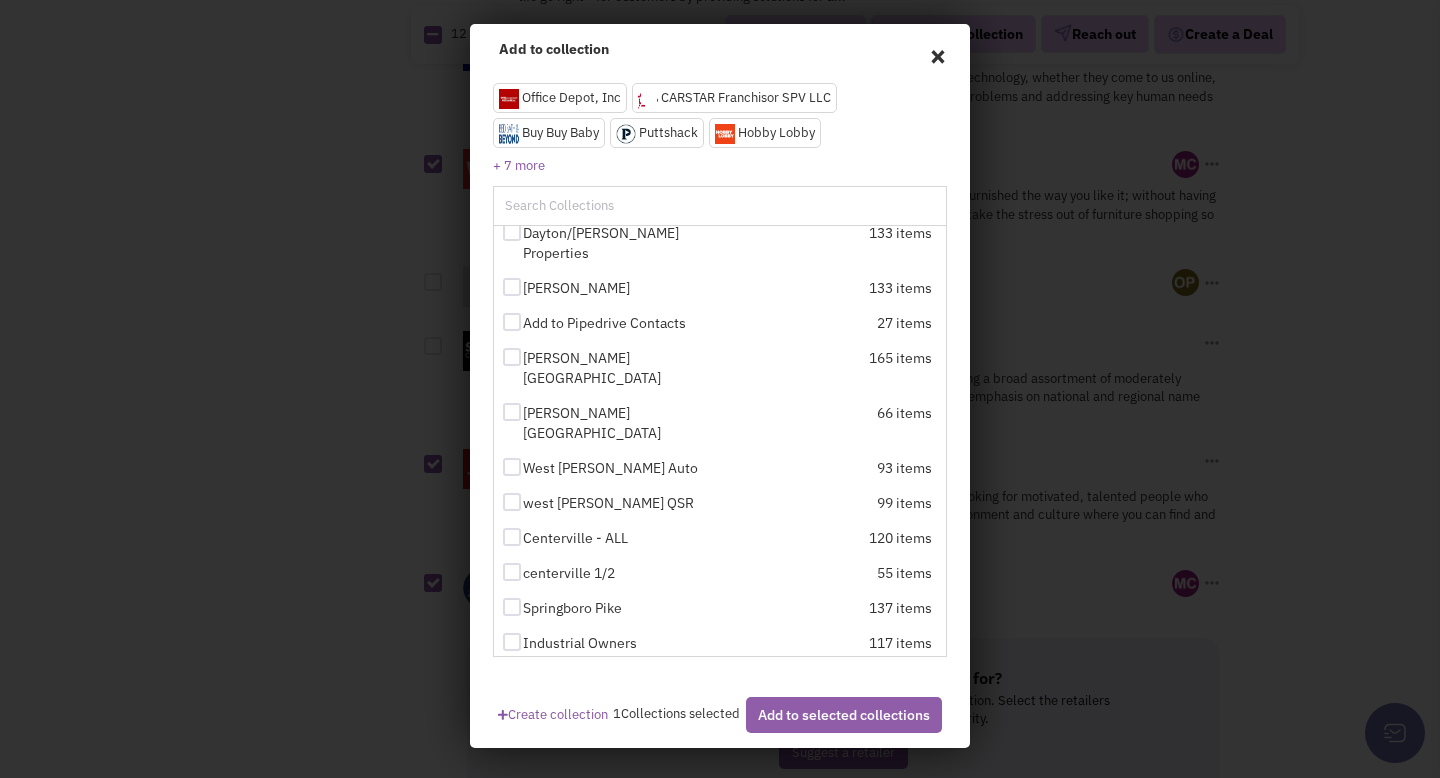 click on "Add to selected collections" at bounding box center [844, 715] 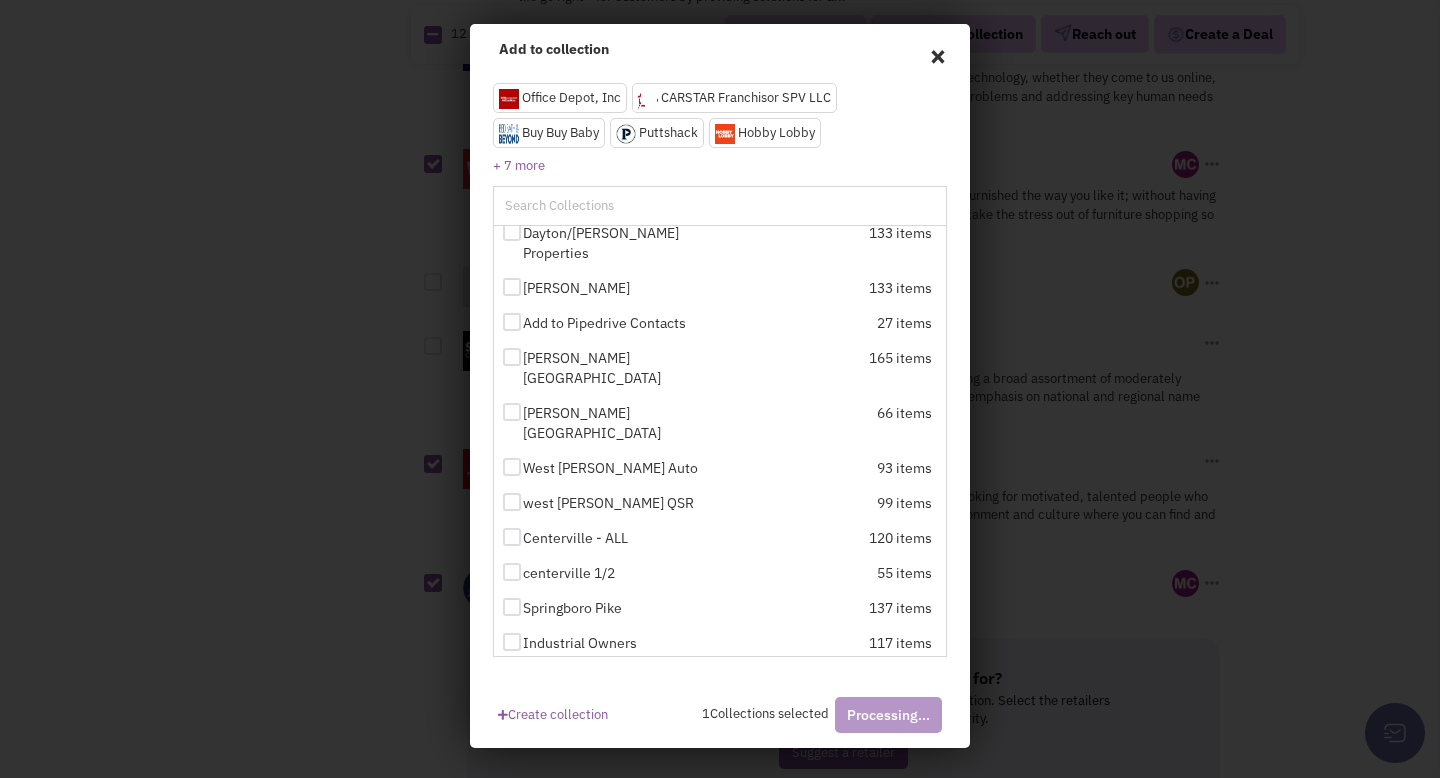 checkbox on "false" 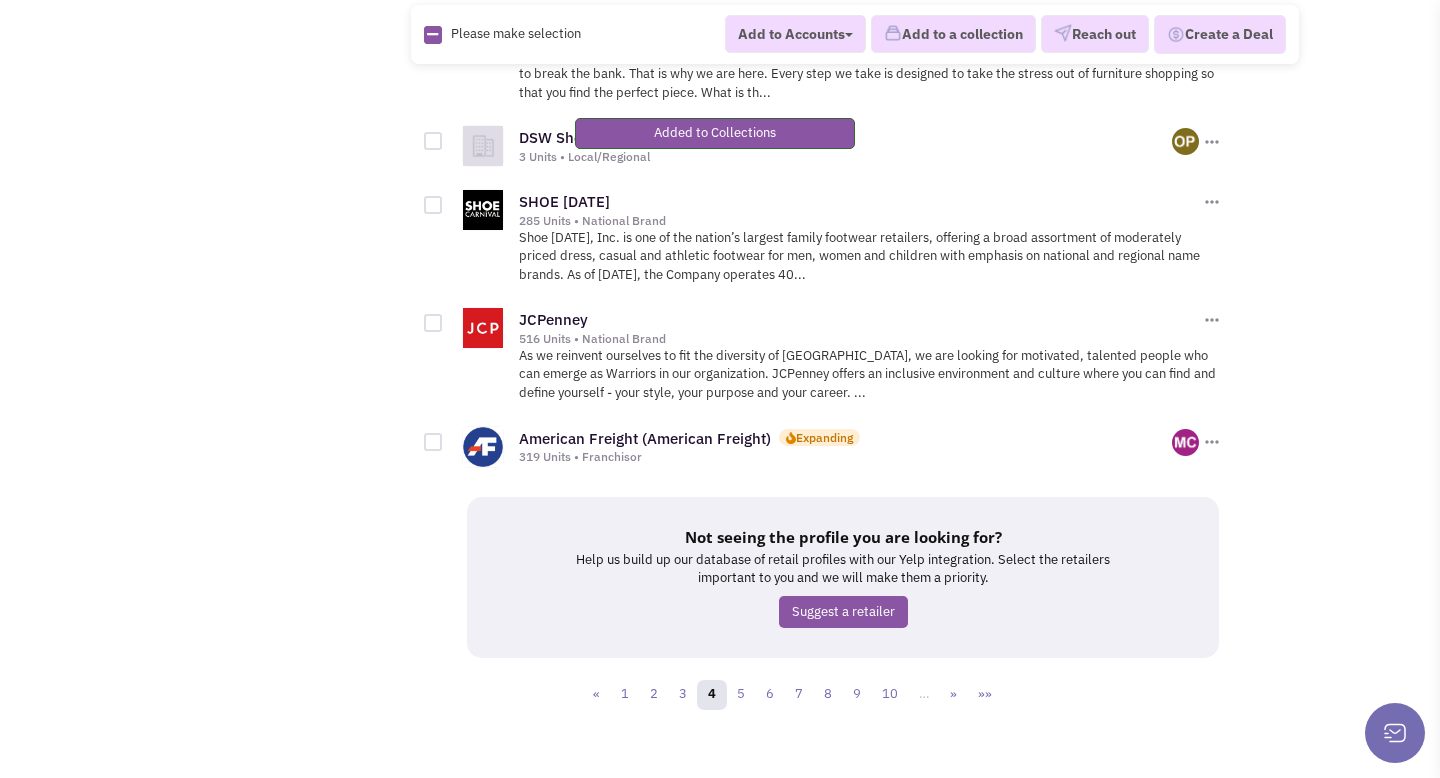 scroll, scrollTop: 2526, scrollLeft: 0, axis: vertical 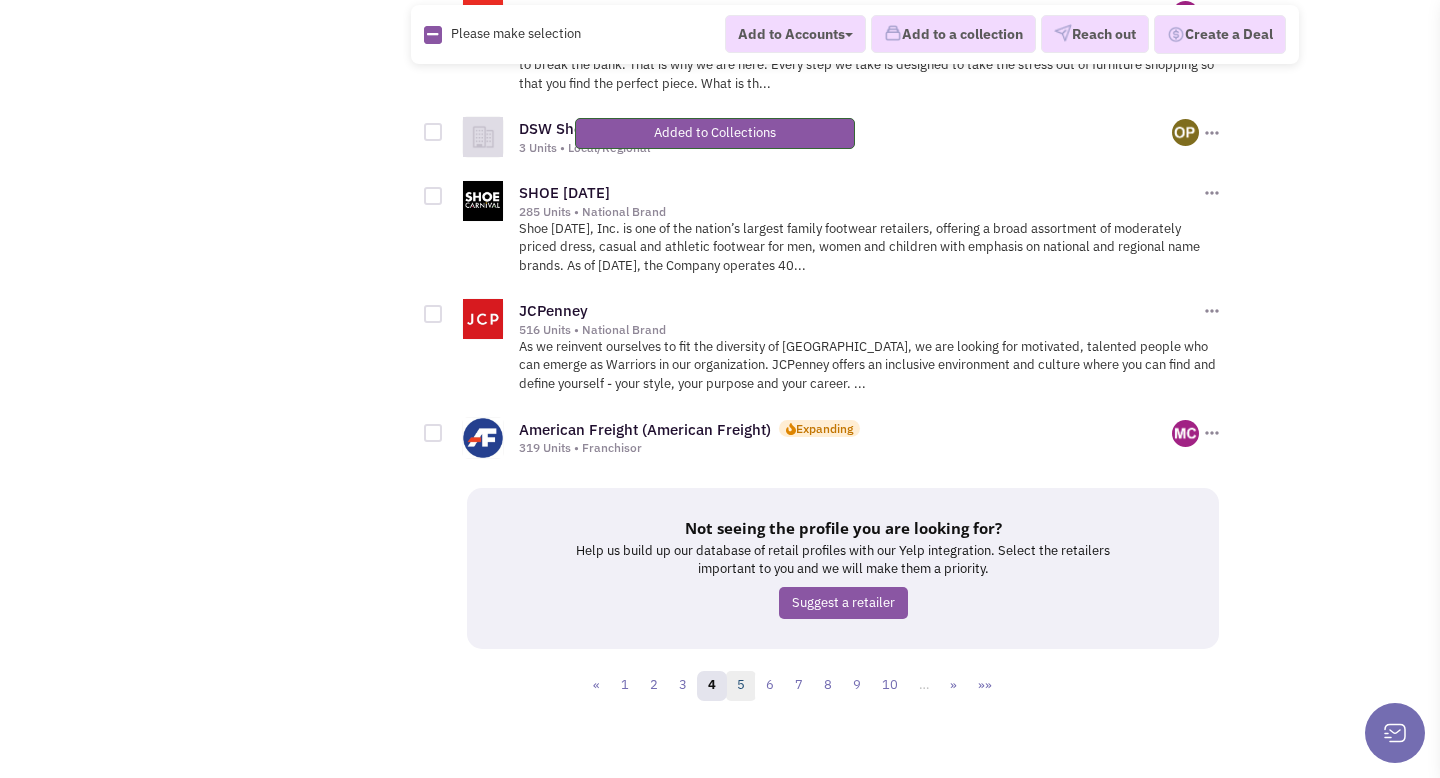 click on "5" at bounding box center [741, 686] 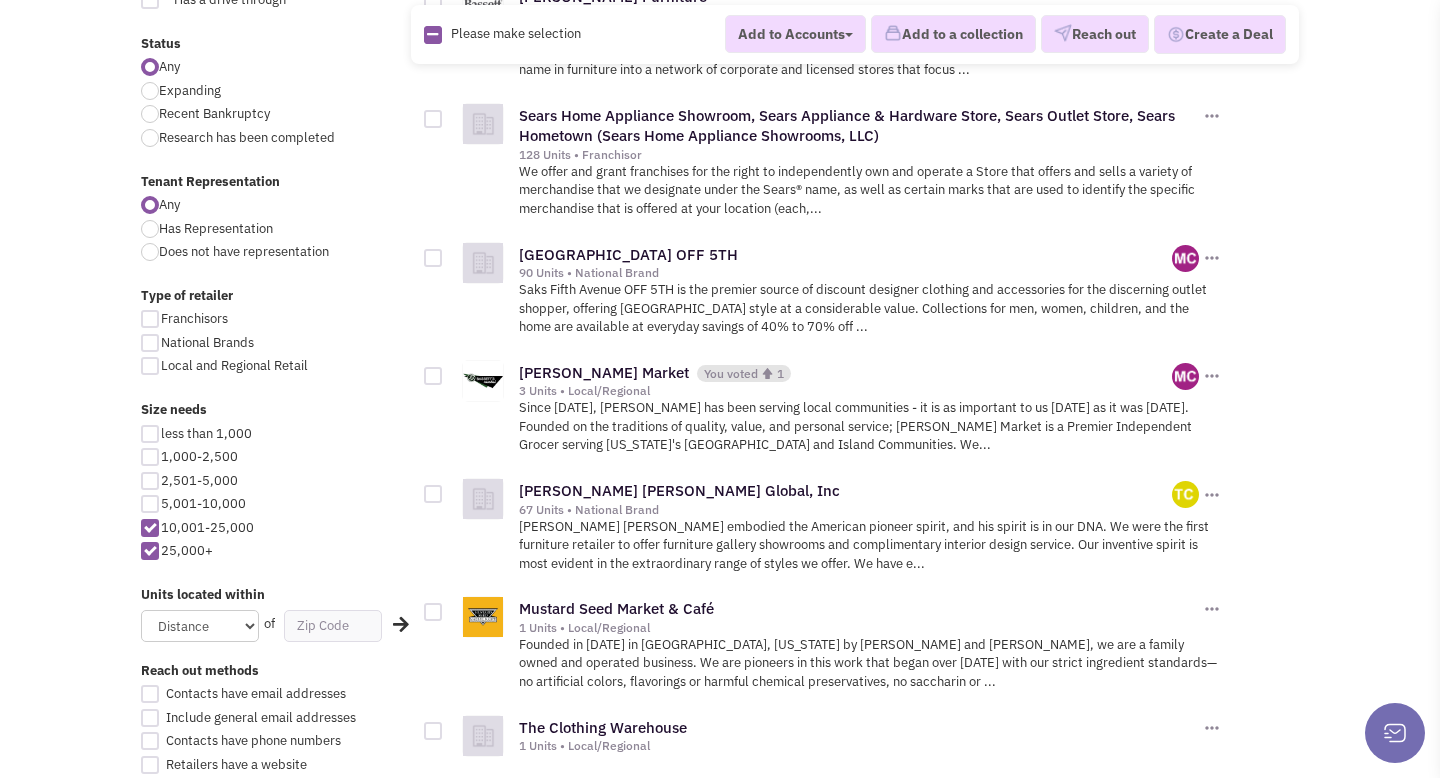 scroll, scrollTop: 735, scrollLeft: 0, axis: vertical 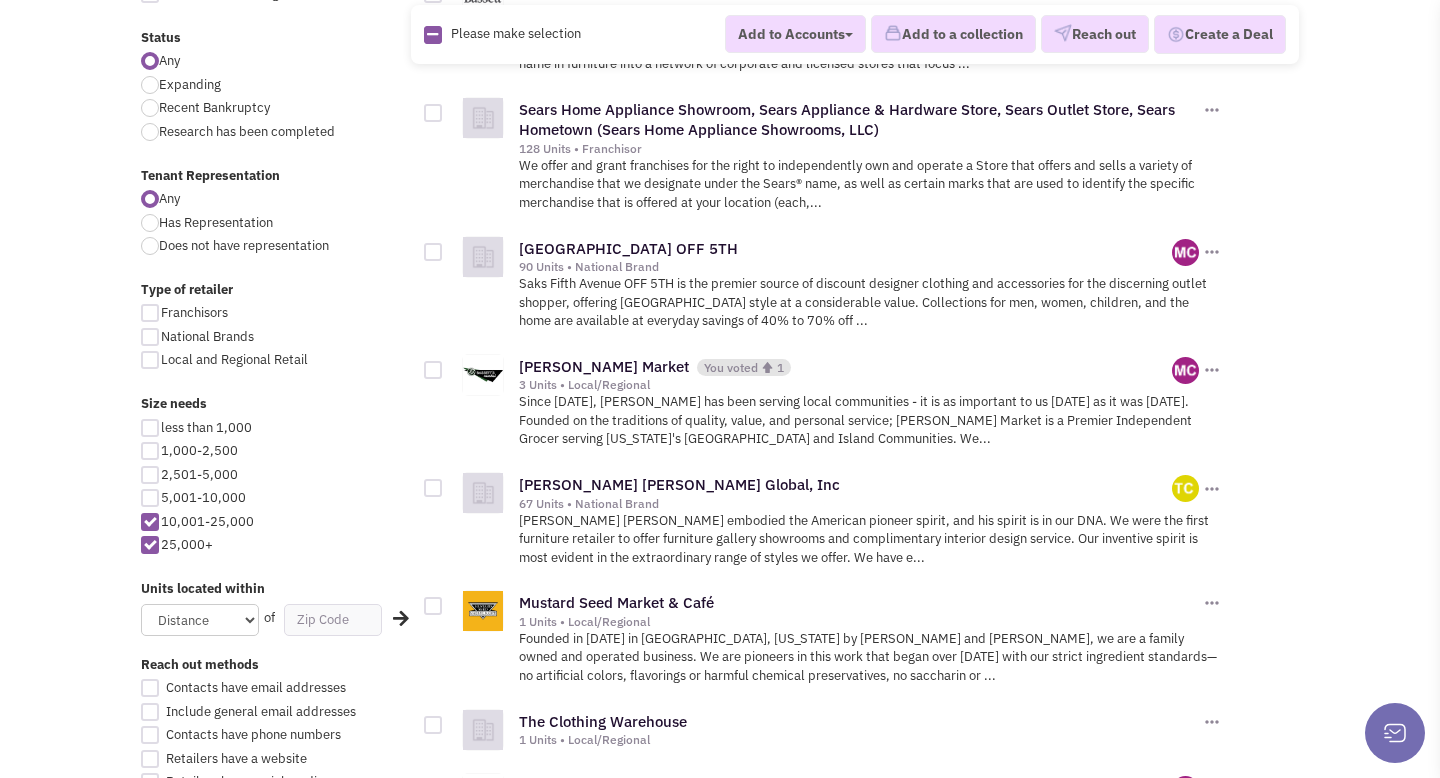 click at bounding box center [433, 370] 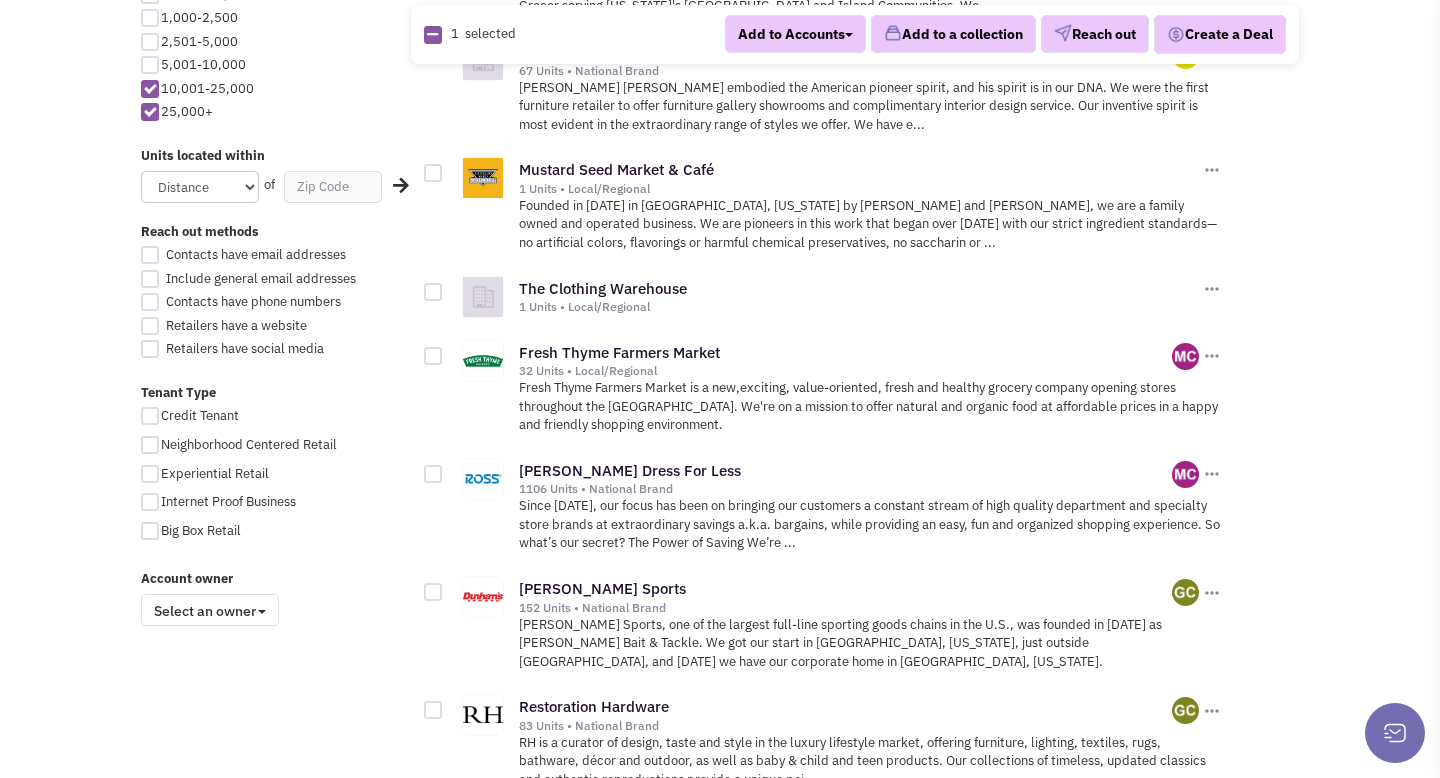 scroll, scrollTop: 1170, scrollLeft: 0, axis: vertical 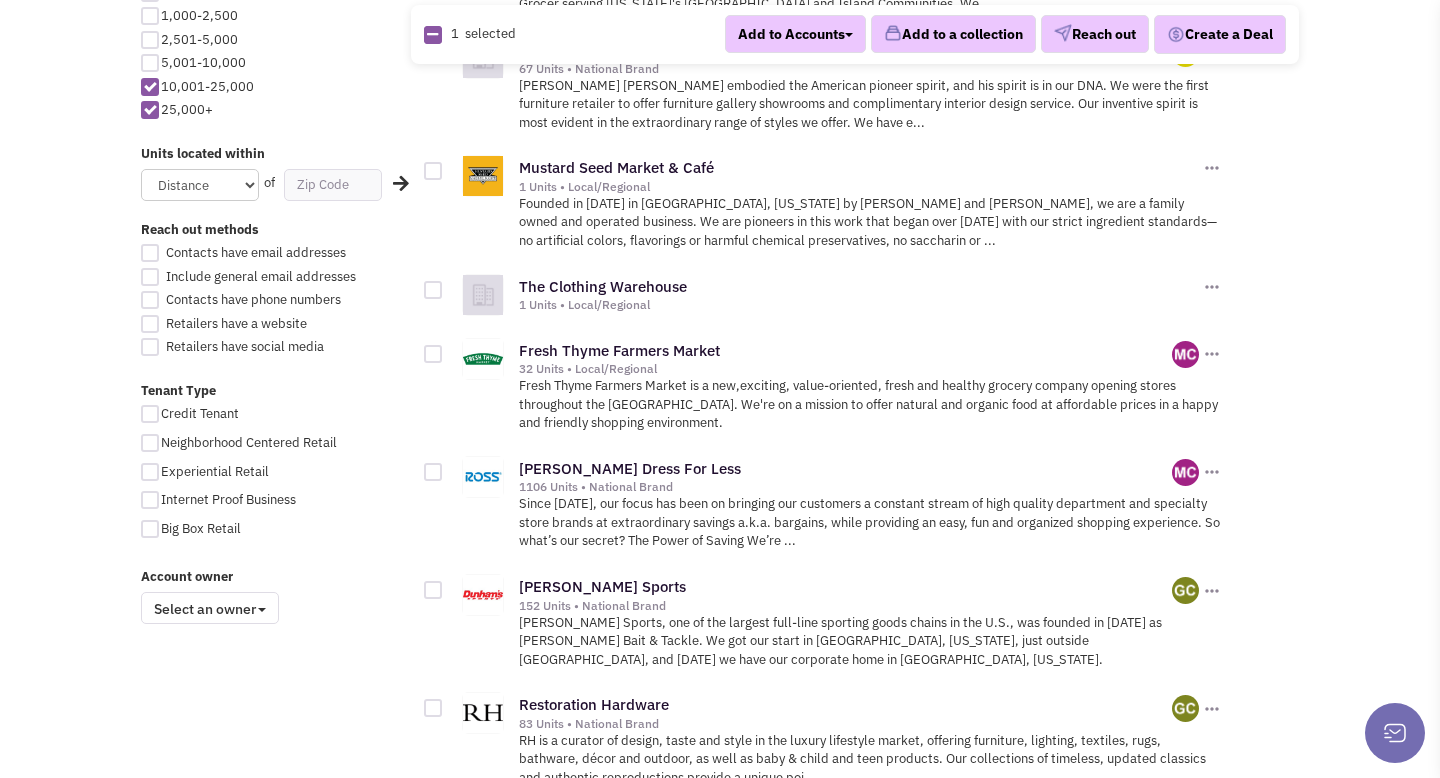 click at bounding box center (433, 354) 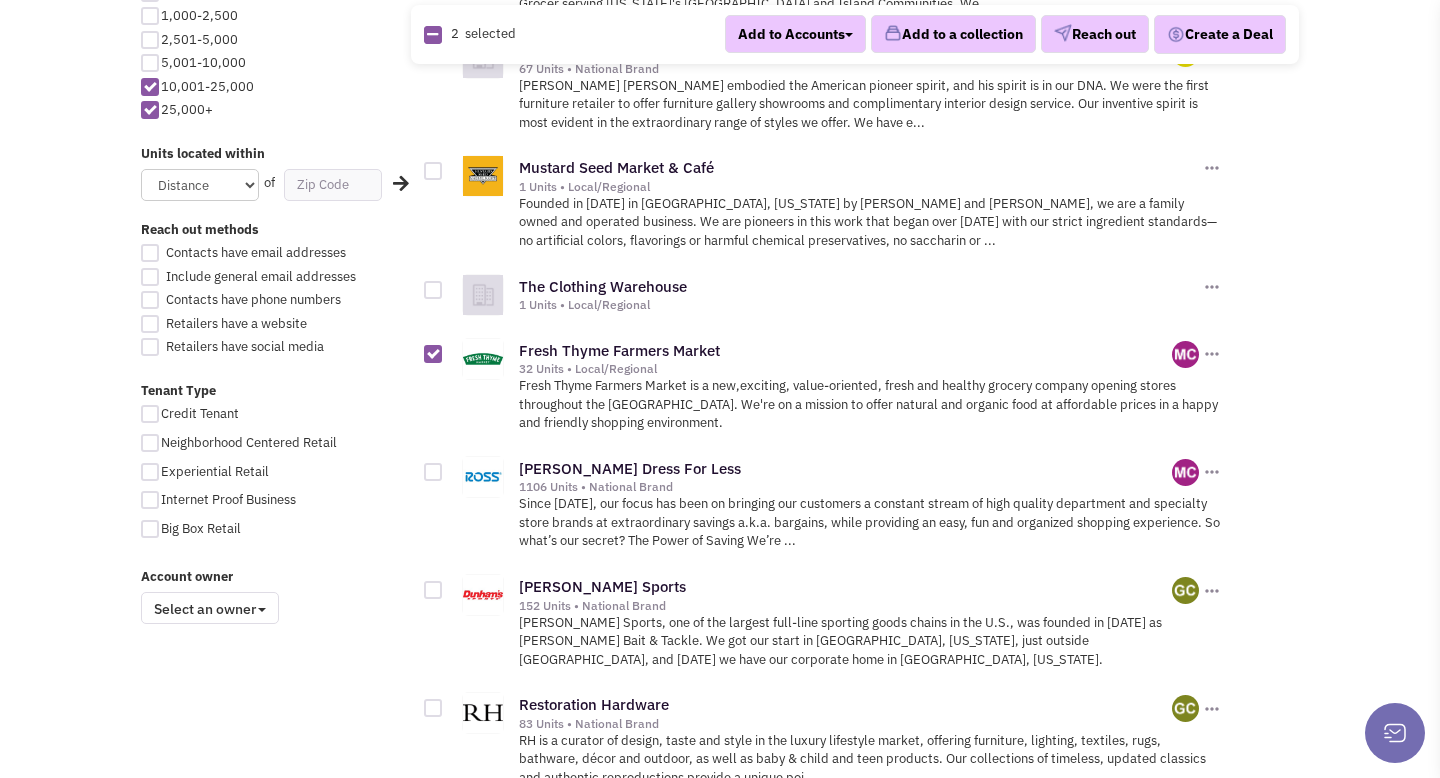 click at bounding box center (433, 354) 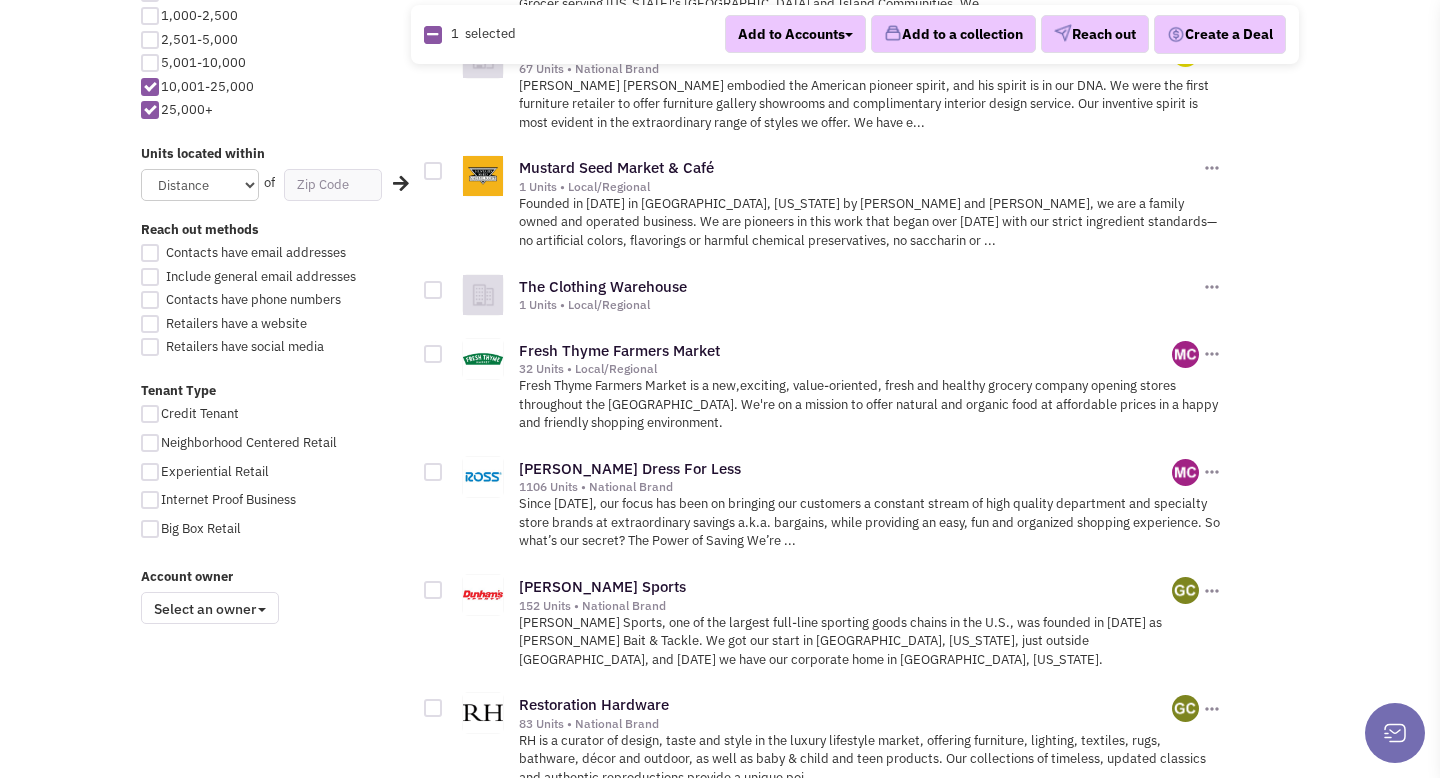 click at bounding box center (433, 472) 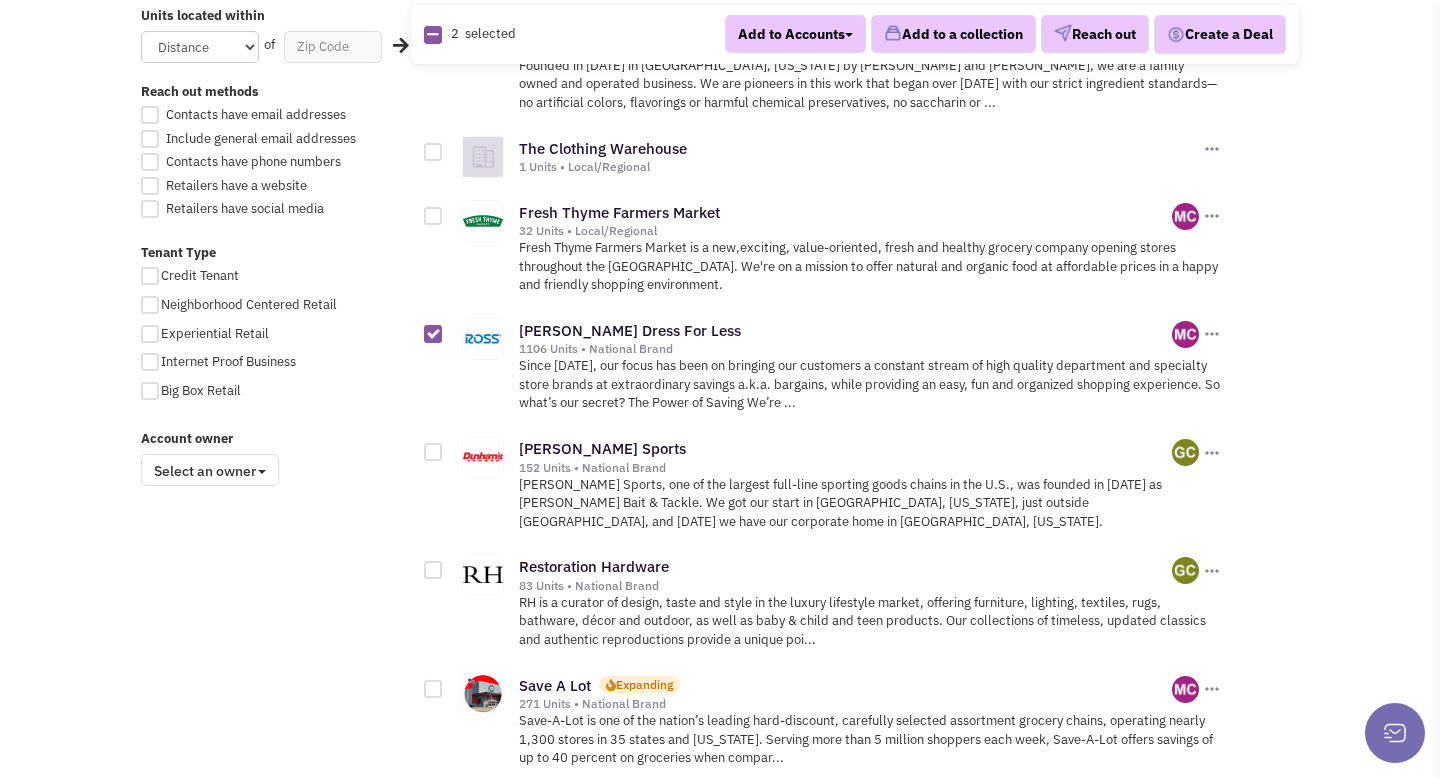 scroll, scrollTop: 1322, scrollLeft: 0, axis: vertical 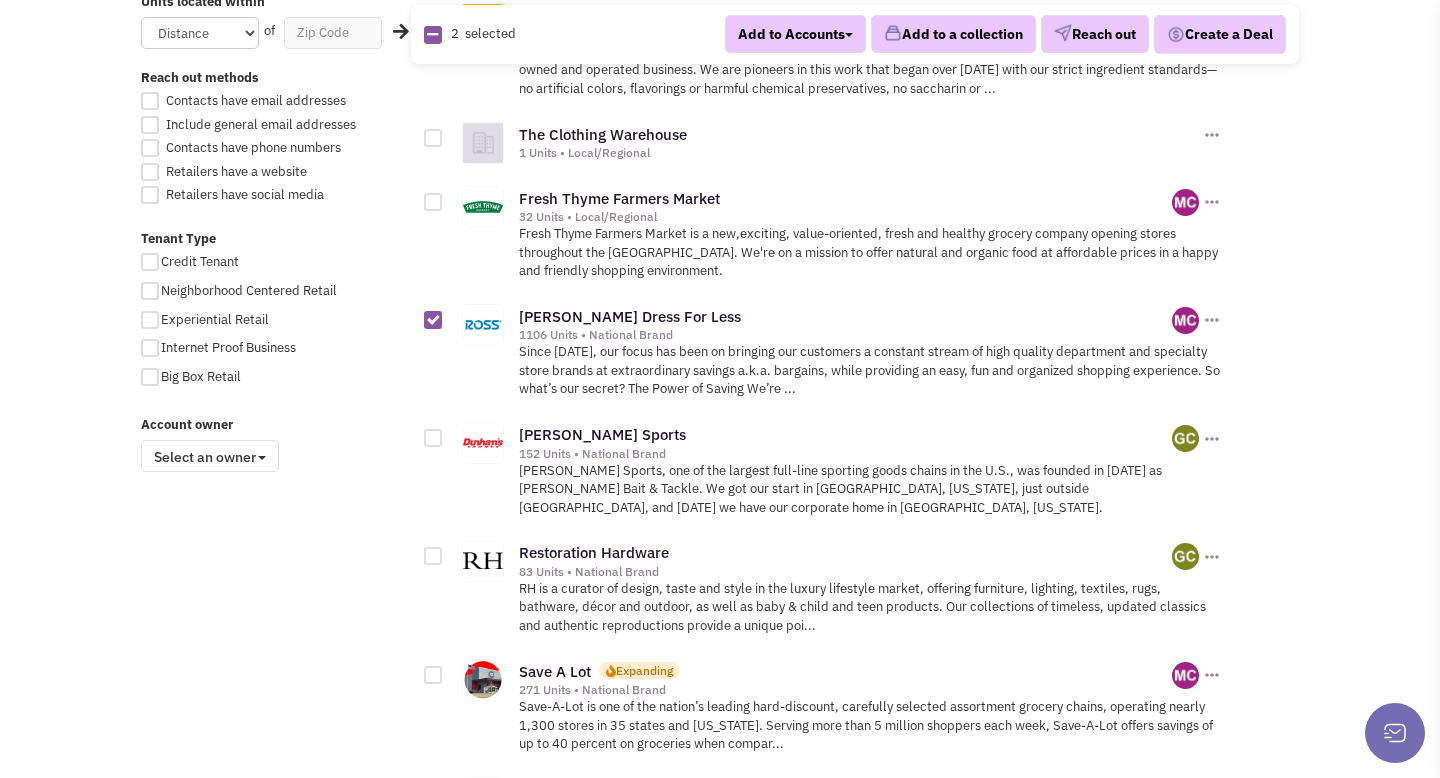click at bounding box center [433, 438] 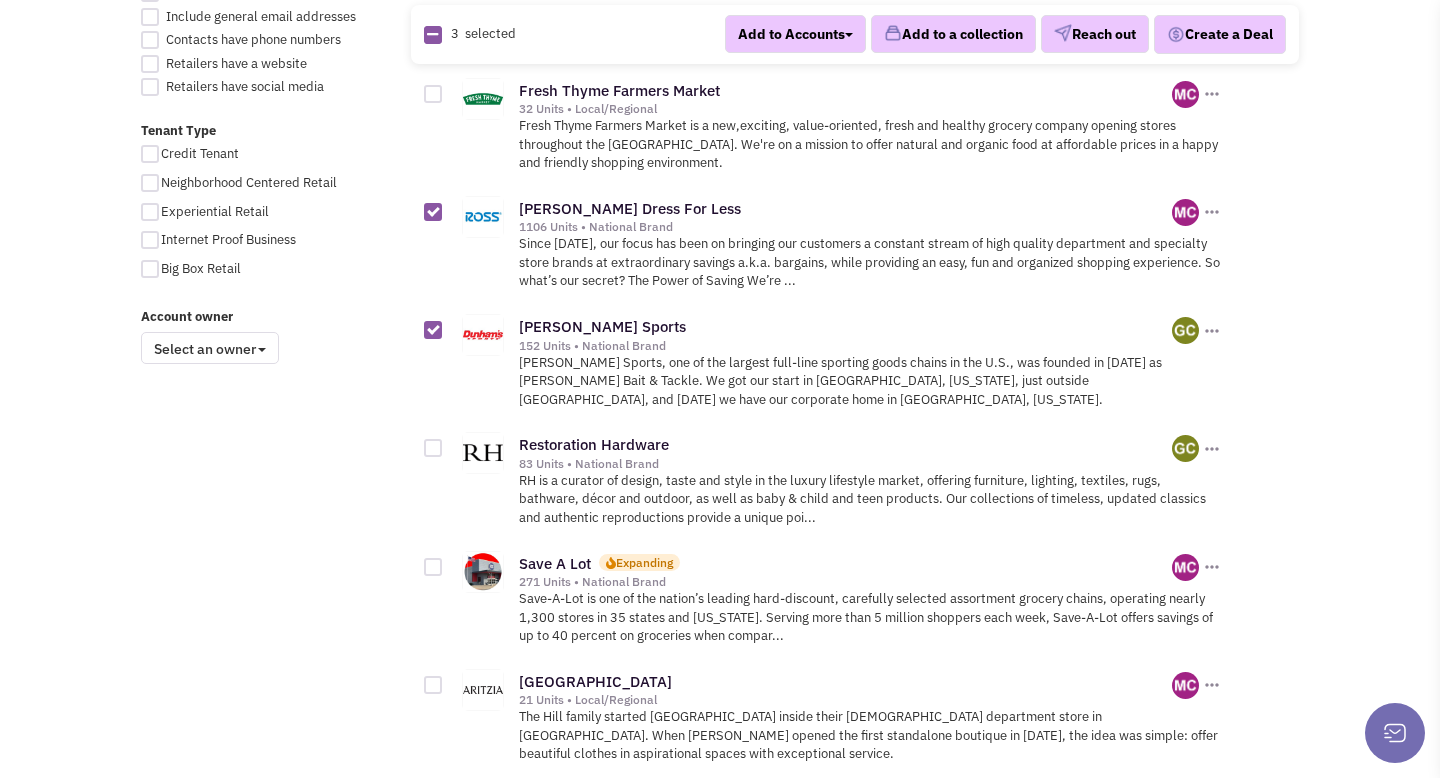 click at bounding box center [433, 448] 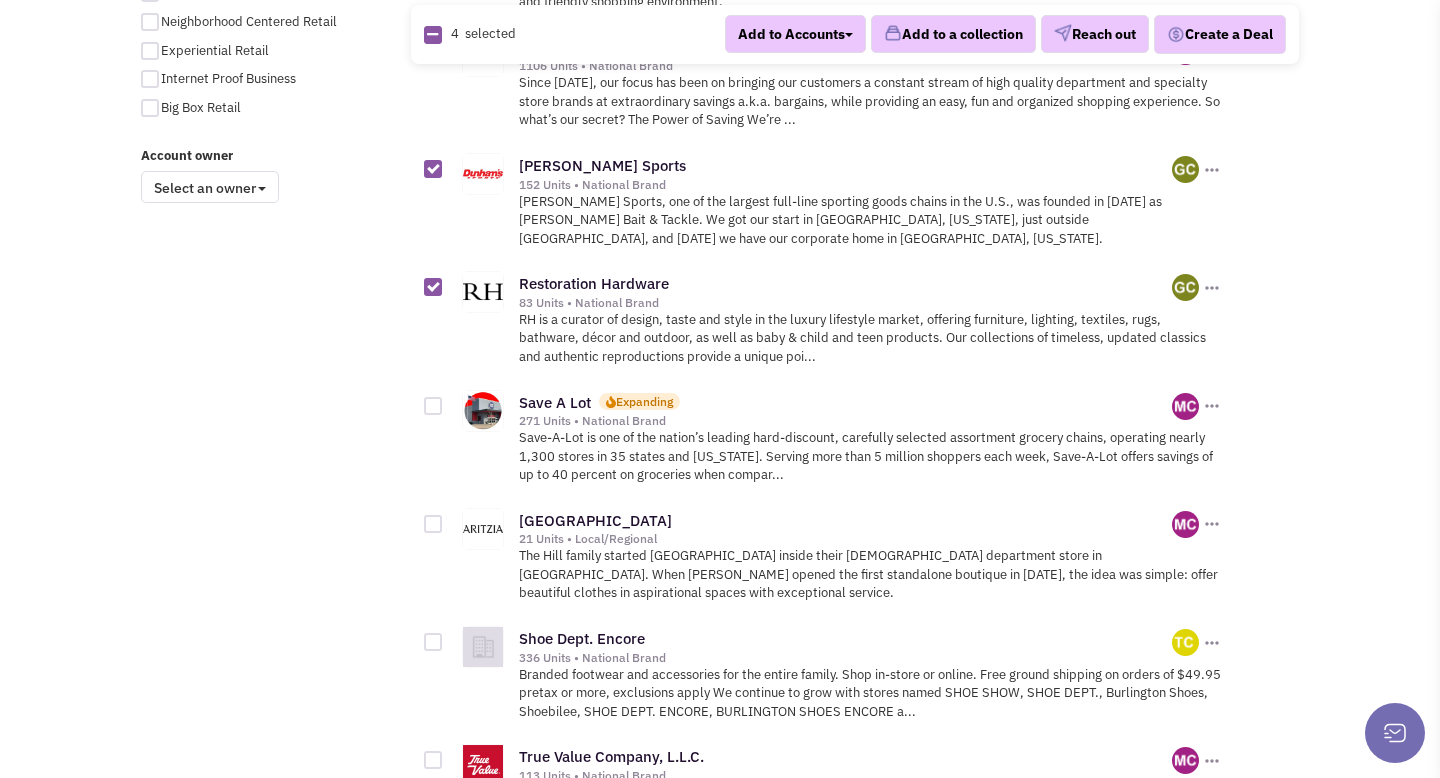 scroll, scrollTop: 1594, scrollLeft: 0, axis: vertical 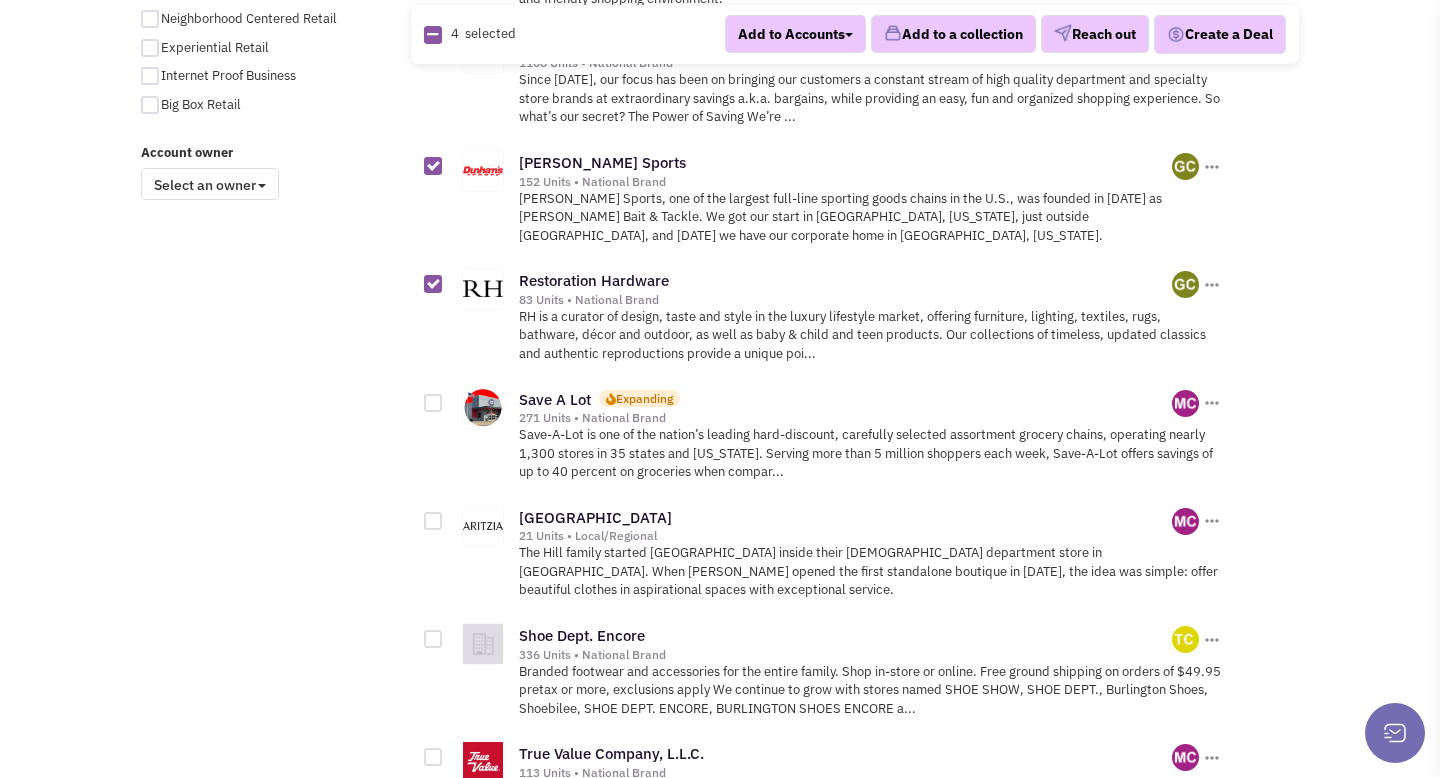 click at bounding box center [433, 403] 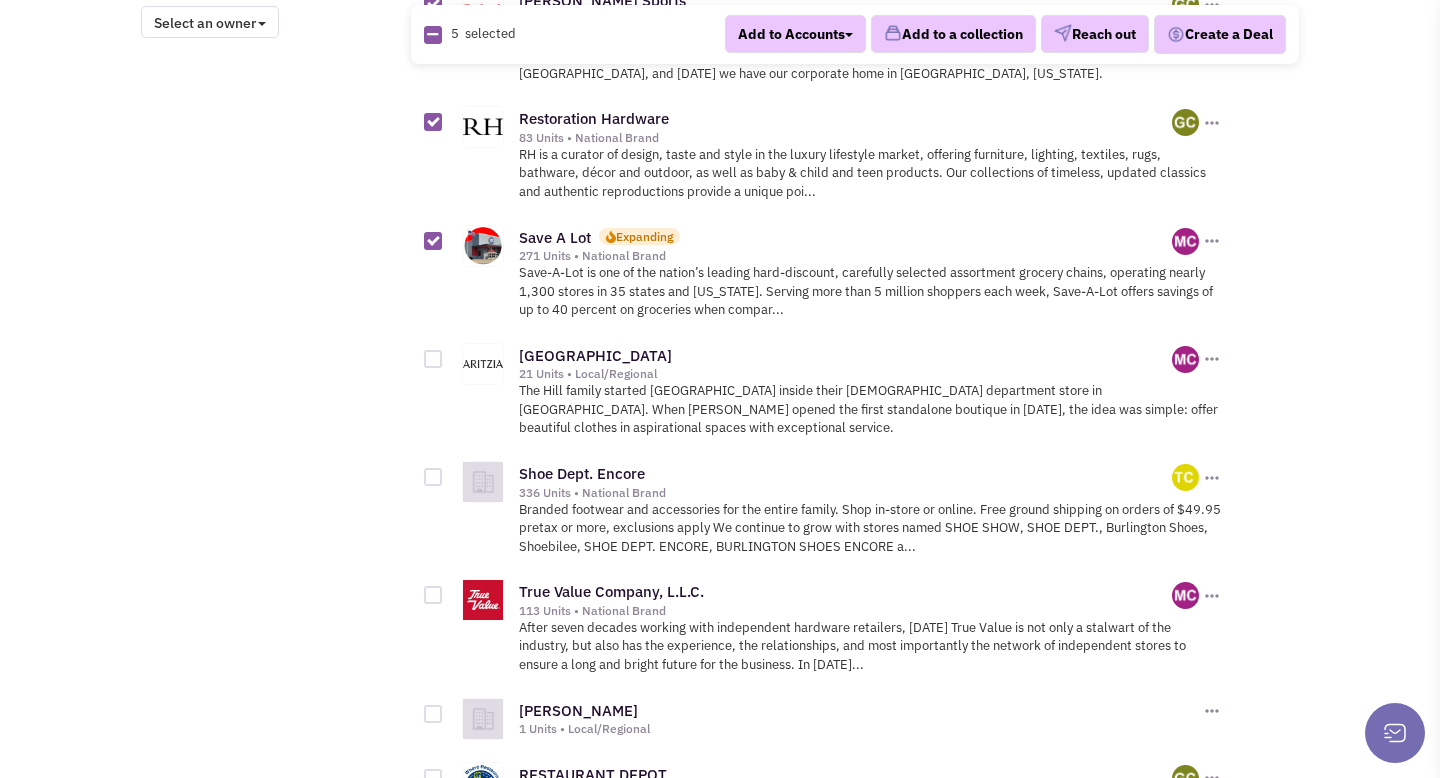 scroll, scrollTop: 1788, scrollLeft: 0, axis: vertical 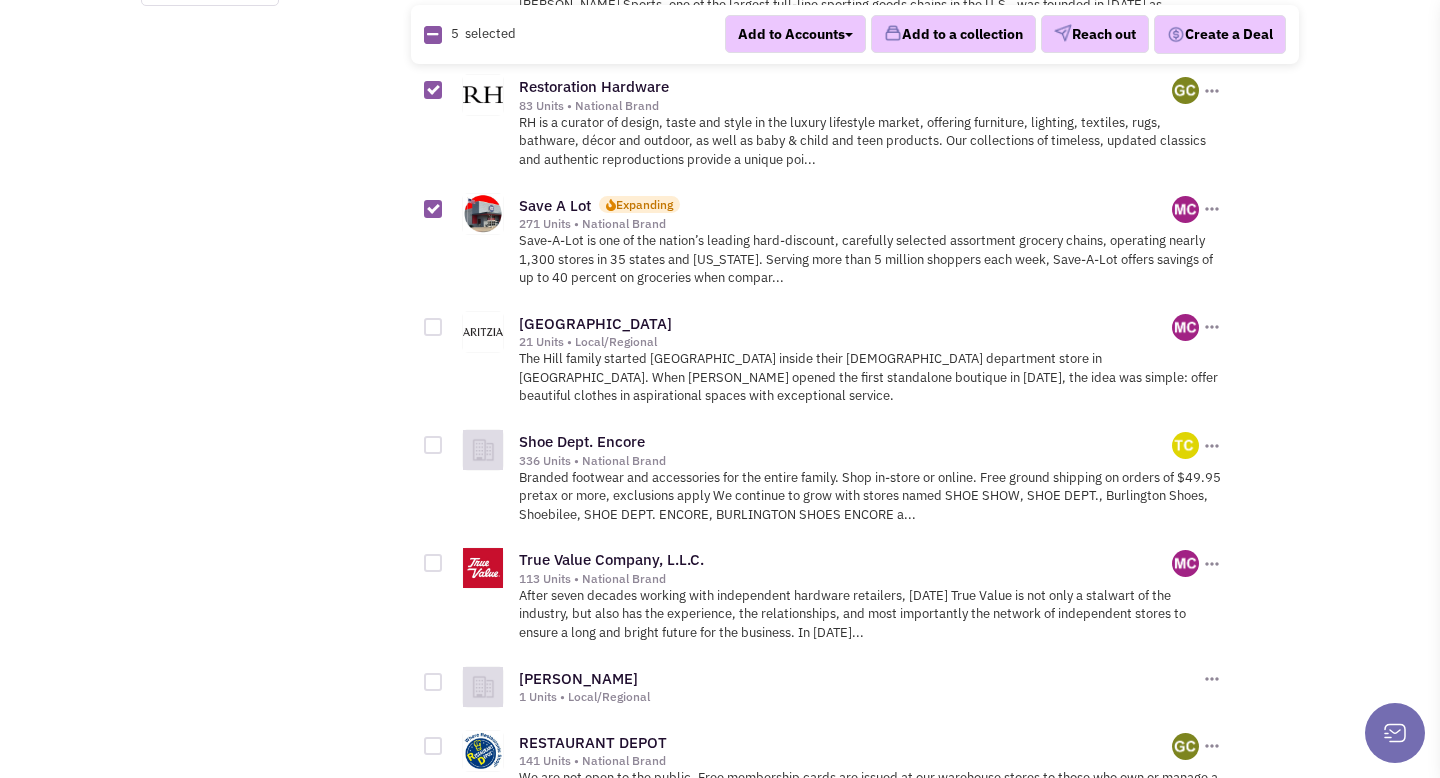 click at bounding box center [433, 445] 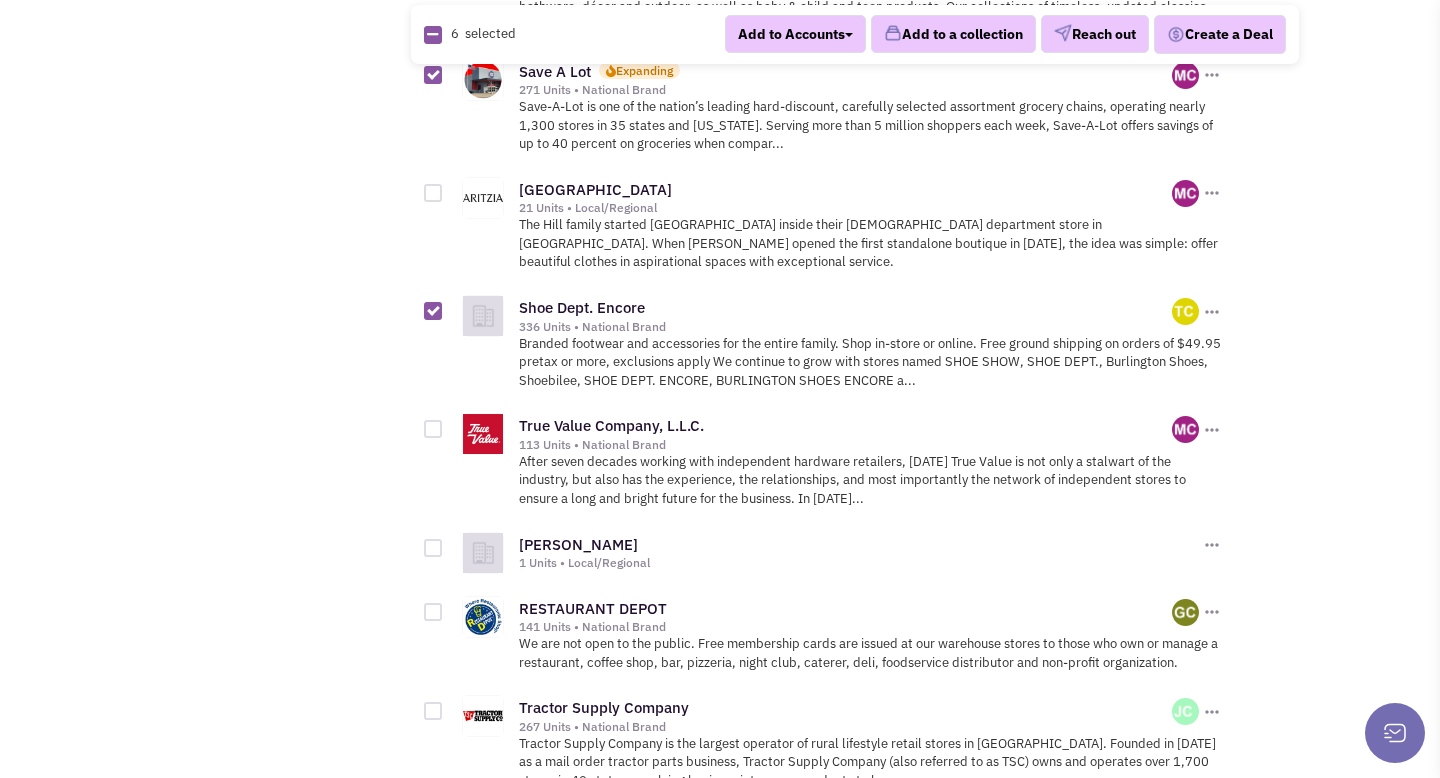 scroll, scrollTop: 1920, scrollLeft: 0, axis: vertical 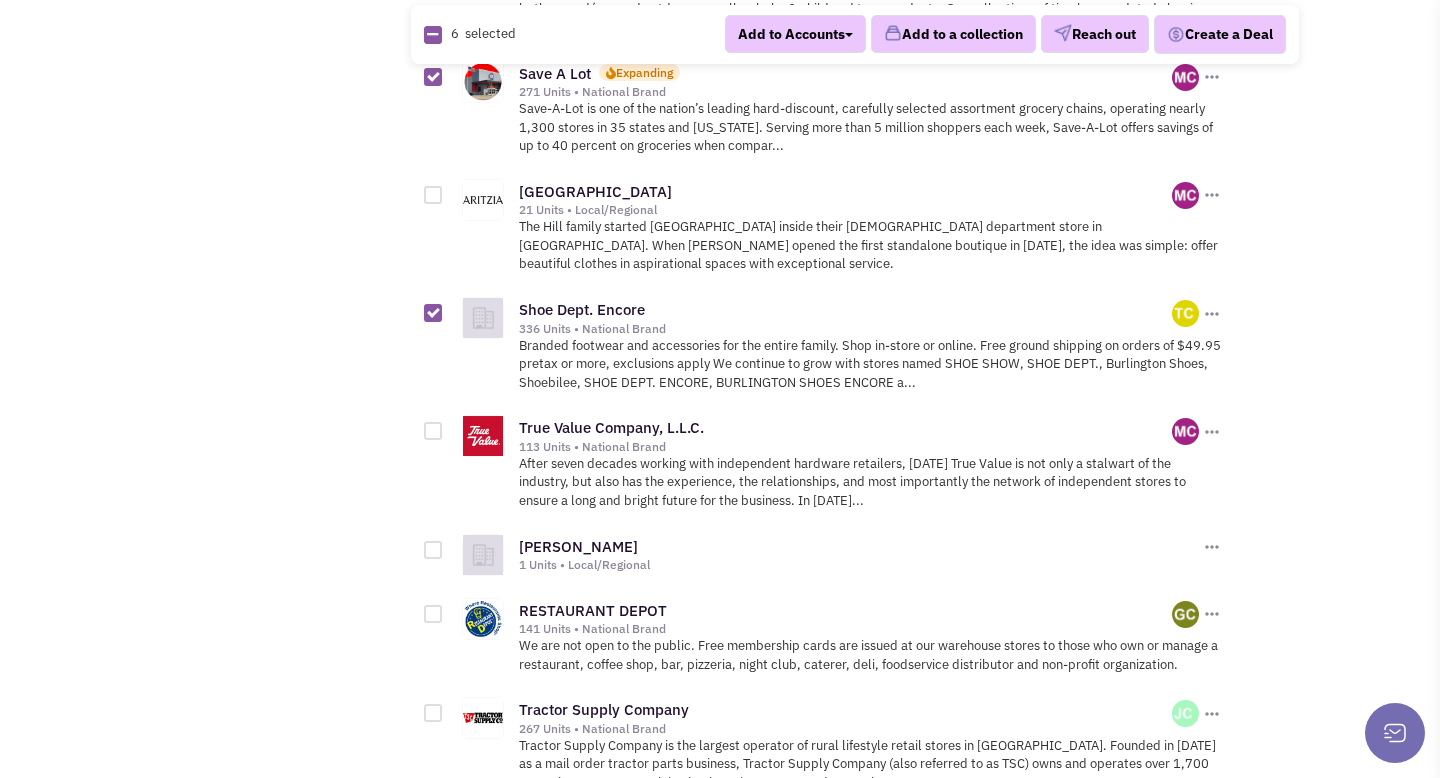 click at bounding box center [433, 431] 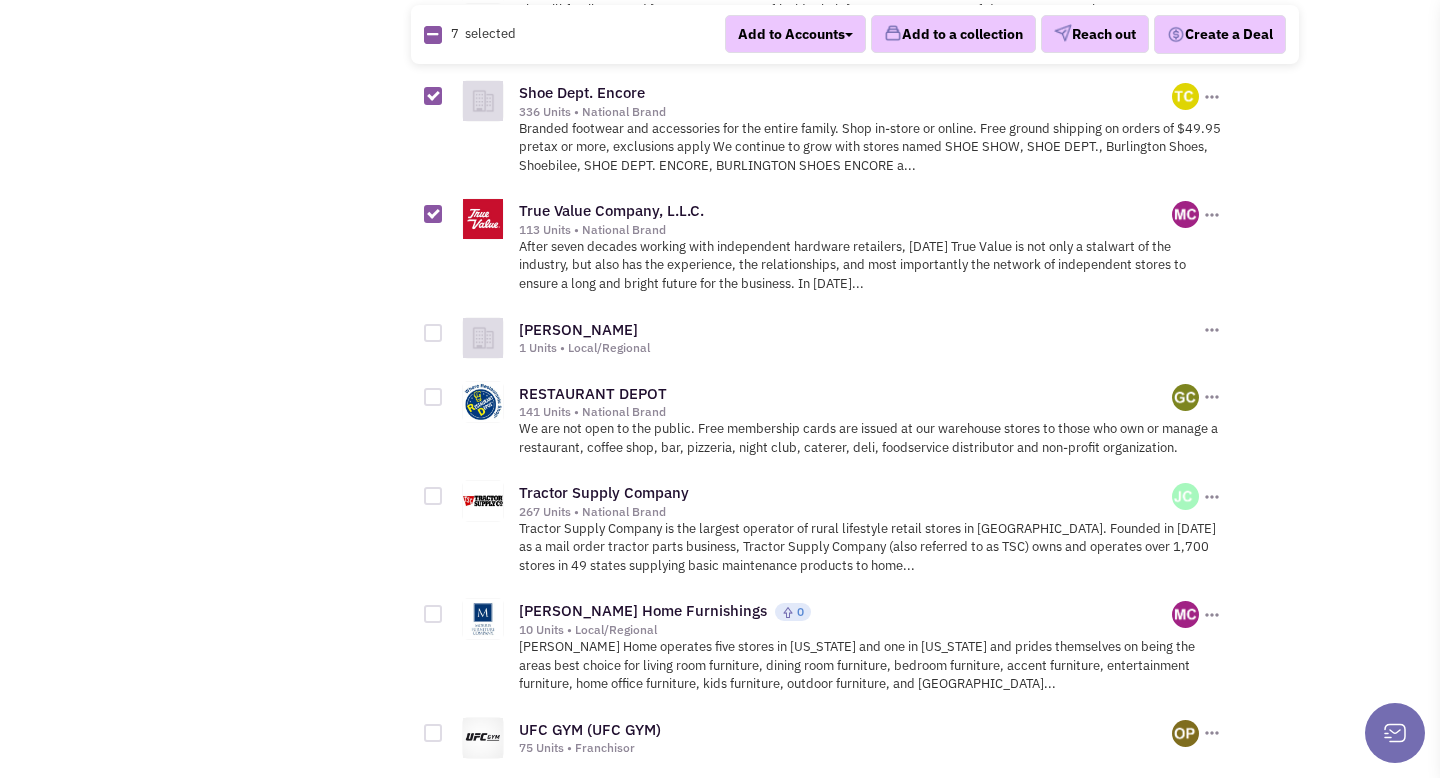 scroll, scrollTop: 2144, scrollLeft: 0, axis: vertical 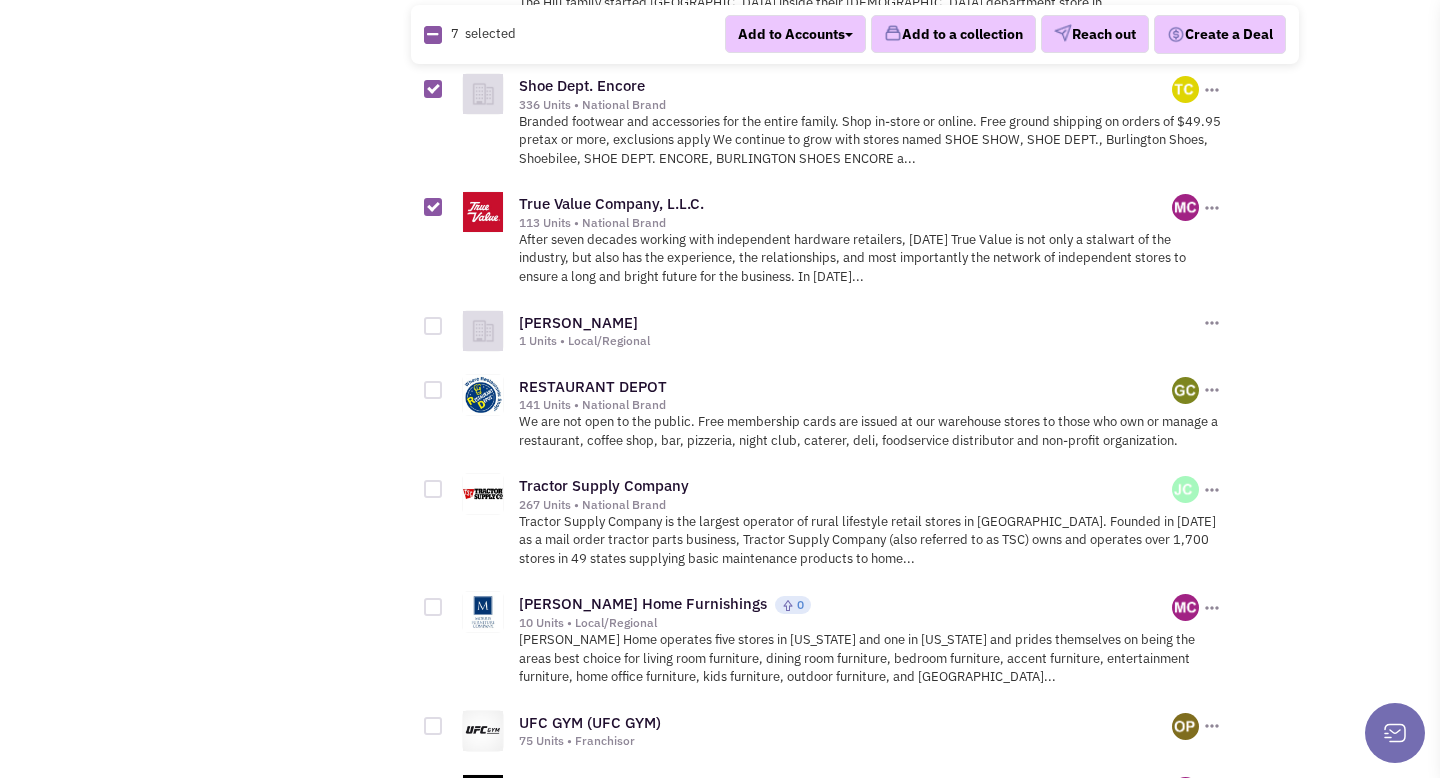 click at bounding box center (433, 390) 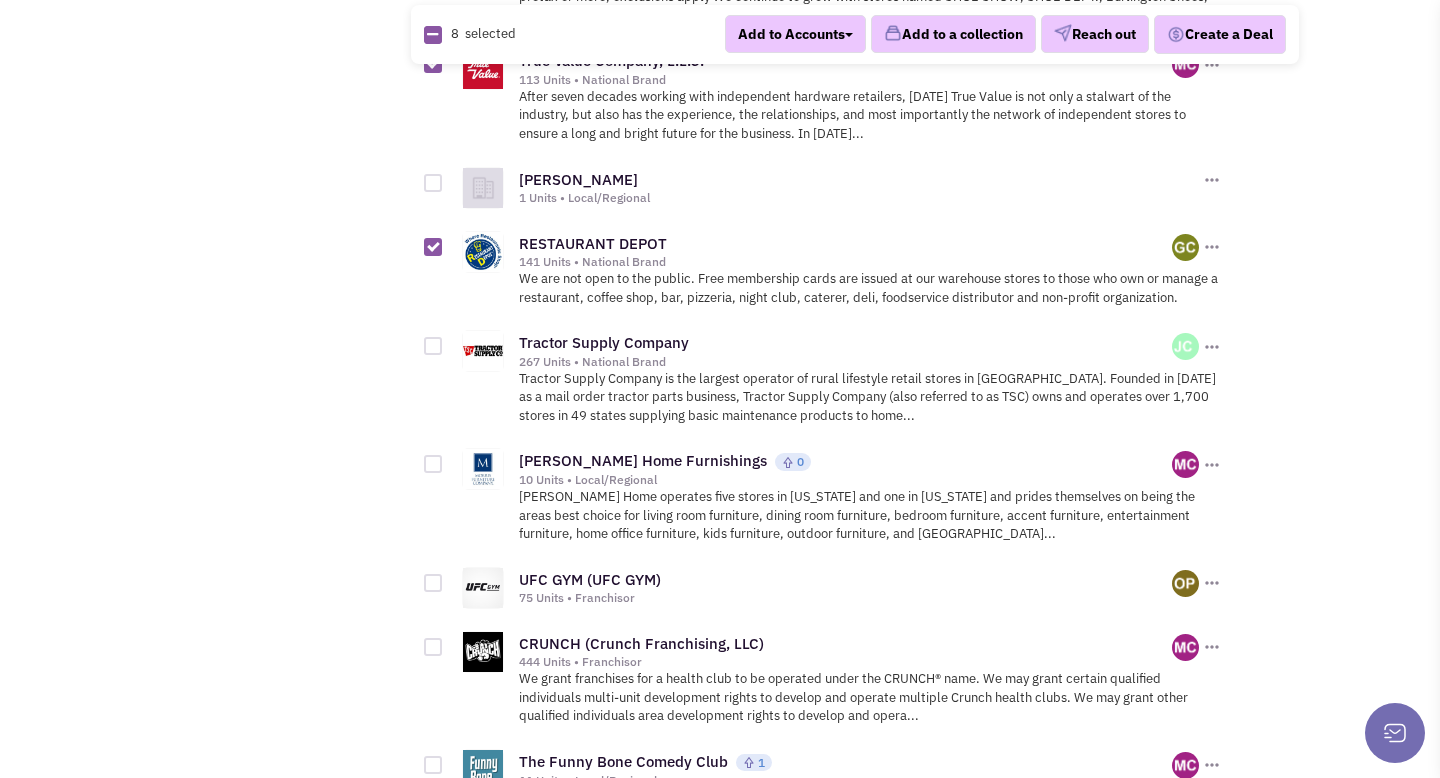 scroll, scrollTop: 2289, scrollLeft: 0, axis: vertical 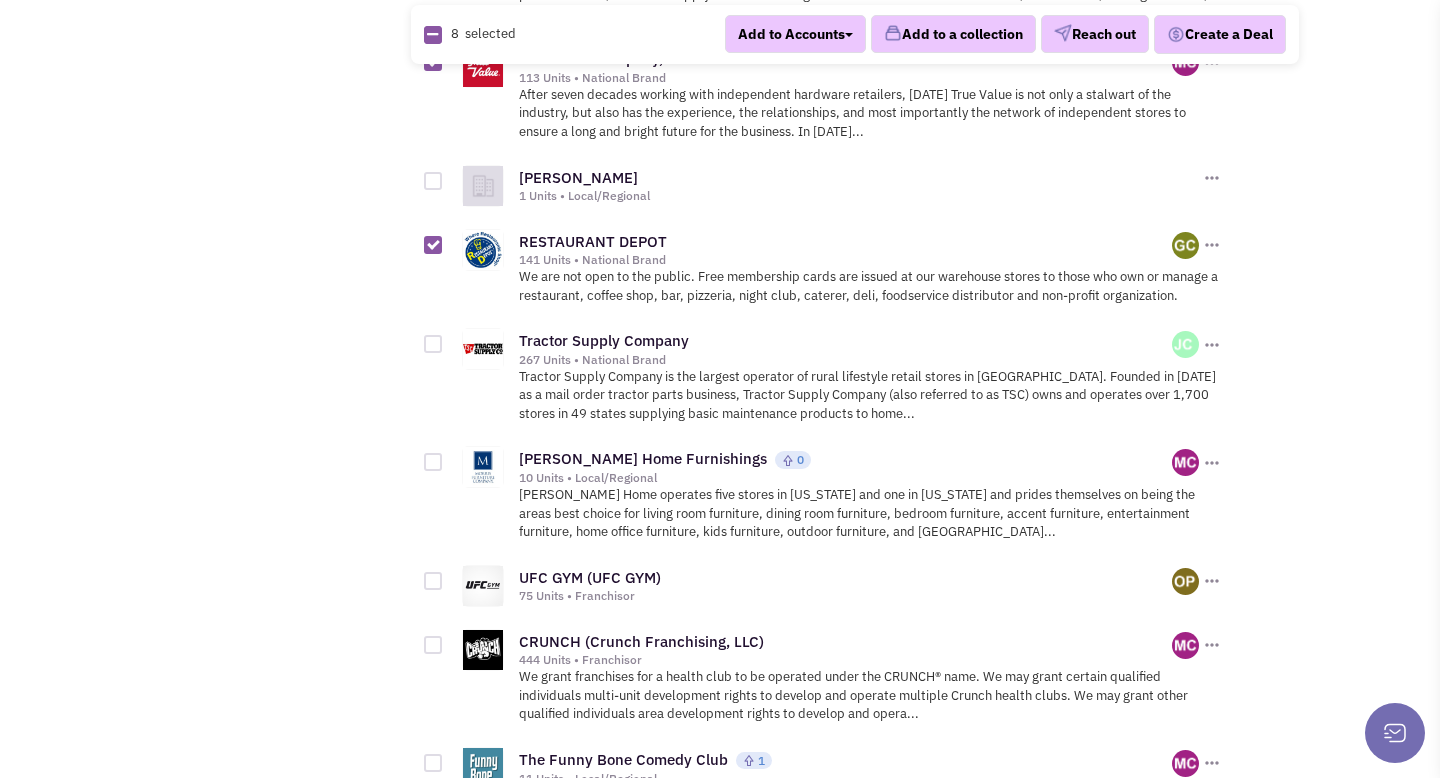 click at bounding box center [433, 344] 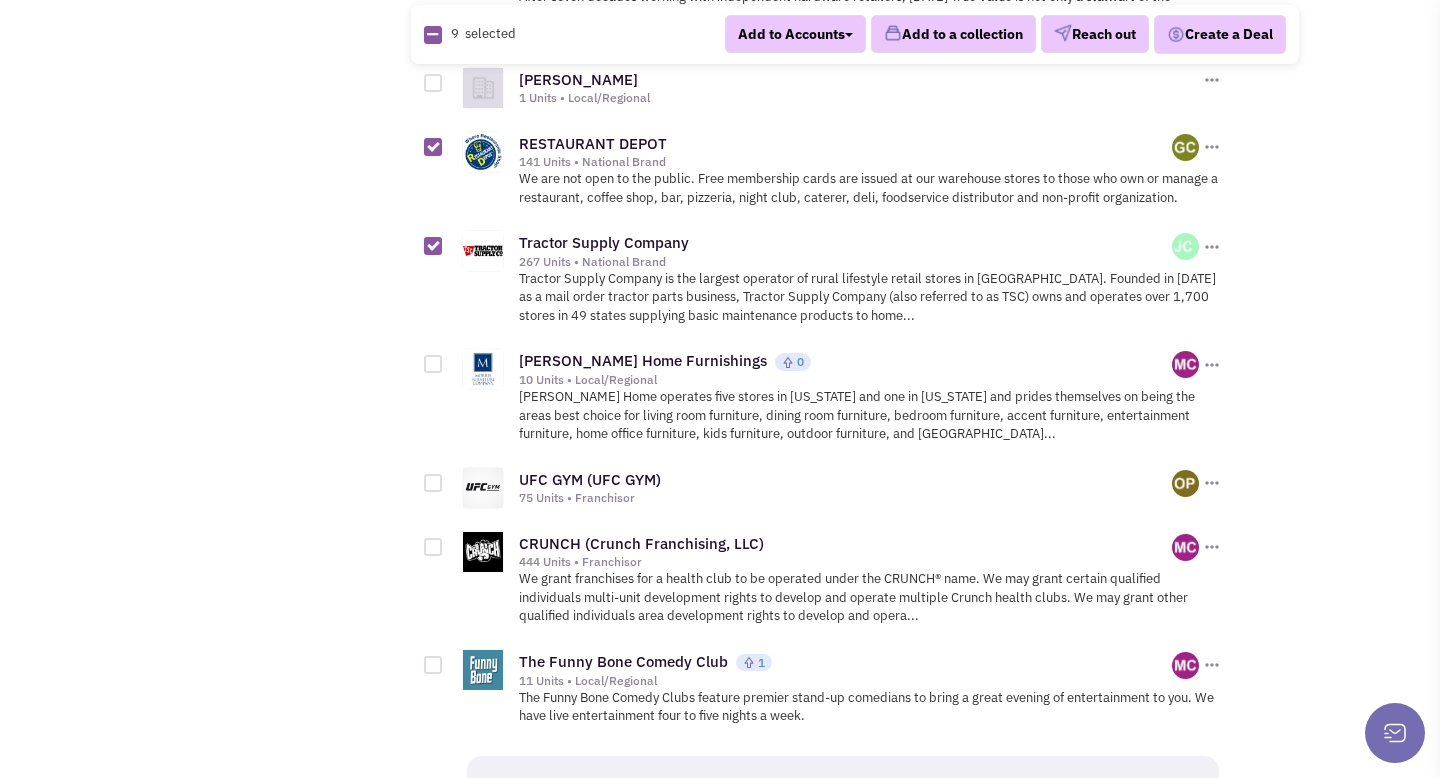 scroll, scrollTop: 2389, scrollLeft: 0, axis: vertical 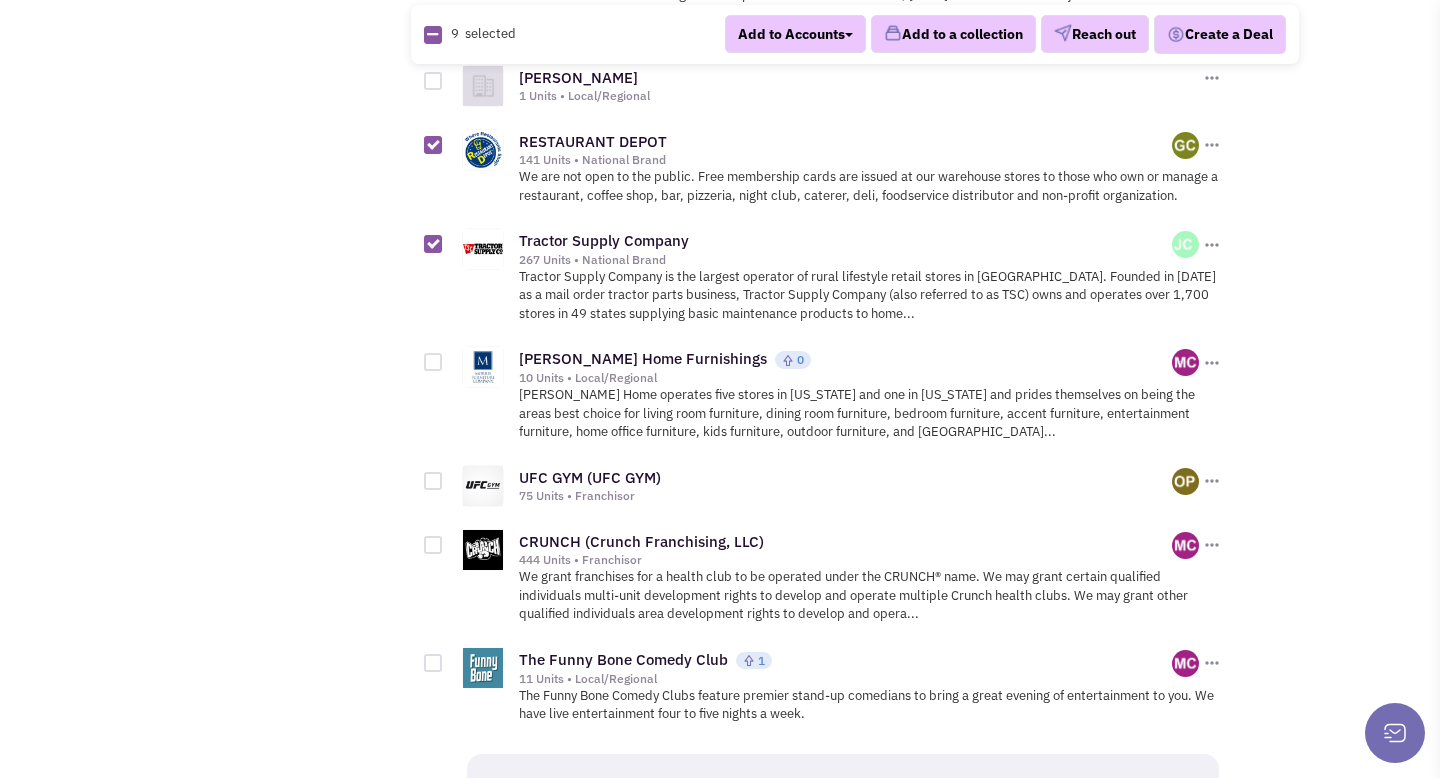 click at bounding box center [433, 362] 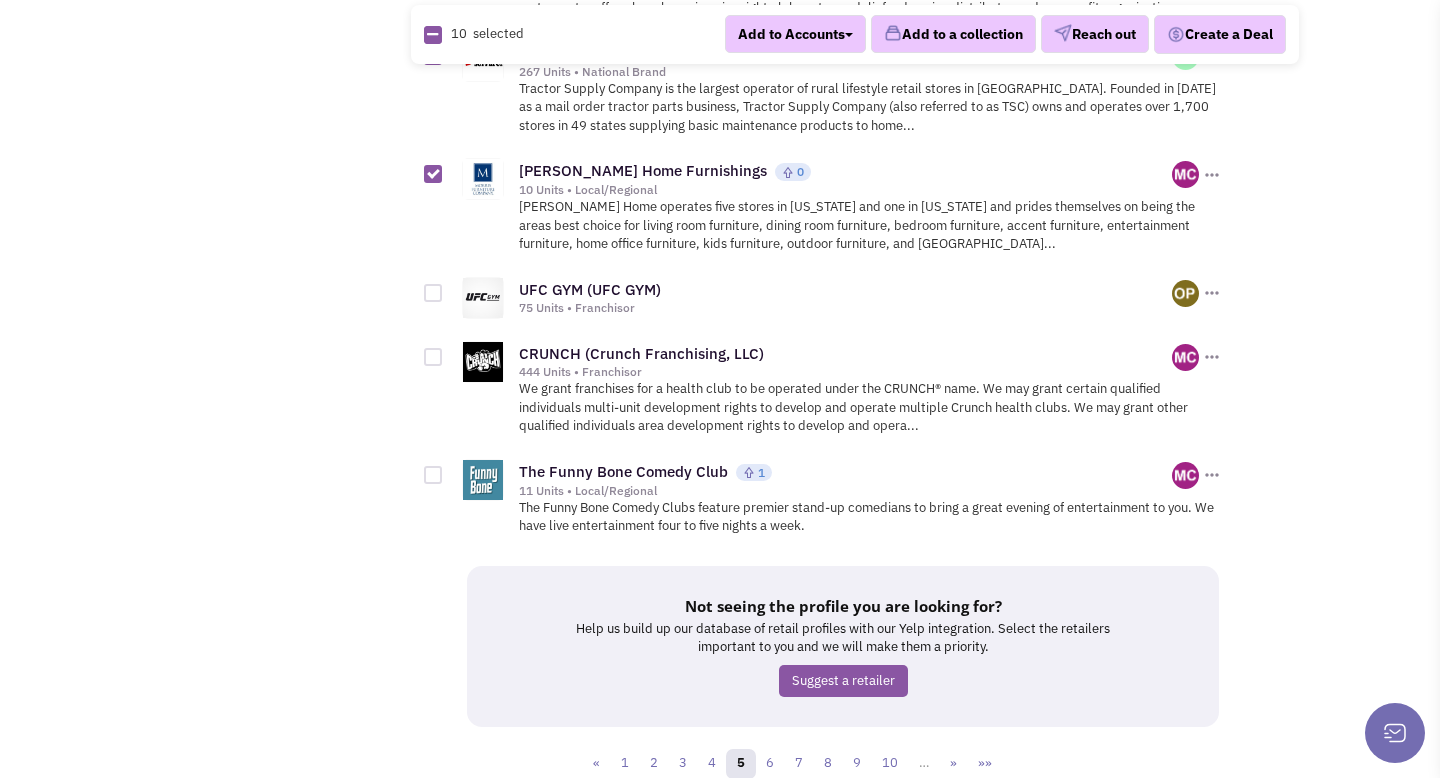 scroll, scrollTop: 2590, scrollLeft: 0, axis: vertical 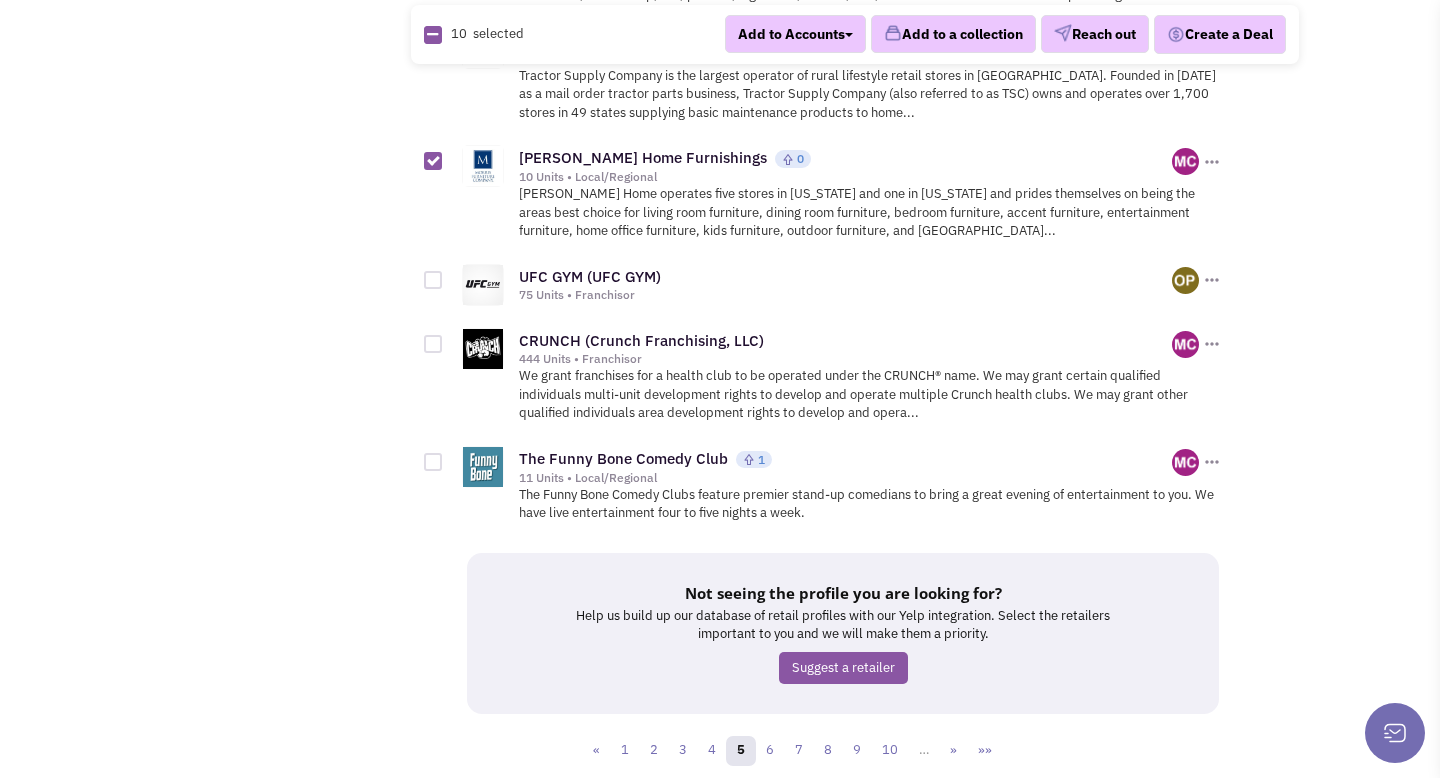 click at bounding box center (433, 462) 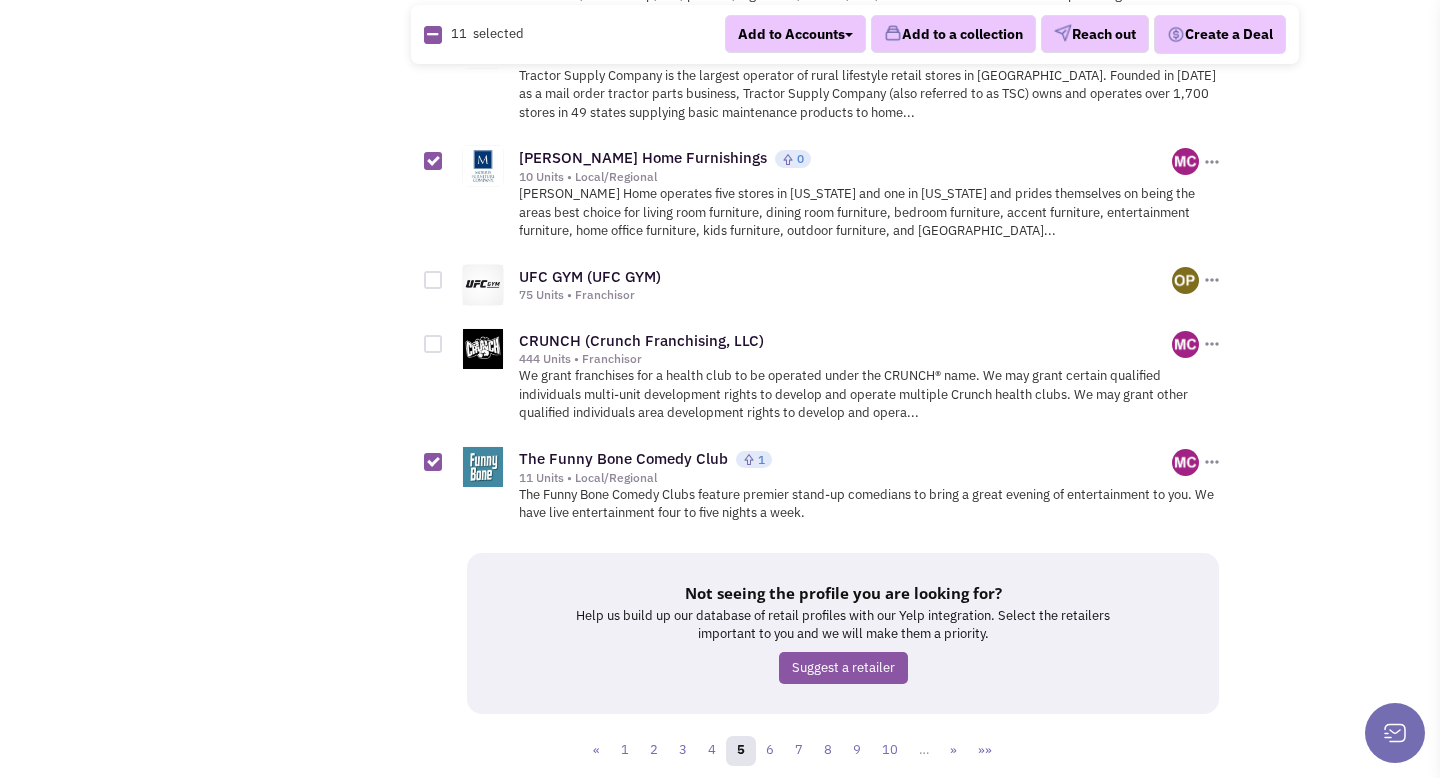 scroll, scrollTop: 2635, scrollLeft: 0, axis: vertical 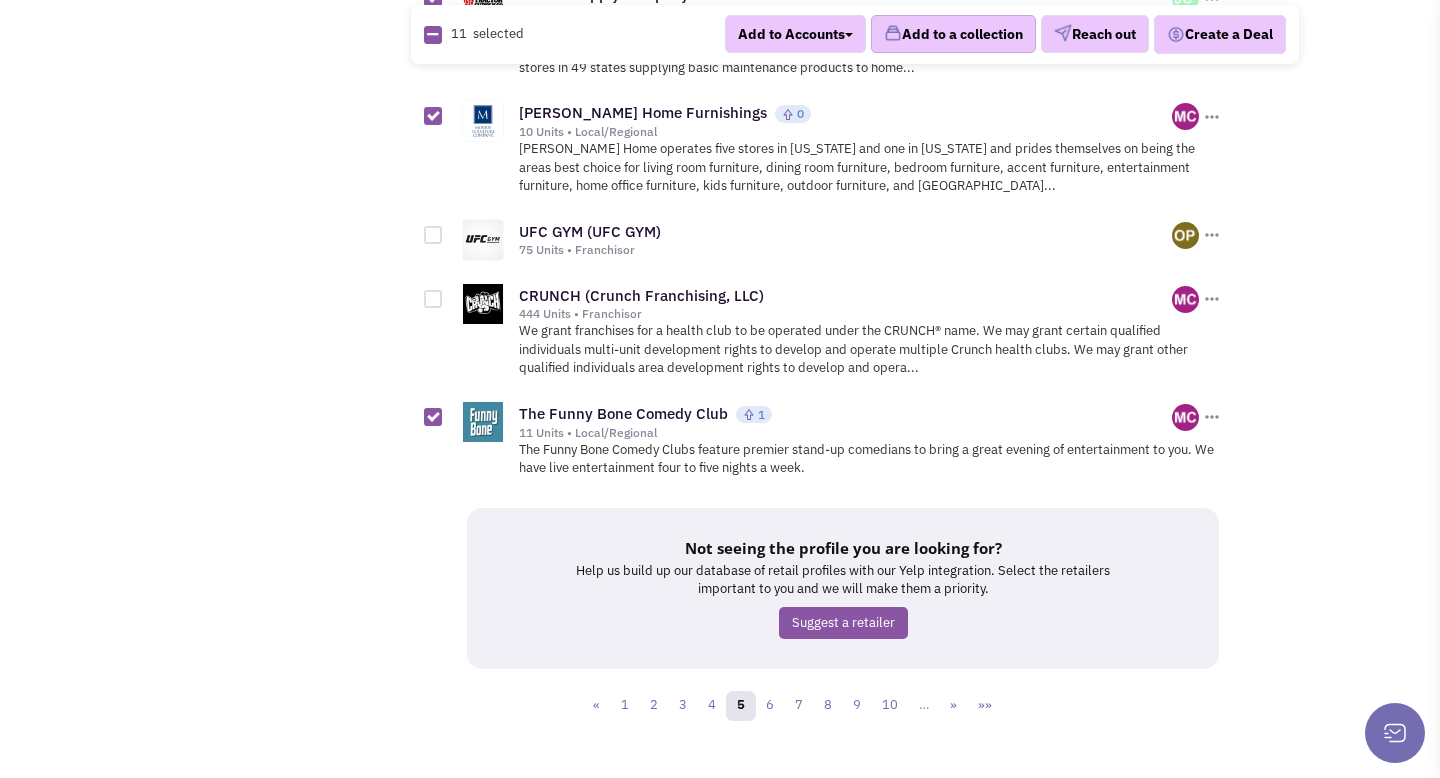 click on "Add to a collection" at bounding box center [953, 35] 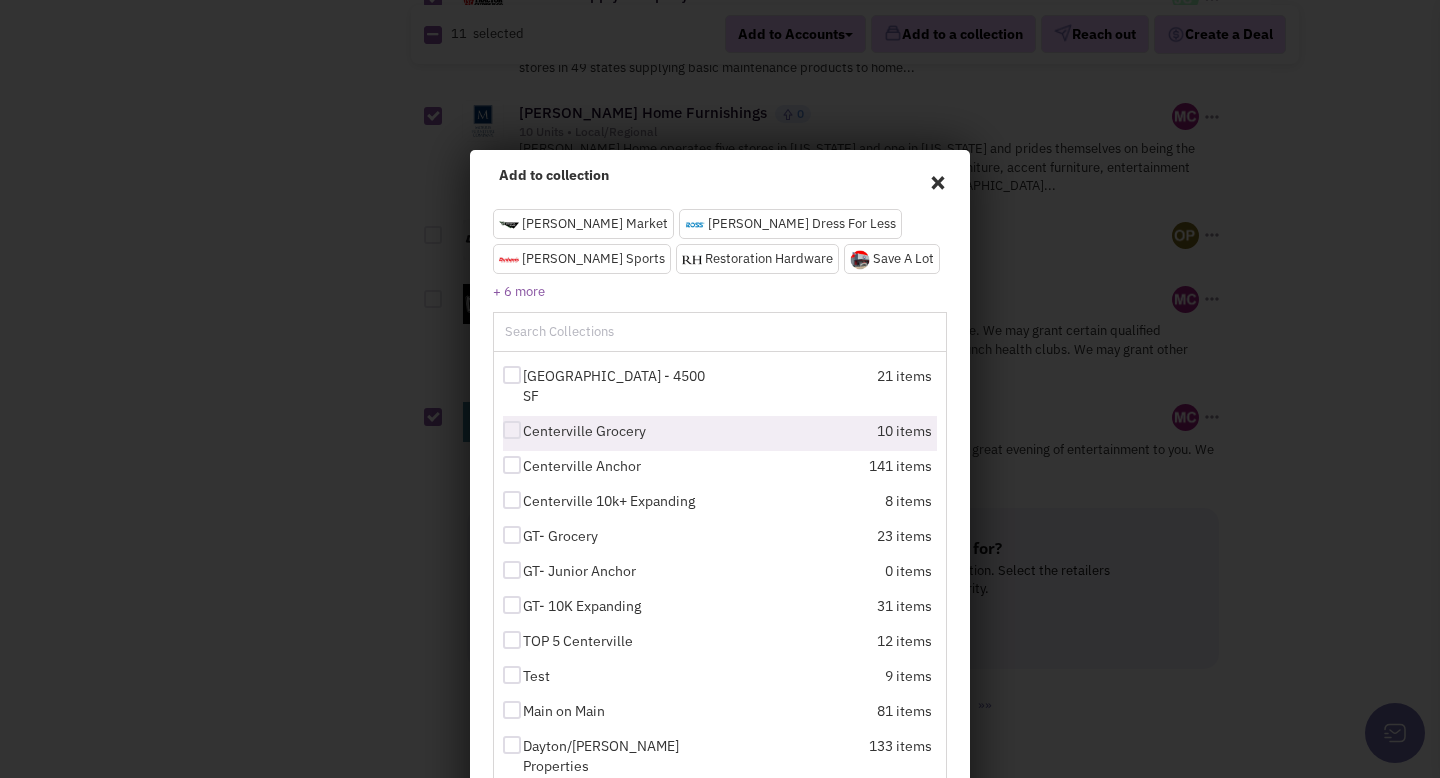 scroll, scrollTop: 387, scrollLeft: 0, axis: vertical 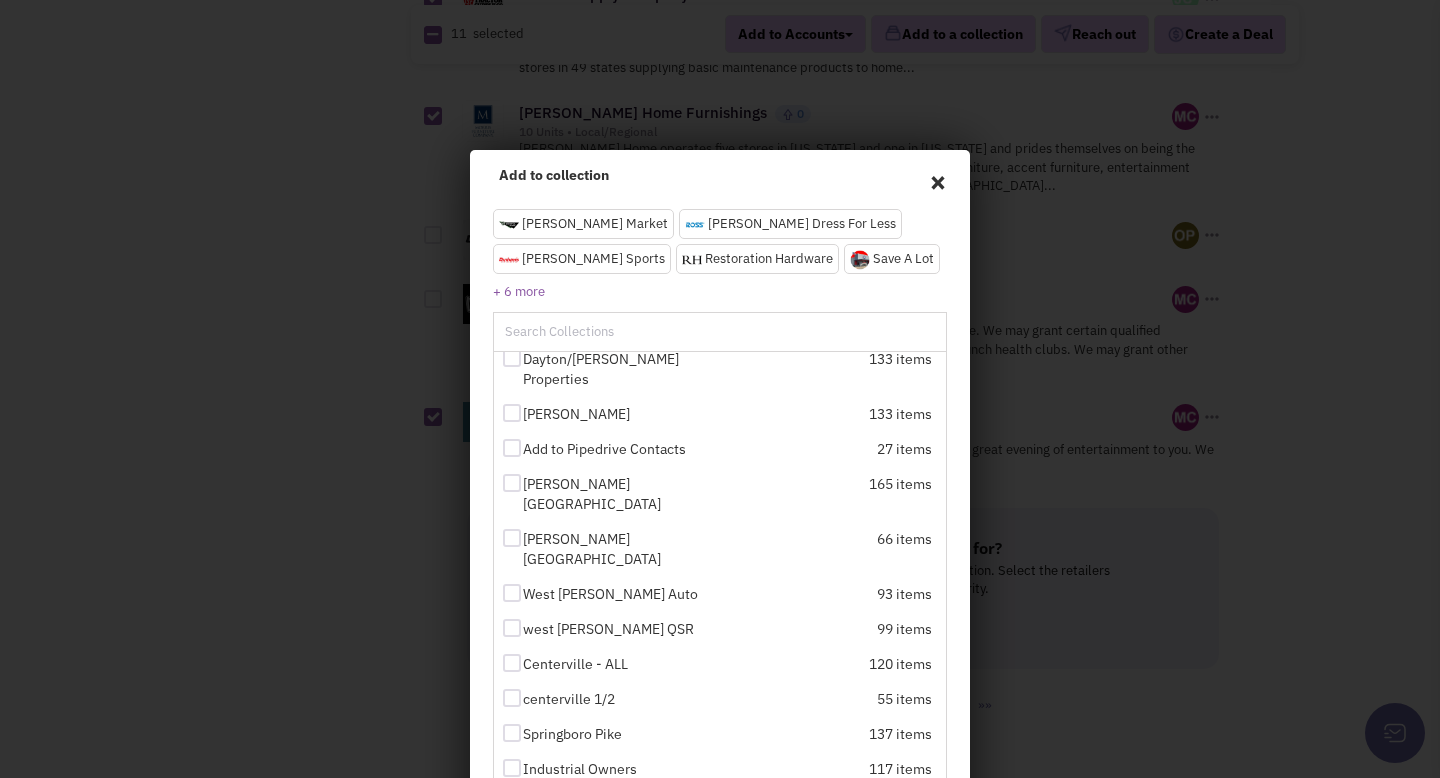 click on "Cville July 2025
47 items" at bounding box center (720, 806) 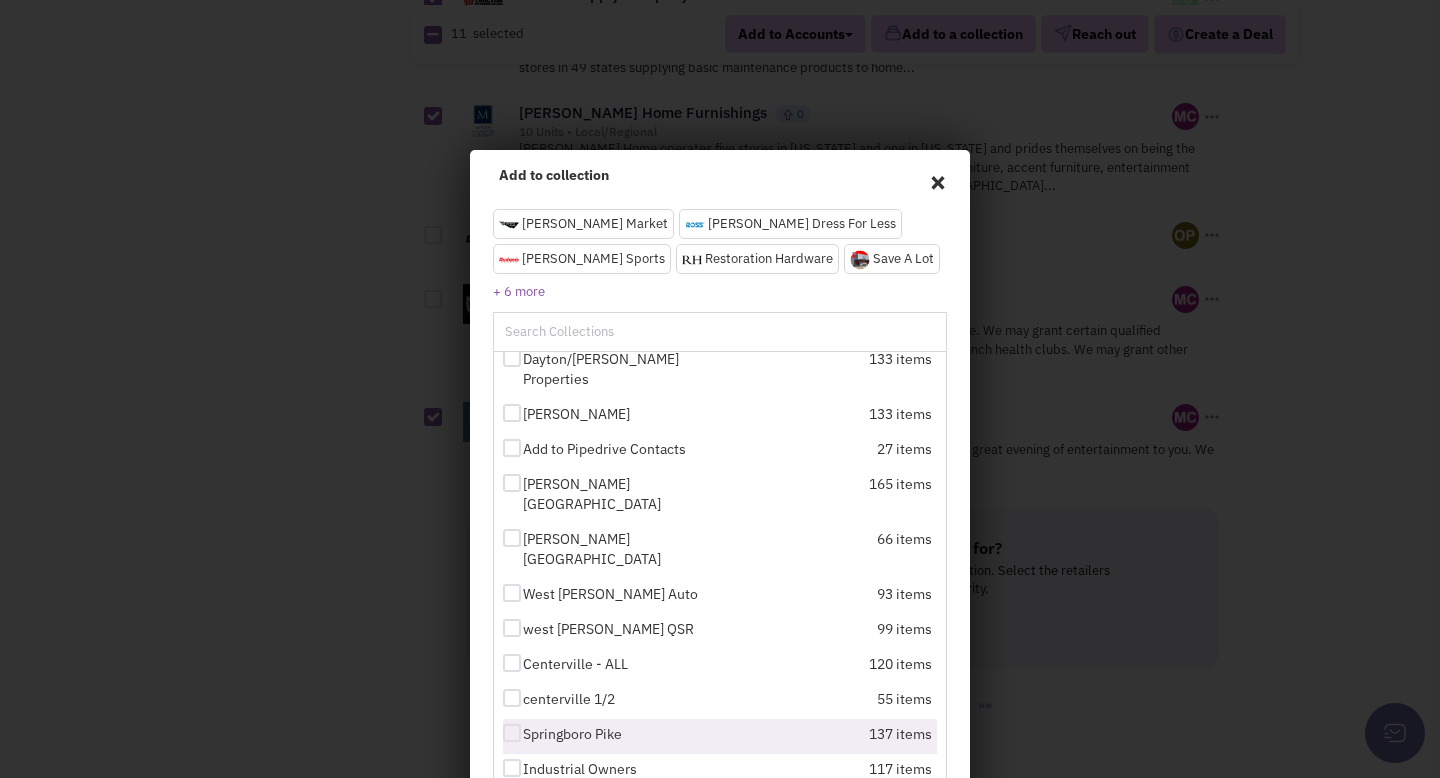 scroll, scrollTop: 102, scrollLeft: 0, axis: vertical 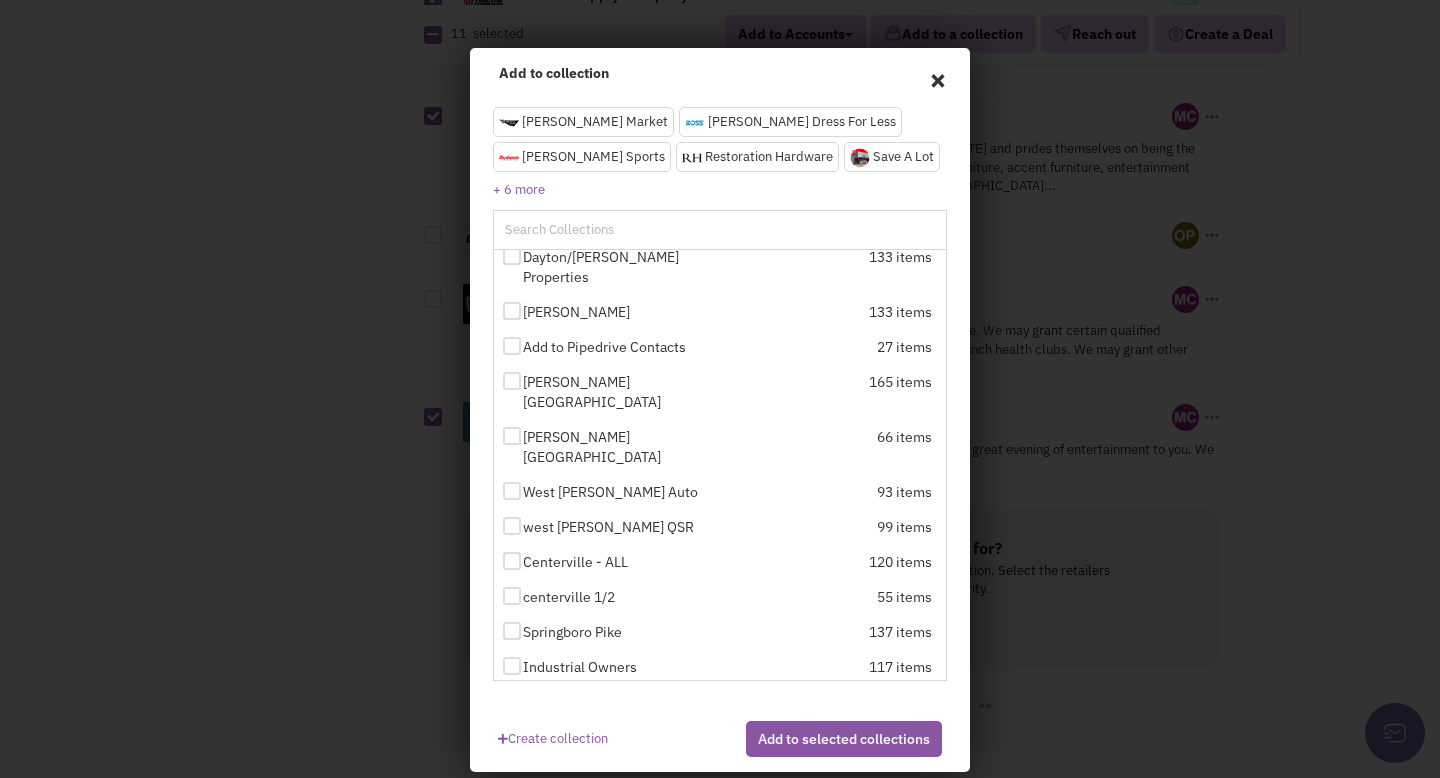 click at bounding box center [512, 701] 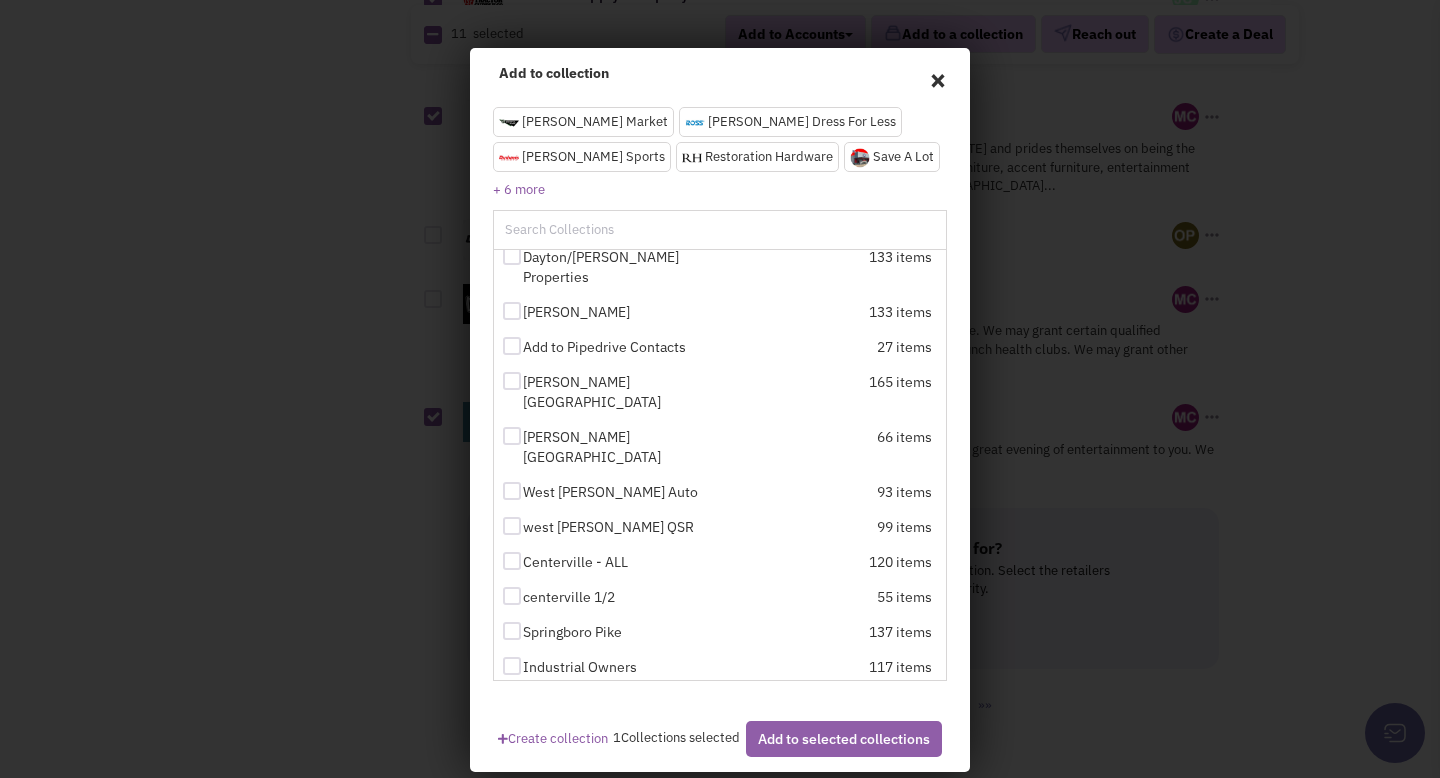 click on "Add to selected collections" at bounding box center (844, 739) 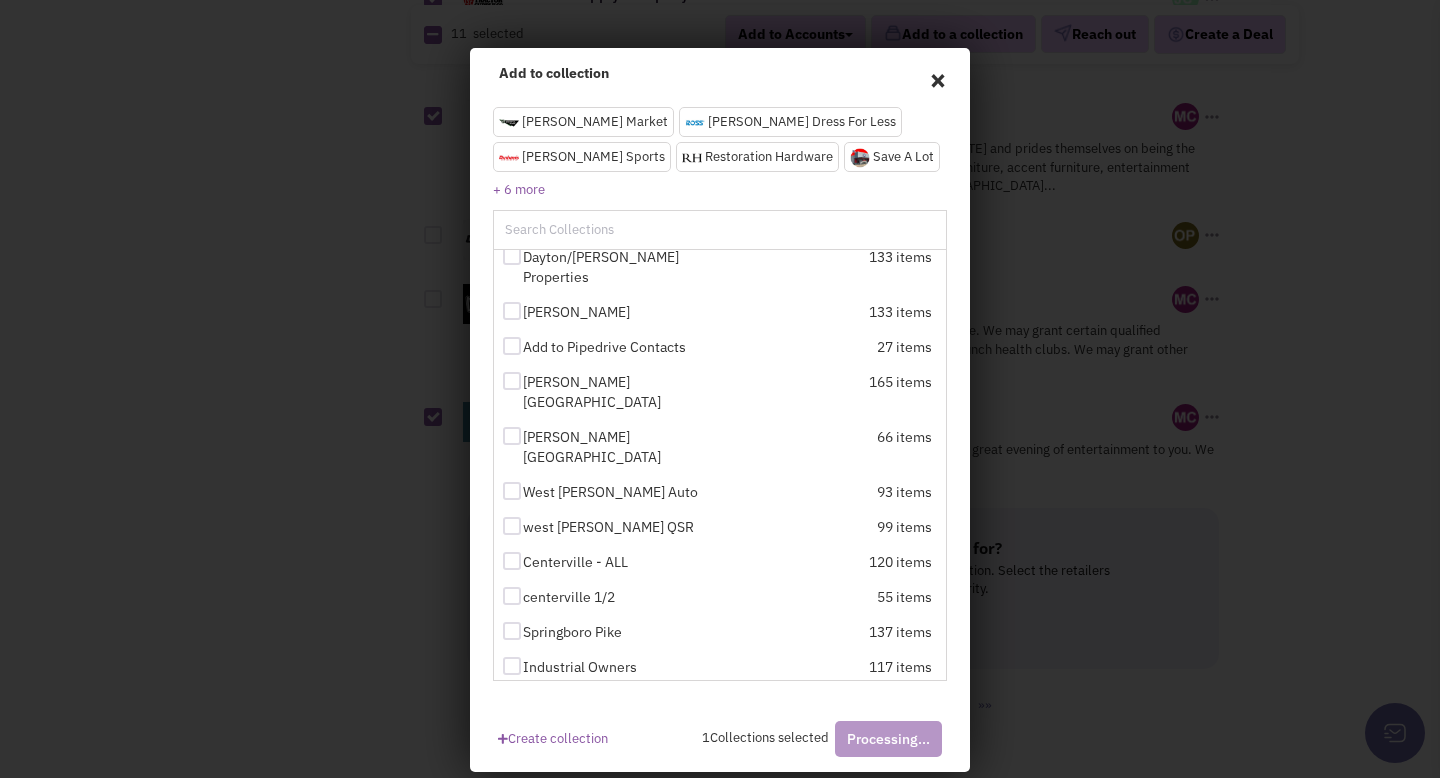 checkbox on "false" 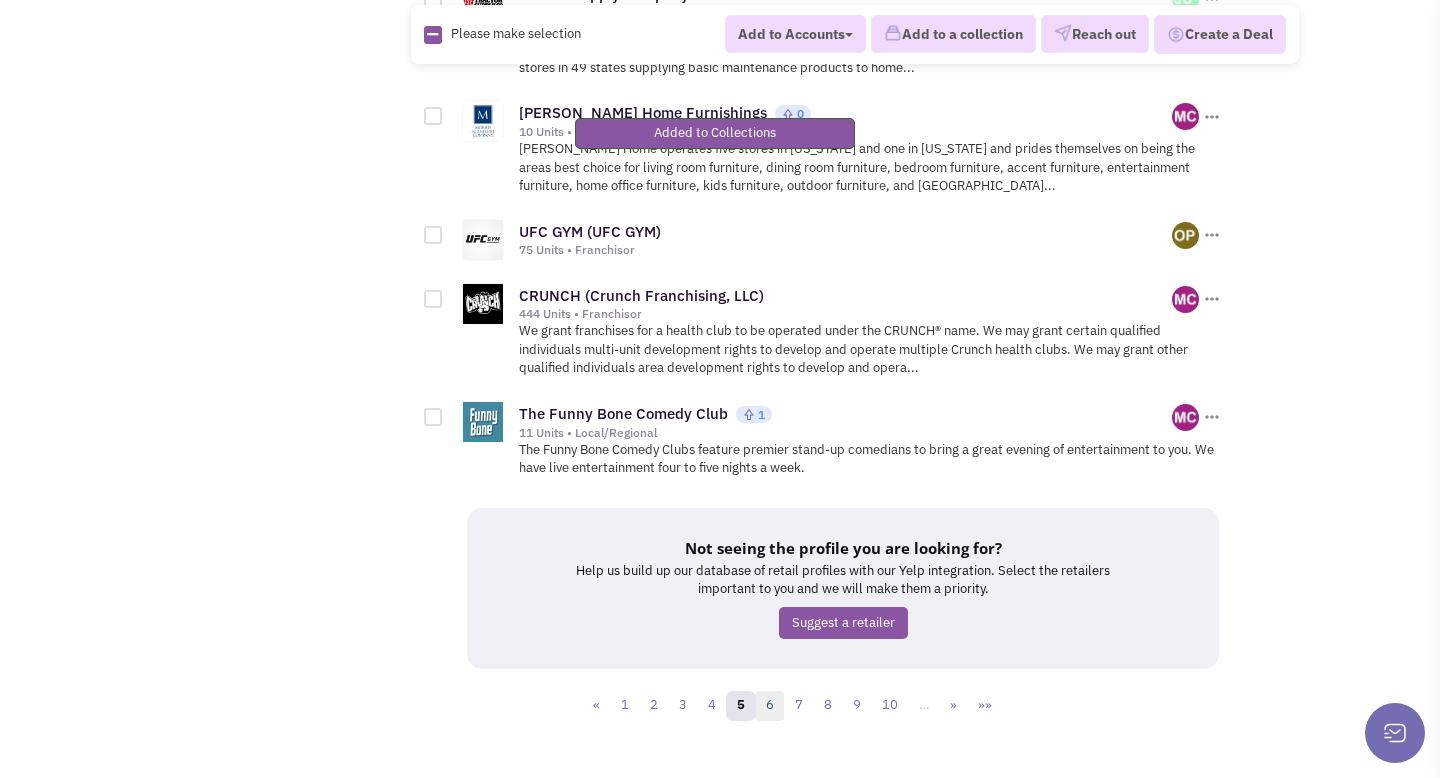 click on "6" at bounding box center [770, 706] 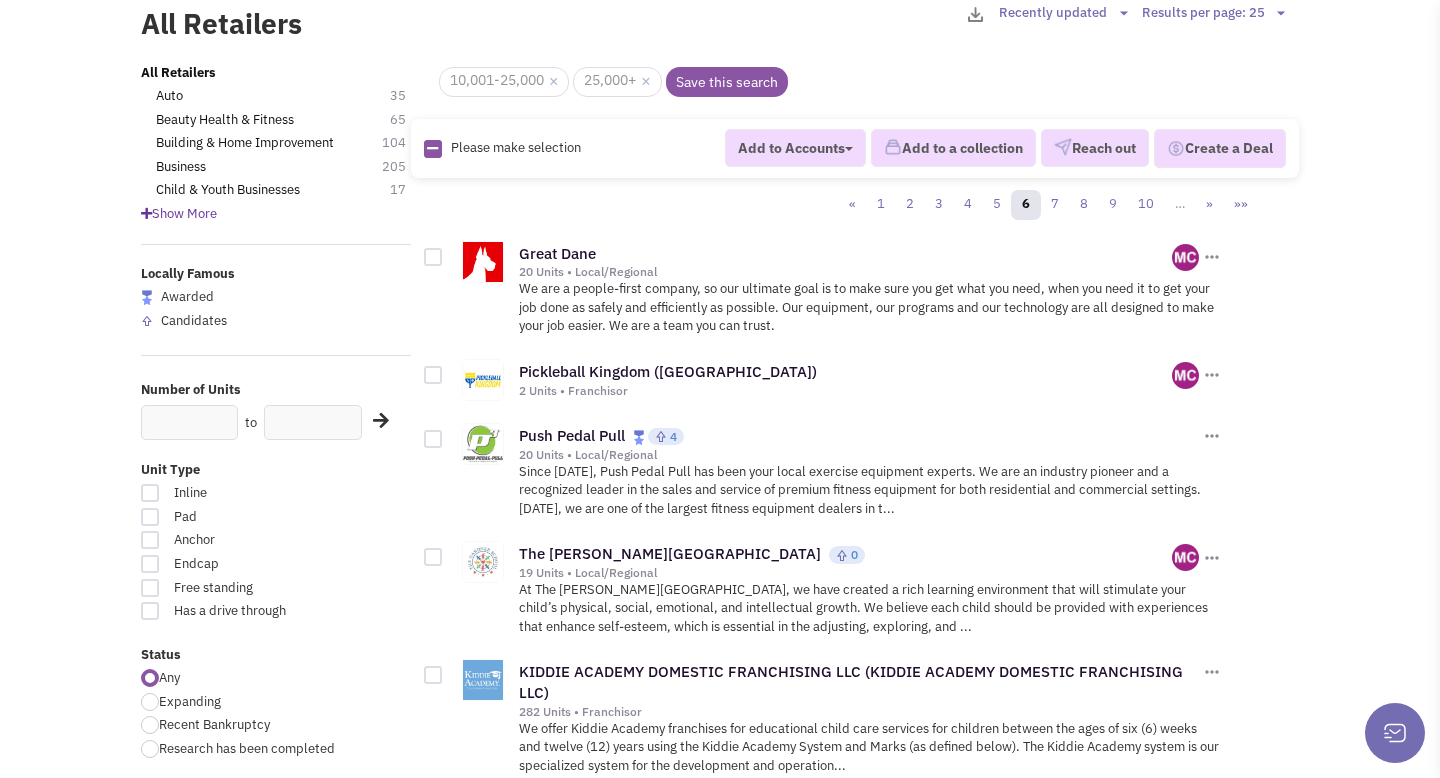 scroll, scrollTop: 146, scrollLeft: 0, axis: vertical 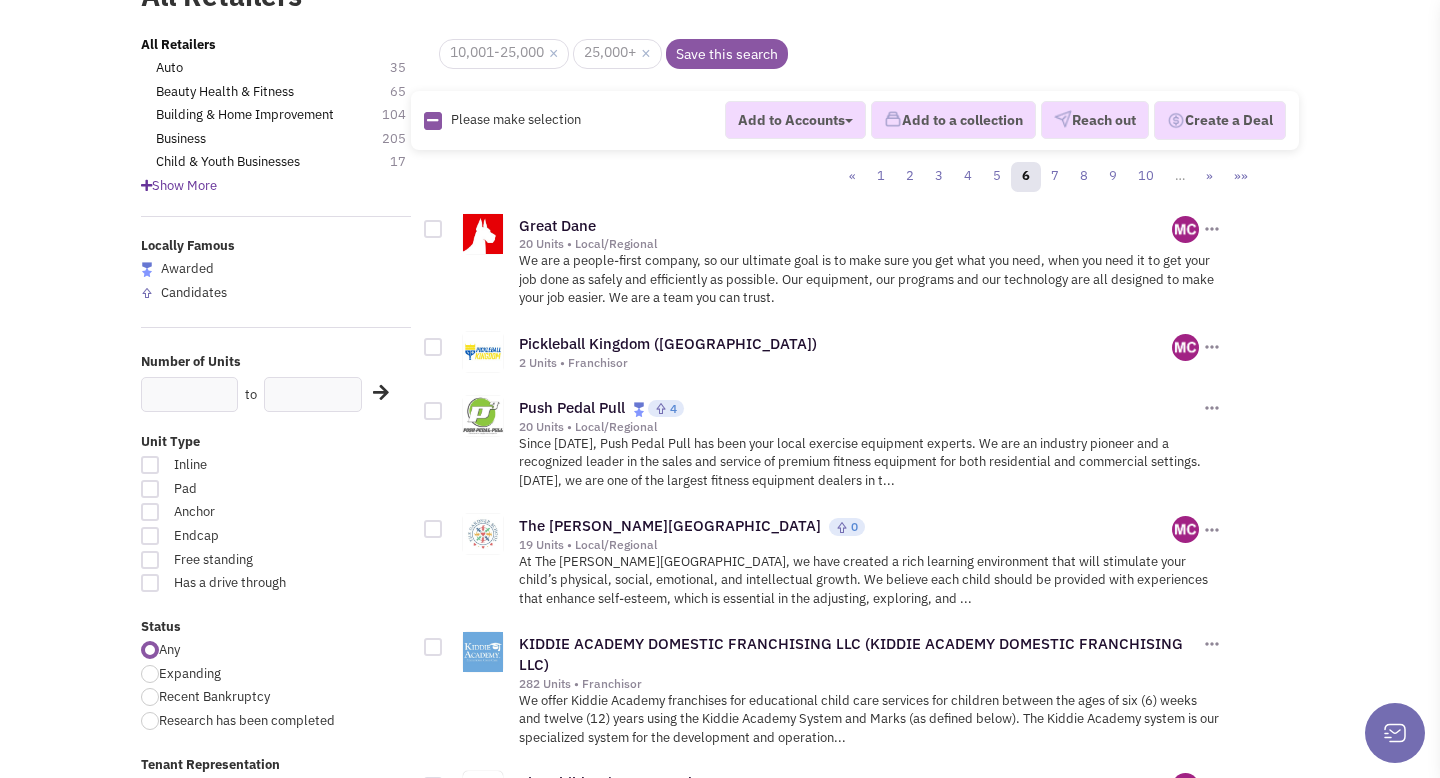click at bounding box center [433, 411] 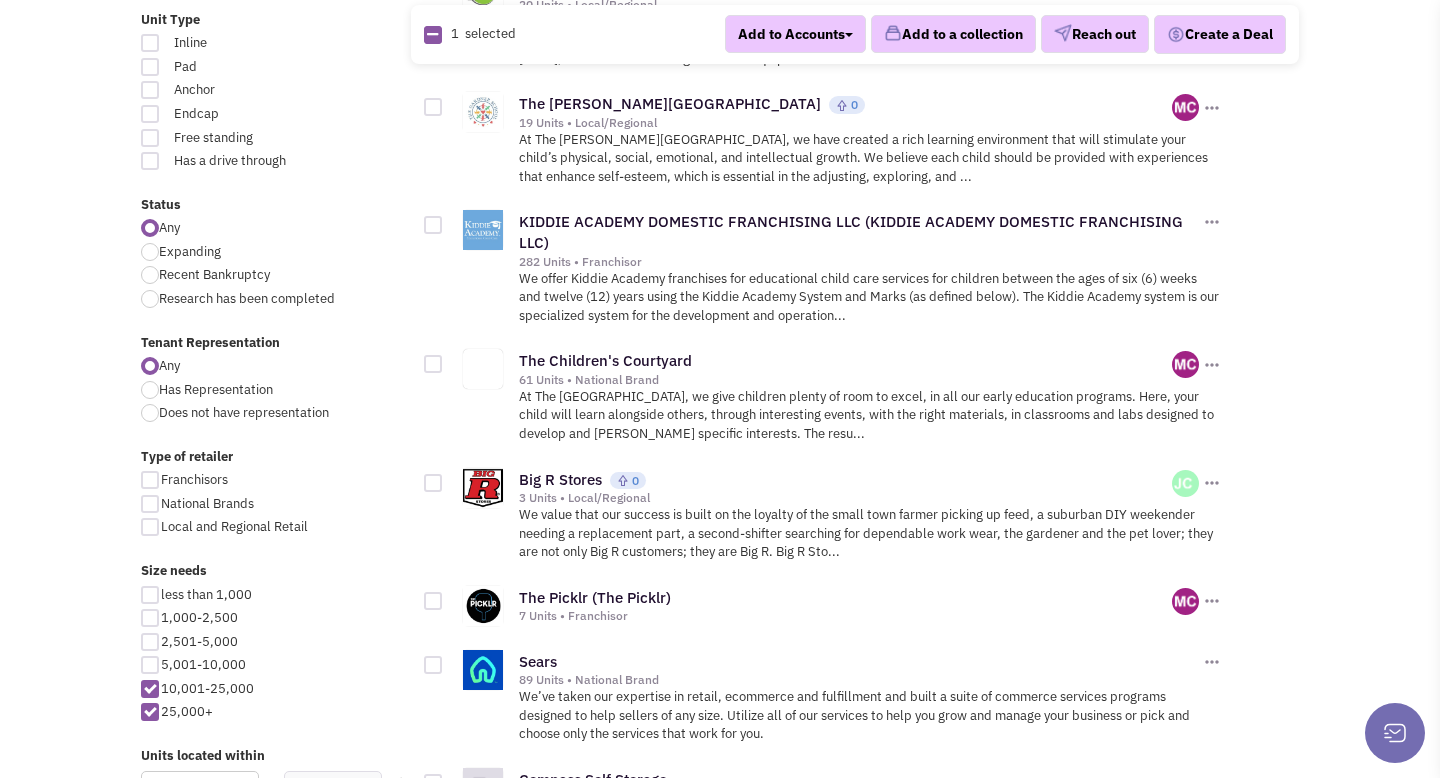 scroll, scrollTop: 572, scrollLeft: 0, axis: vertical 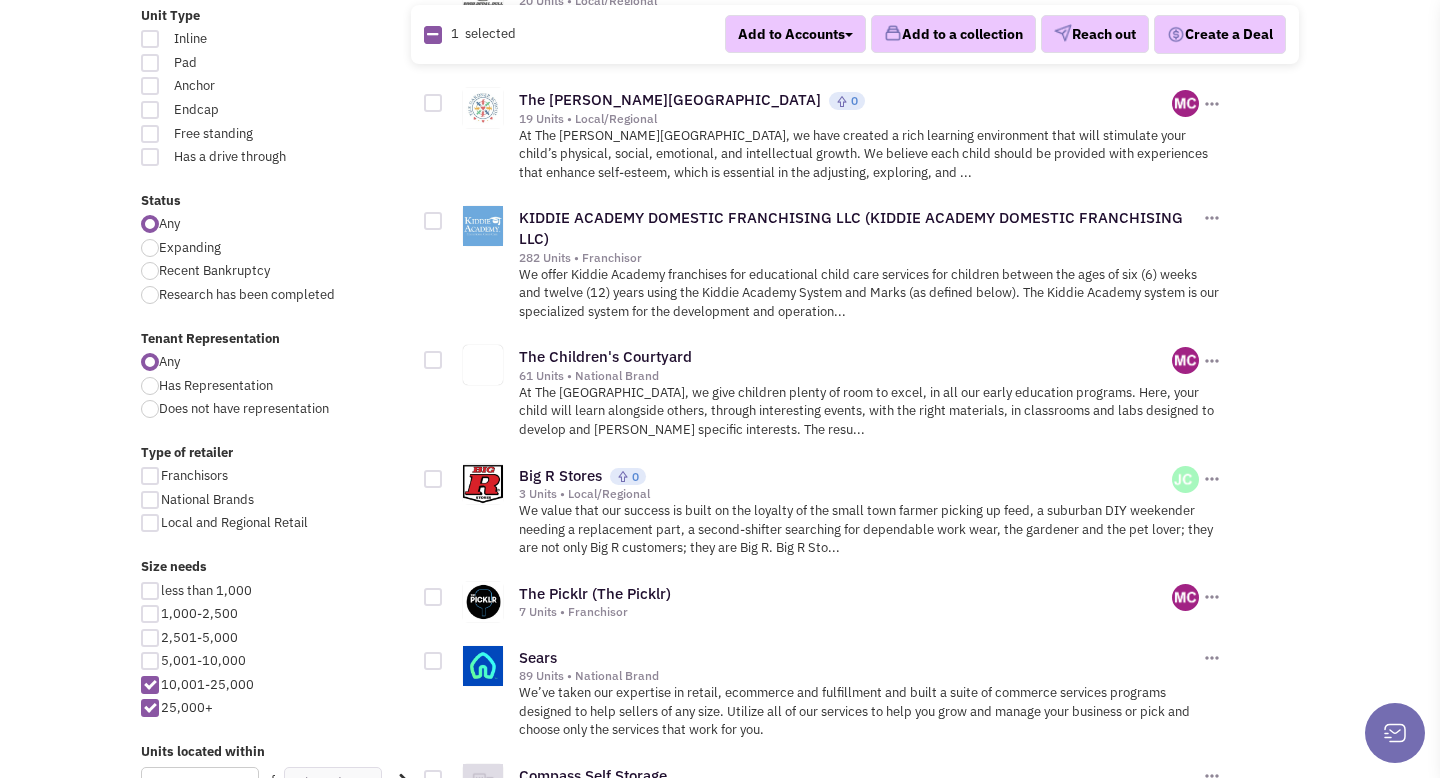 click at bounding box center [433, 479] 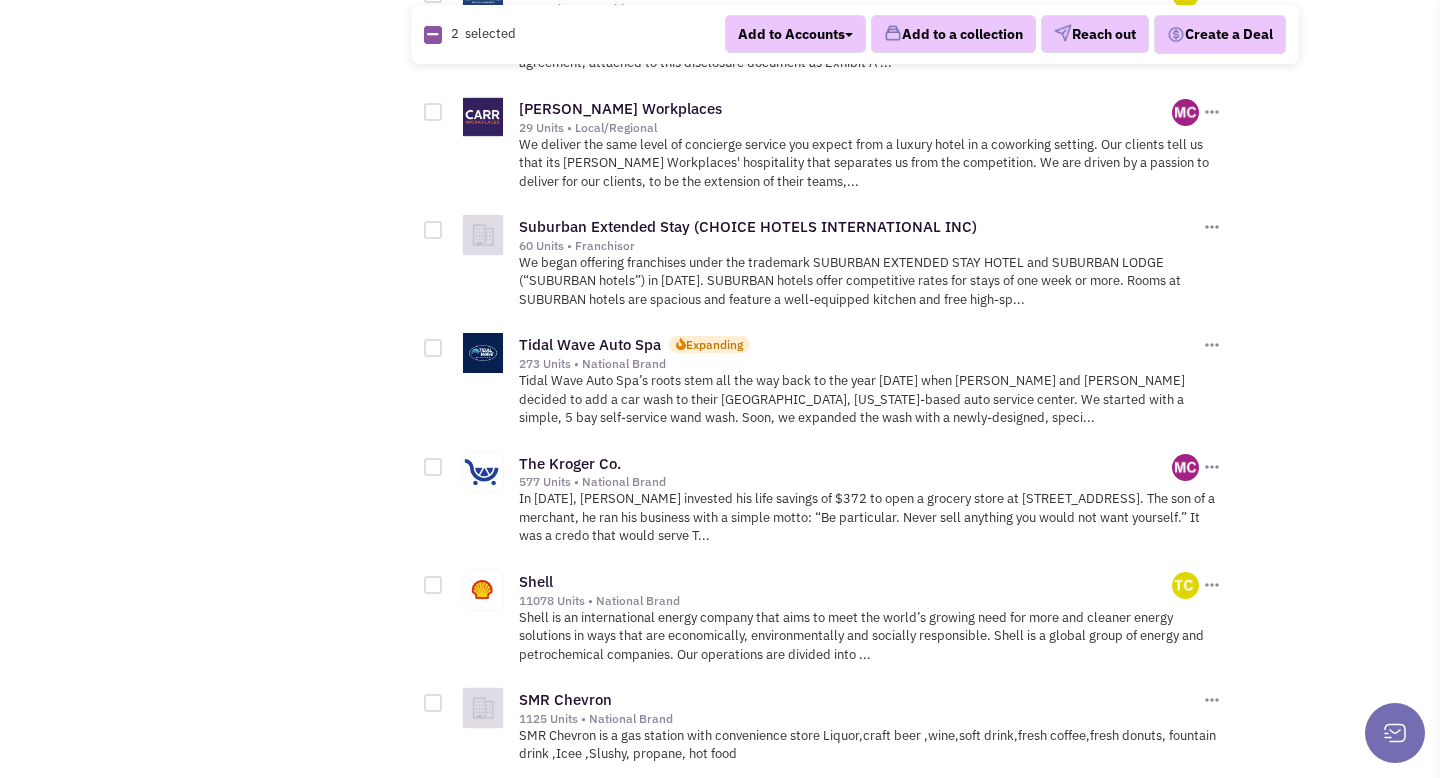 scroll, scrollTop: 1947, scrollLeft: 0, axis: vertical 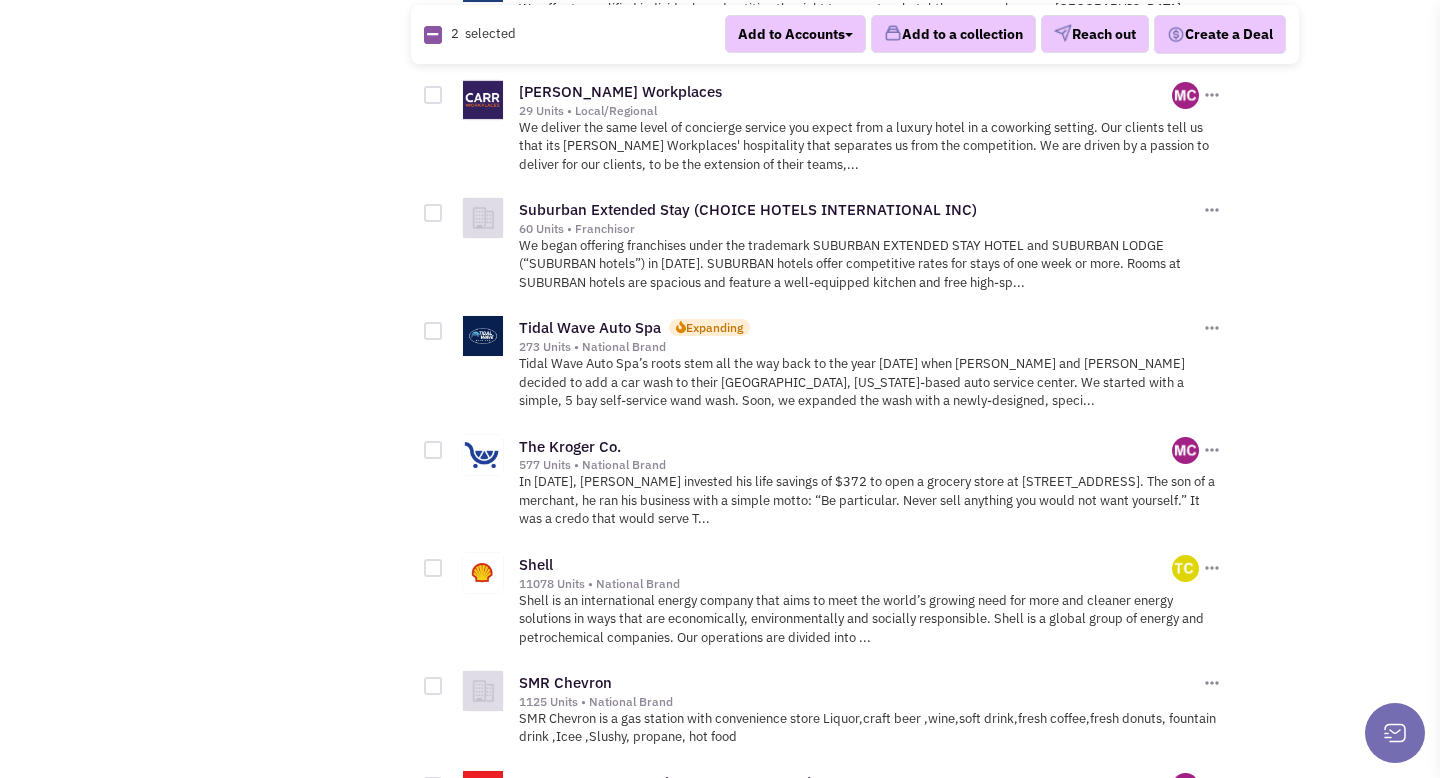 click at bounding box center (433, 331) 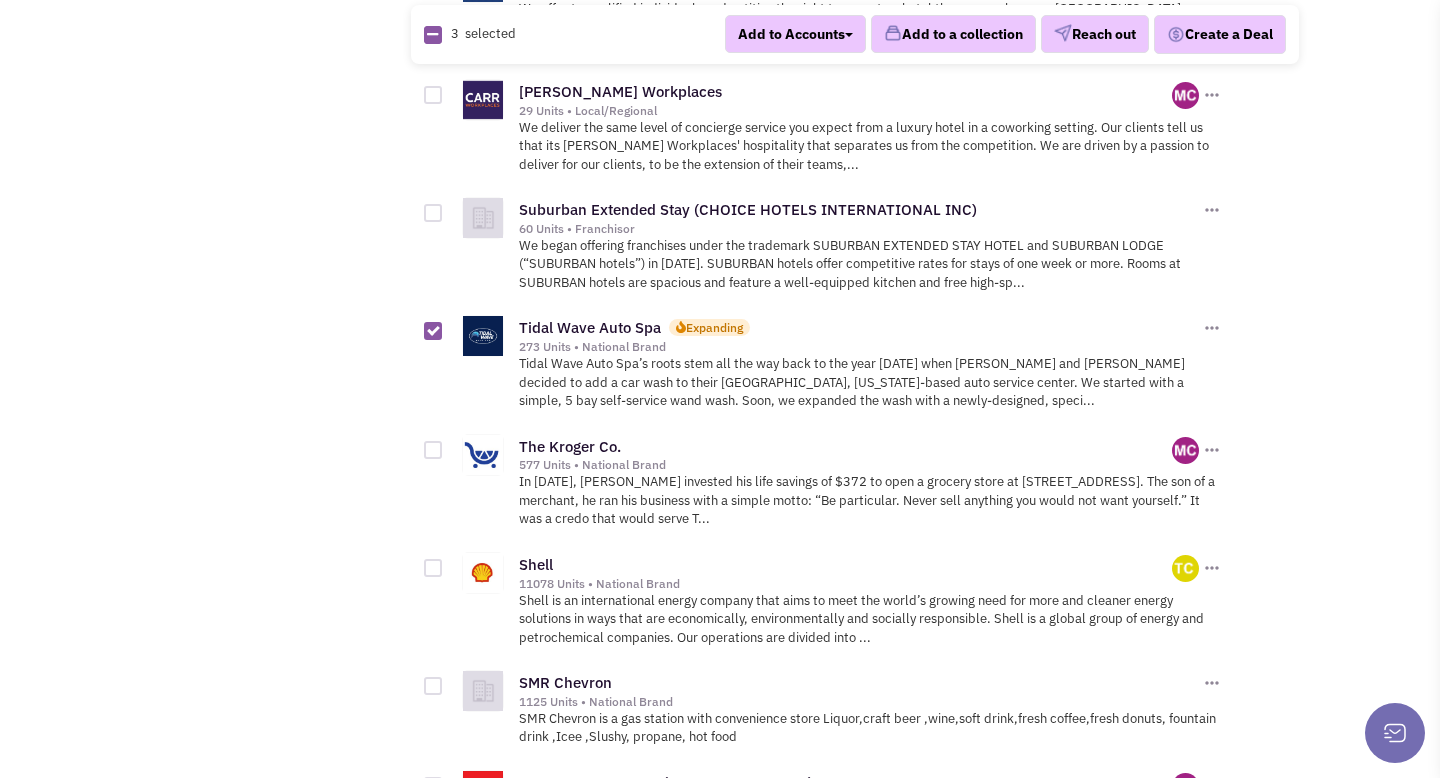 click at bounding box center [433, 331] 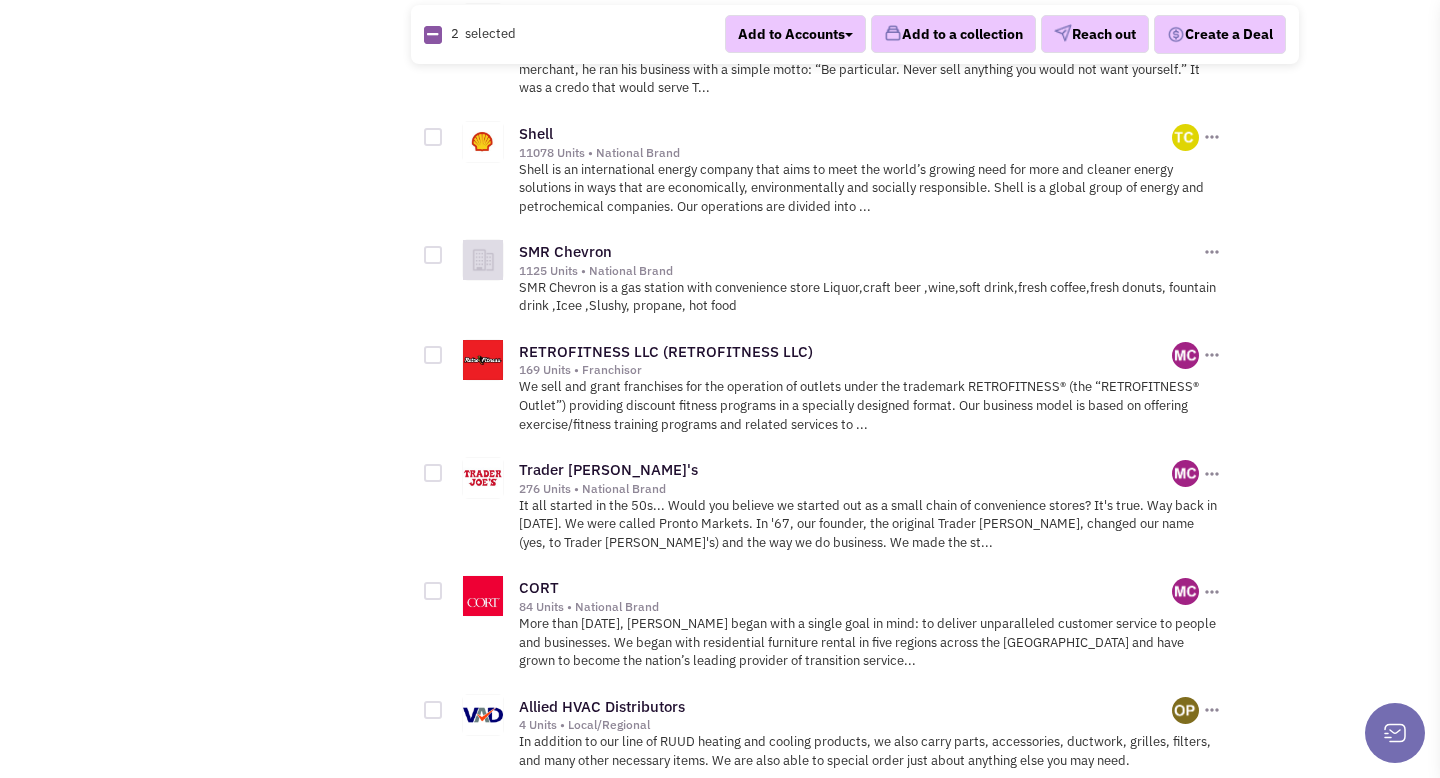 scroll, scrollTop: 2385, scrollLeft: 0, axis: vertical 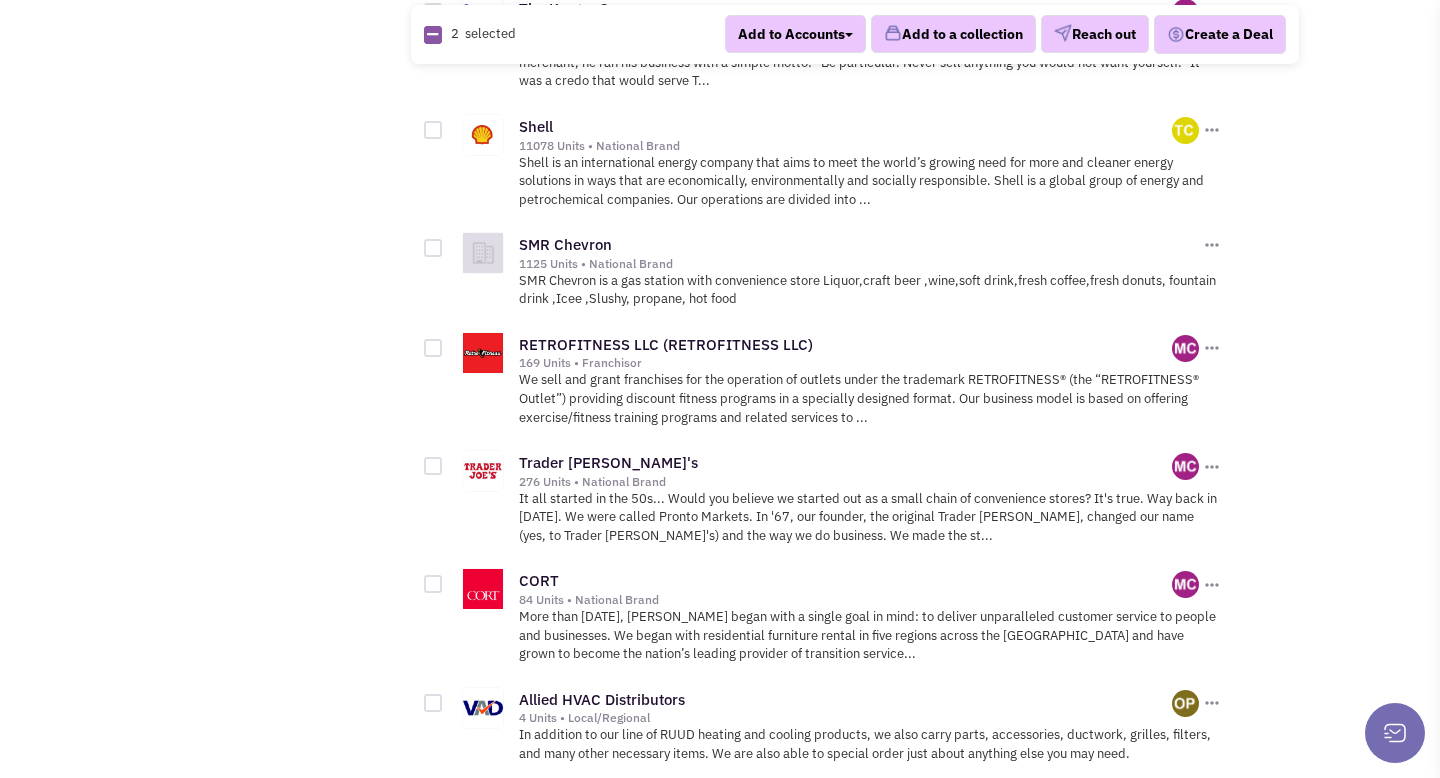 click at bounding box center [433, 466] 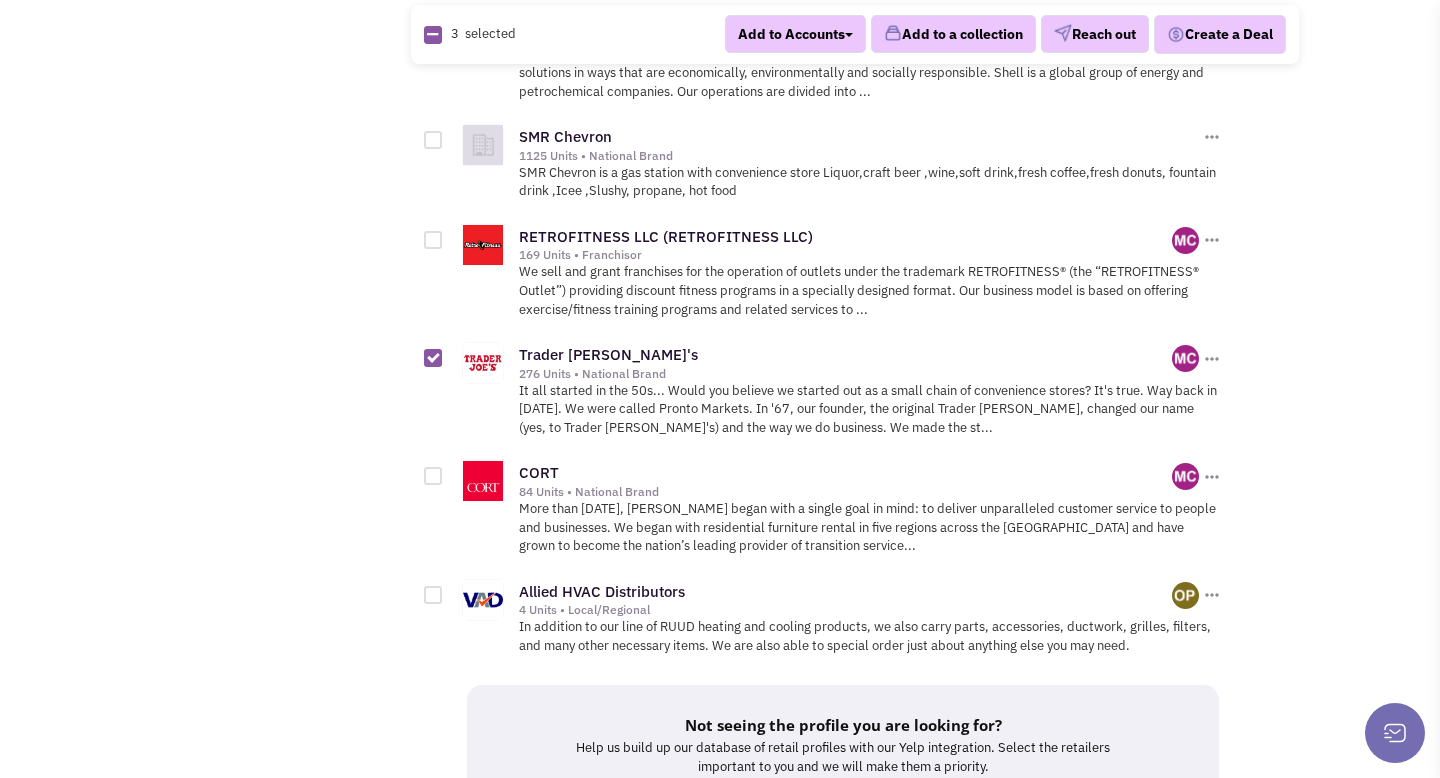 scroll, scrollTop: 2504, scrollLeft: 0, axis: vertical 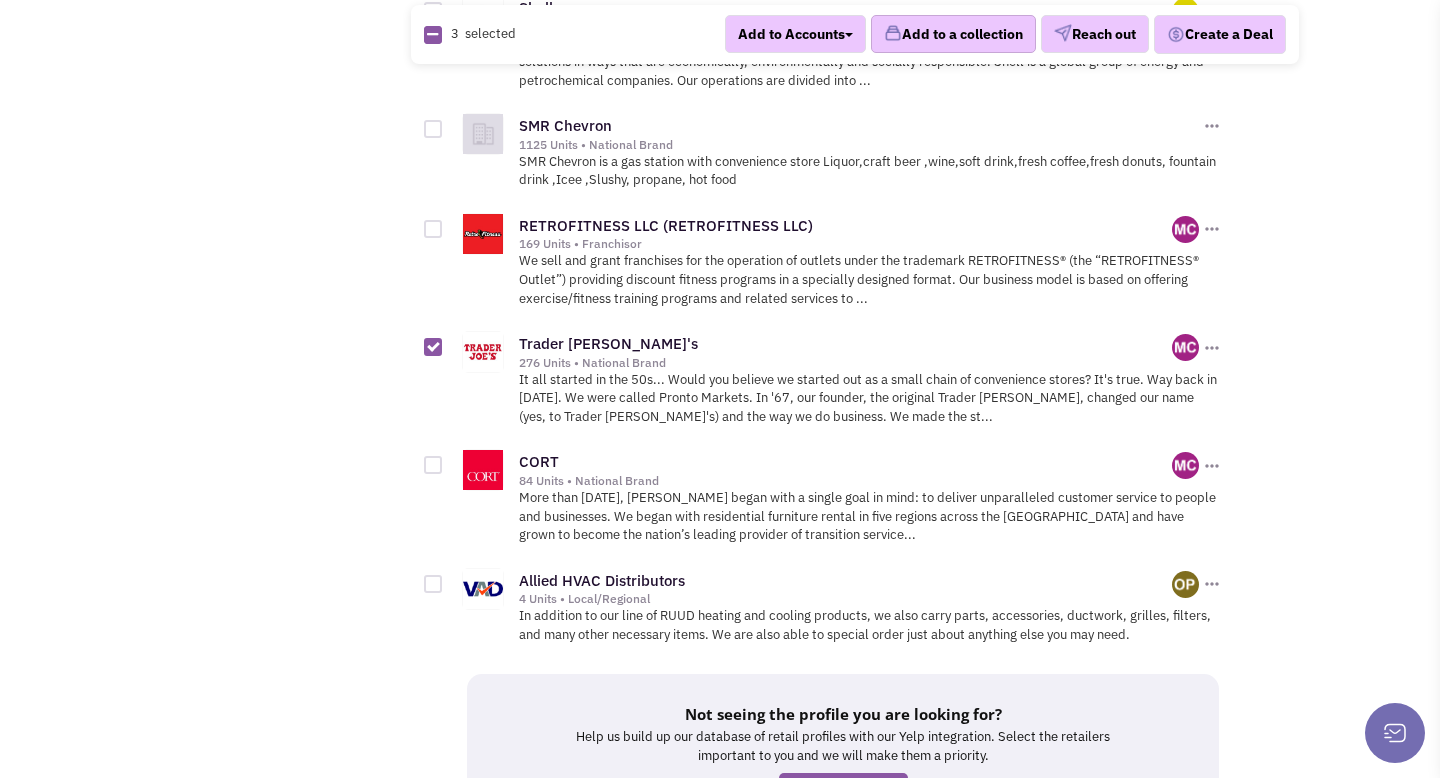 click on "Add to a collection" at bounding box center (953, 35) 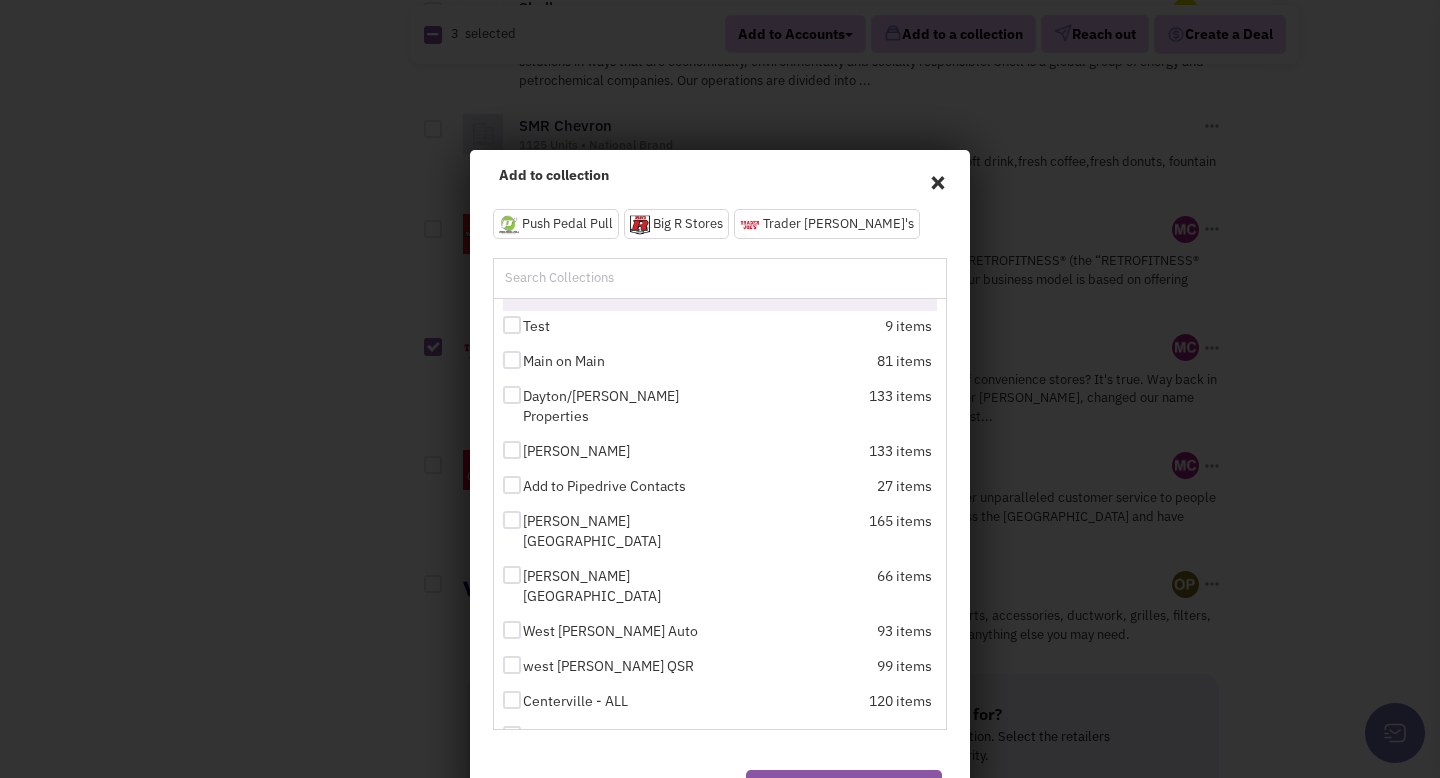 scroll, scrollTop: 387, scrollLeft: 0, axis: vertical 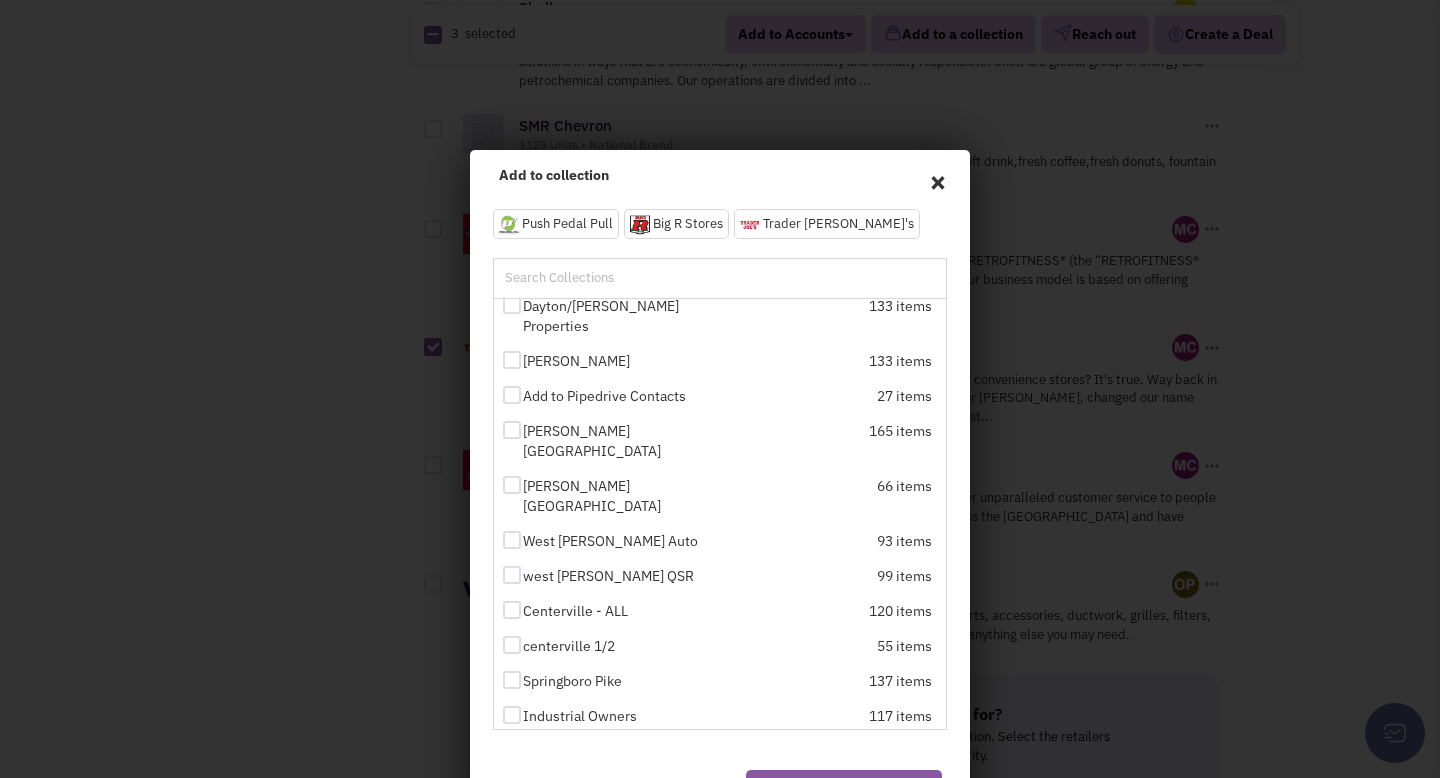 click at bounding box center [512, 750] 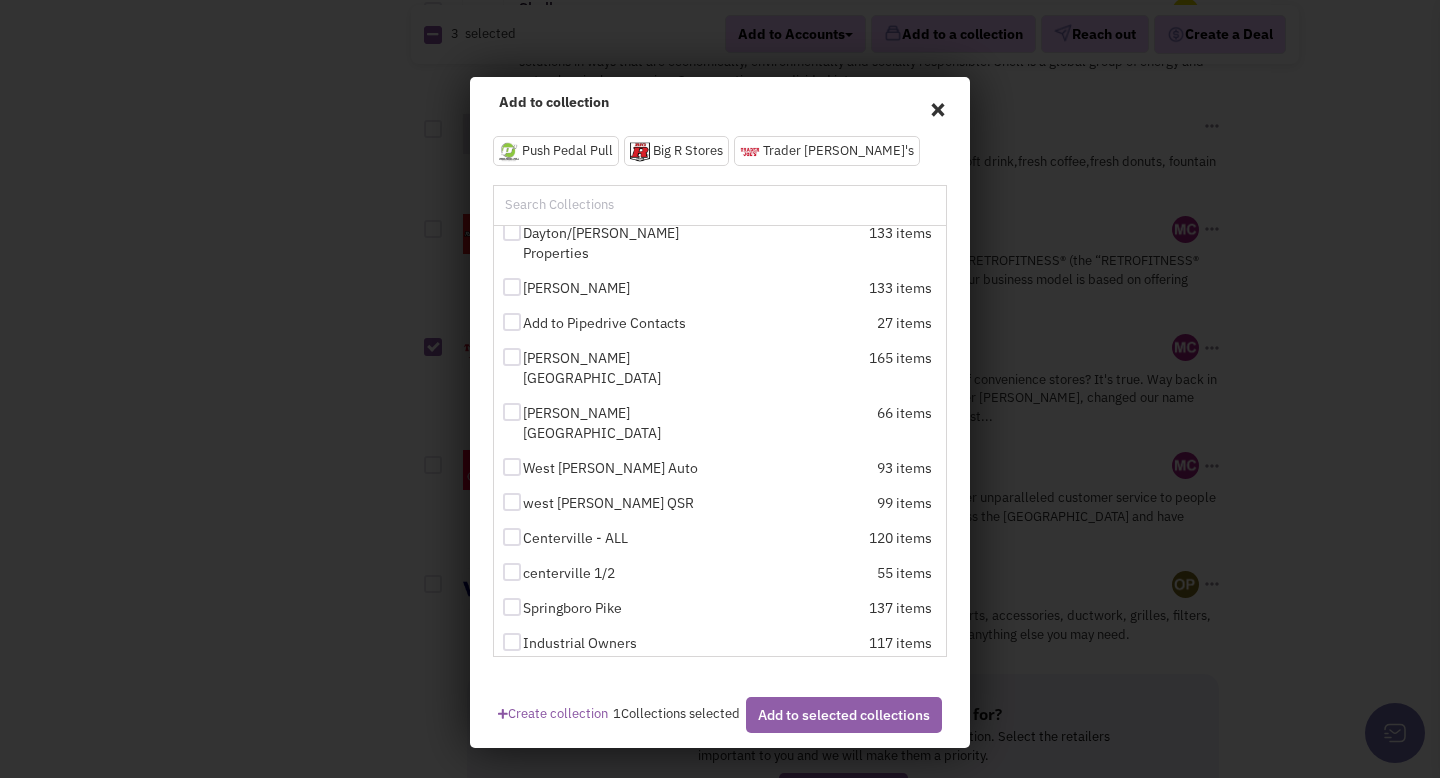 click on "Add to selected collections" at bounding box center (844, 715) 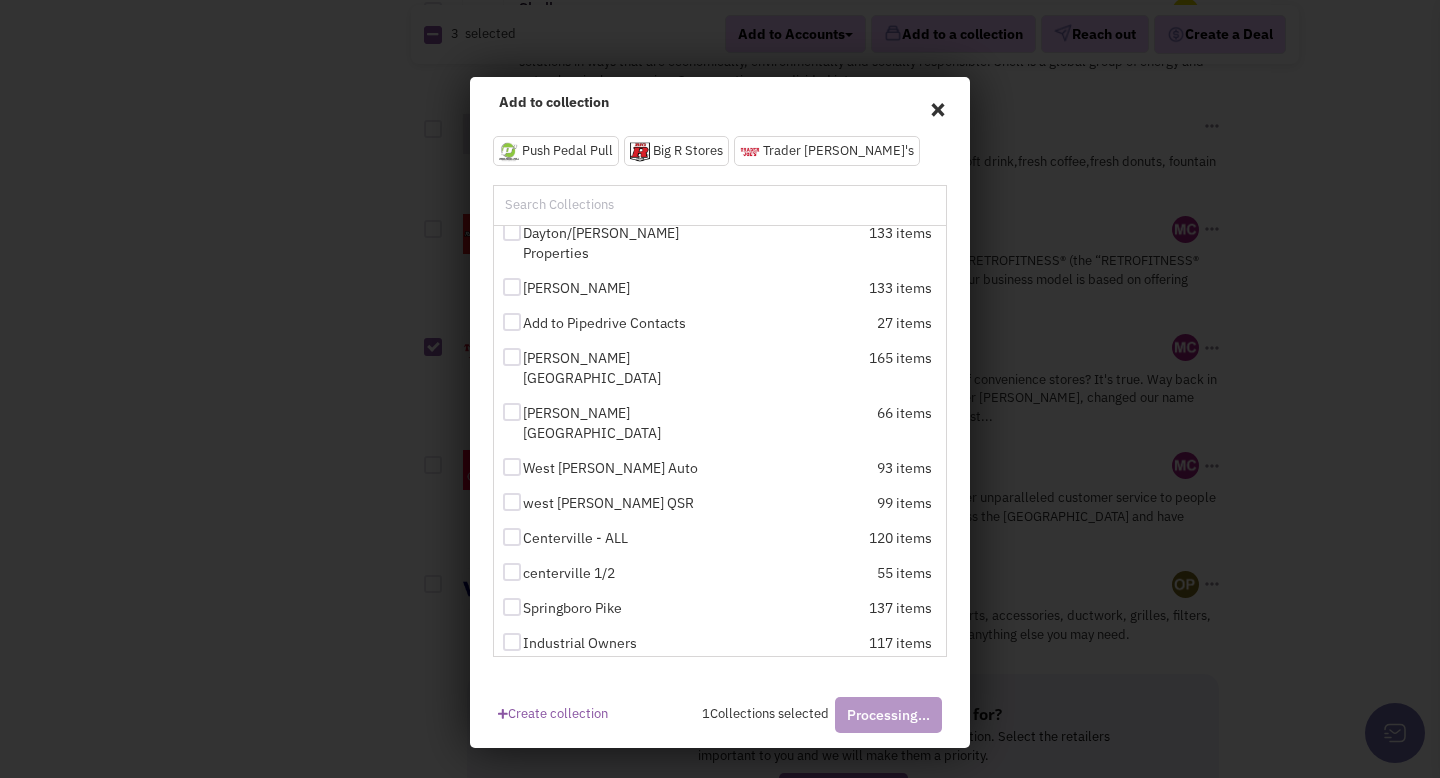 scroll, scrollTop: 73, scrollLeft: 0, axis: vertical 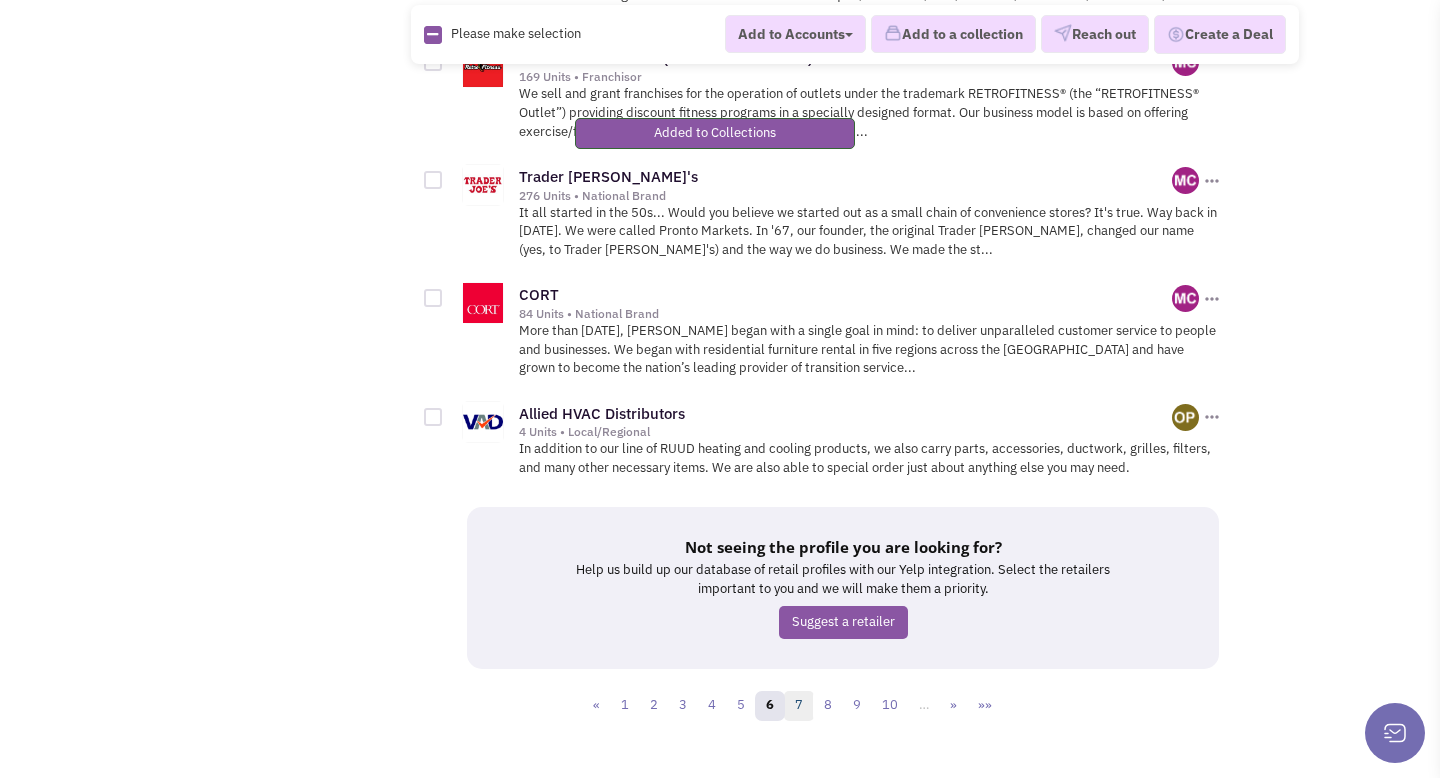click on "7" at bounding box center (799, 706) 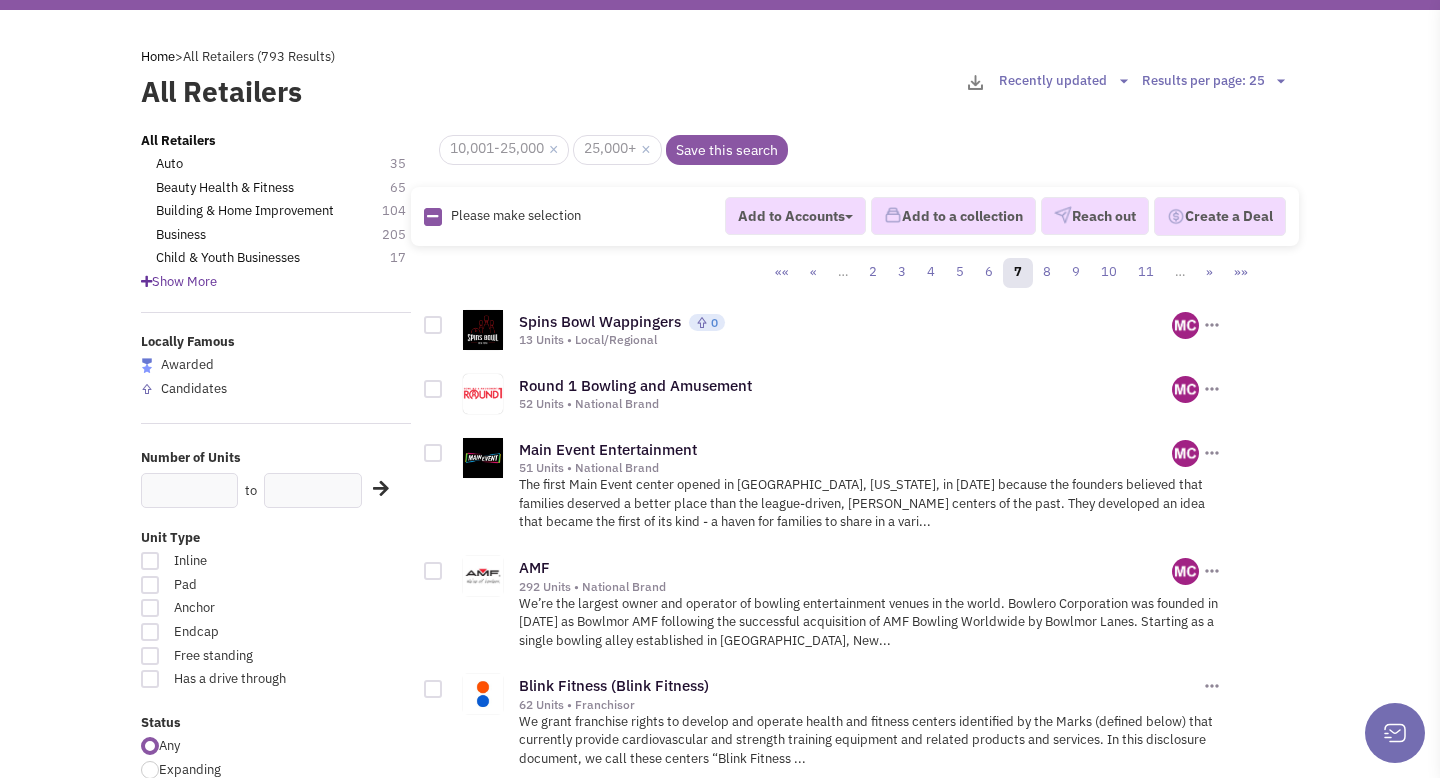 scroll, scrollTop: 61, scrollLeft: 0, axis: vertical 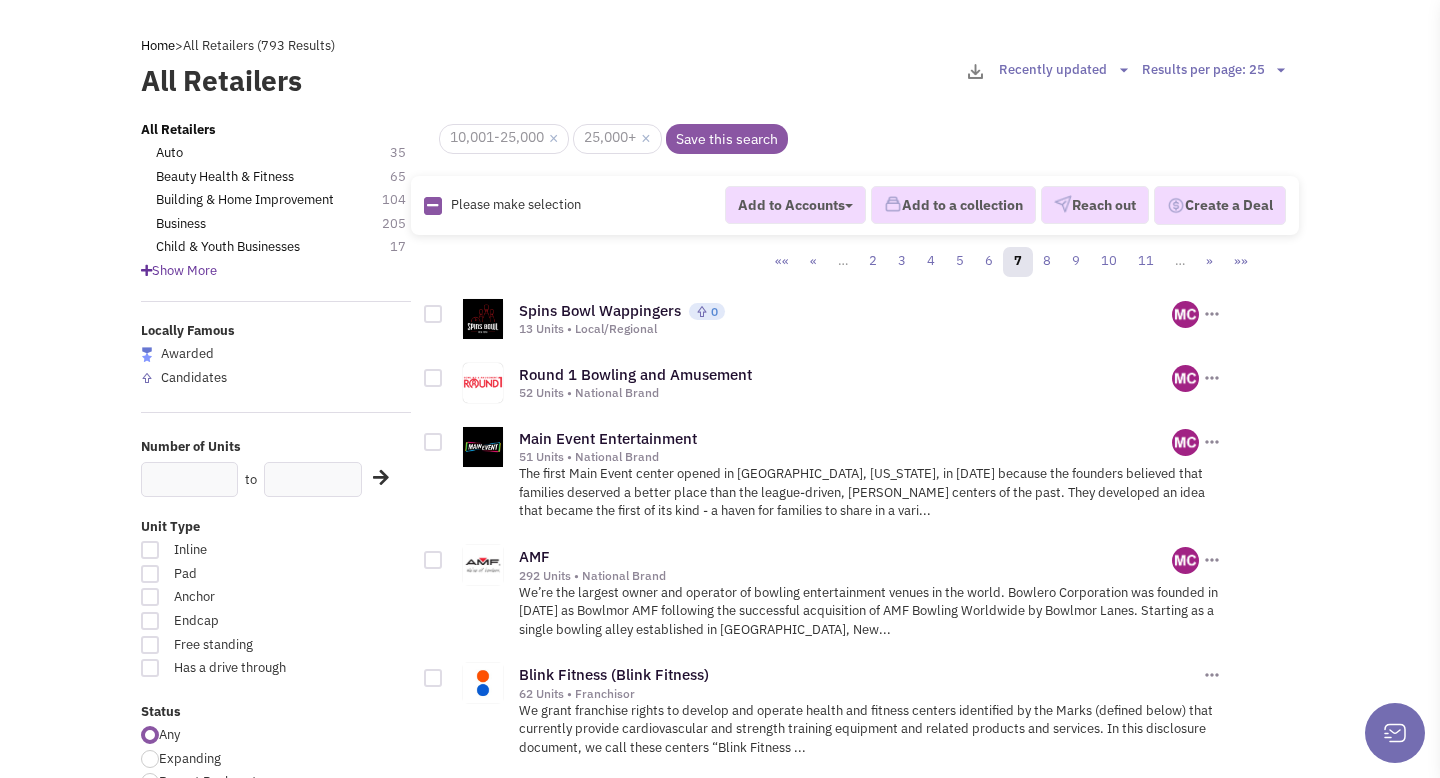 click at bounding box center [433, 378] 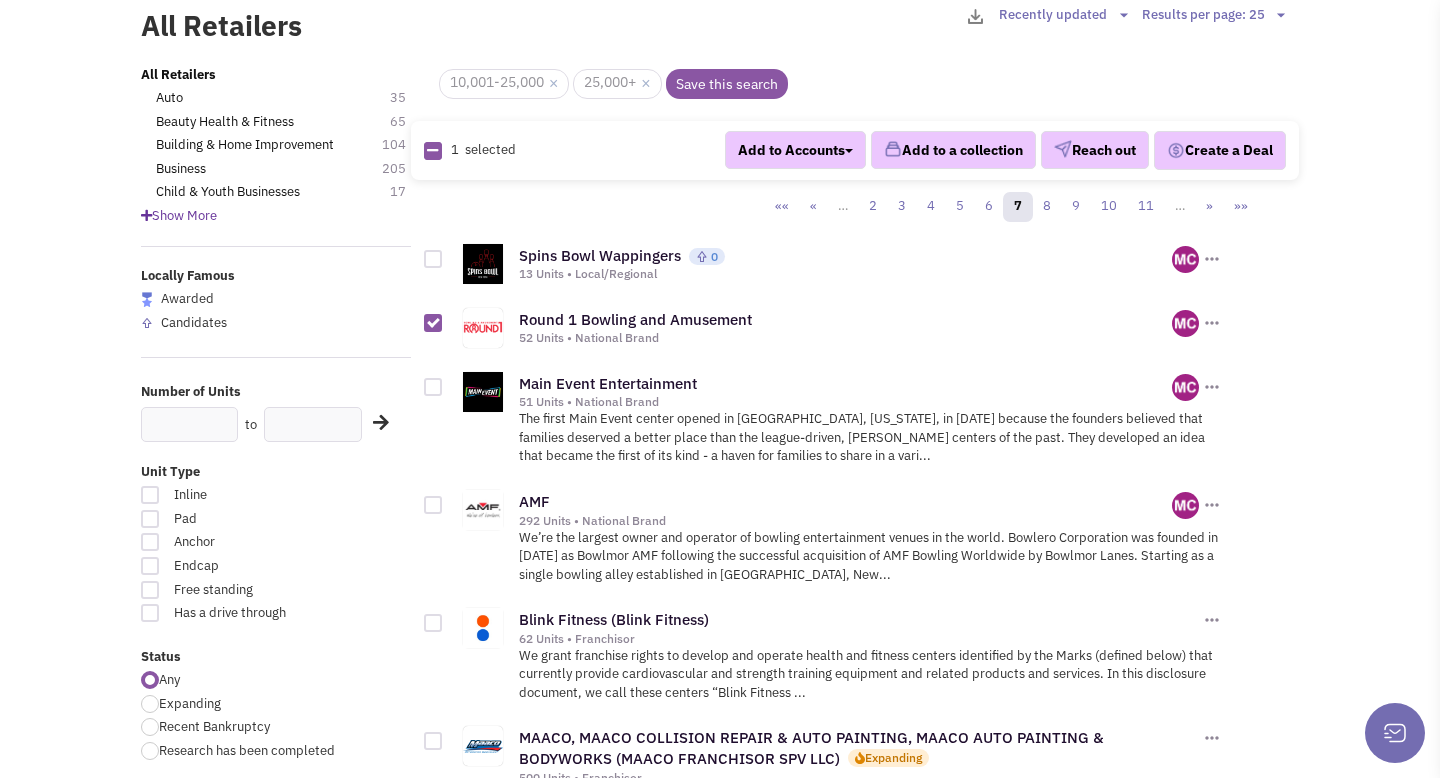 scroll, scrollTop: 117, scrollLeft: 0, axis: vertical 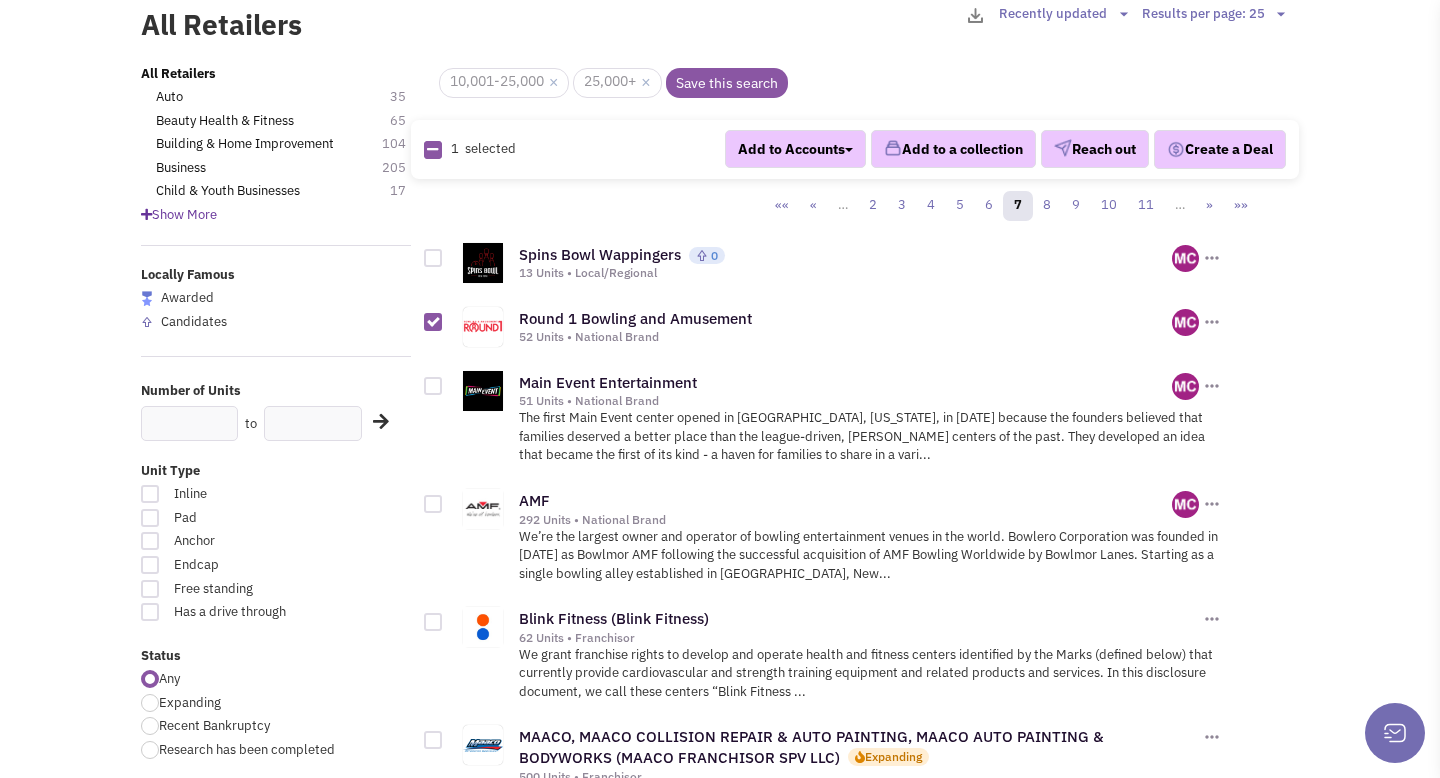 click at bounding box center (433, 386) 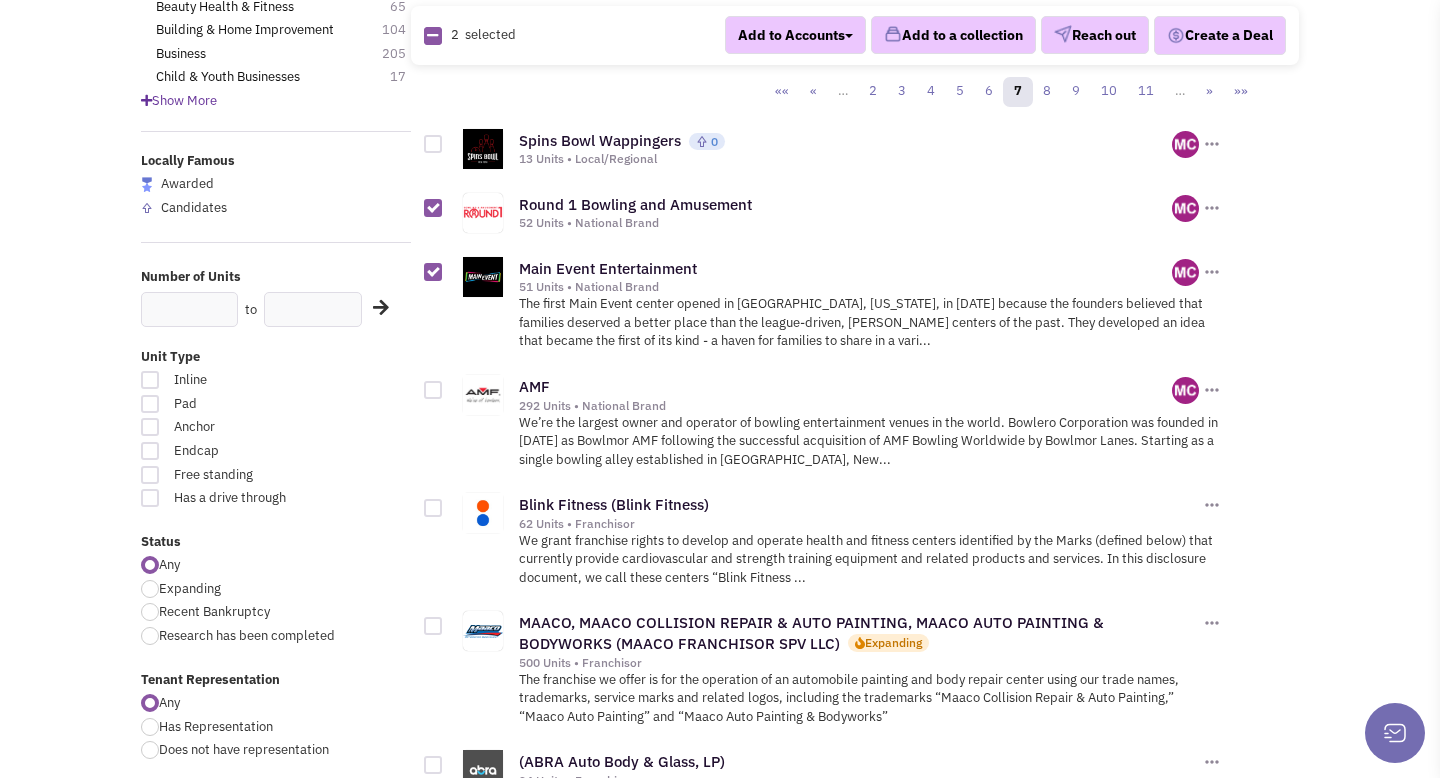 scroll, scrollTop: 248, scrollLeft: 0, axis: vertical 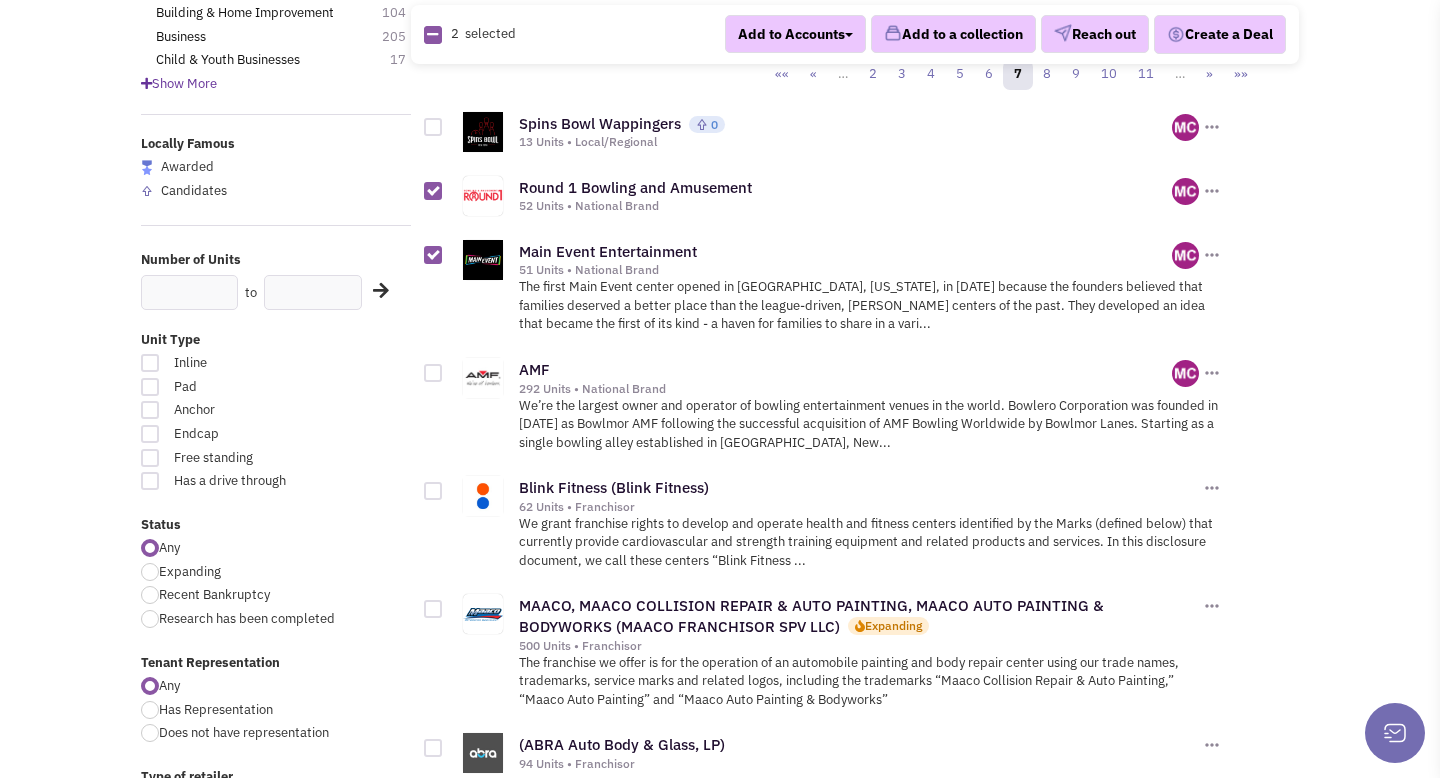 click at bounding box center (433, 373) 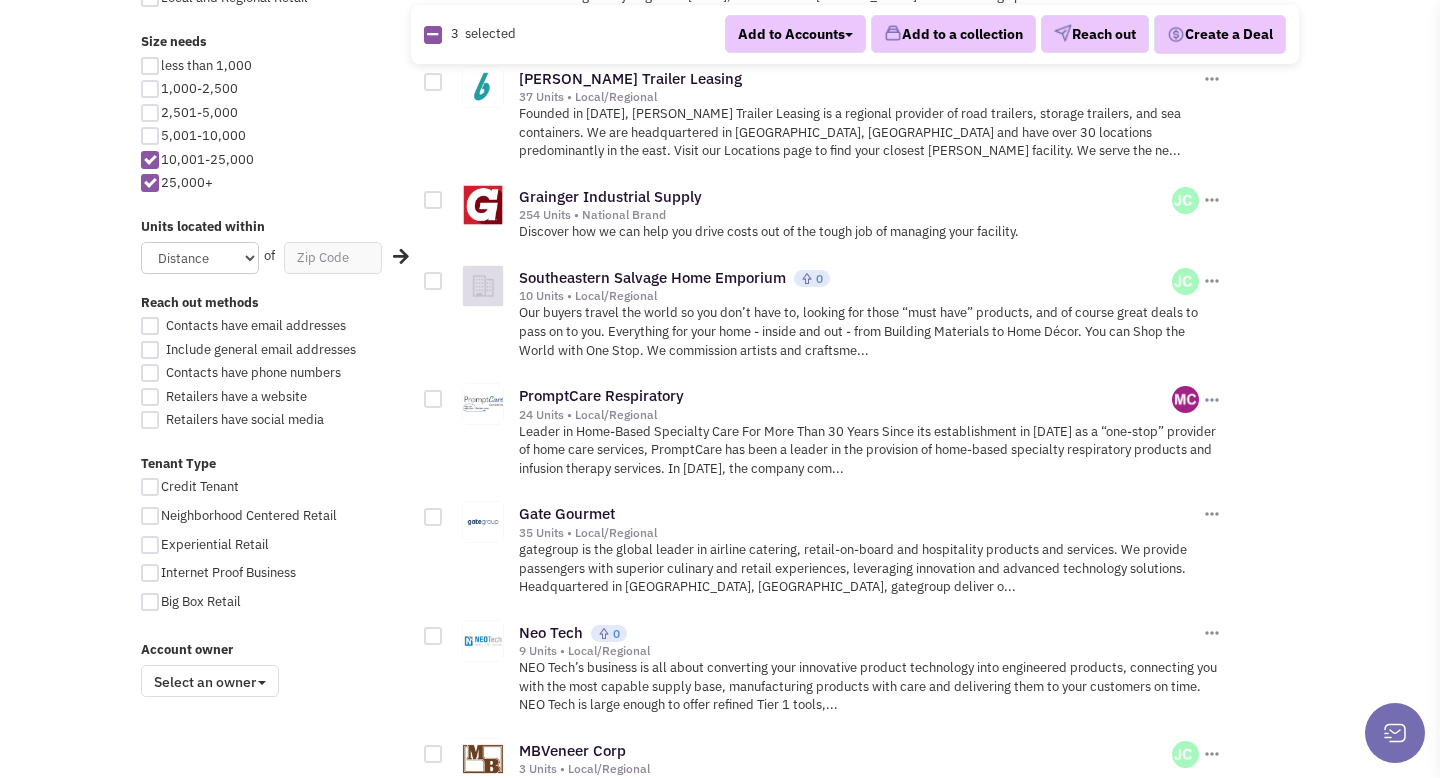 scroll, scrollTop: 1100, scrollLeft: 0, axis: vertical 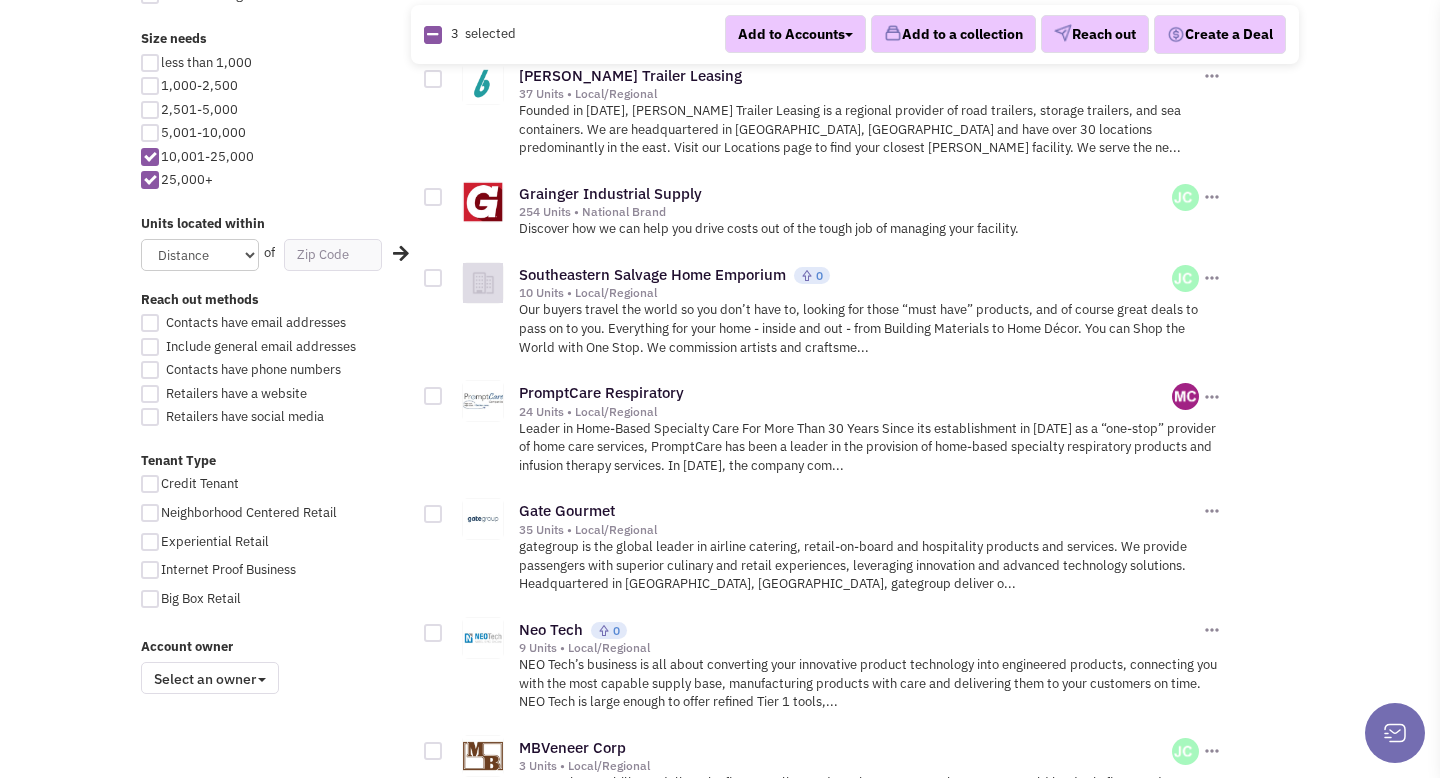 click at bounding box center (433, 197) 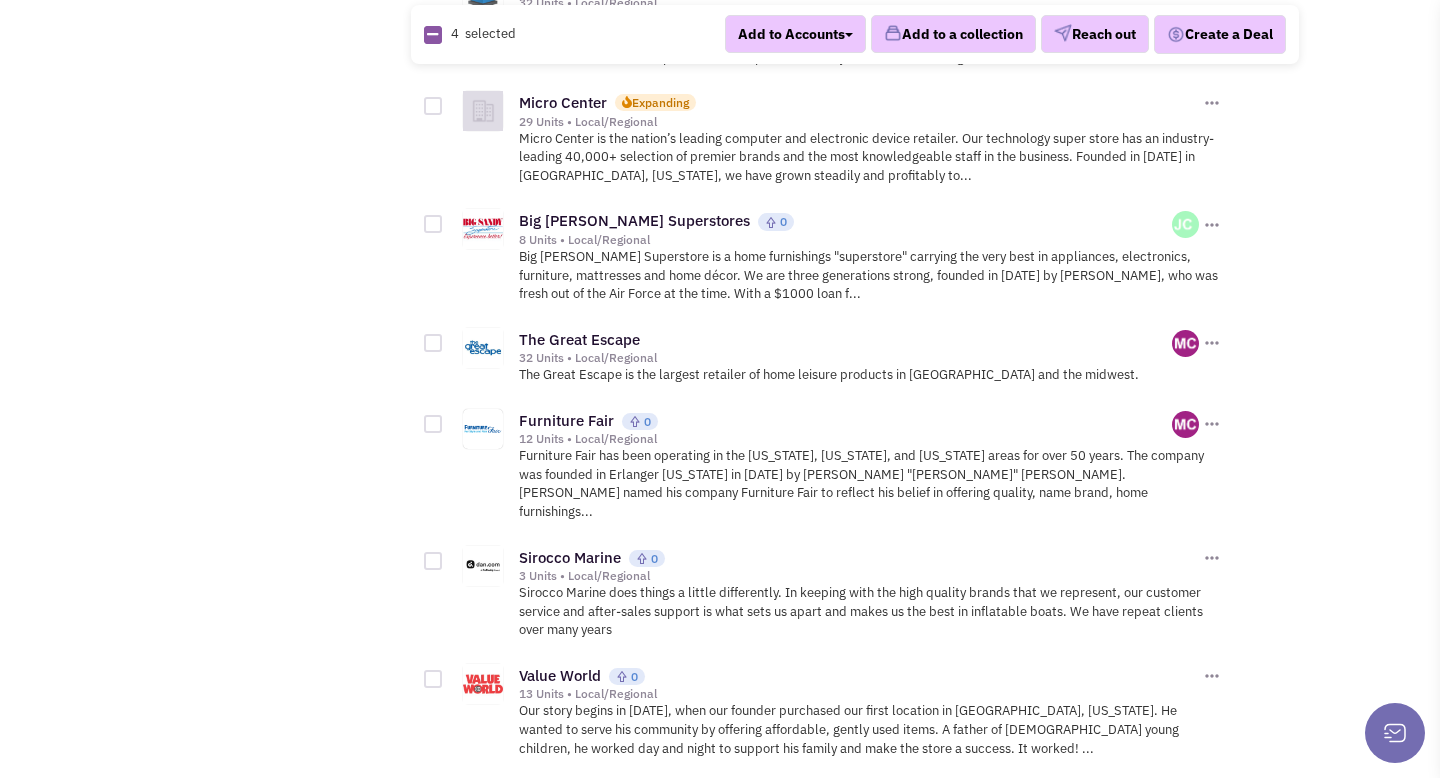 scroll, scrollTop: 2337, scrollLeft: 0, axis: vertical 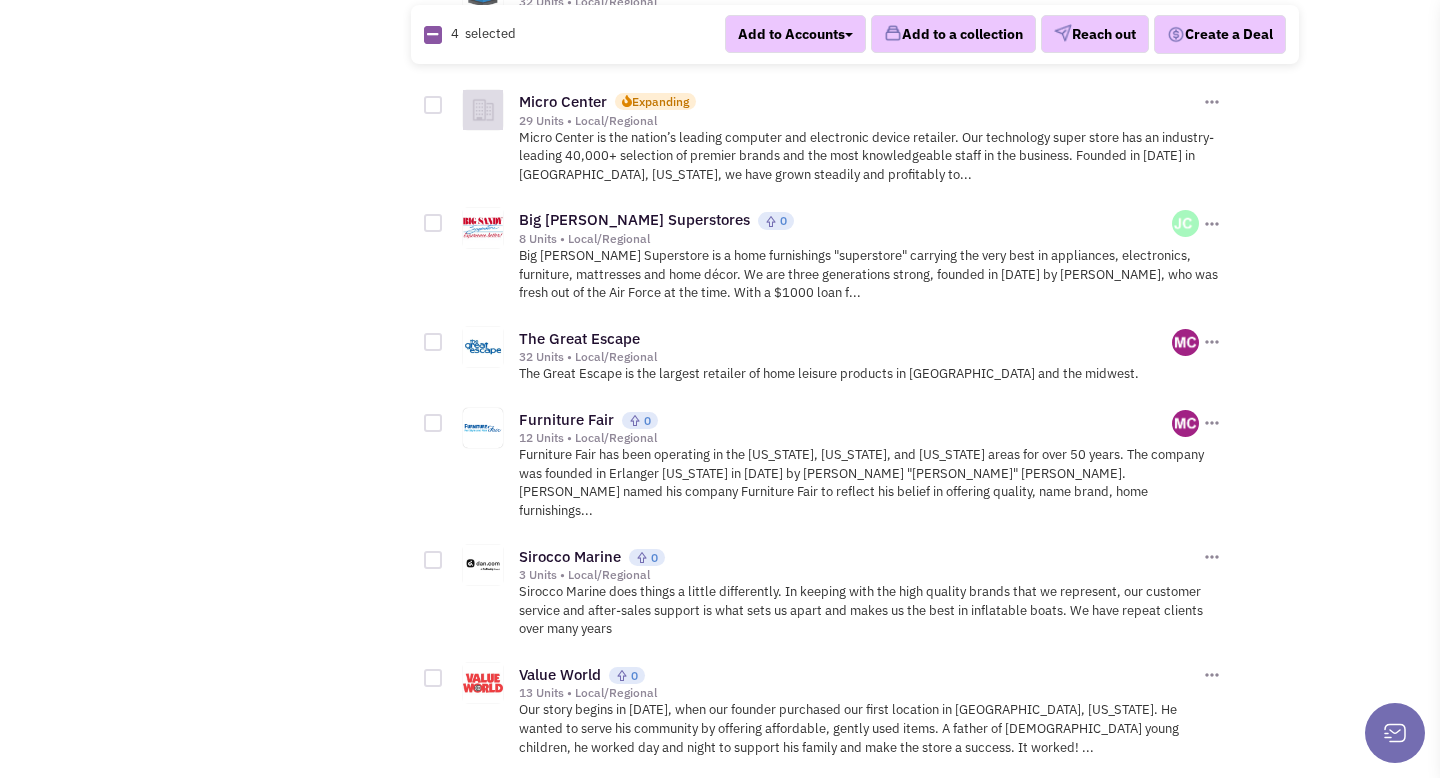 click at bounding box center [433, 223] 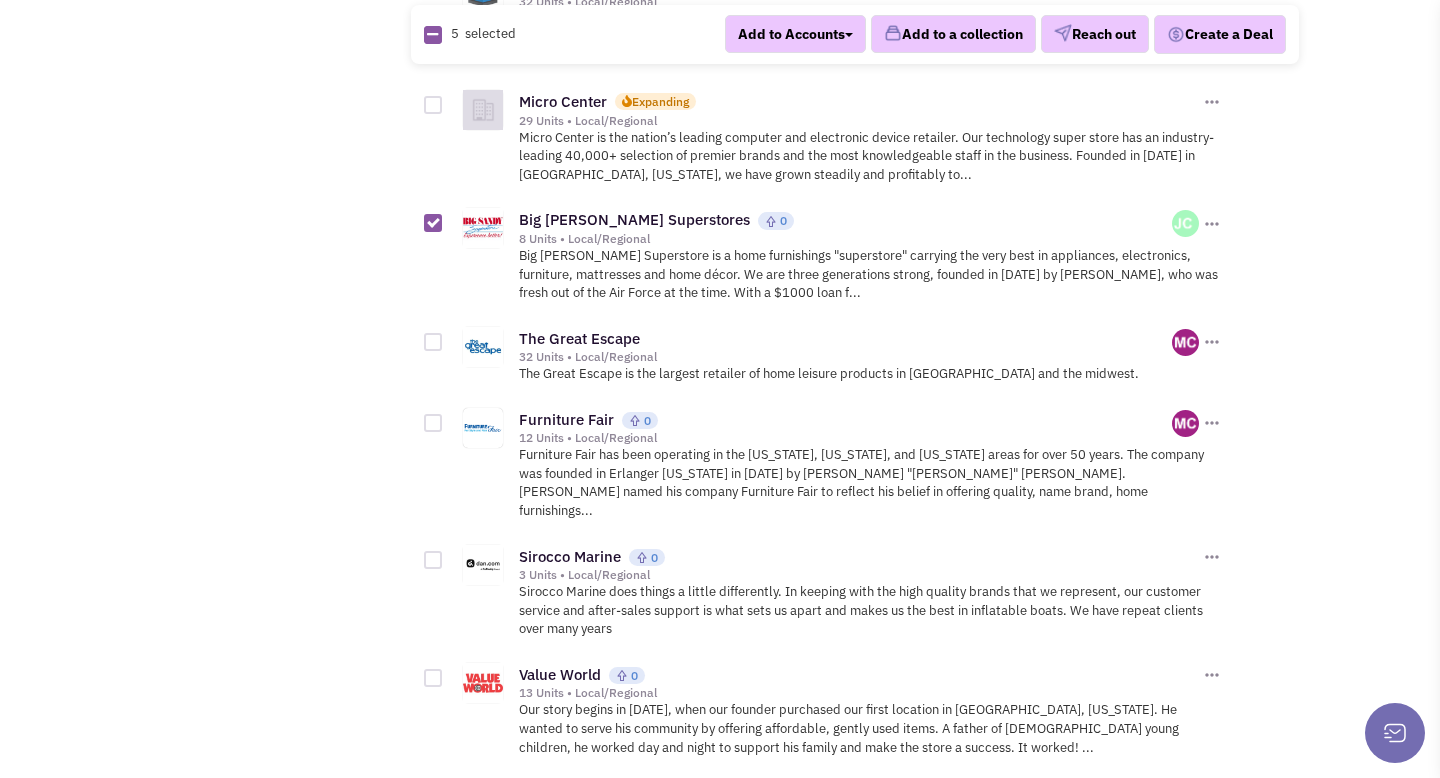 click at bounding box center [433, 105] 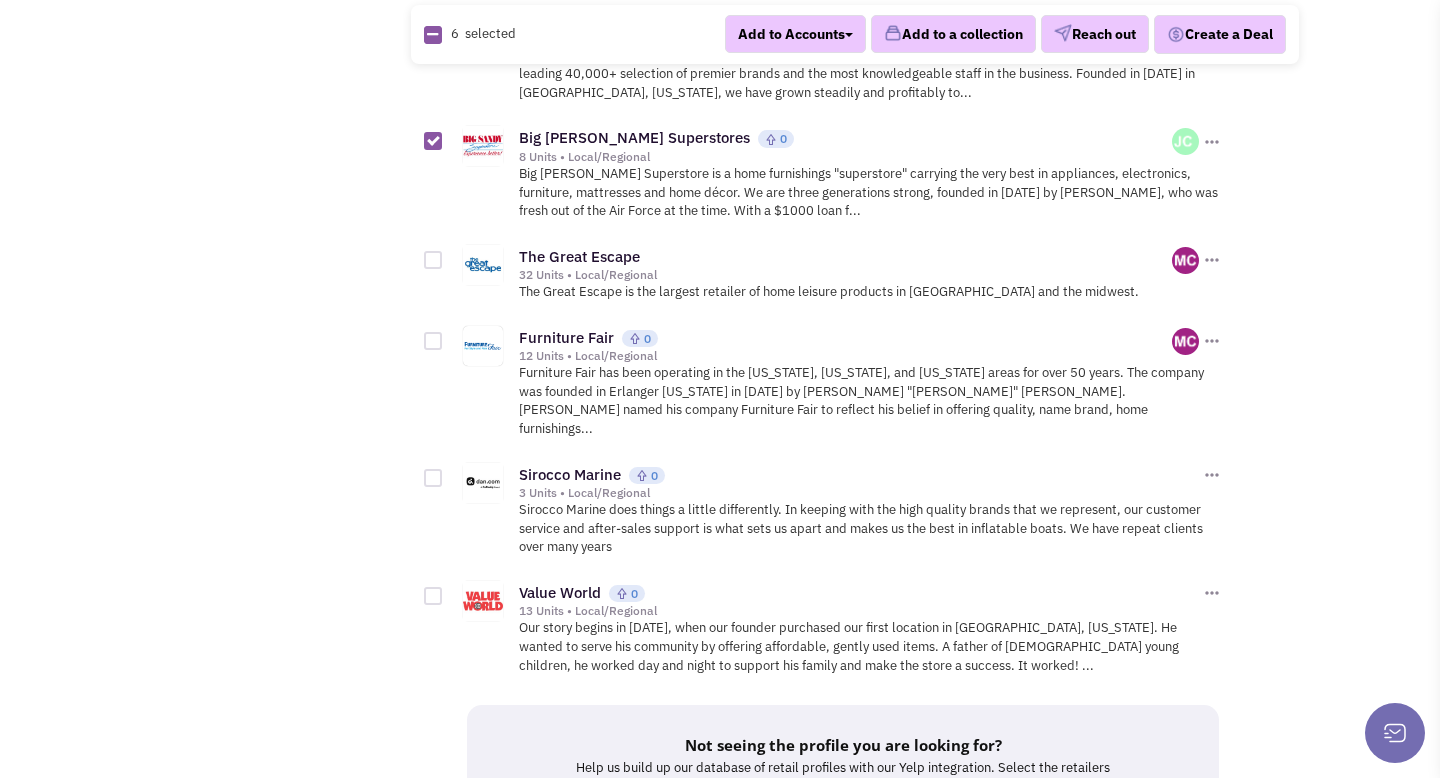 scroll, scrollTop: 2425, scrollLeft: 0, axis: vertical 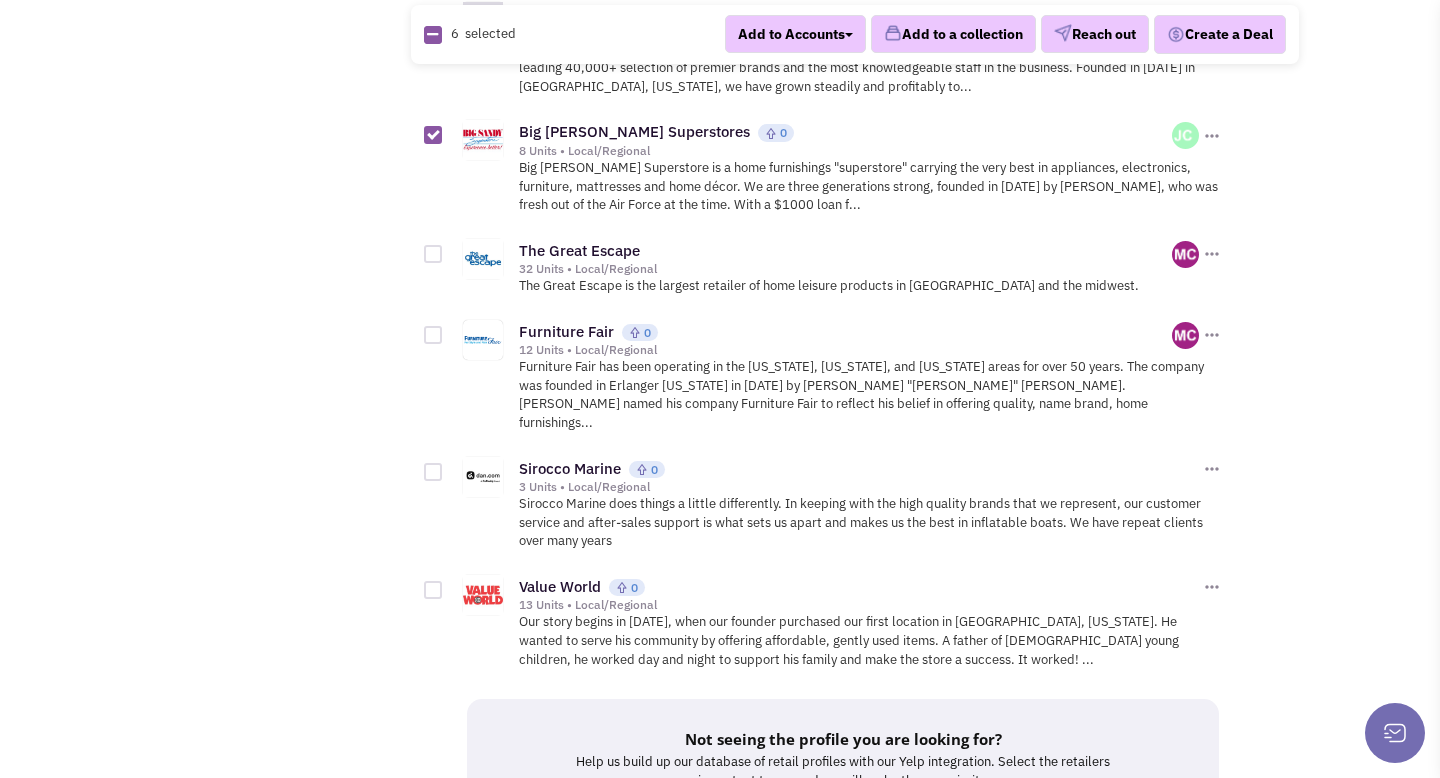 click at bounding box center [433, 335] 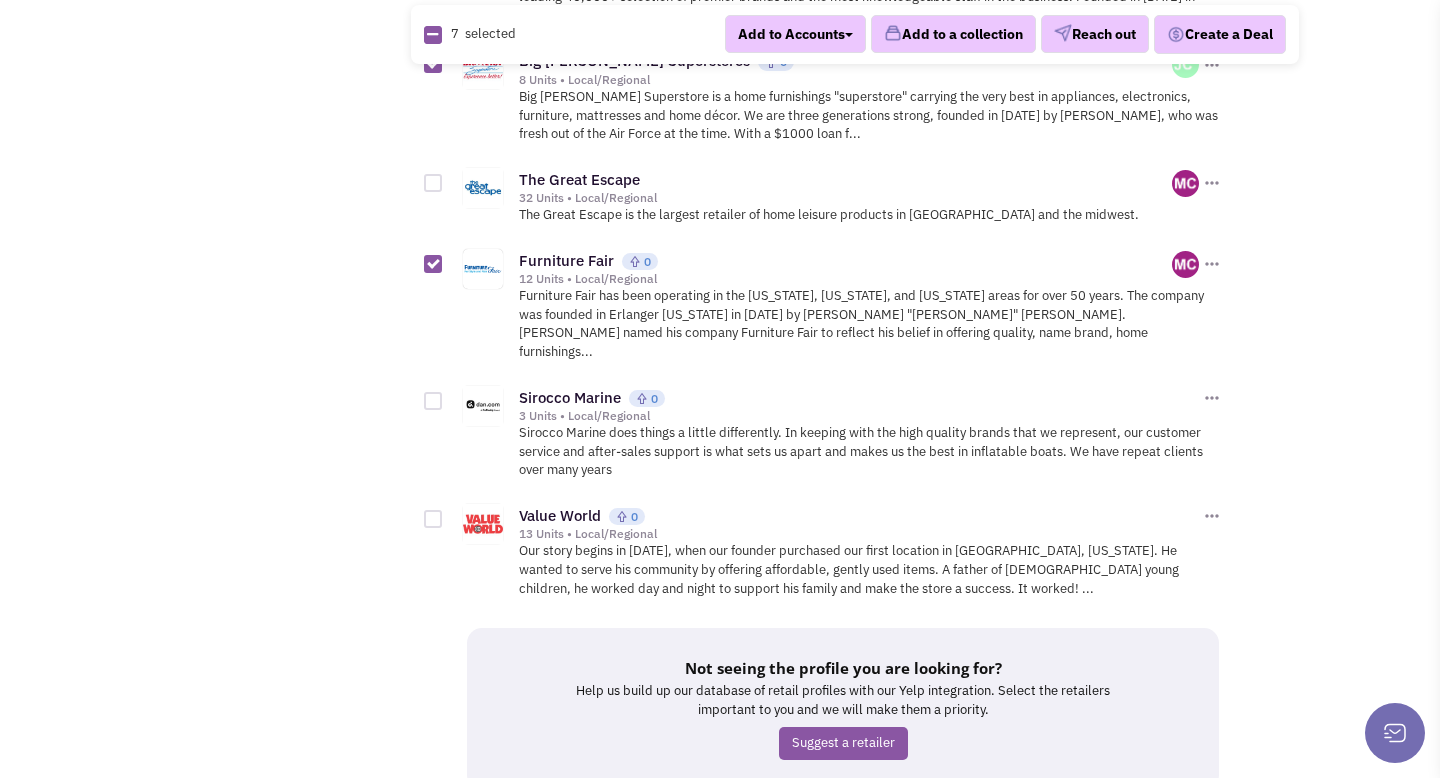 scroll, scrollTop: 2501, scrollLeft: 0, axis: vertical 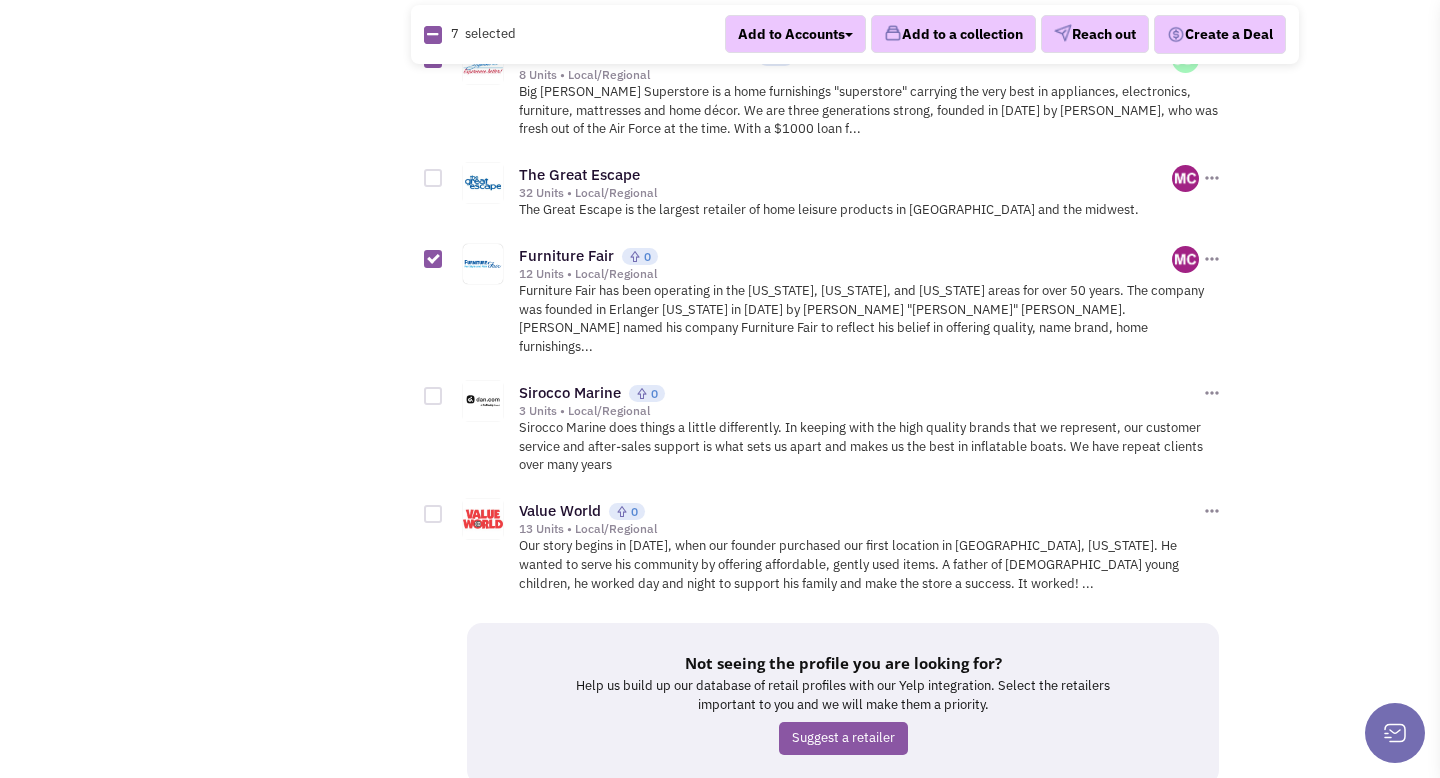 click at bounding box center [433, 514] 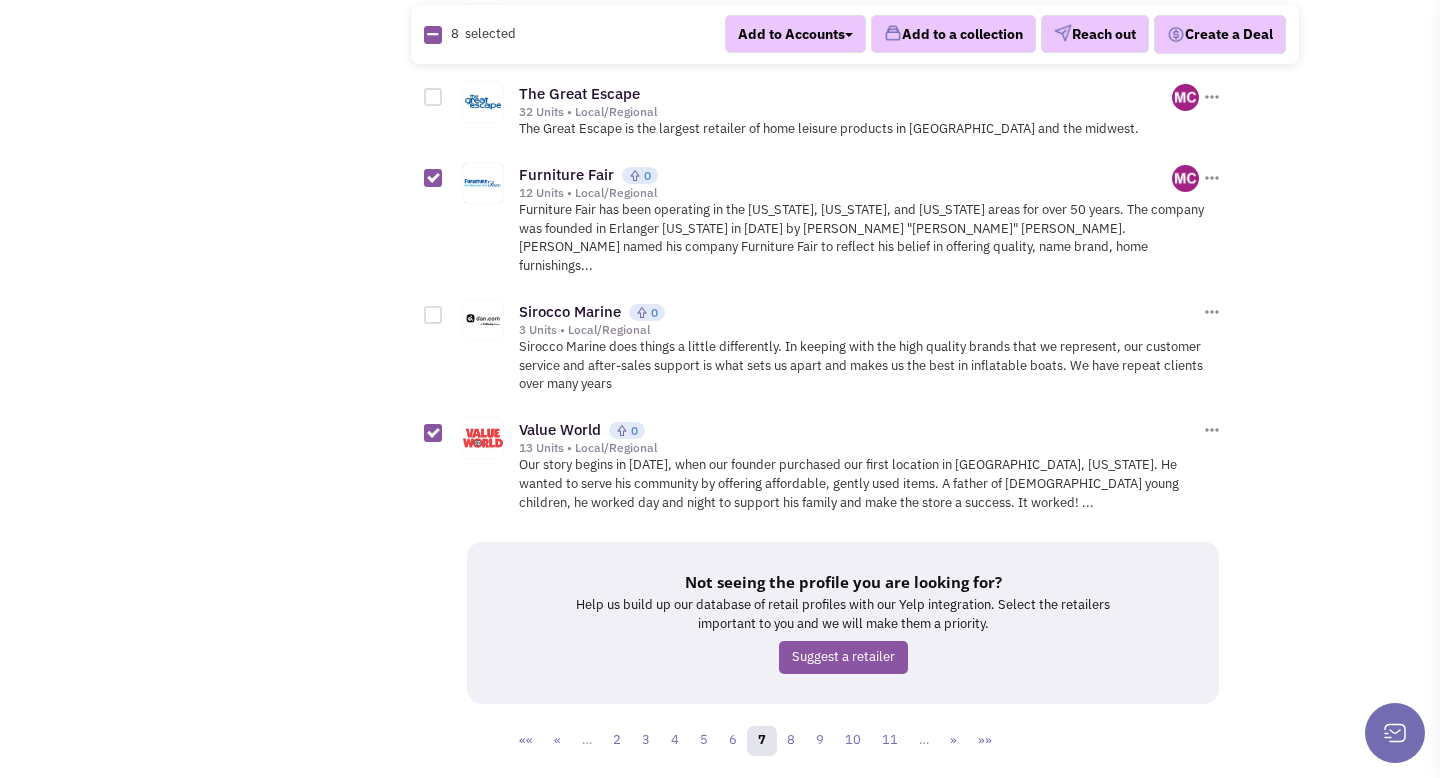 scroll, scrollTop: 2585, scrollLeft: 0, axis: vertical 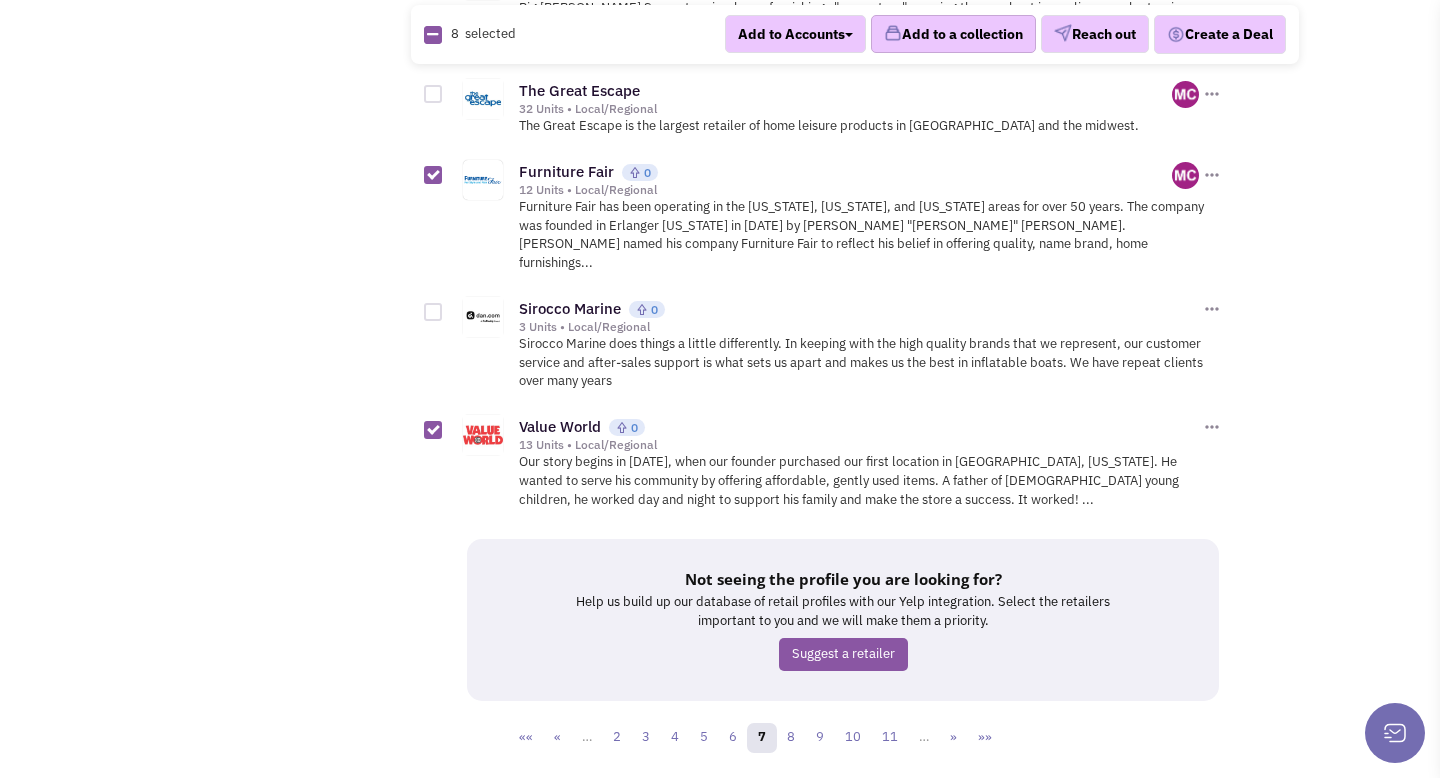 click on "Add to a collection" at bounding box center (953, 35) 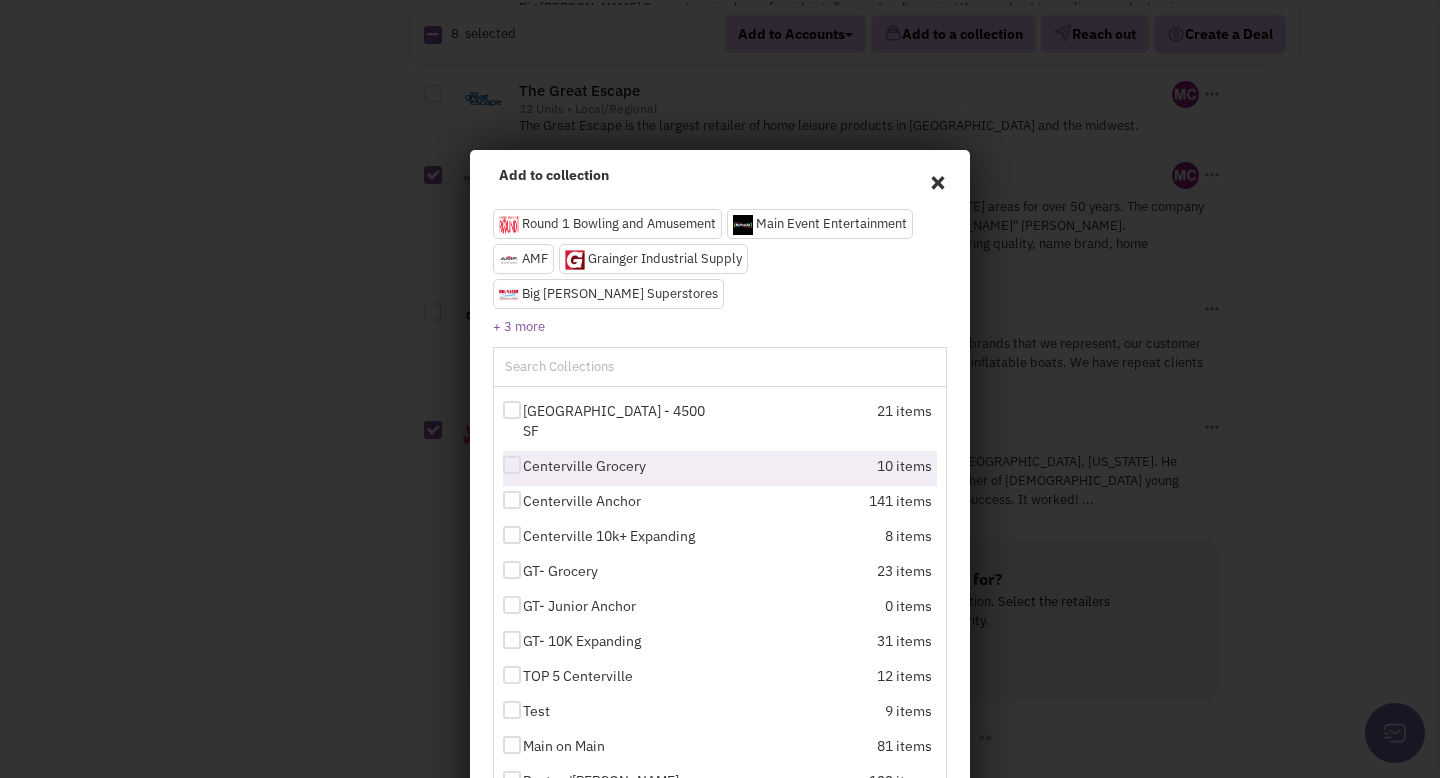 scroll, scrollTop: 387, scrollLeft: 0, axis: vertical 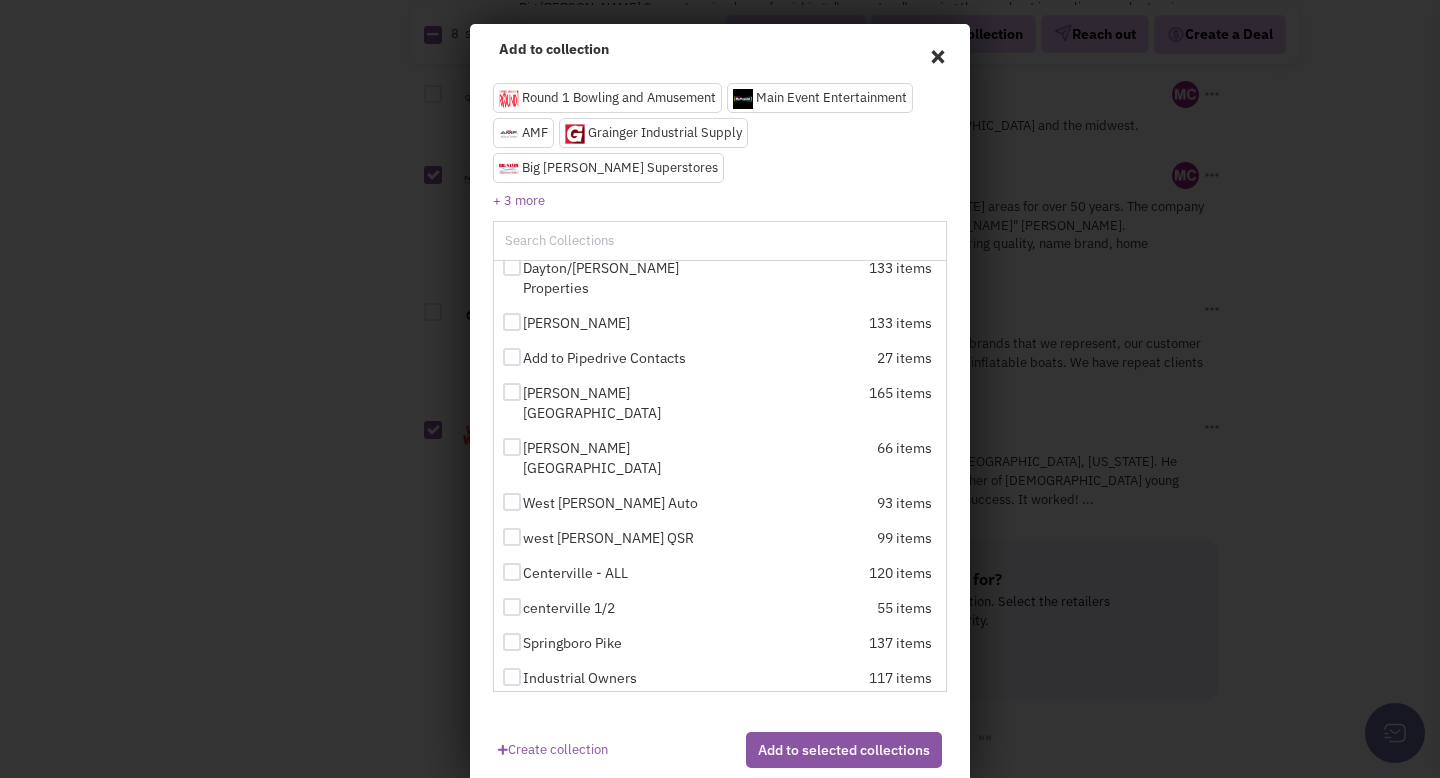 click at bounding box center (512, 712) 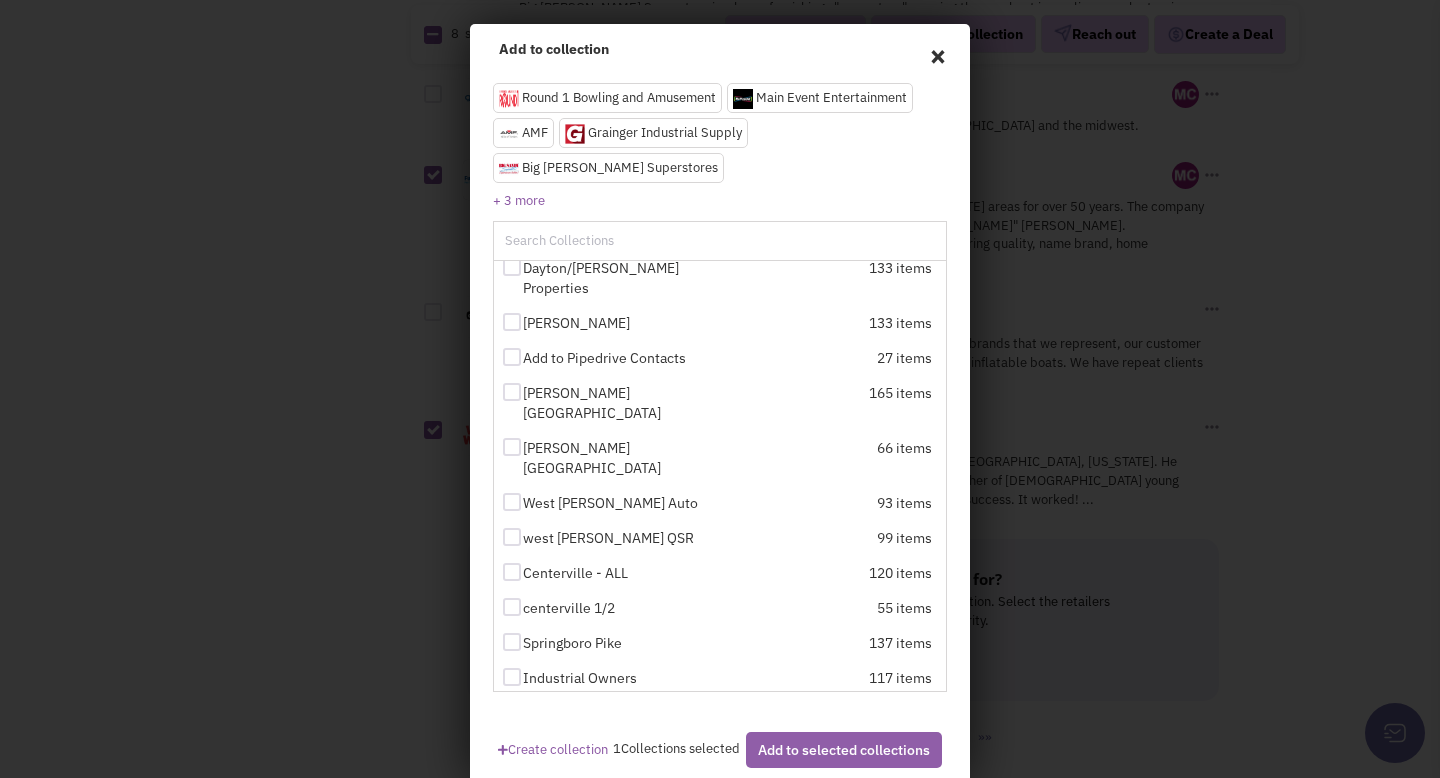 click on "Add to selected collections" at bounding box center [844, 750] 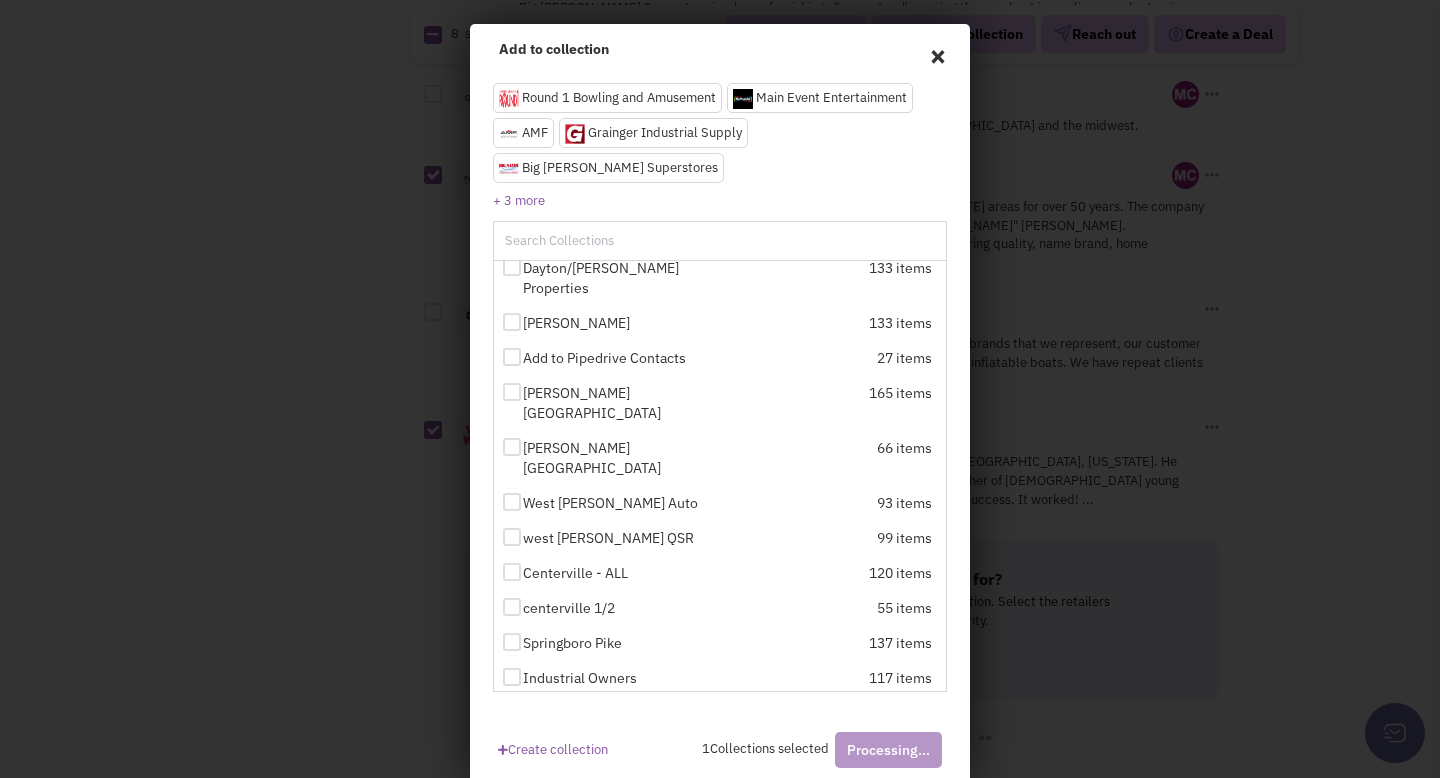 checkbox on "false" 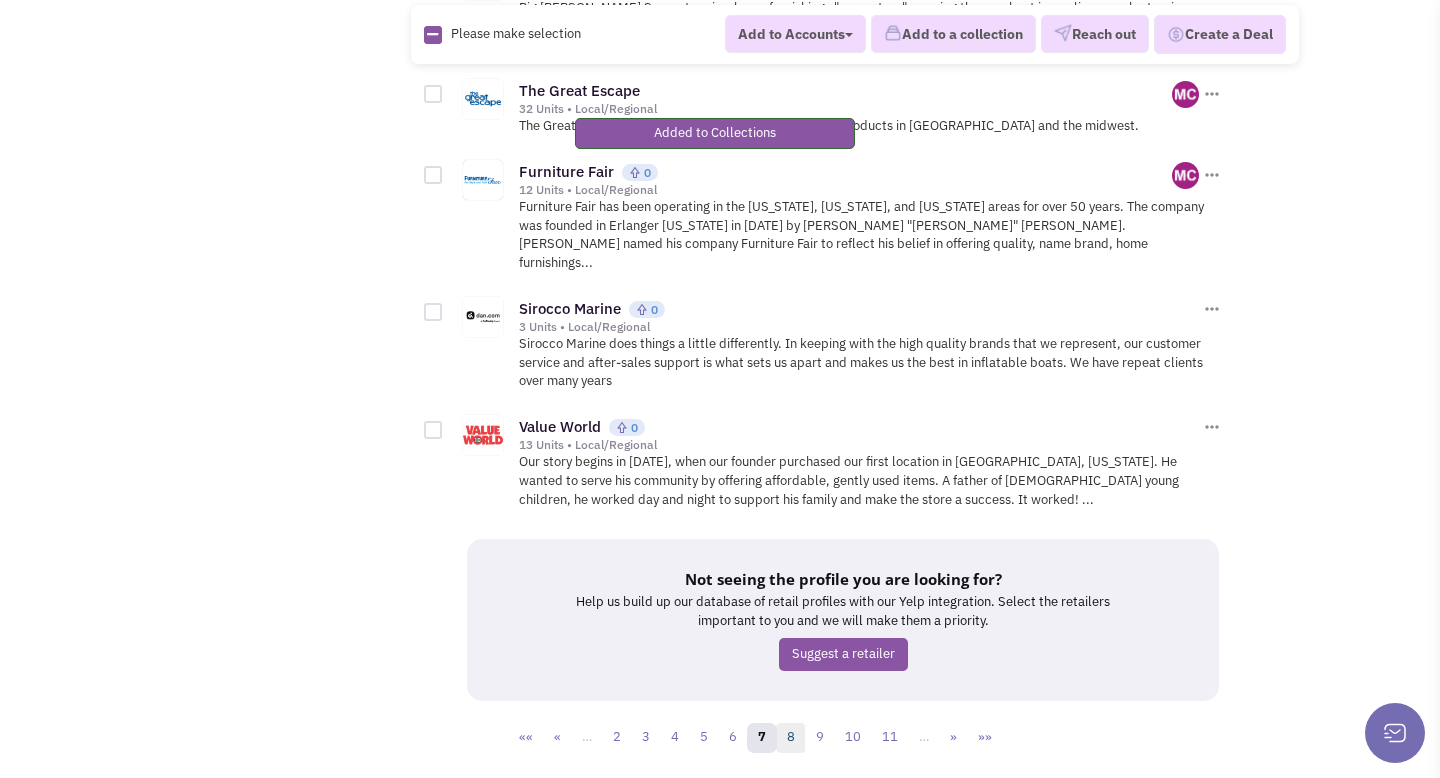 click on "8" at bounding box center (791, 738) 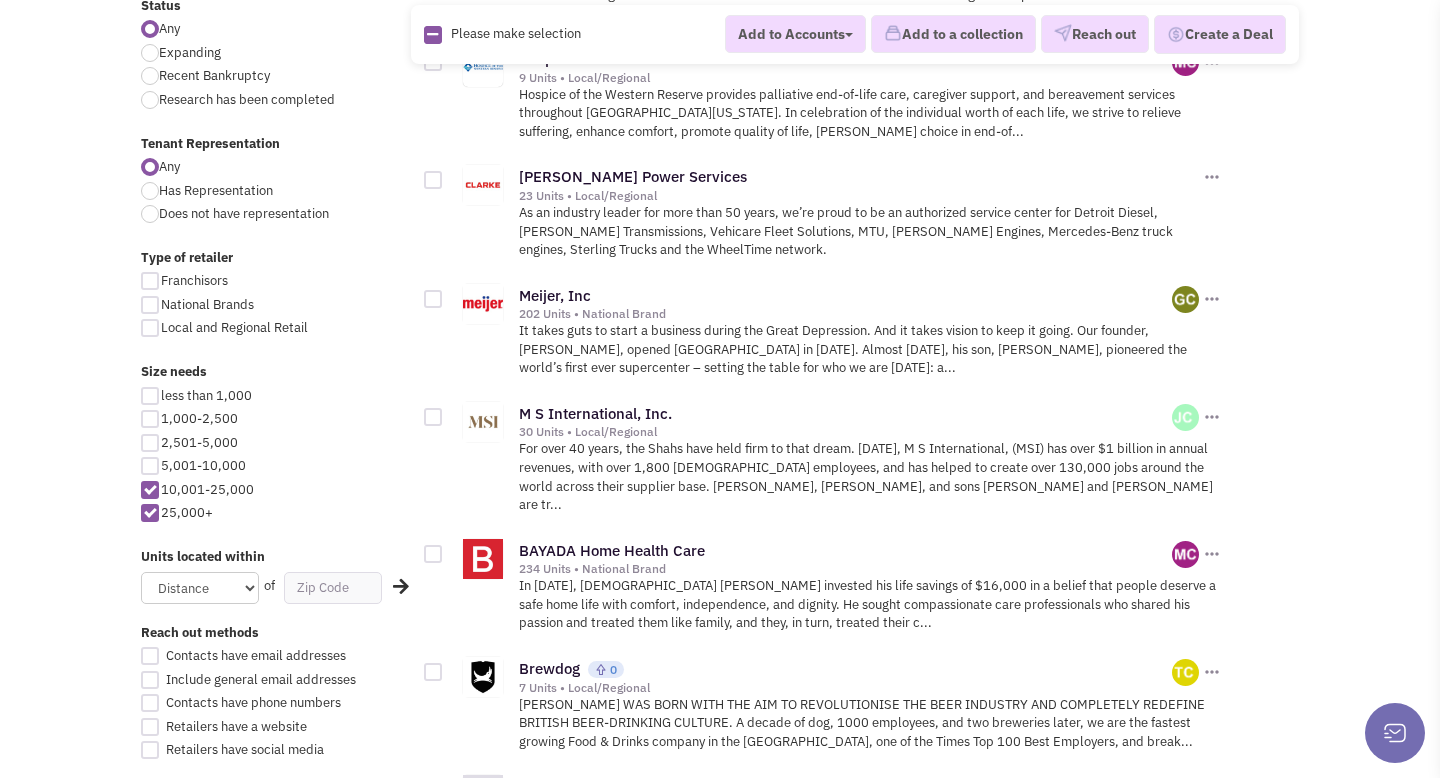 scroll, scrollTop: 775, scrollLeft: 0, axis: vertical 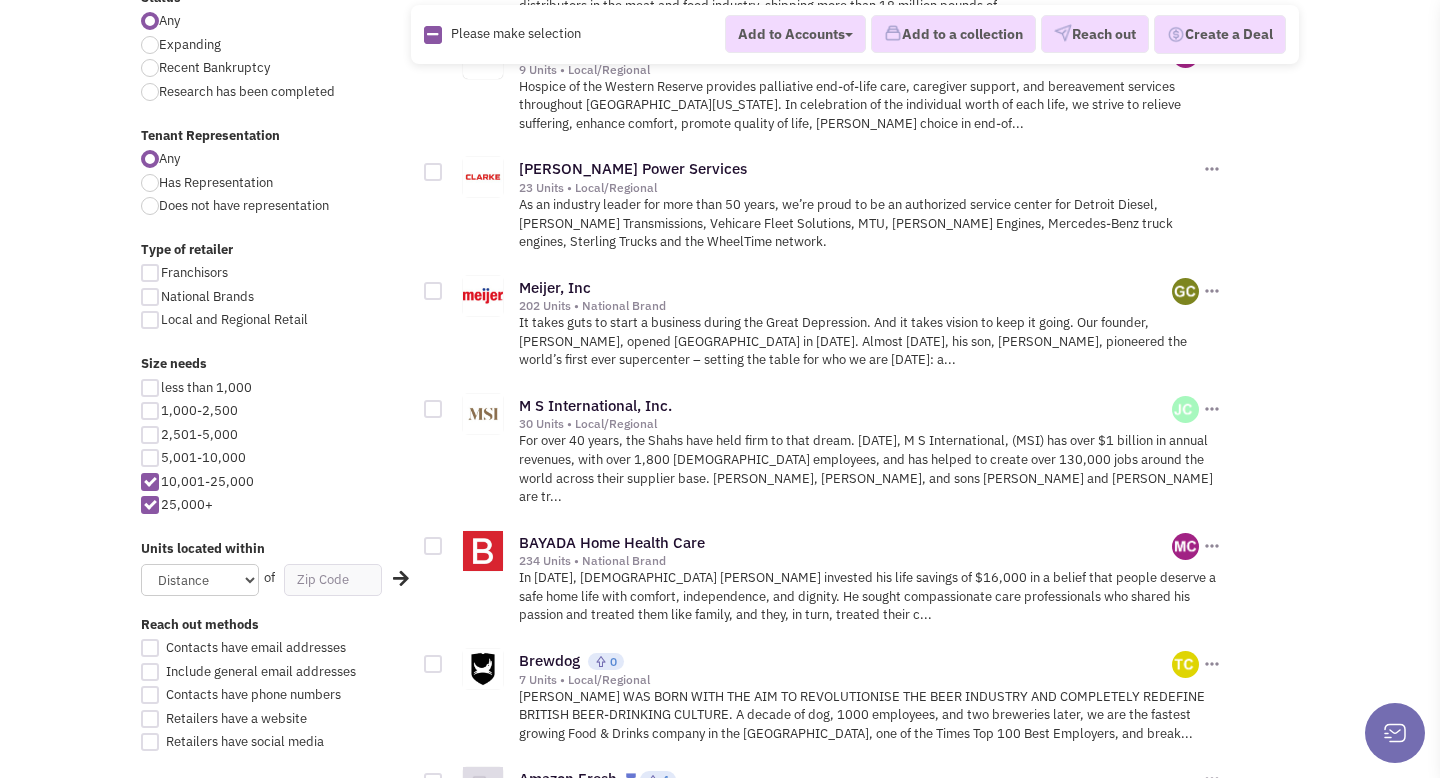 click at bounding box center (433, 409) 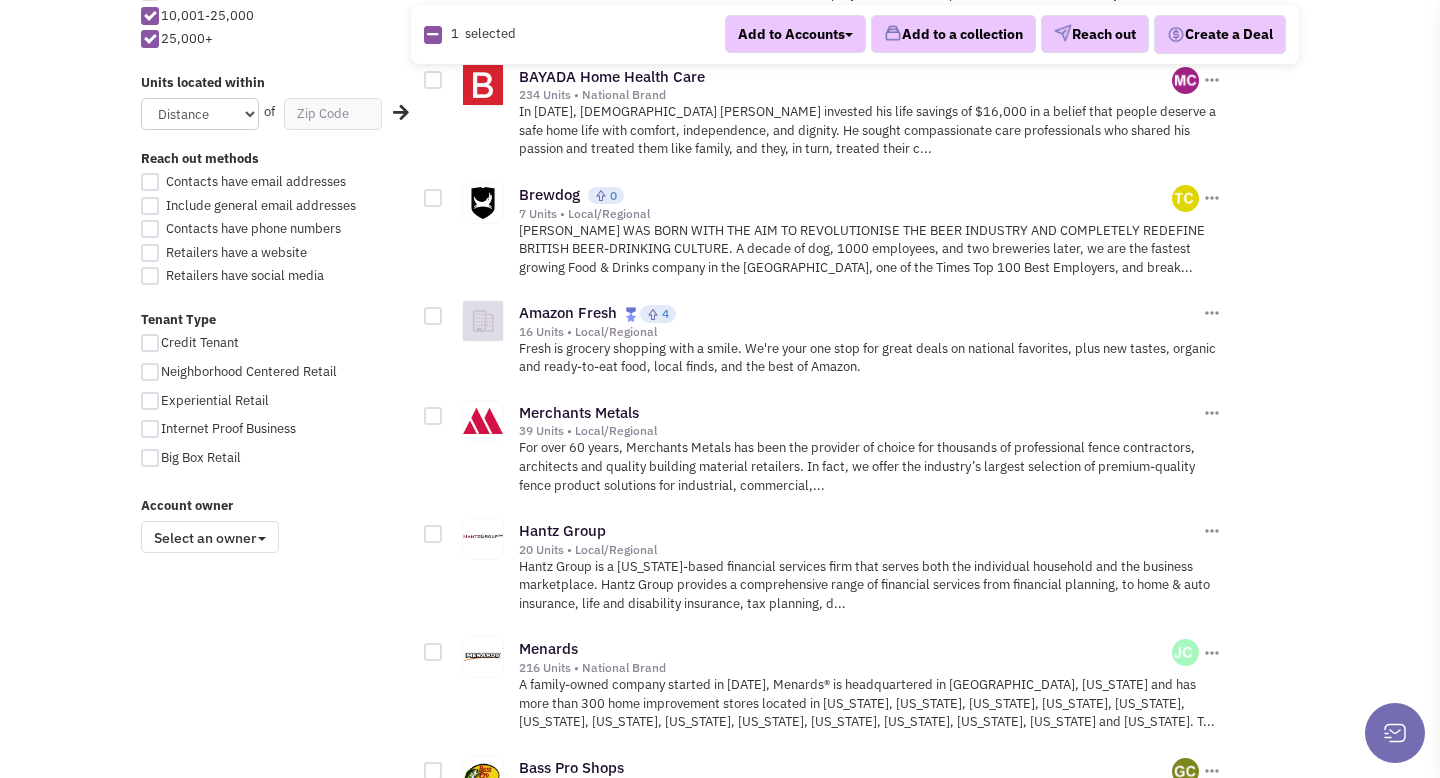 scroll, scrollTop: 1263, scrollLeft: 0, axis: vertical 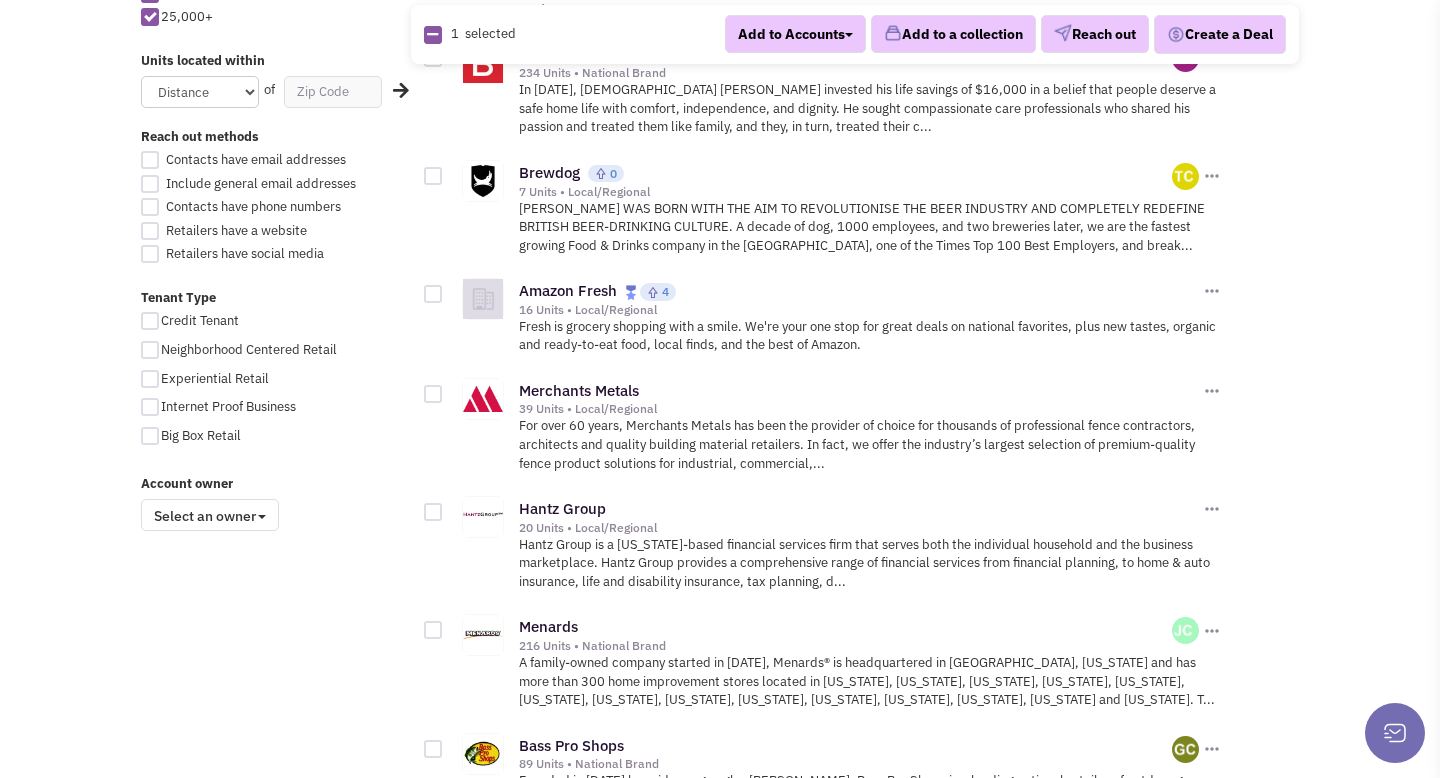 click at bounding box center (433, 294) 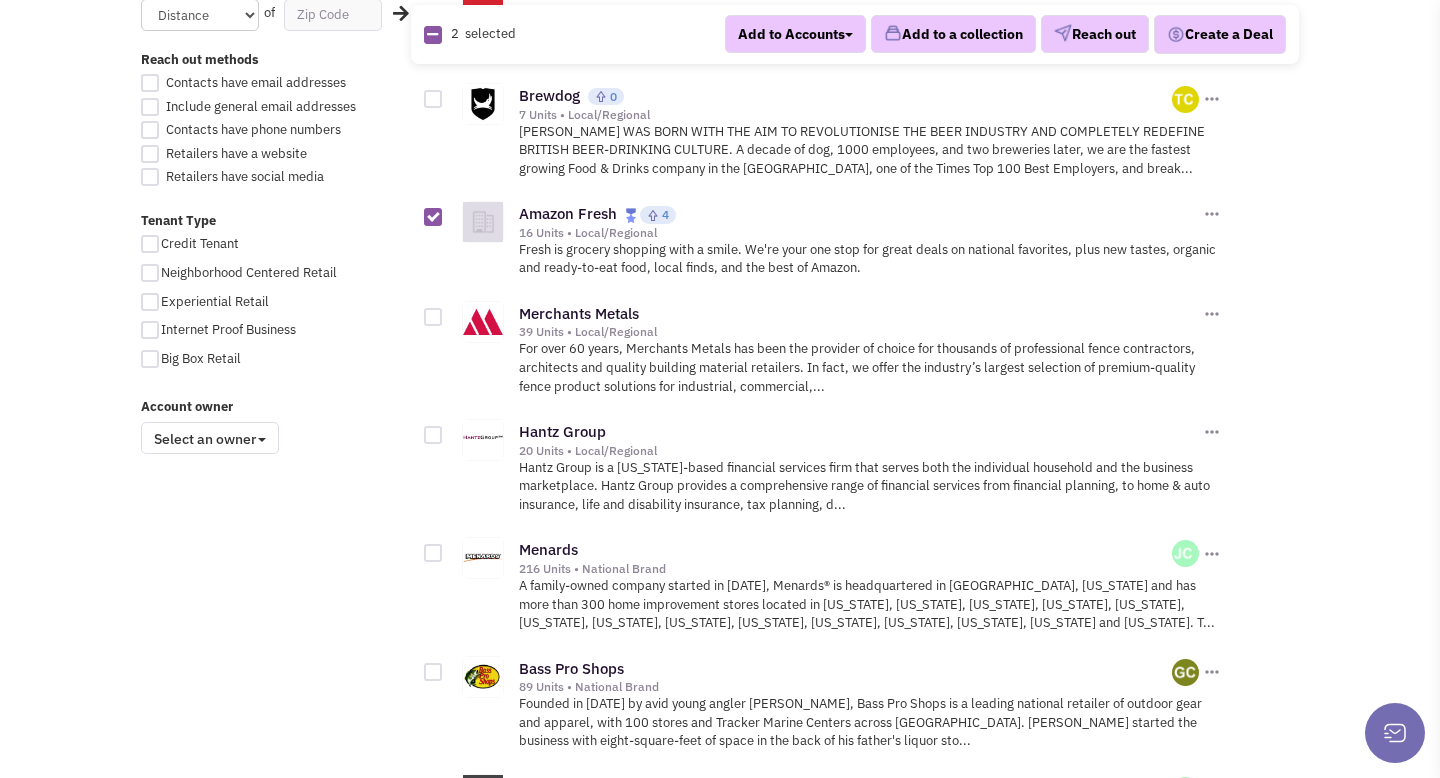 scroll, scrollTop: 1351, scrollLeft: 0, axis: vertical 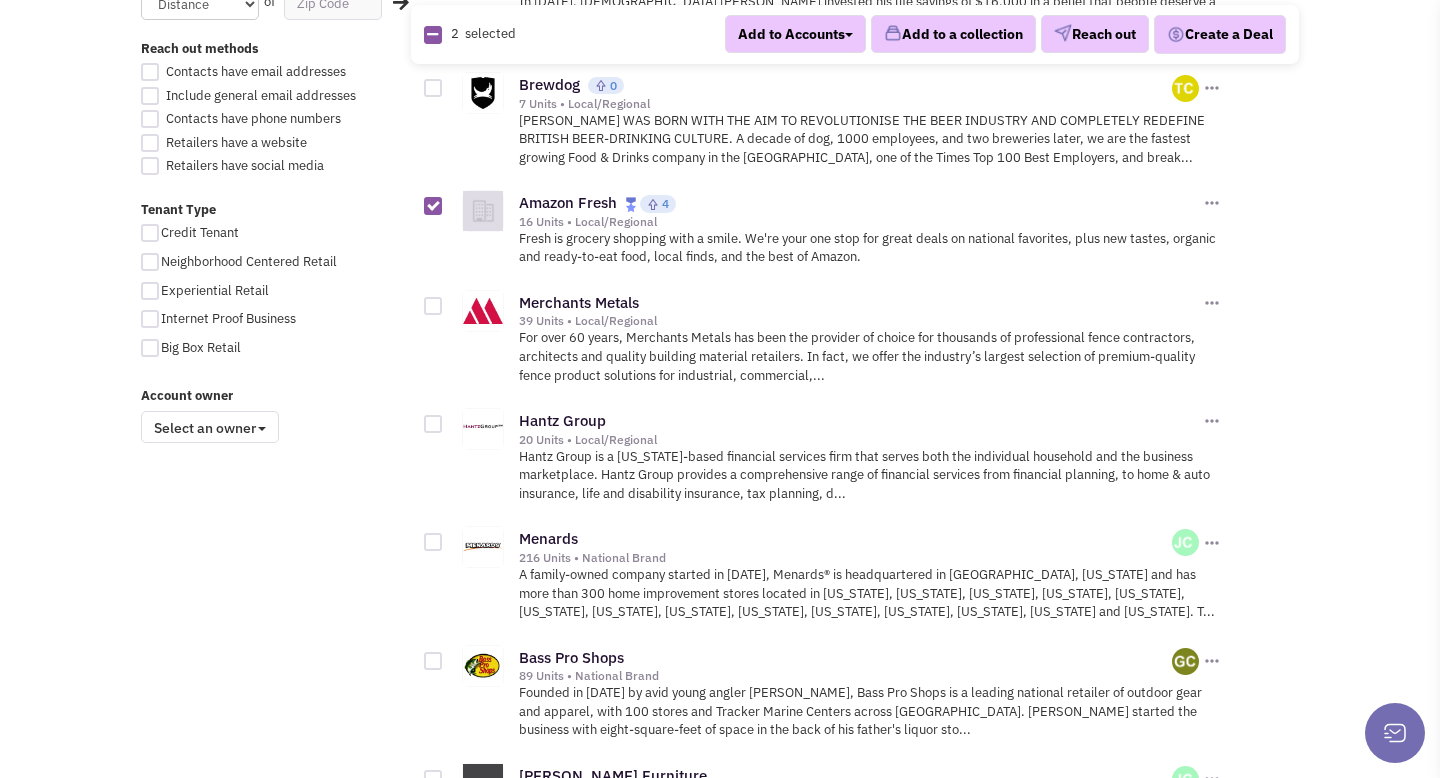 click at bounding box center (433, 306) 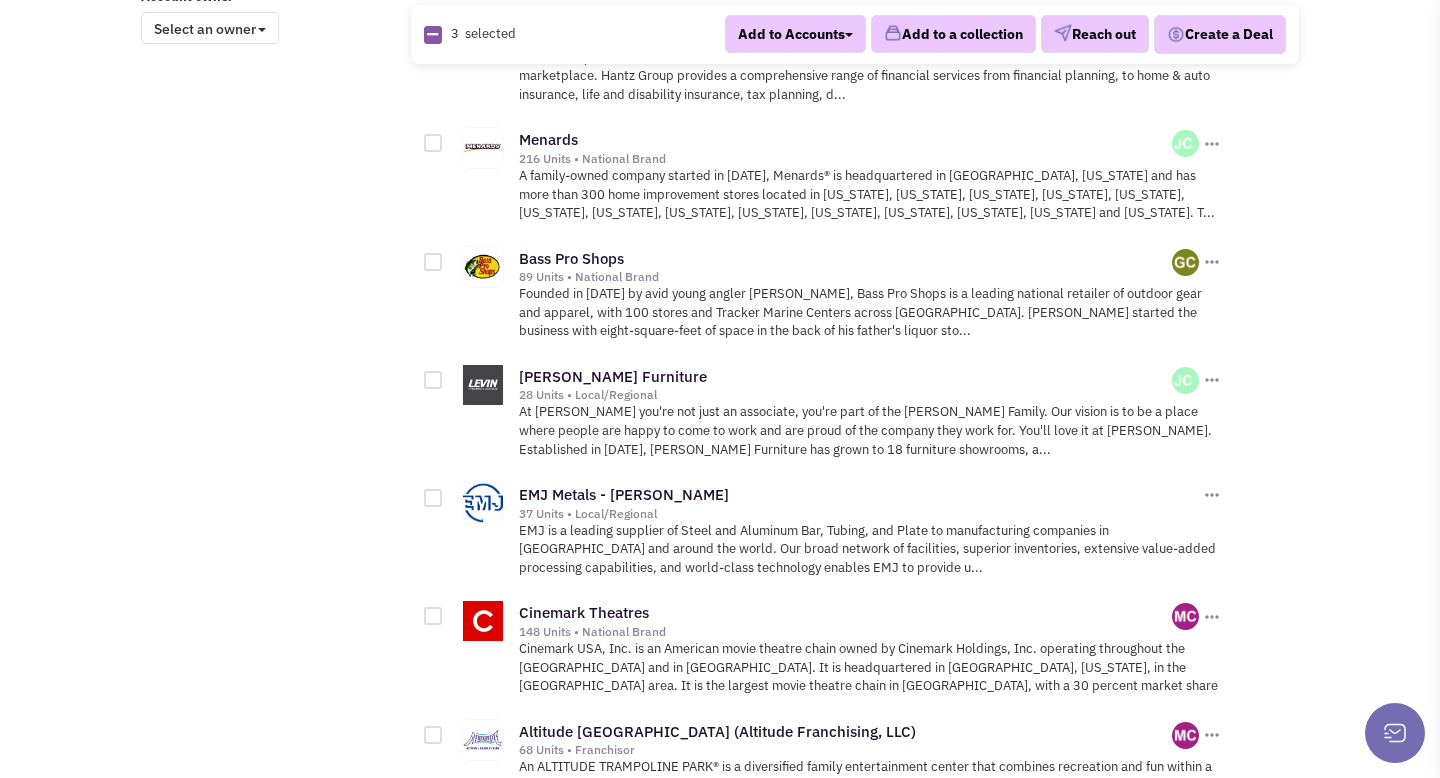 scroll, scrollTop: 1762, scrollLeft: 0, axis: vertical 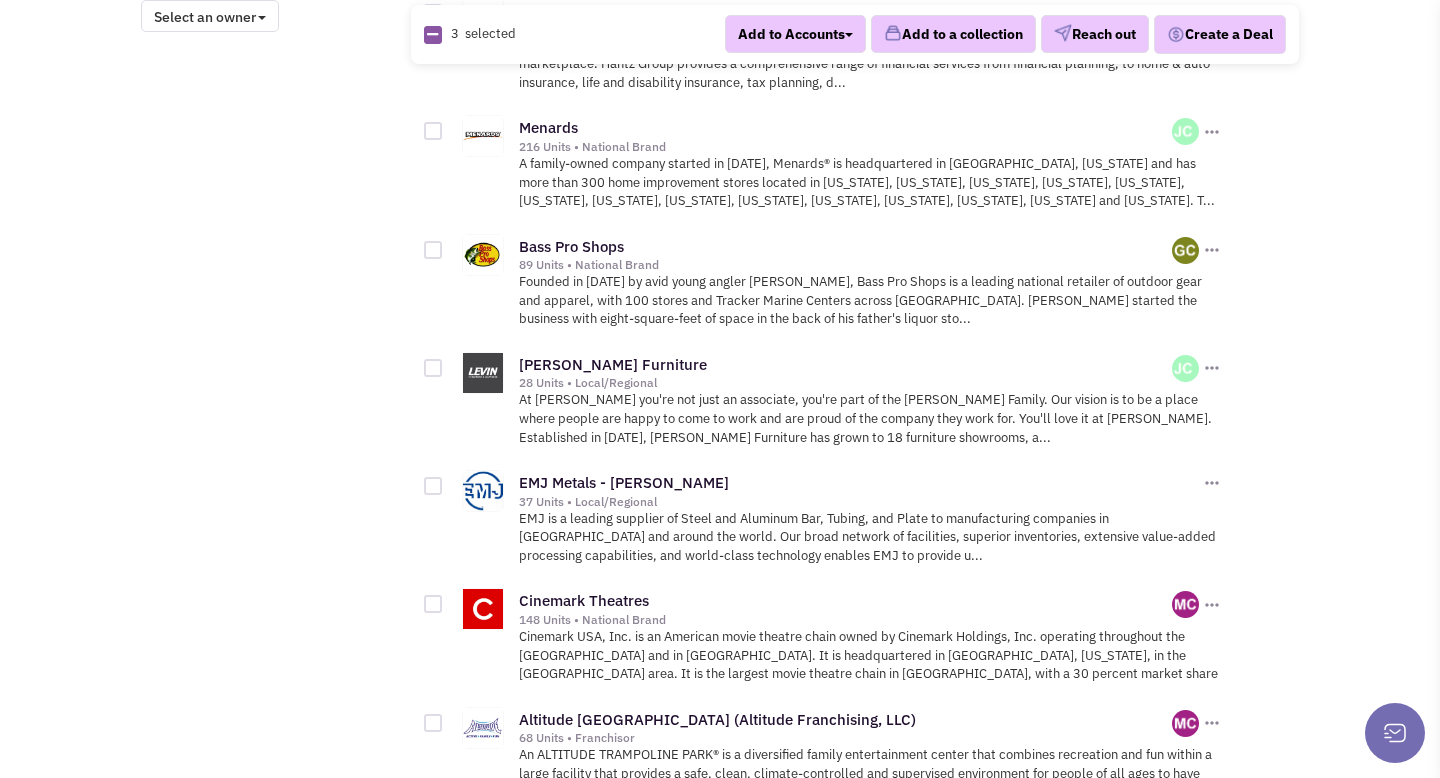 click at bounding box center [433, 368] 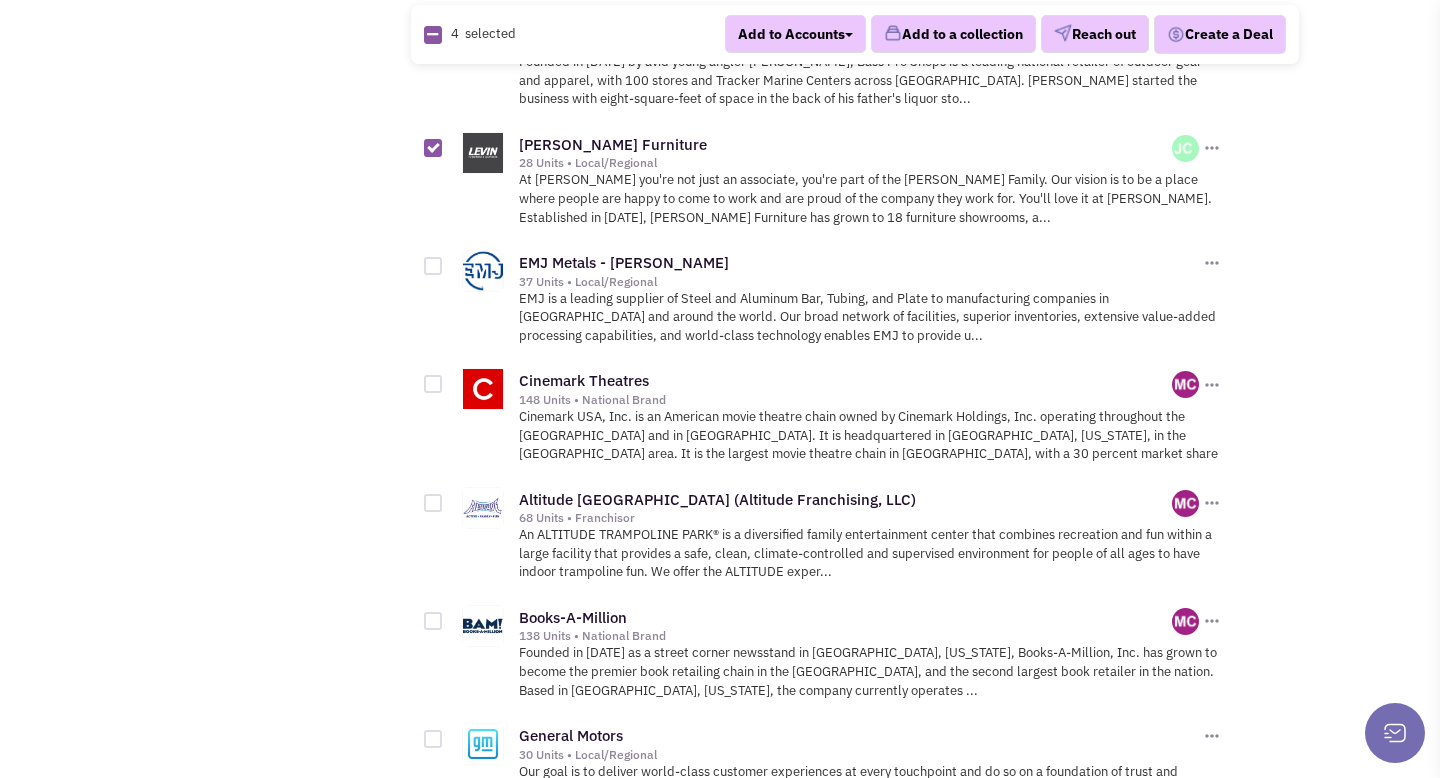 scroll, scrollTop: 2000, scrollLeft: 0, axis: vertical 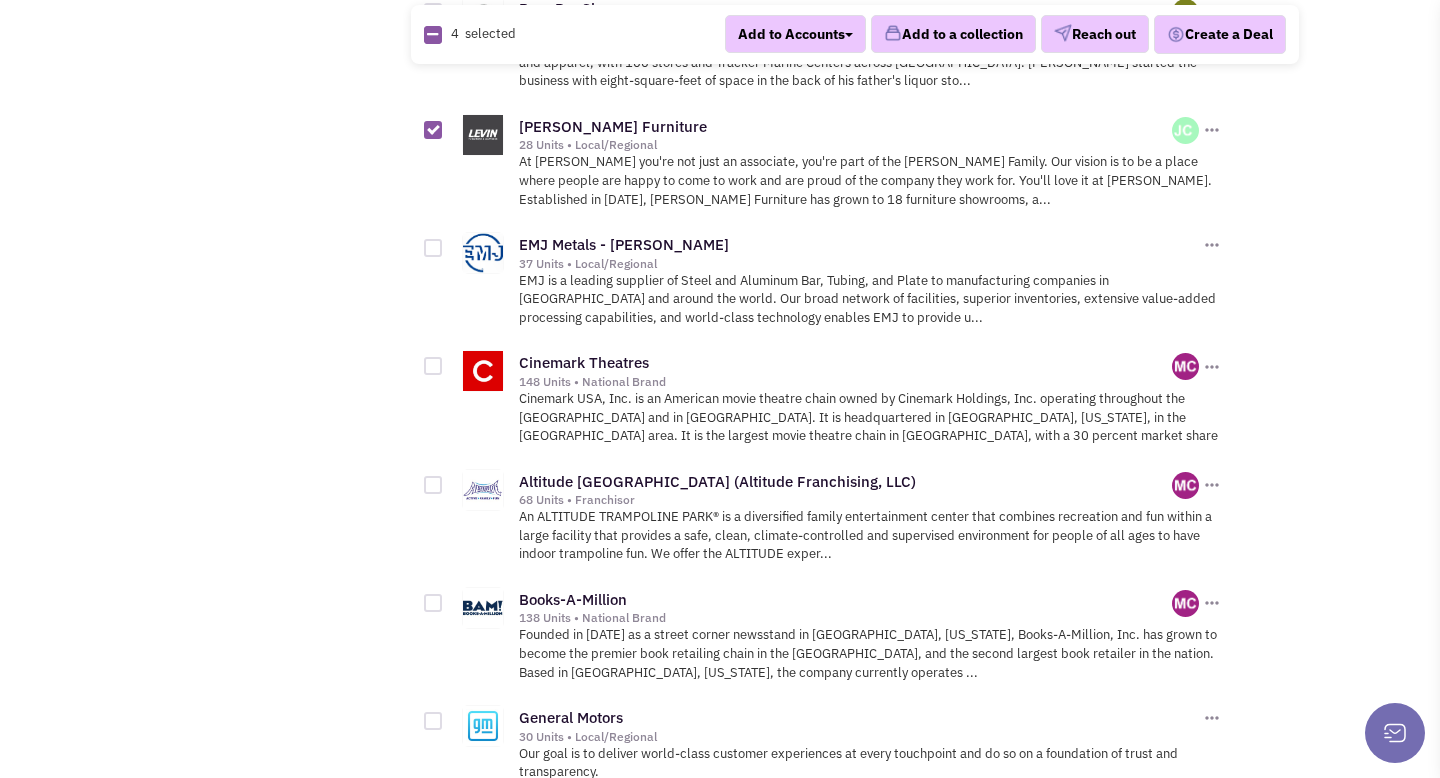 click at bounding box center (433, 366) 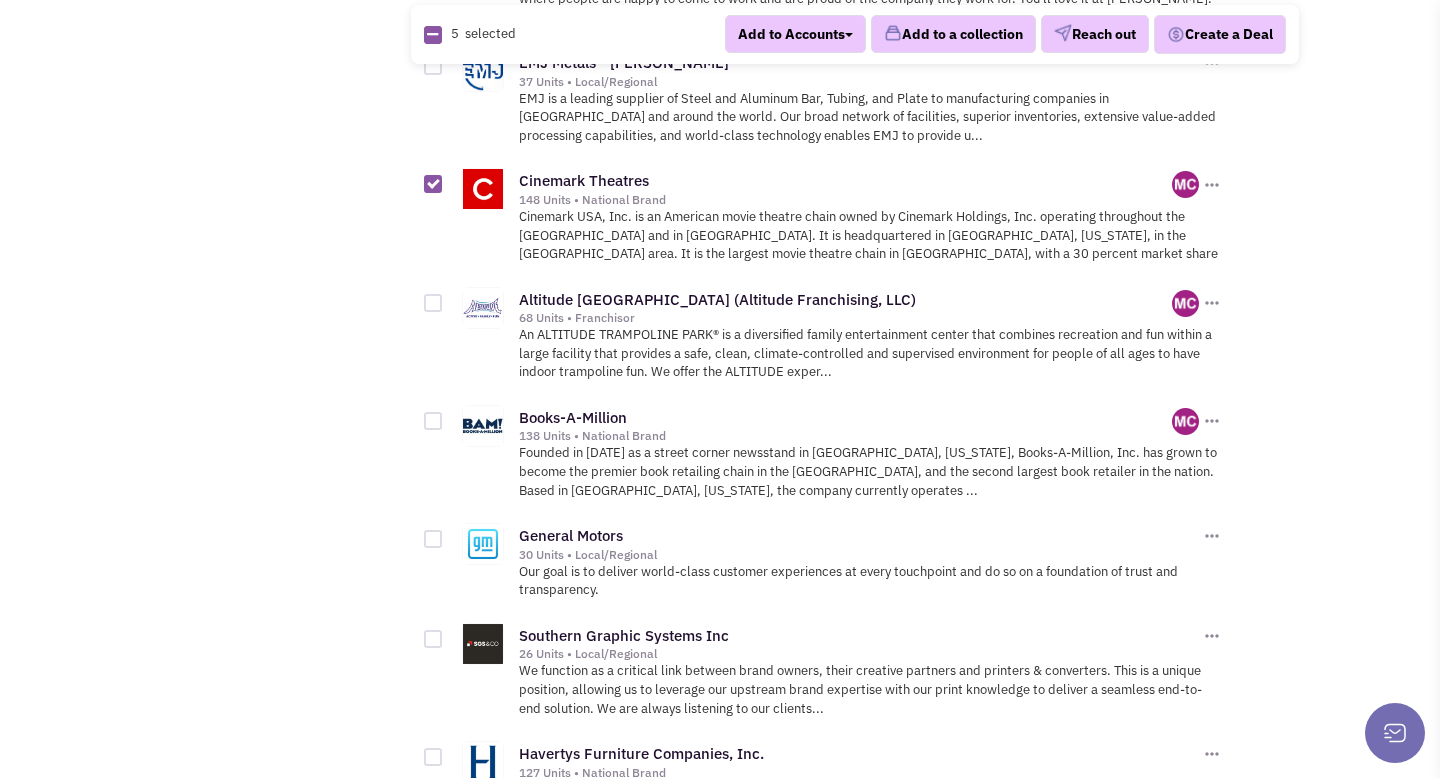 scroll, scrollTop: 2191, scrollLeft: 0, axis: vertical 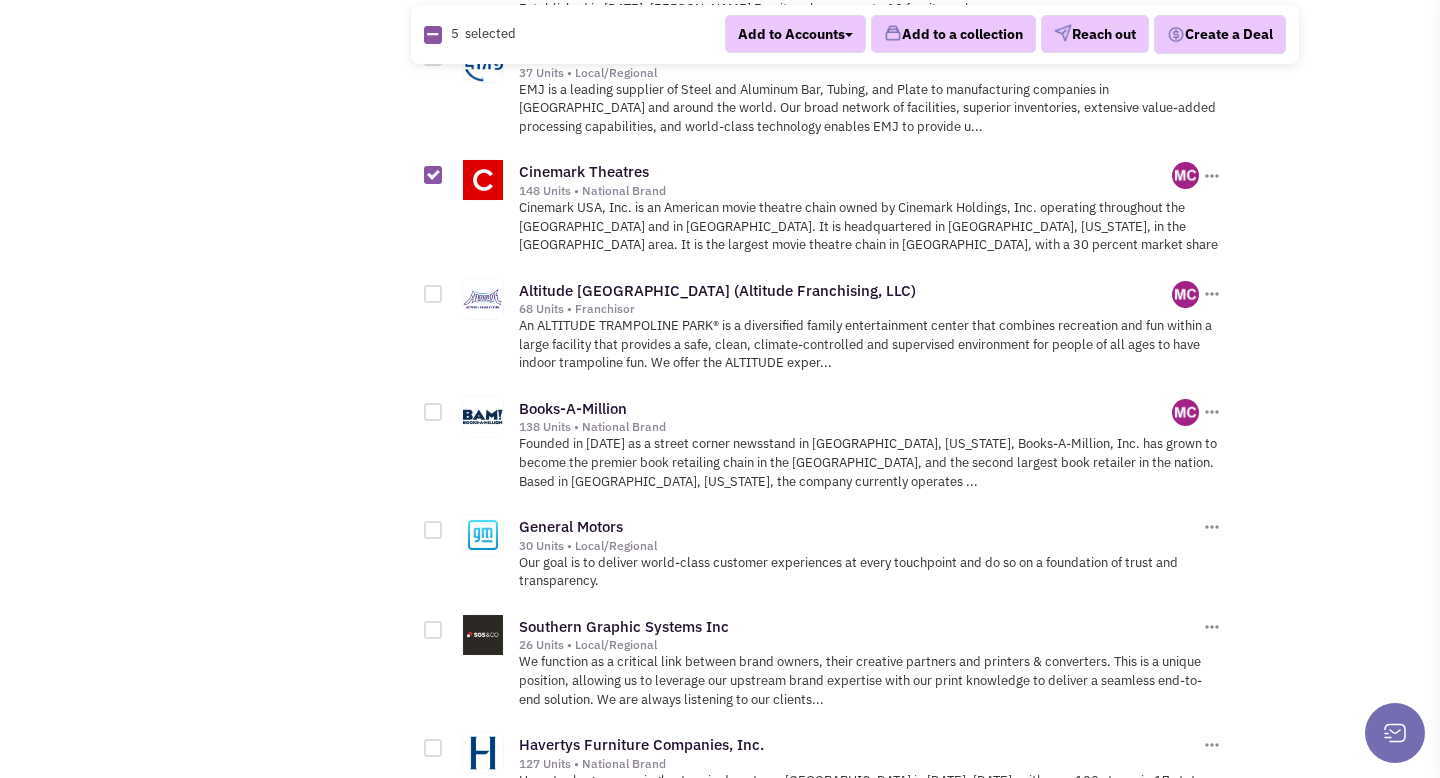 click at bounding box center [433, 412] 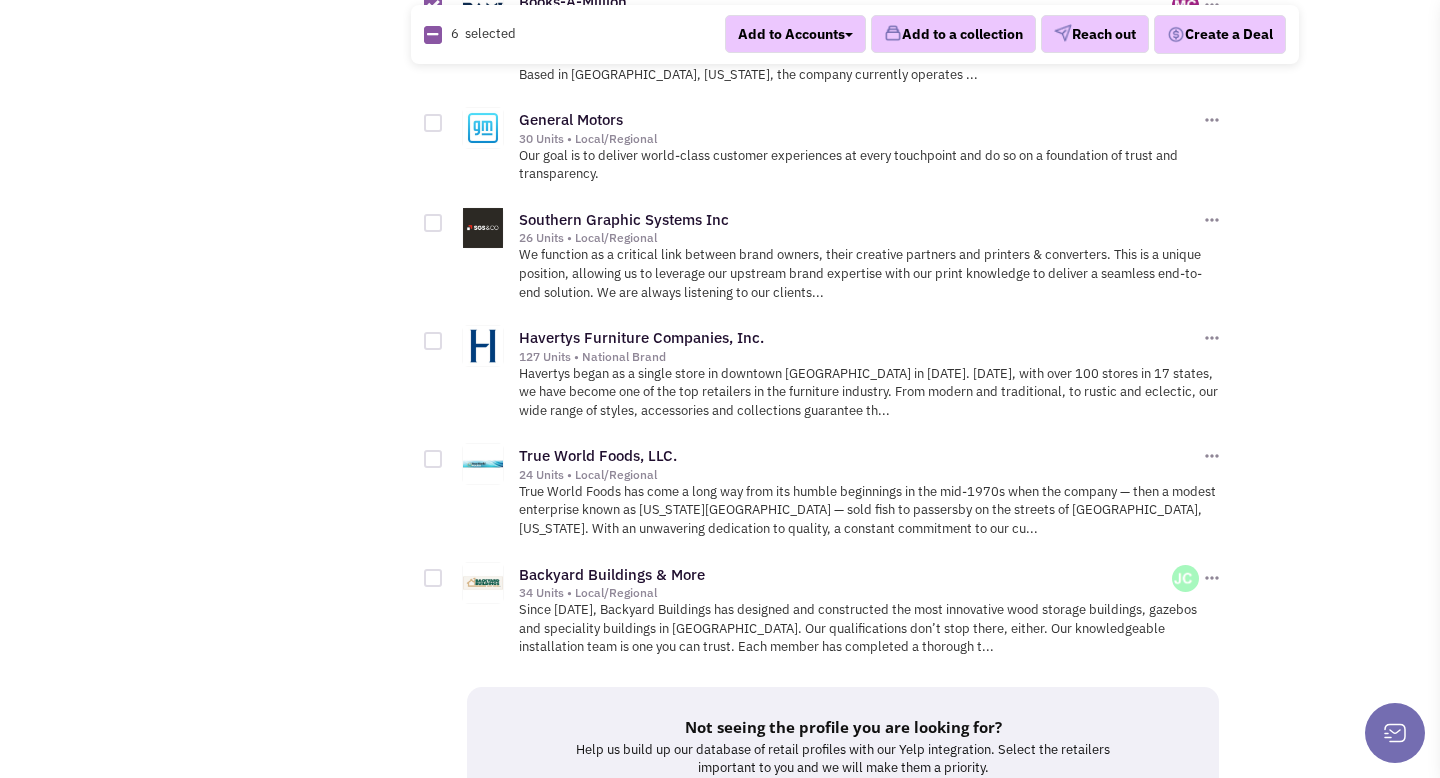 scroll, scrollTop: 2602, scrollLeft: 0, axis: vertical 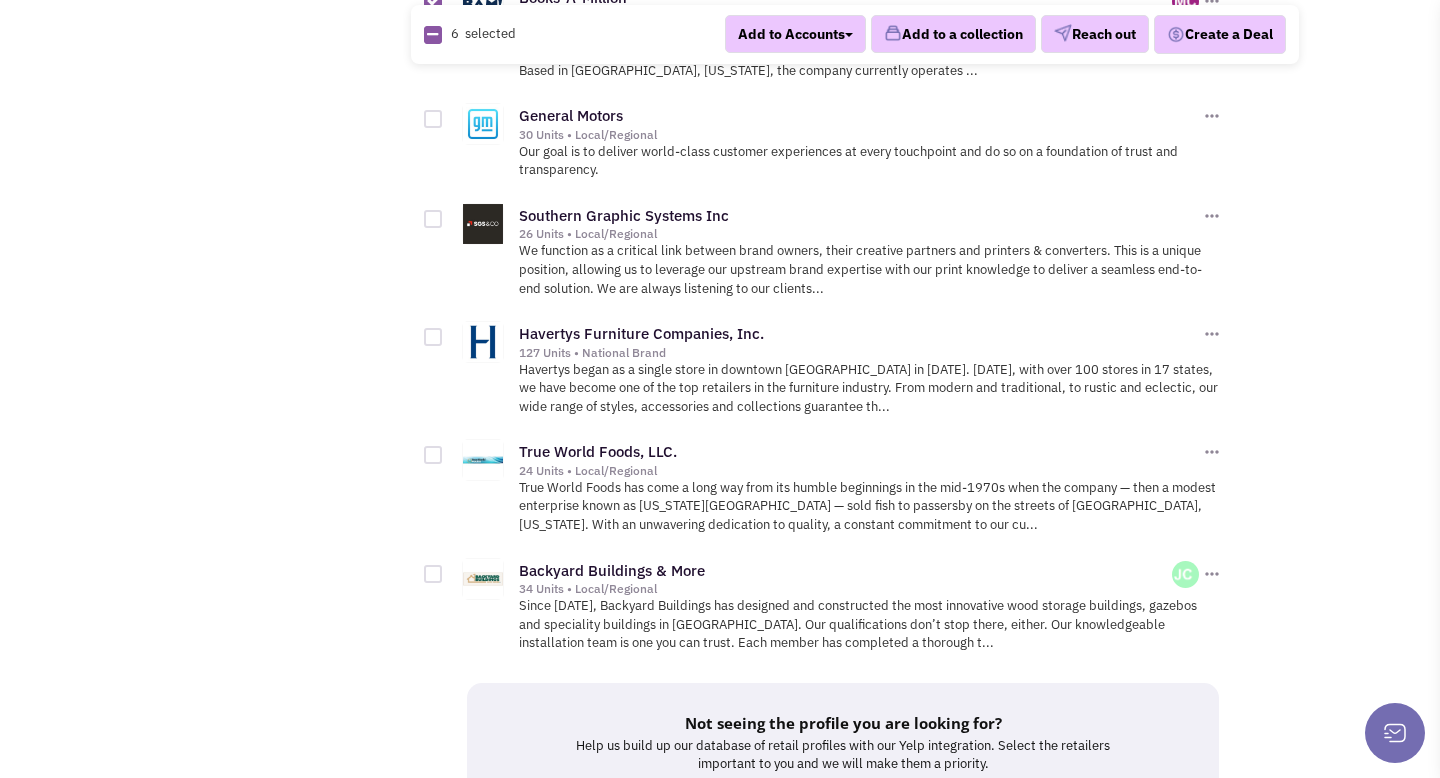 click at bounding box center [433, 337] 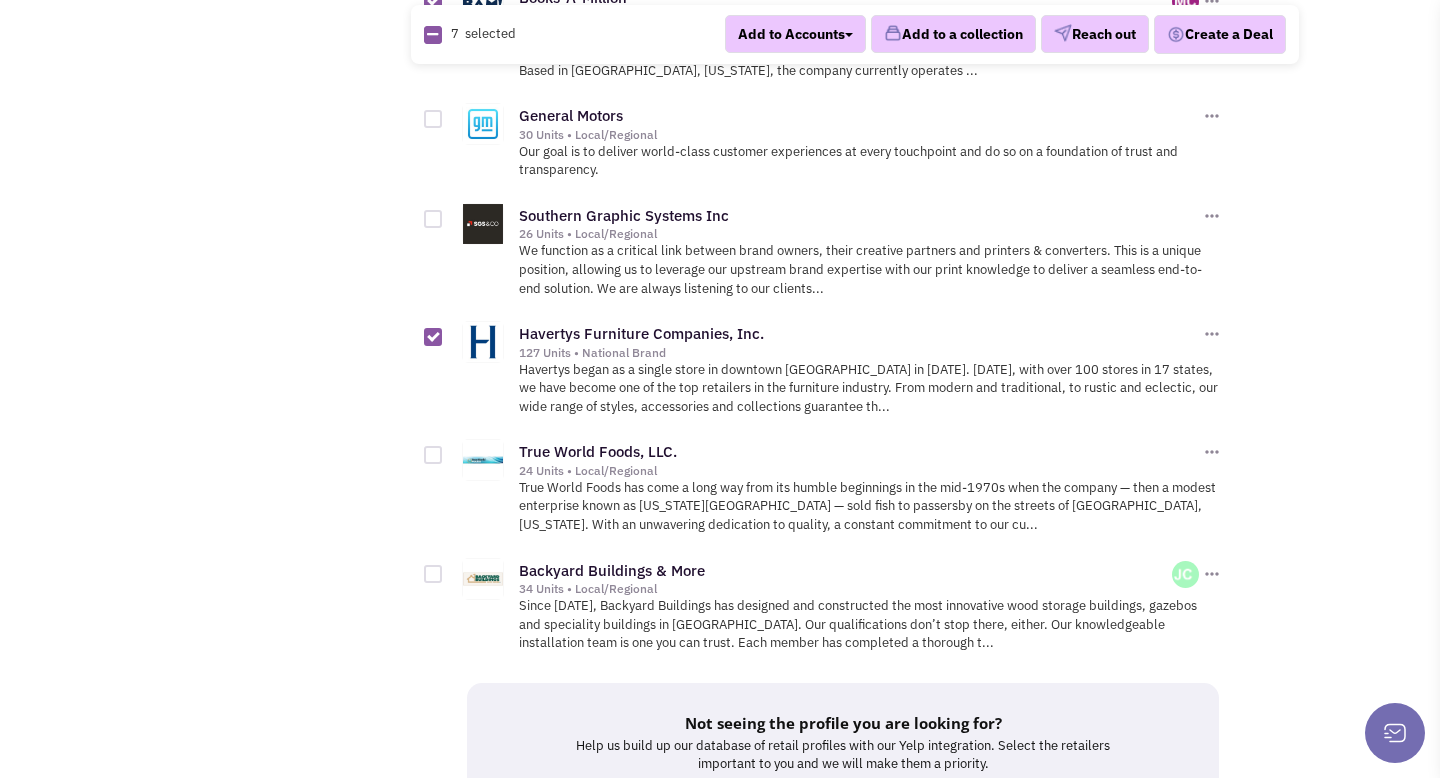 click at bounding box center [433, 455] 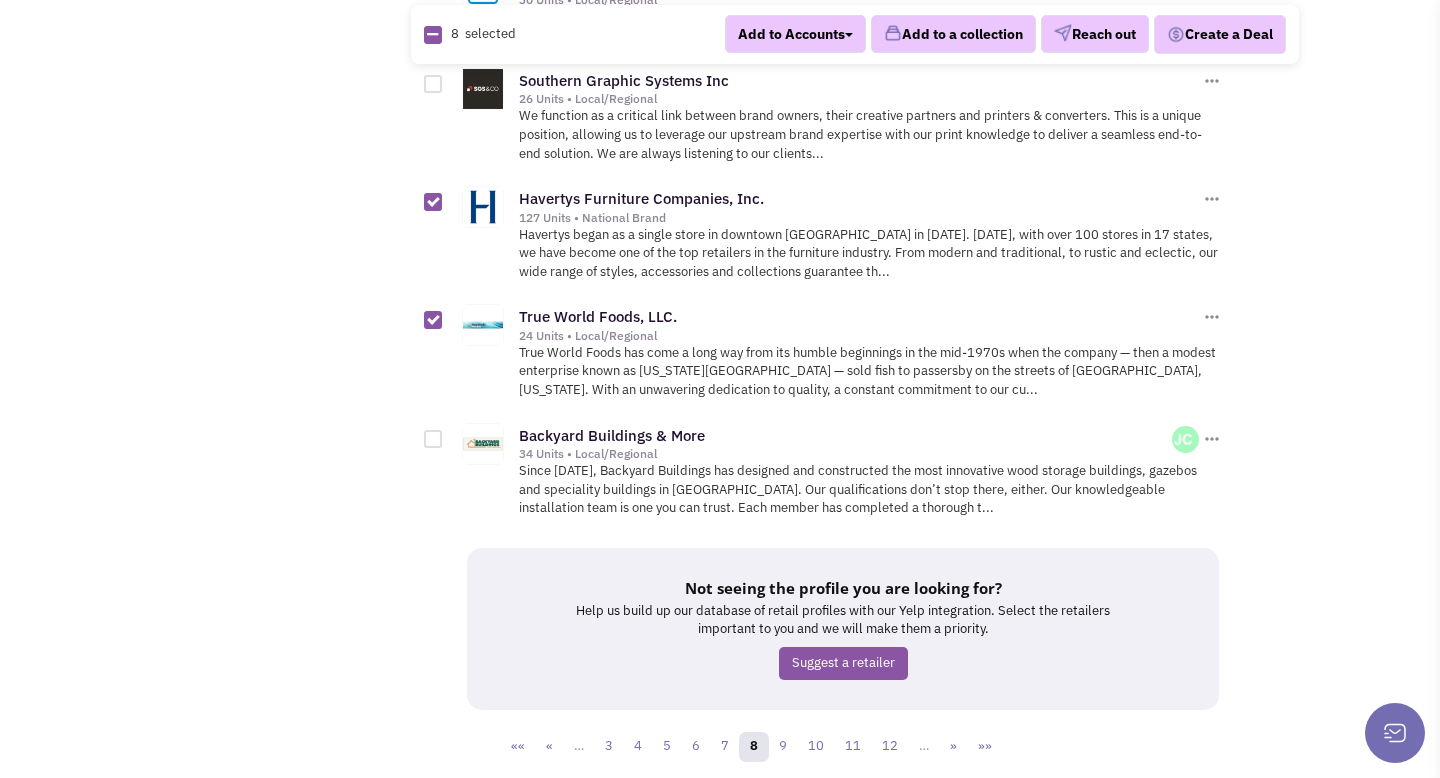 scroll, scrollTop: 2749, scrollLeft: 0, axis: vertical 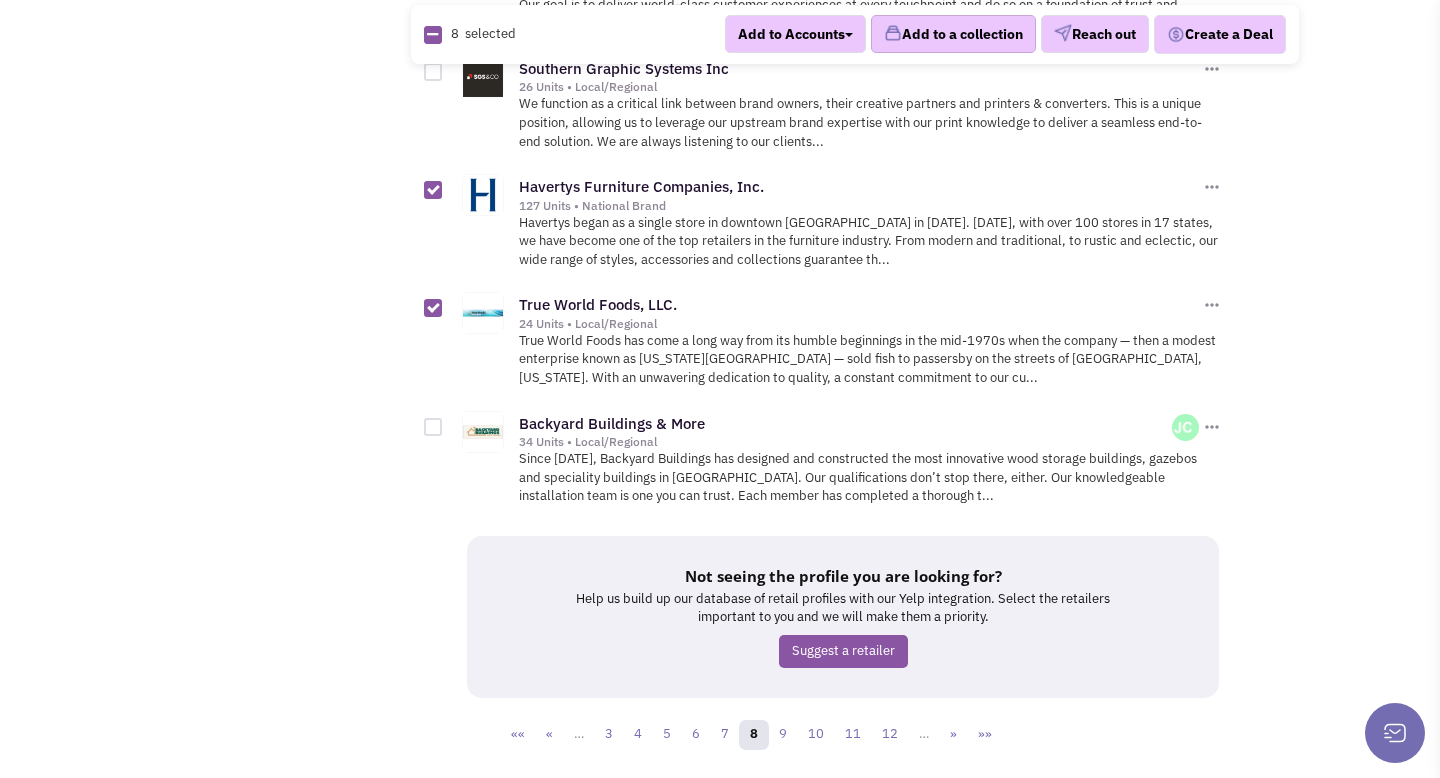 click on "Add to a collection" at bounding box center (953, 35) 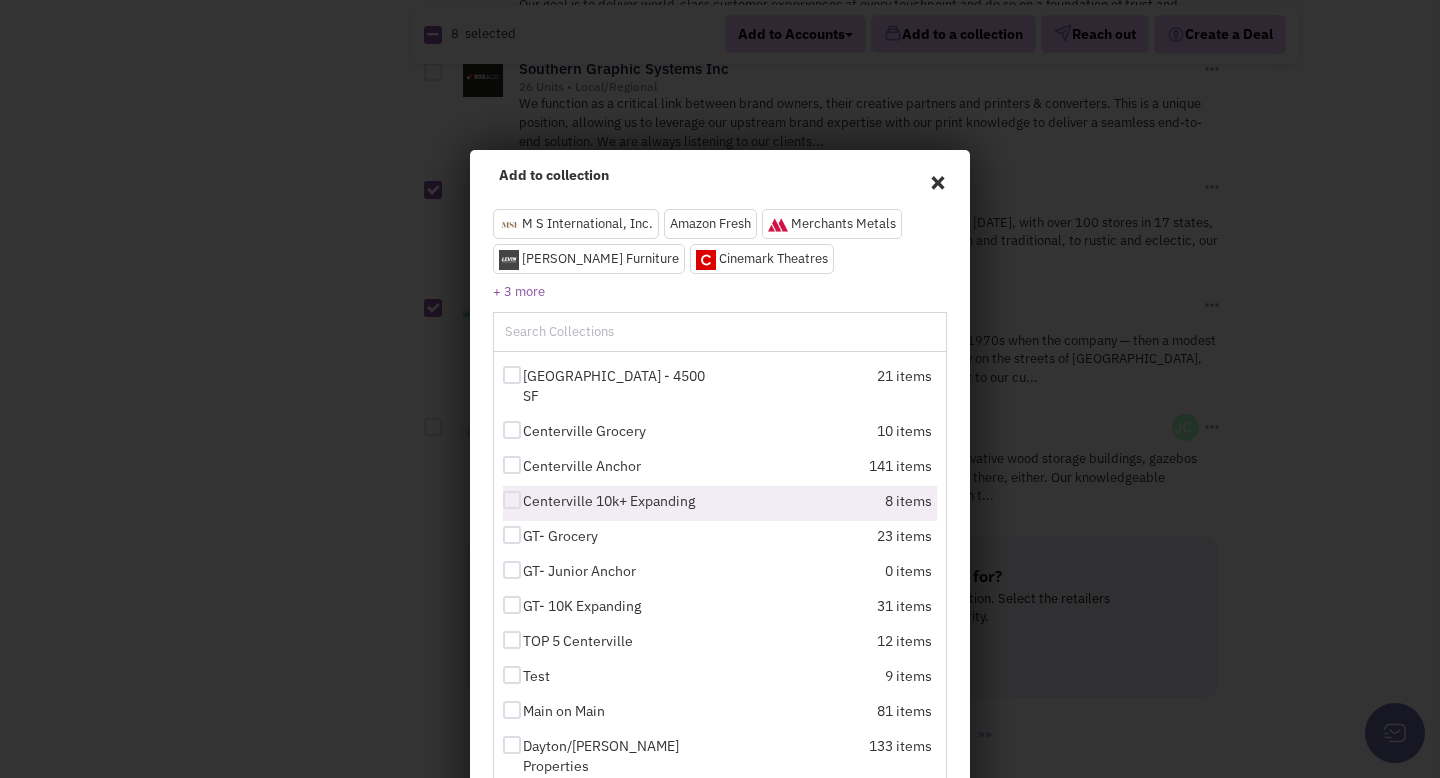 scroll, scrollTop: 387, scrollLeft: 0, axis: vertical 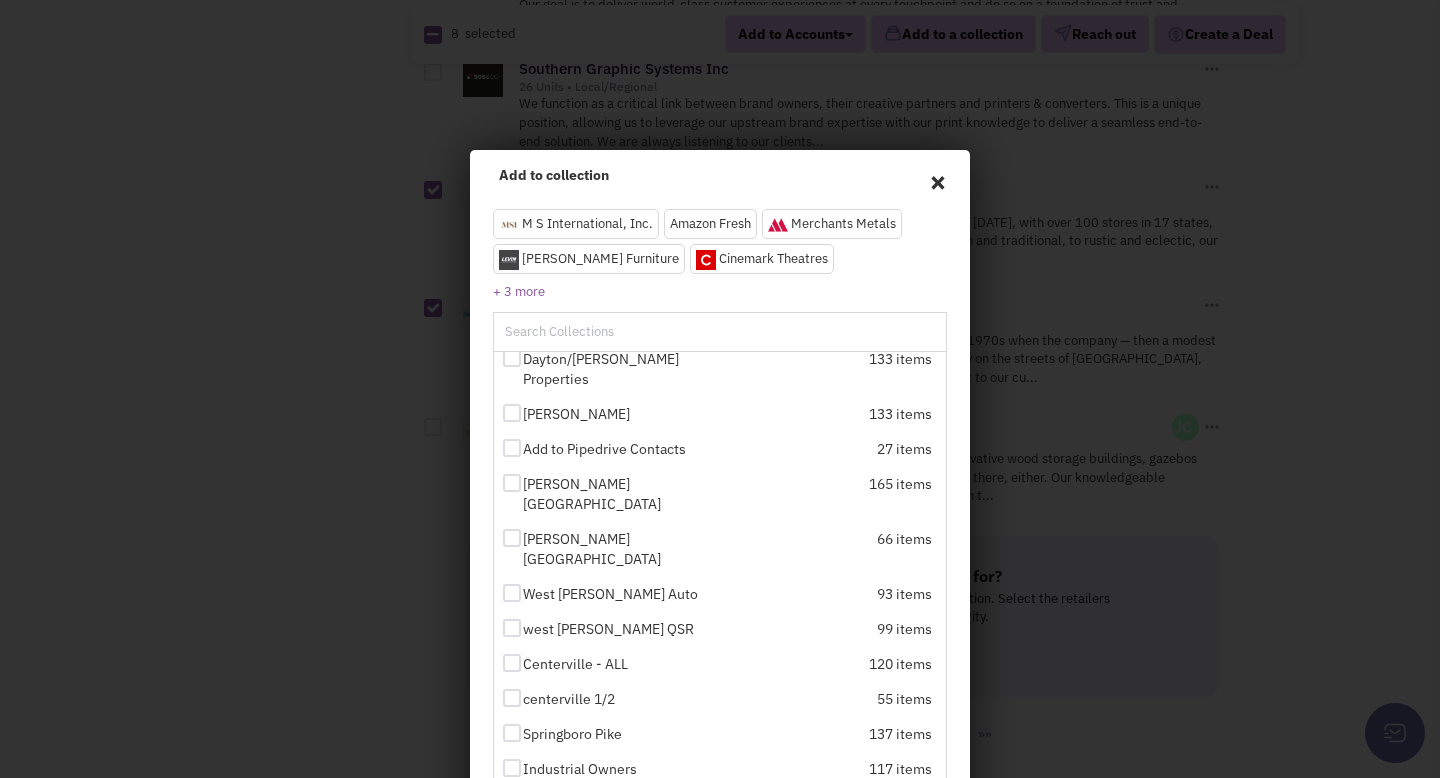 click at bounding box center (512, 803) 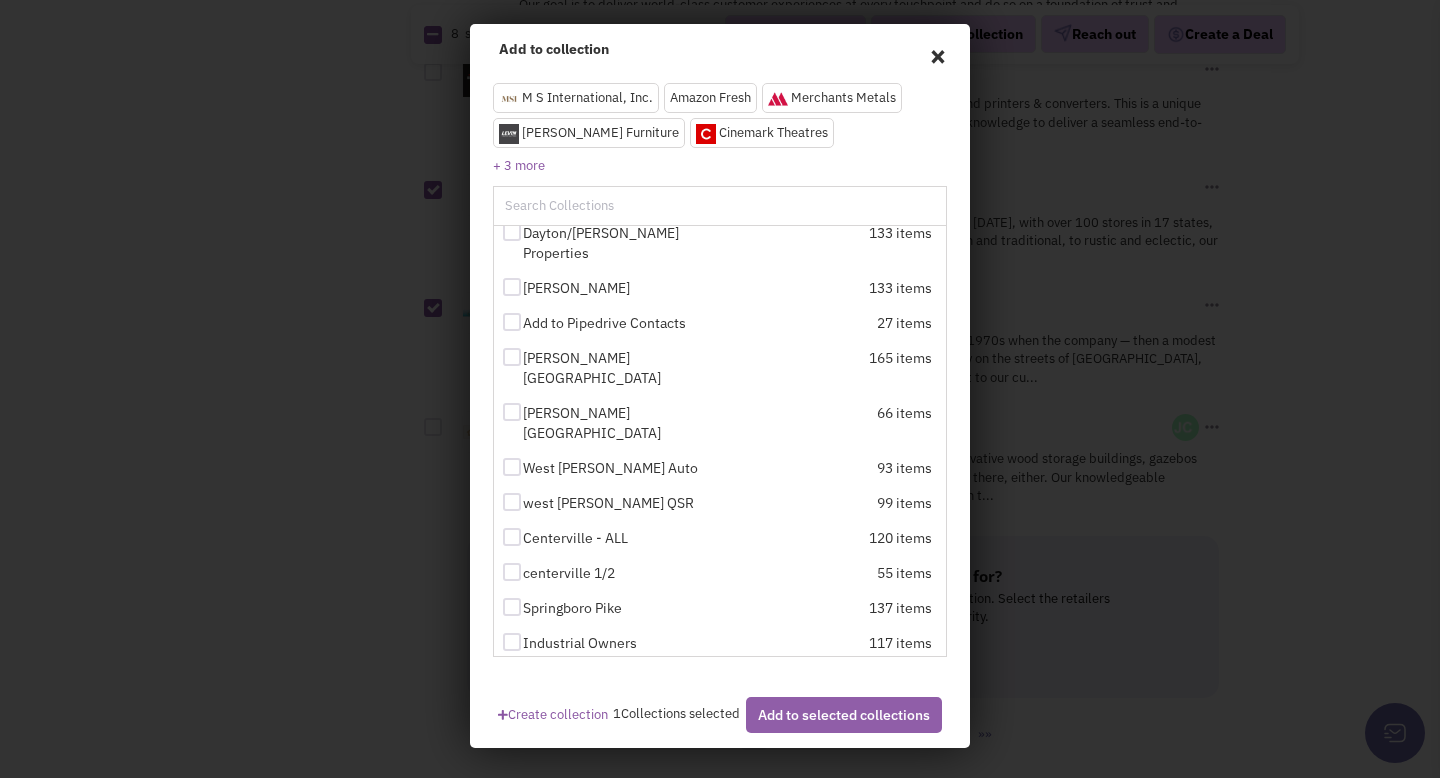 click on "Add to selected collections" at bounding box center (844, 715) 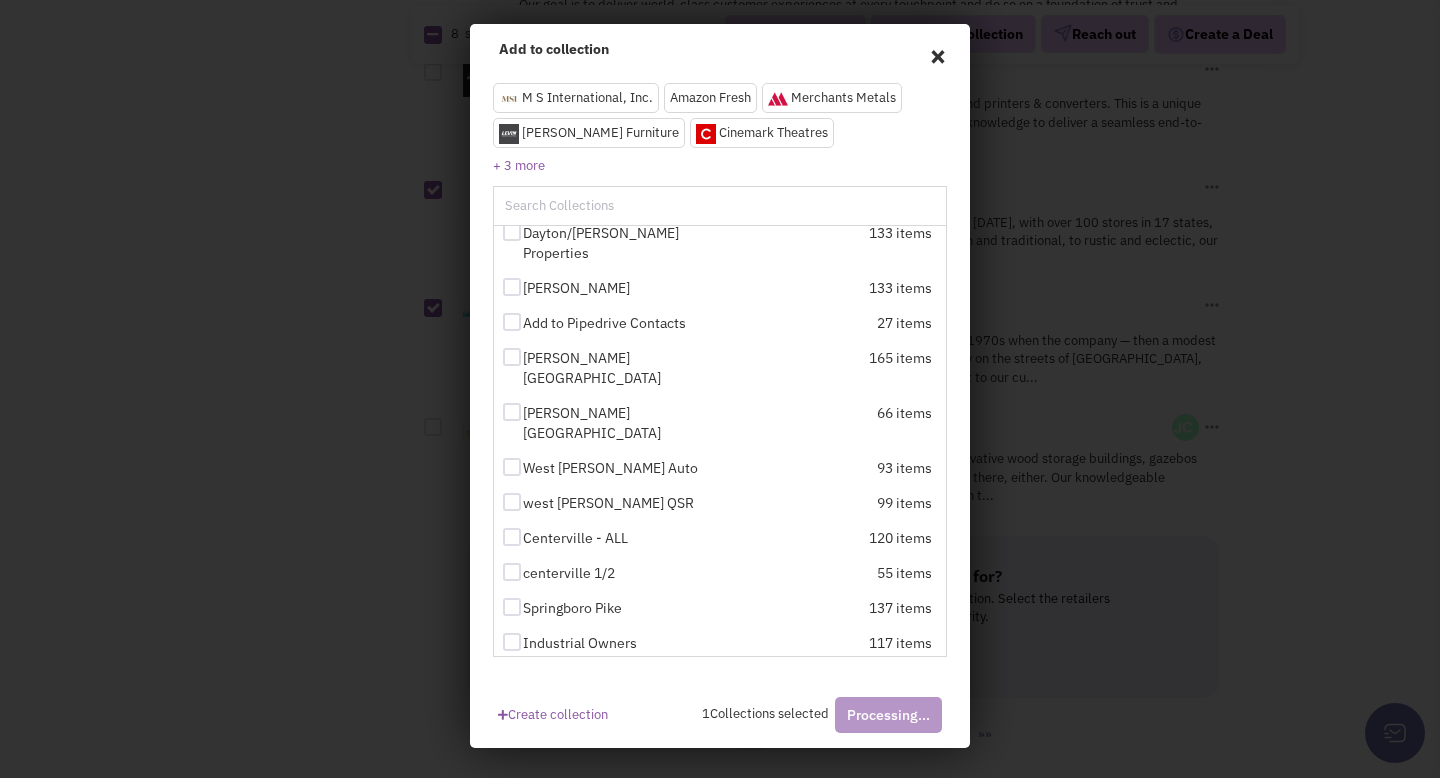 checkbox on "false" 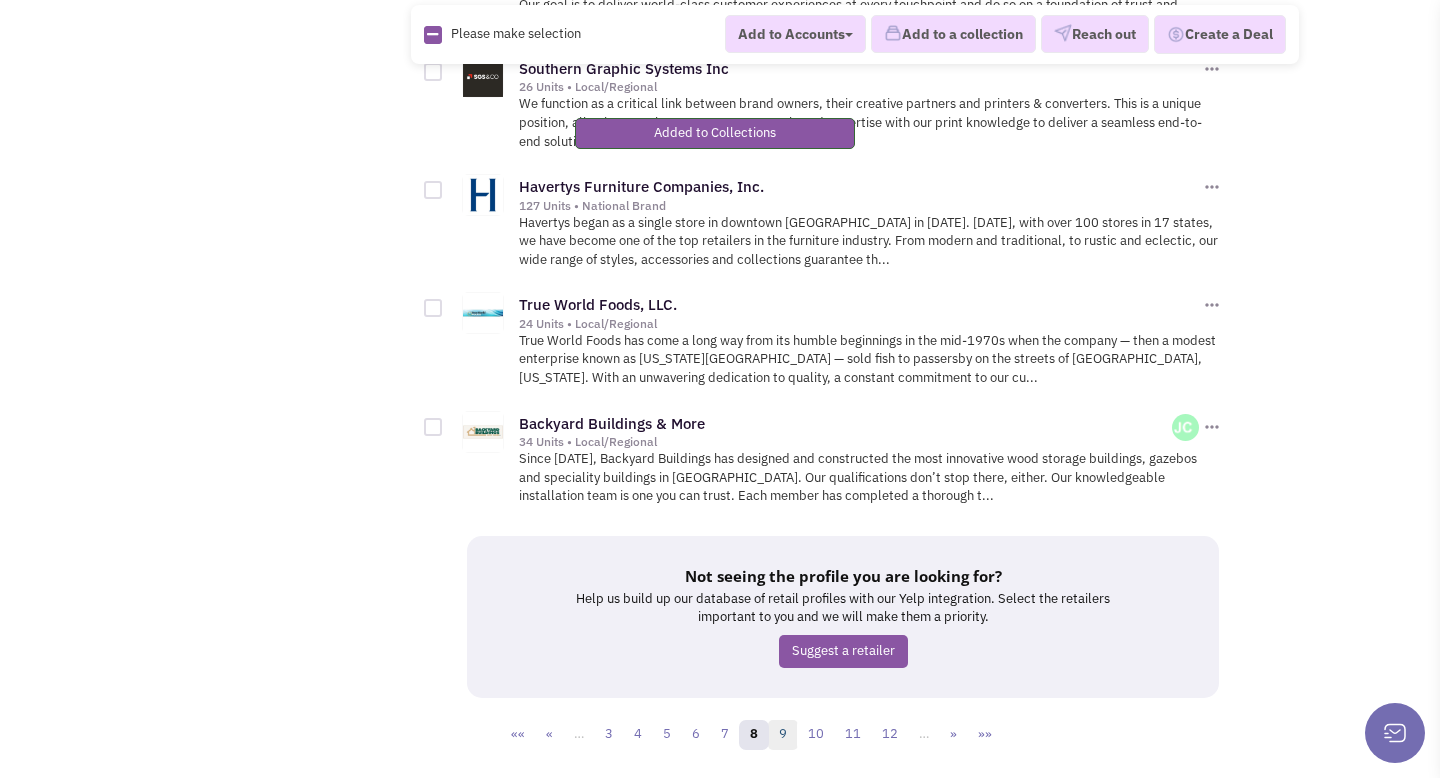 click on "9" at bounding box center (783, 735) 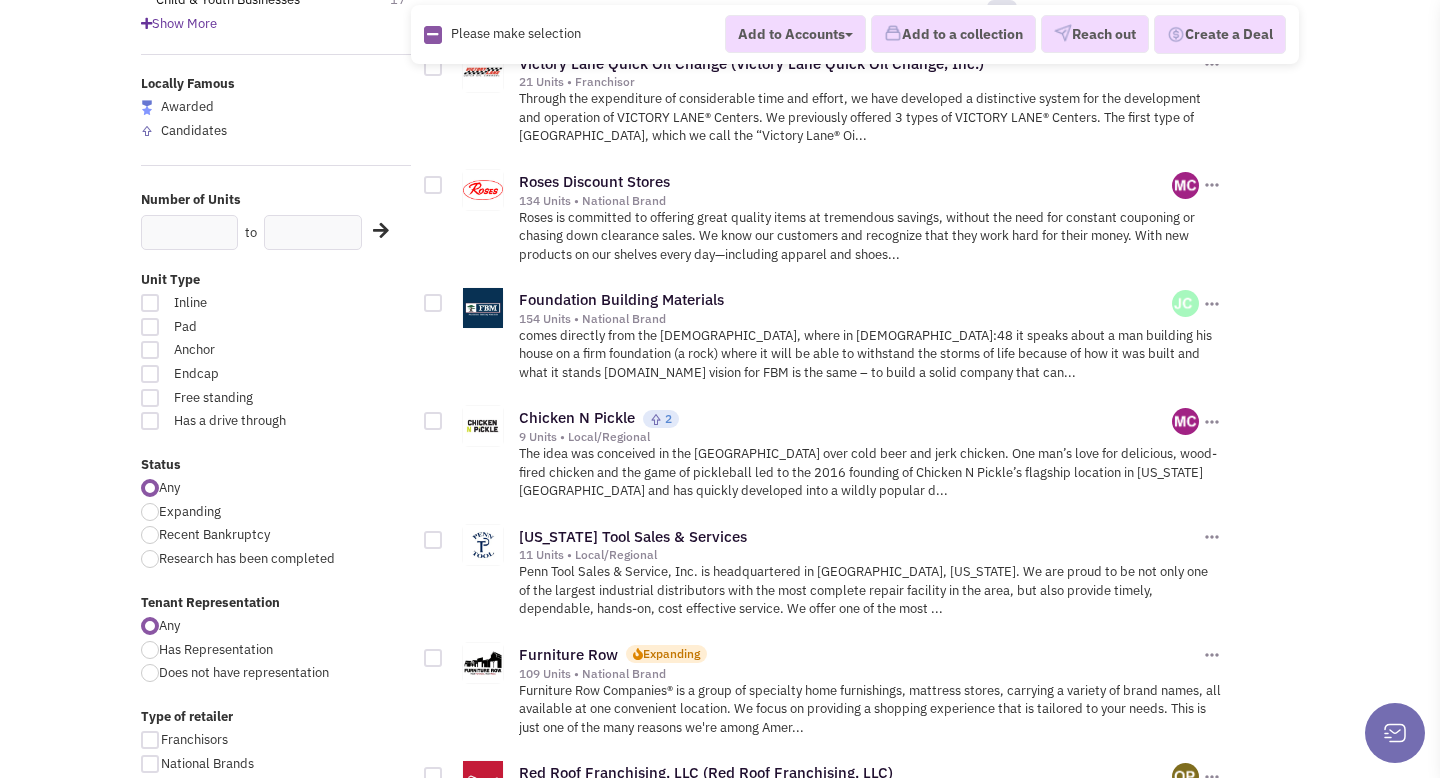 scroll, scrollTop: 314, scrollLeft: 0, axis: vertical 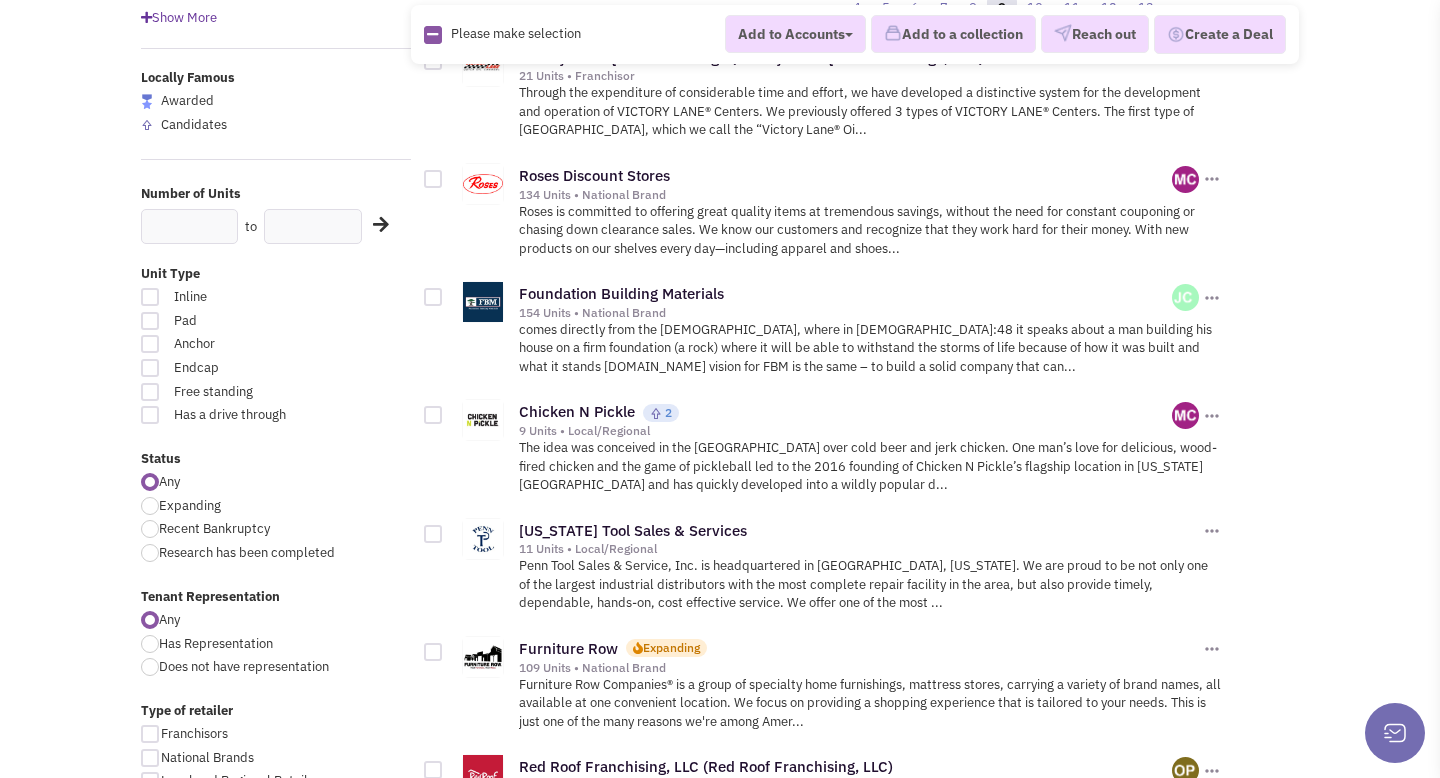 click at bounding box center (433, 179) 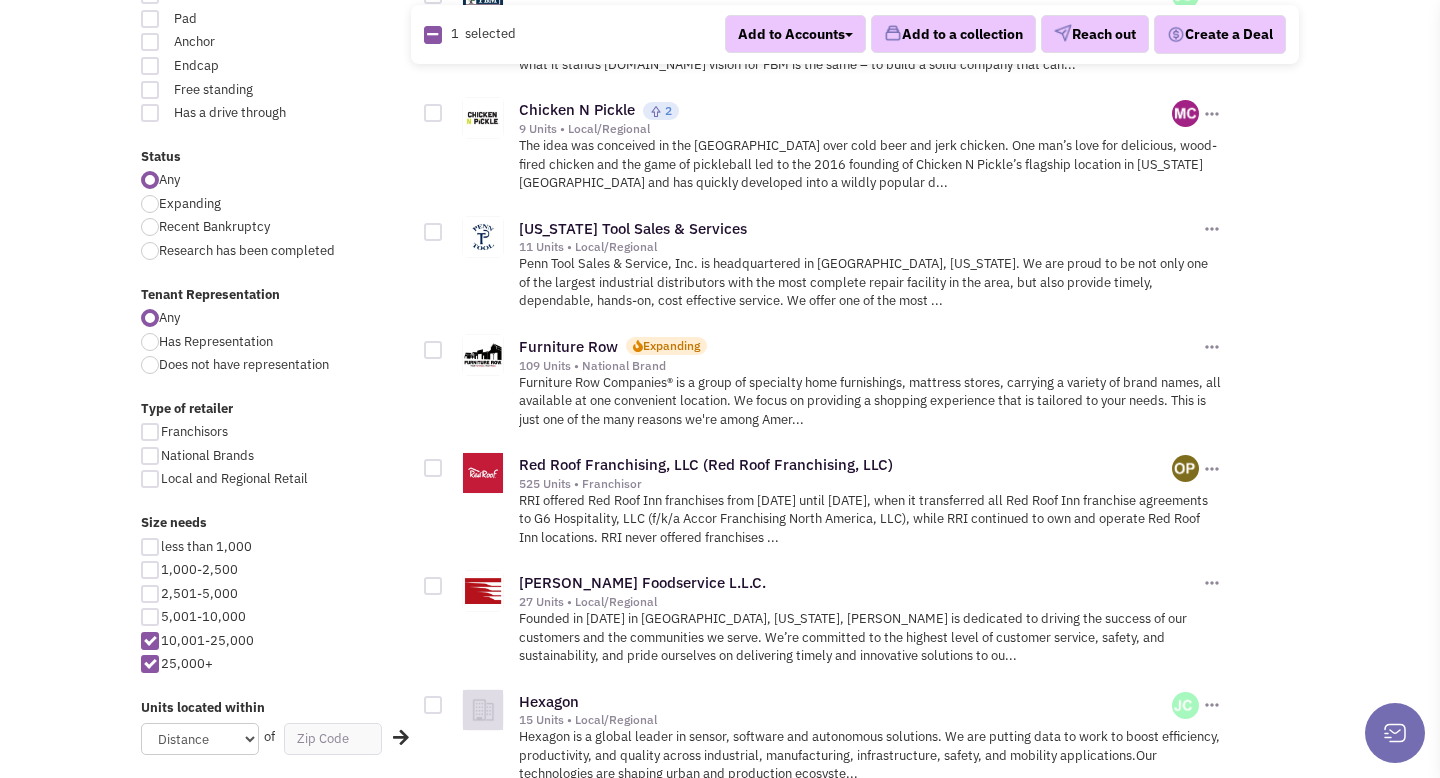 scroll, scrollTop: 617, scrollLeft: 0, axis: vertical 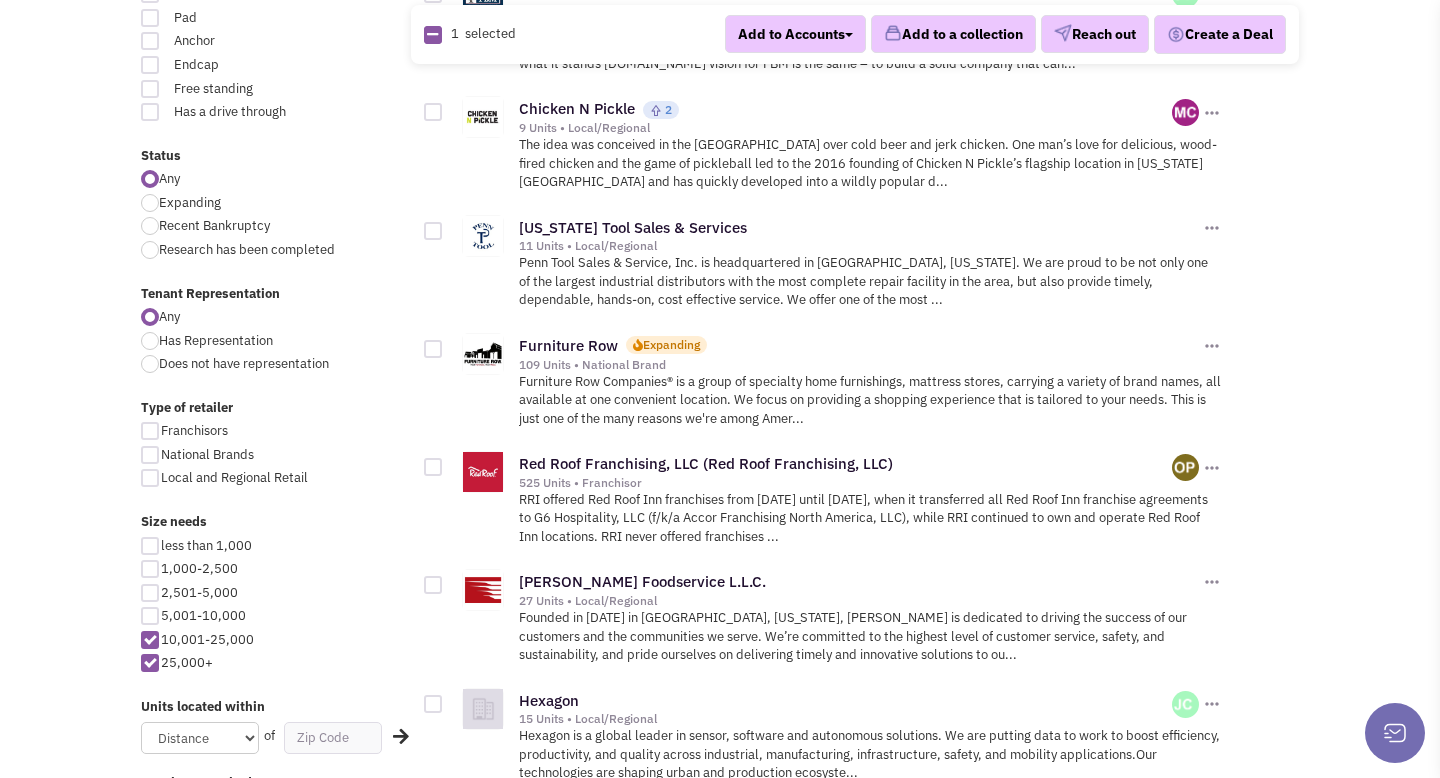 click at bounding box center (433, 349) 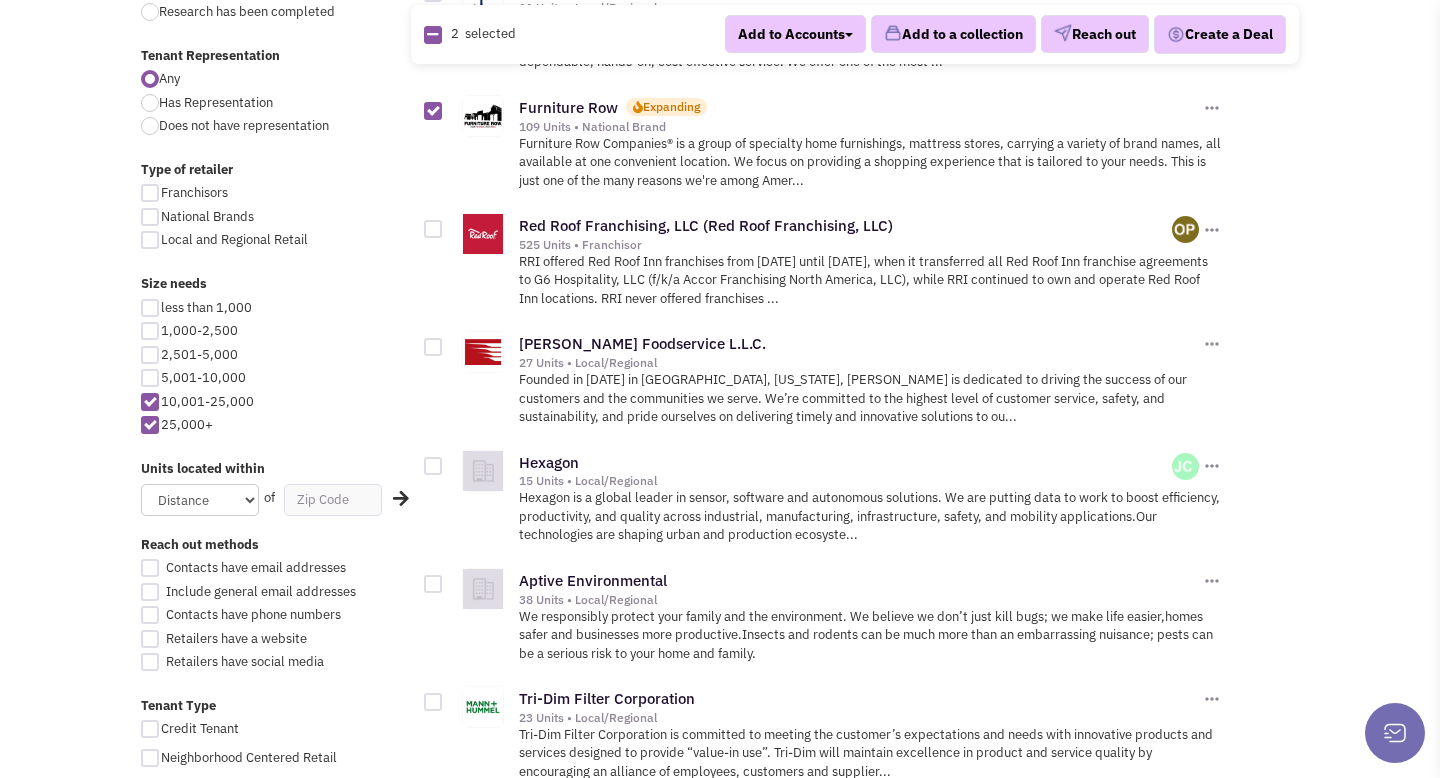 scroll, scrollTop: 866, scrollLeft: 0, axis: vertical 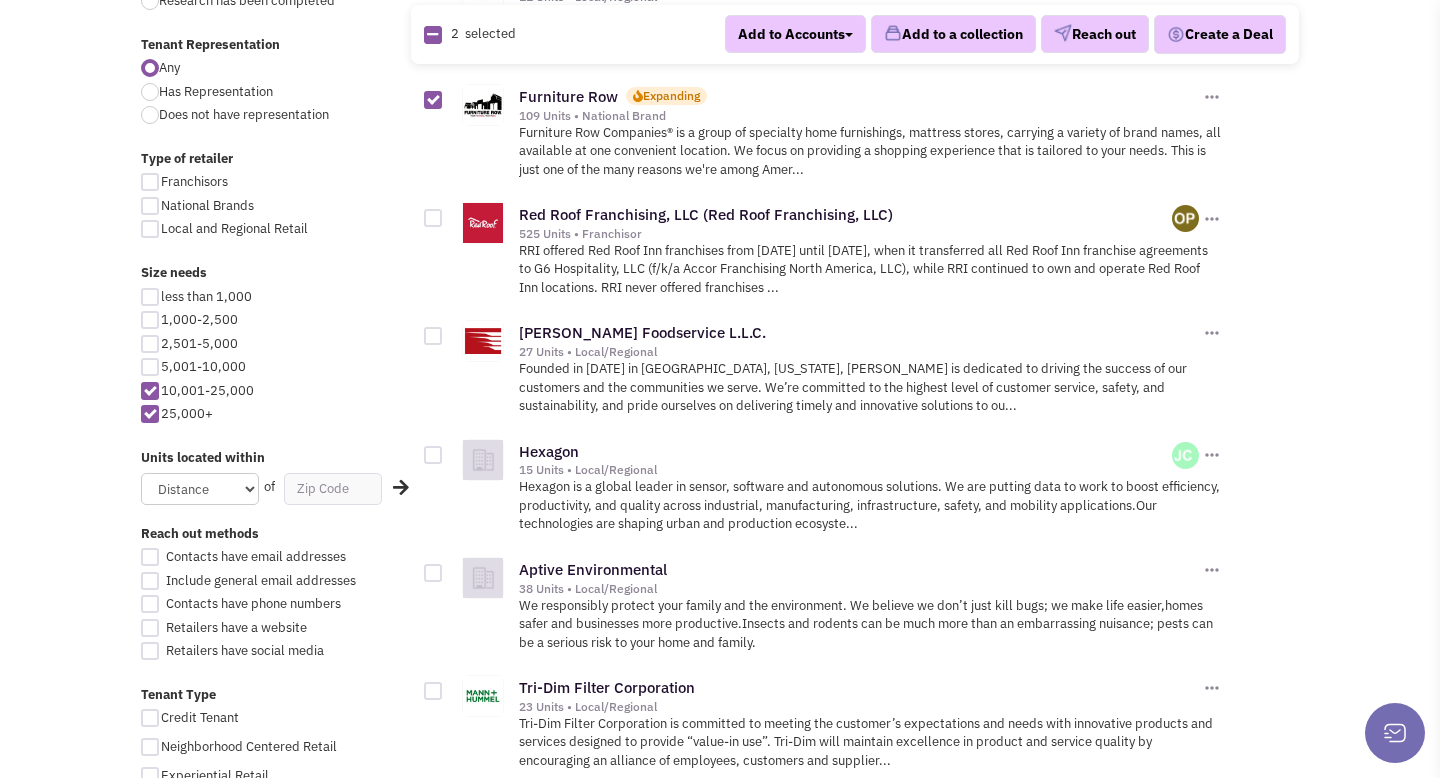 click at bounding box center (433, 336) 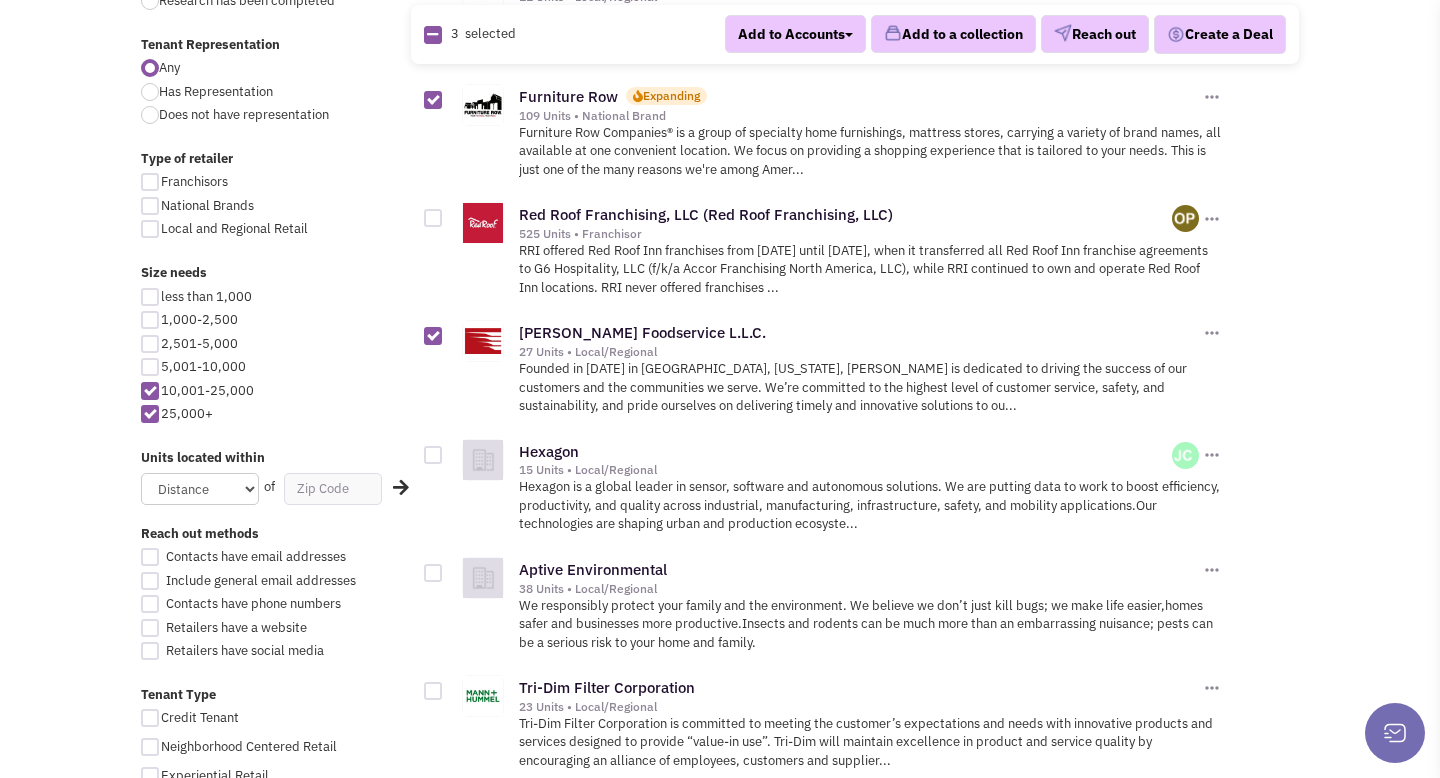 click at bounding box center (433, 336) 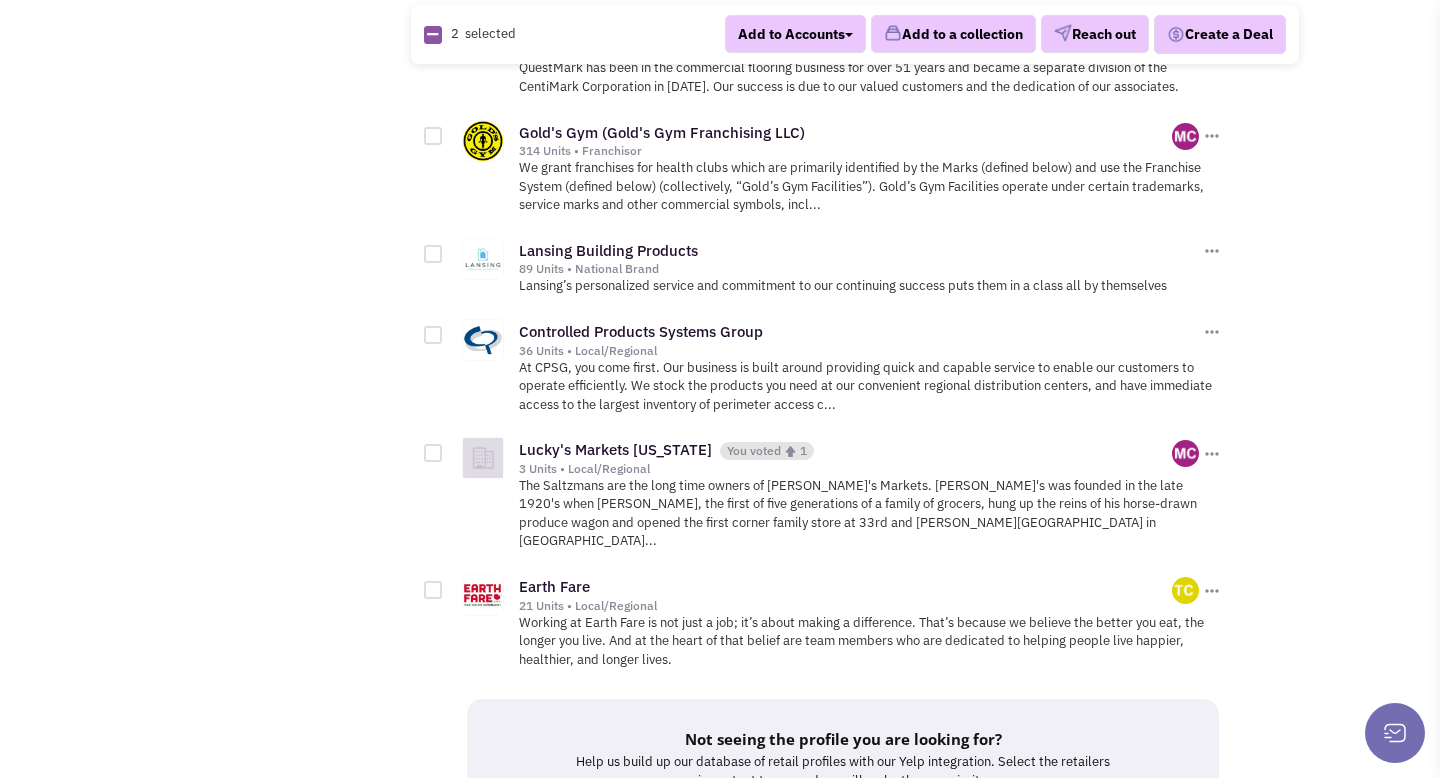 scroll, scrollTop: 2573, scrollLeft: 0, axis: vertical 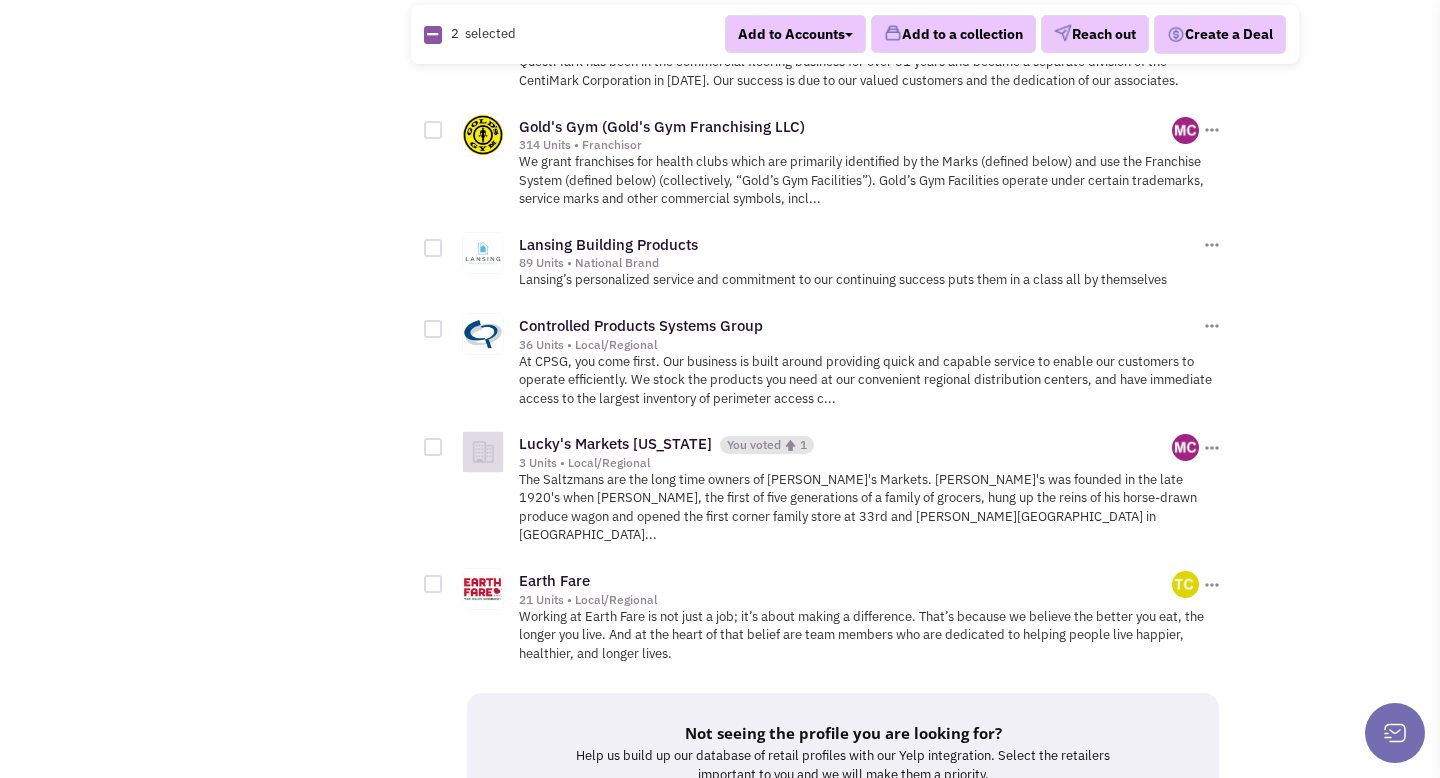 click at bounding box center [433, 584] 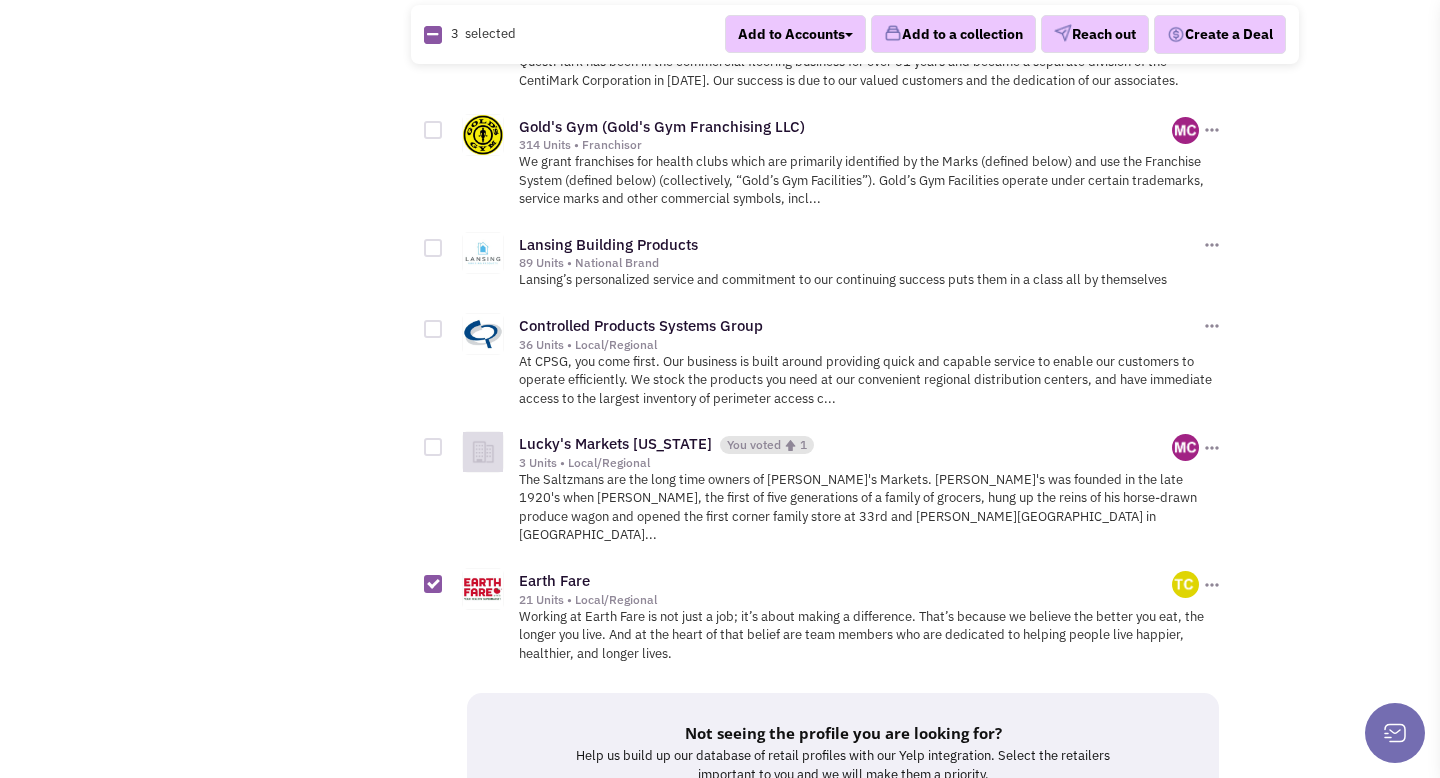 scroll, scrollTop: 2592, scrollLeft: 0, axis: vertical 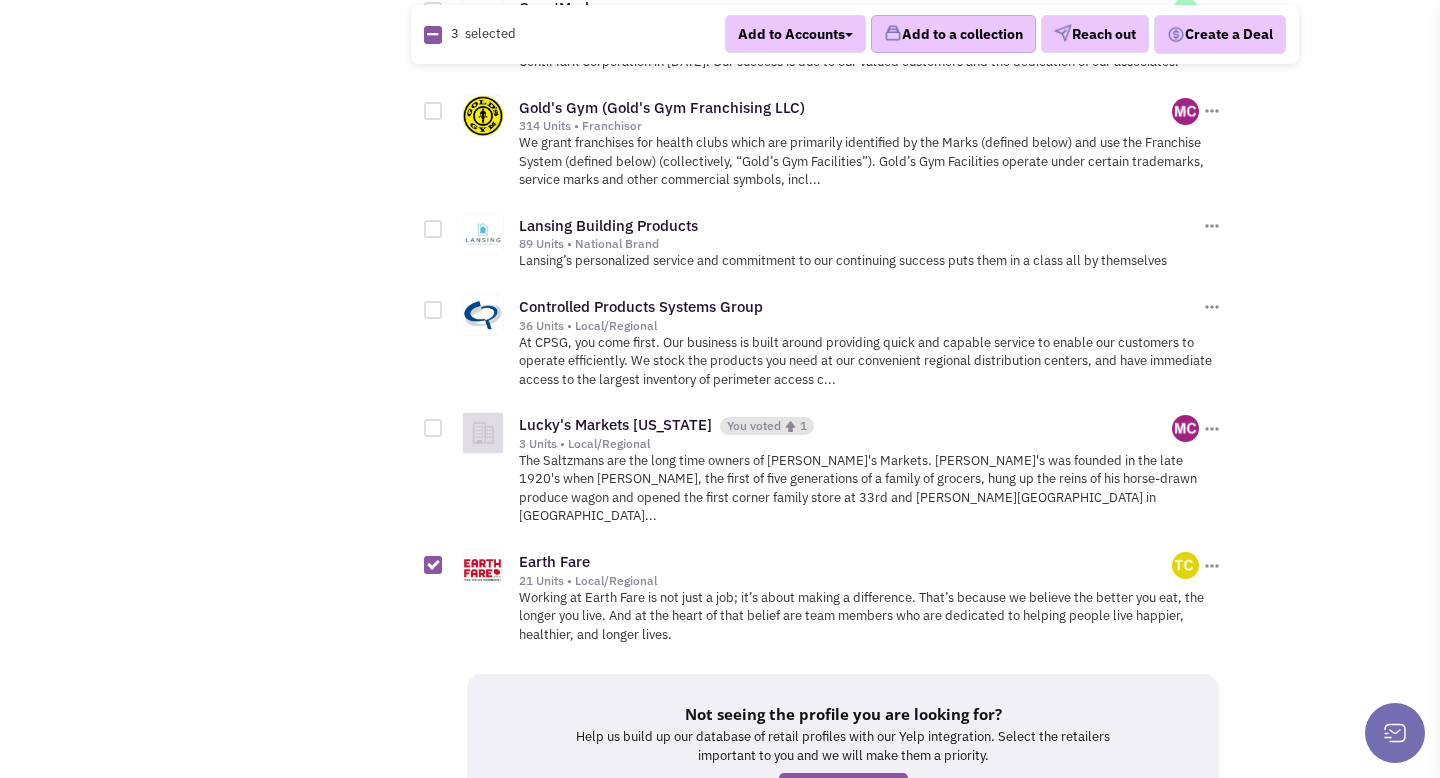 click on "Add to a collection" at bounding box center (953, 35) 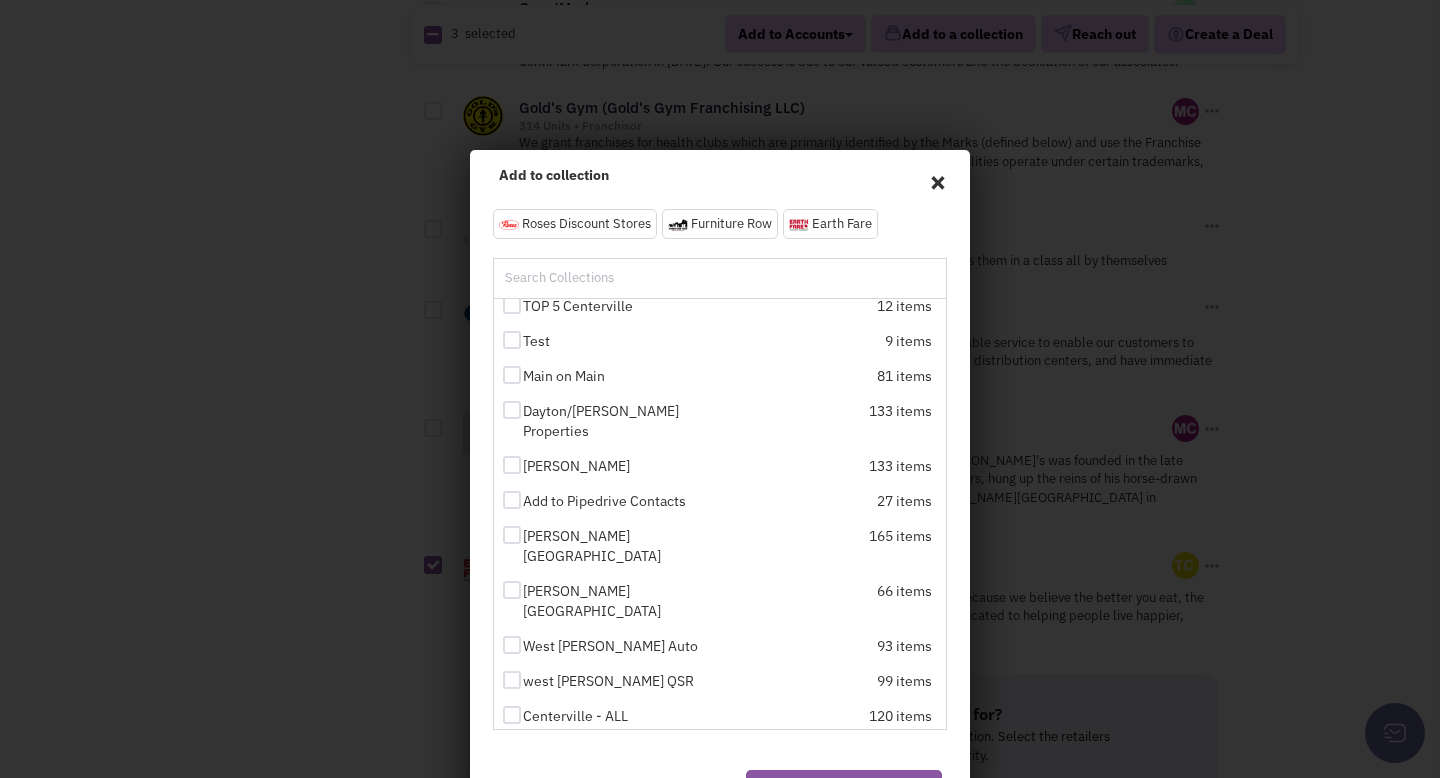 scroll, scrollTop: 387, scrollLeft: 0, axis: vertical 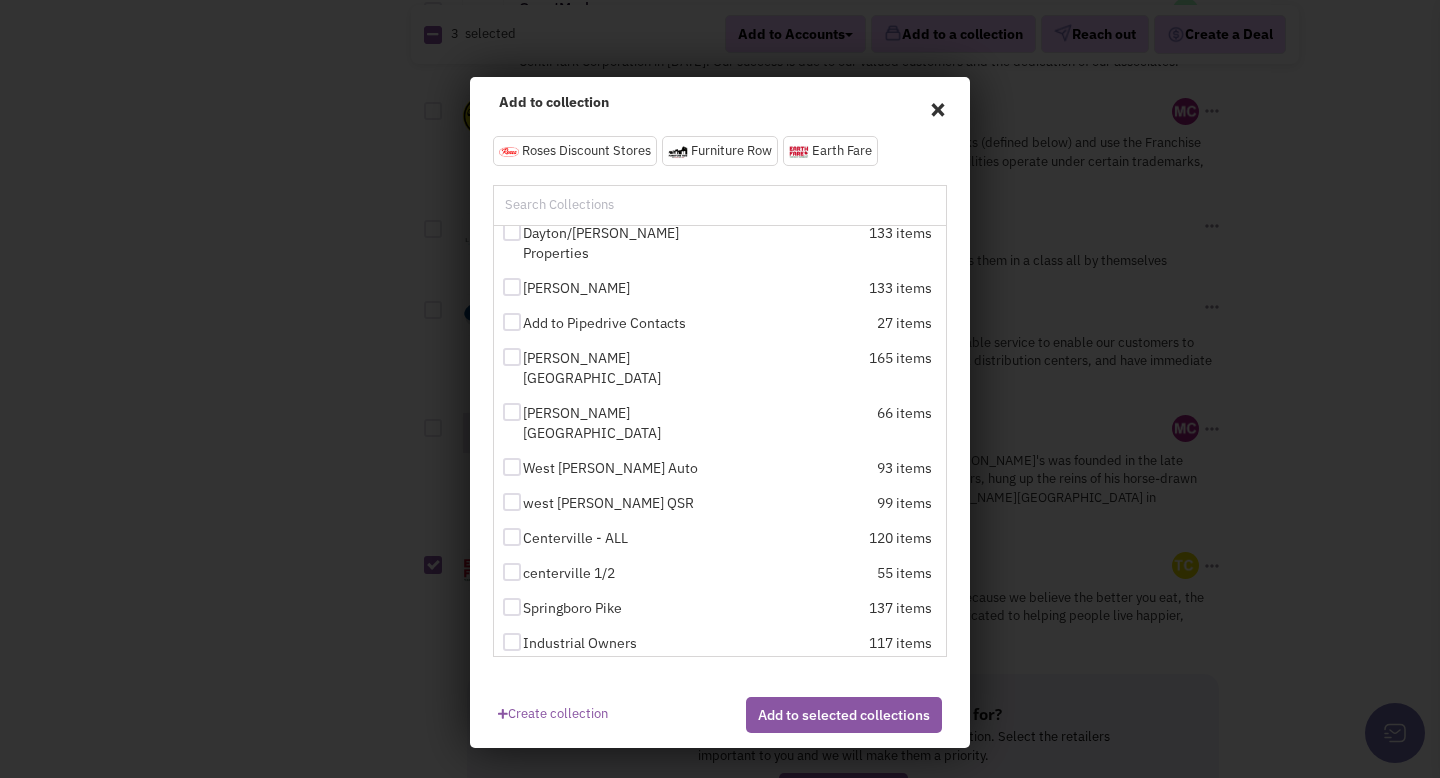 click at bounding box center (512, 677) 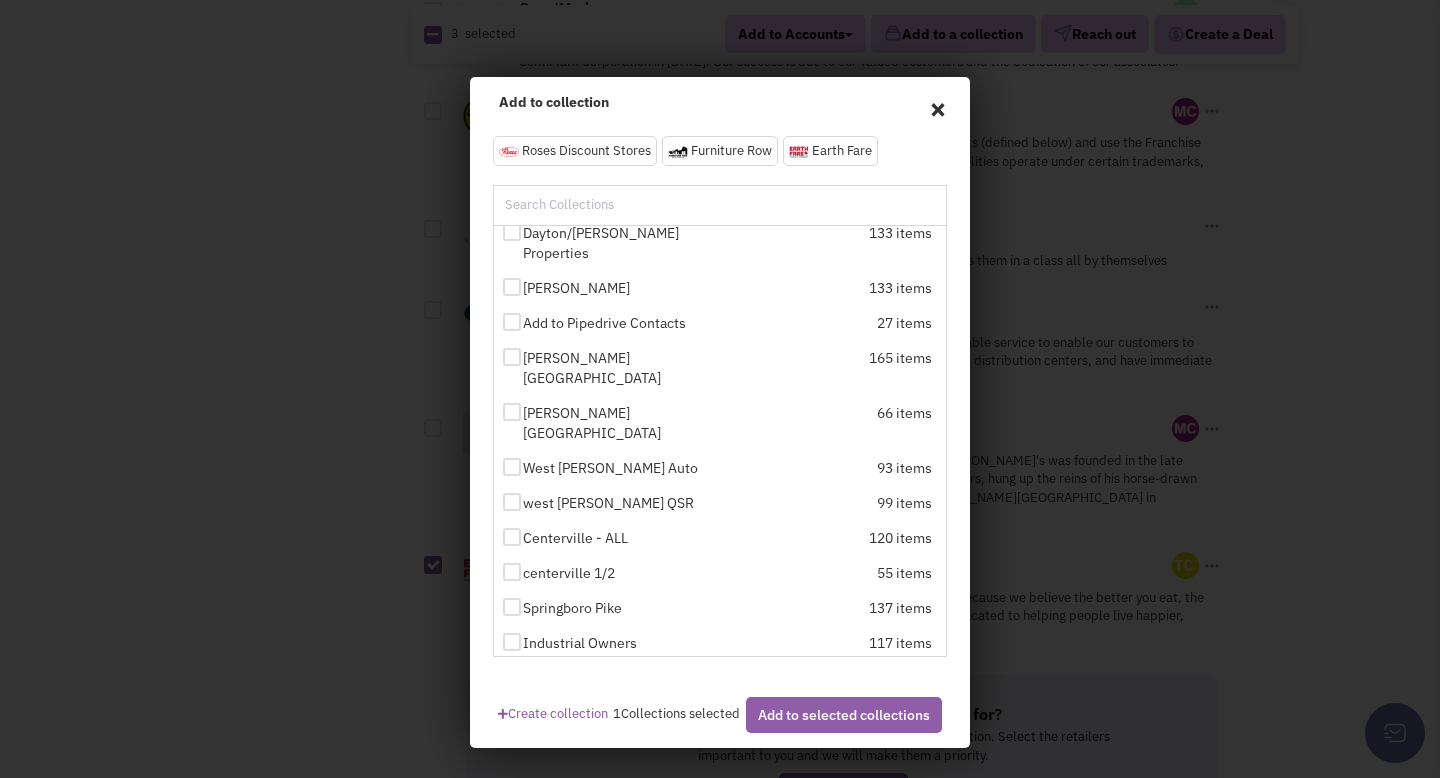 click on "Add to selected collections" at bounding box center (844, 715) 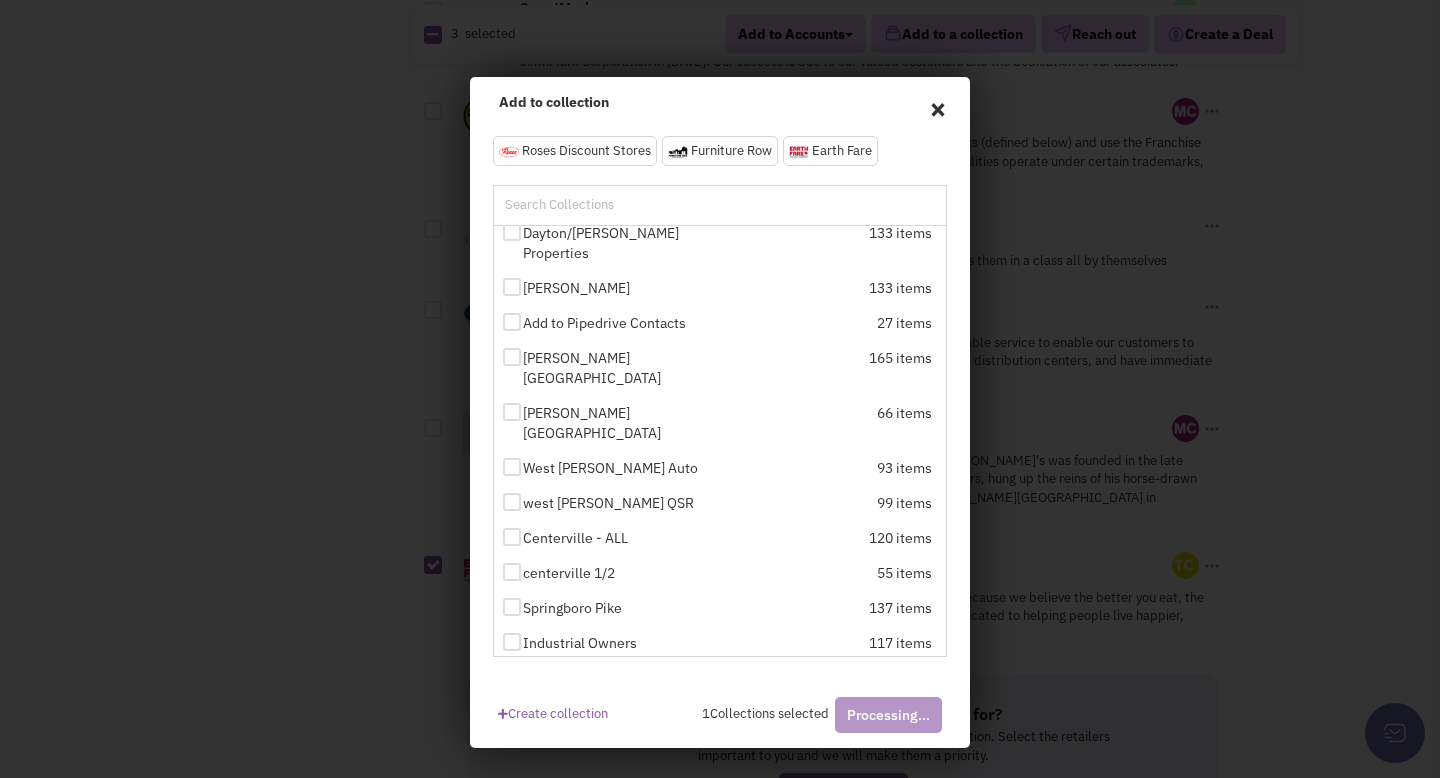 checkbox on "false" 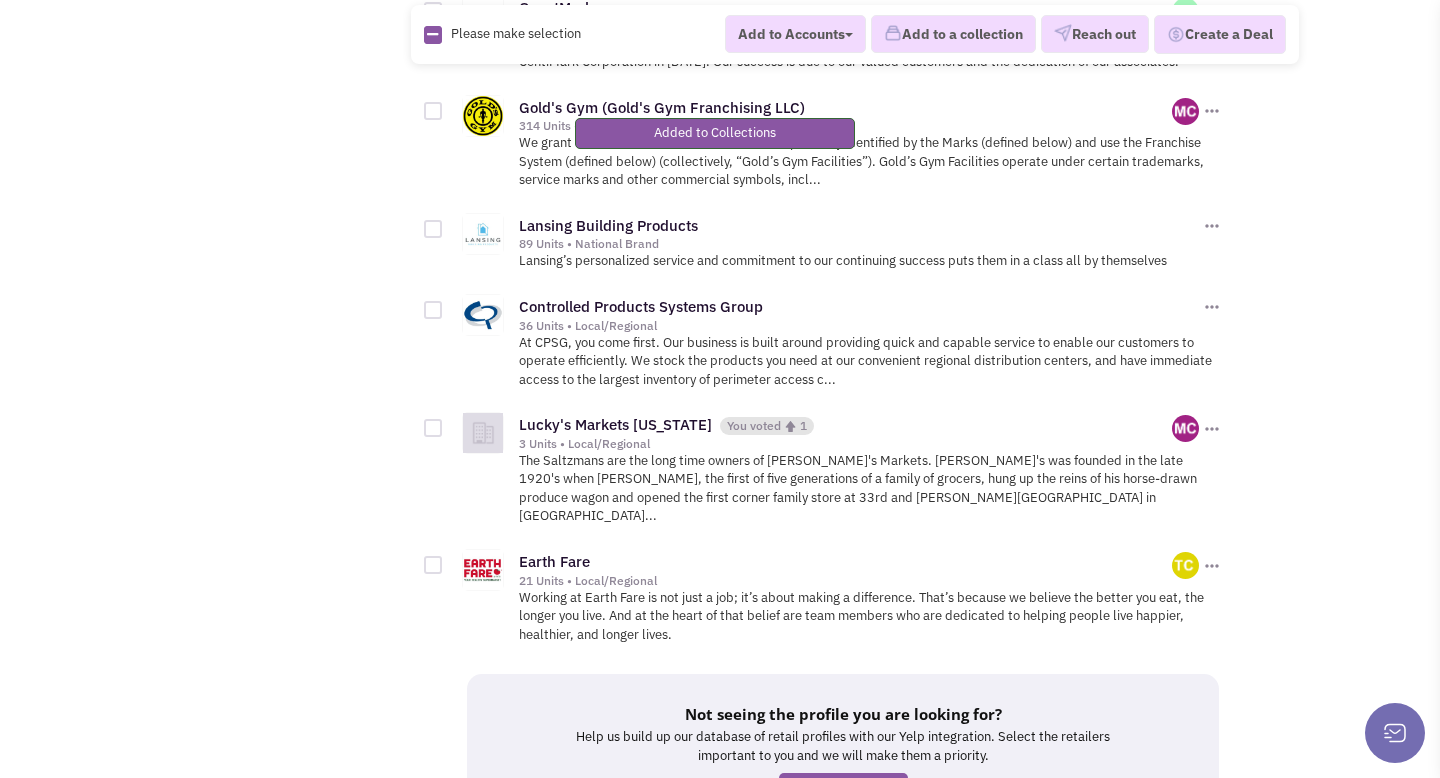 scroll, scrollTop: 2739, scrollLeft: 0, axis: vertical 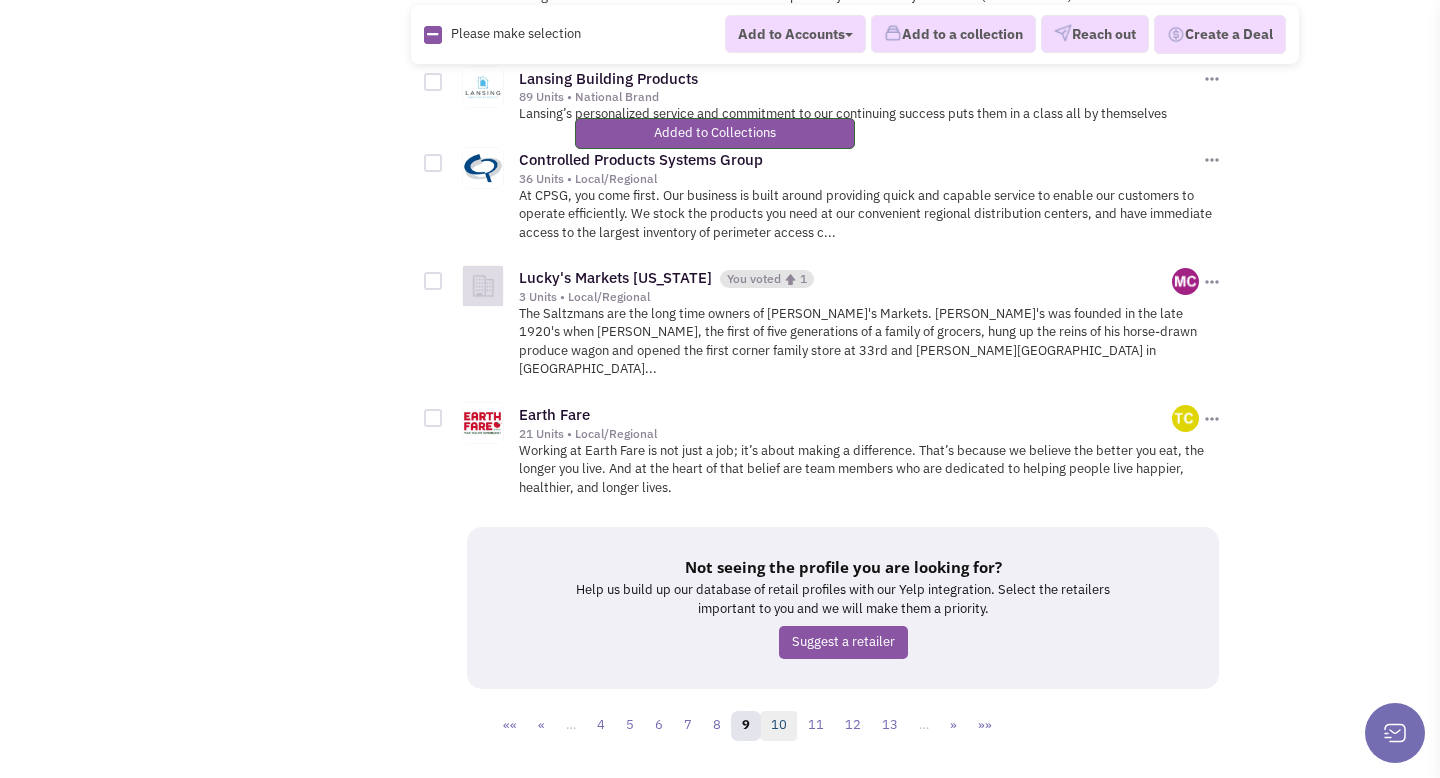 click on "10" at bounding box center [779, 726] 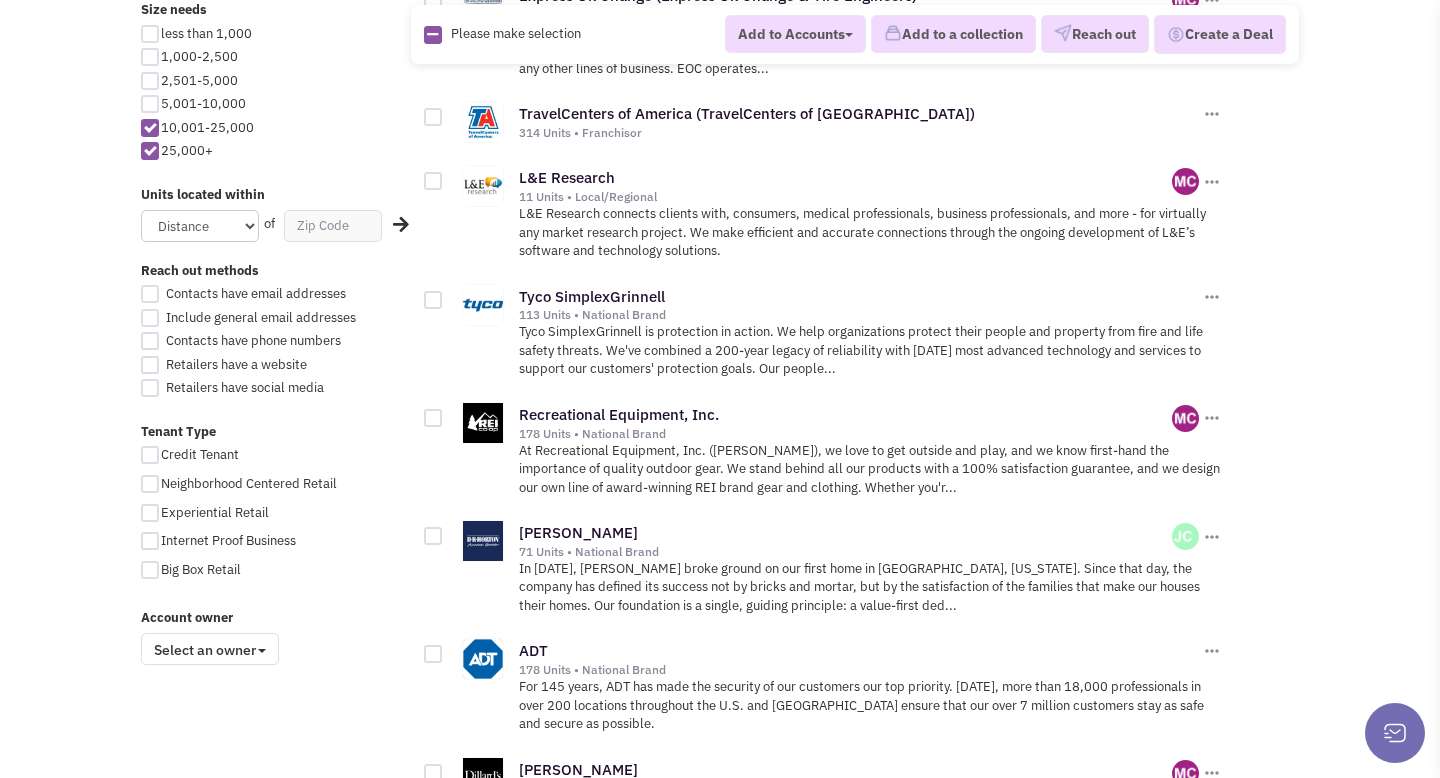 scroll, scrollTop: 1143, scrollLeft: 0, axis: vertical 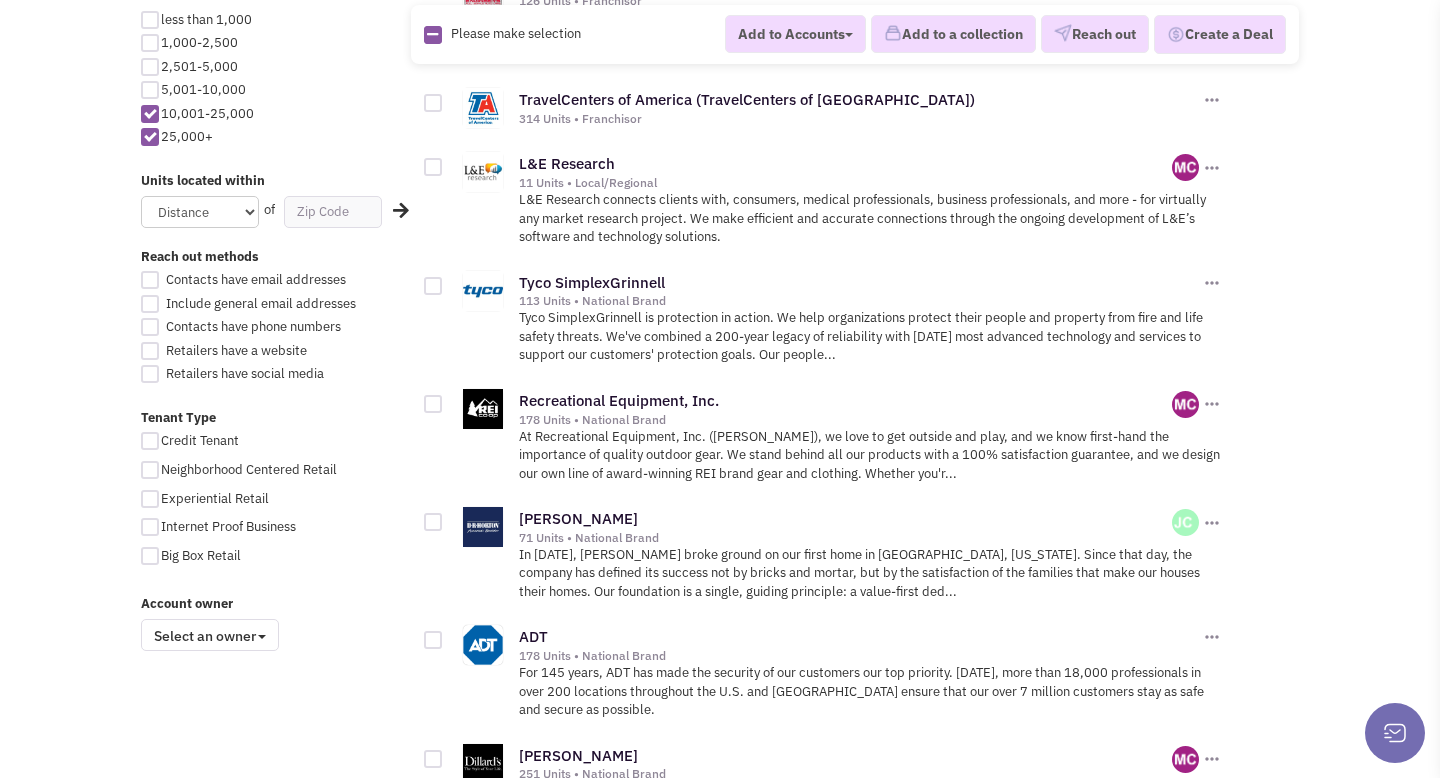 click at bounding box center [433, 404] 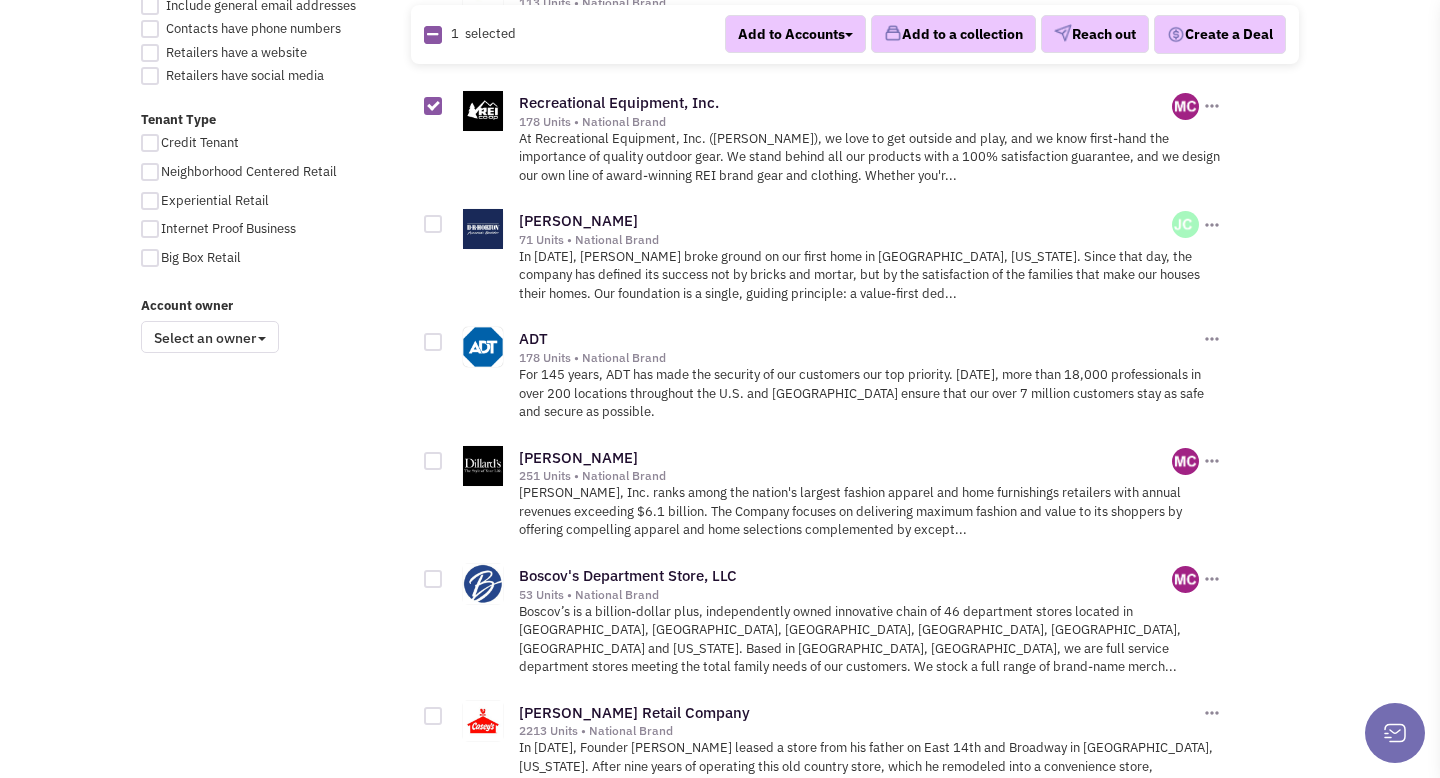 scroll, scrollTop: 1454, scrollLeft: 0, axis: vertical 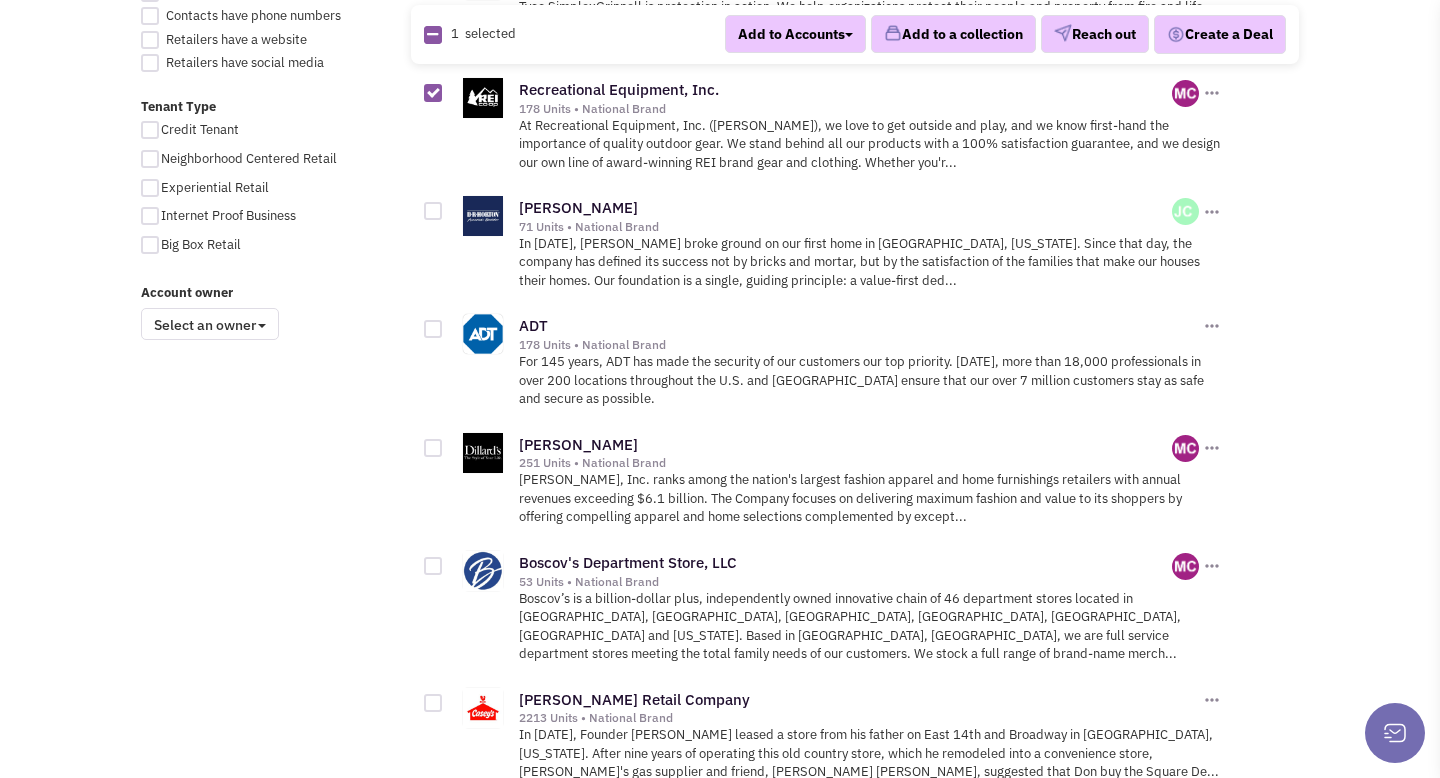 click at bounding box center [433, 448] 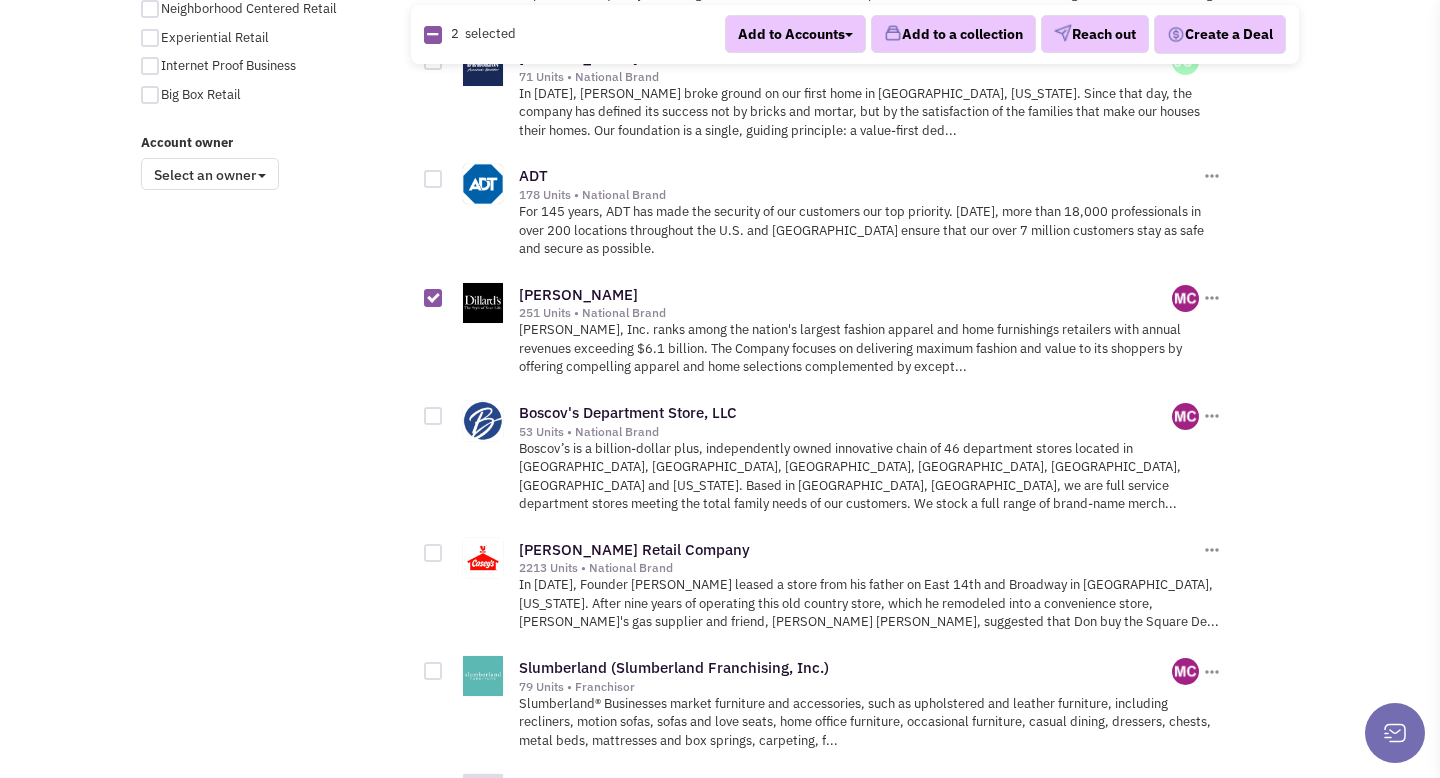 scroll, scrollTop: 1630, scrollLeft: 0, axis: vertical 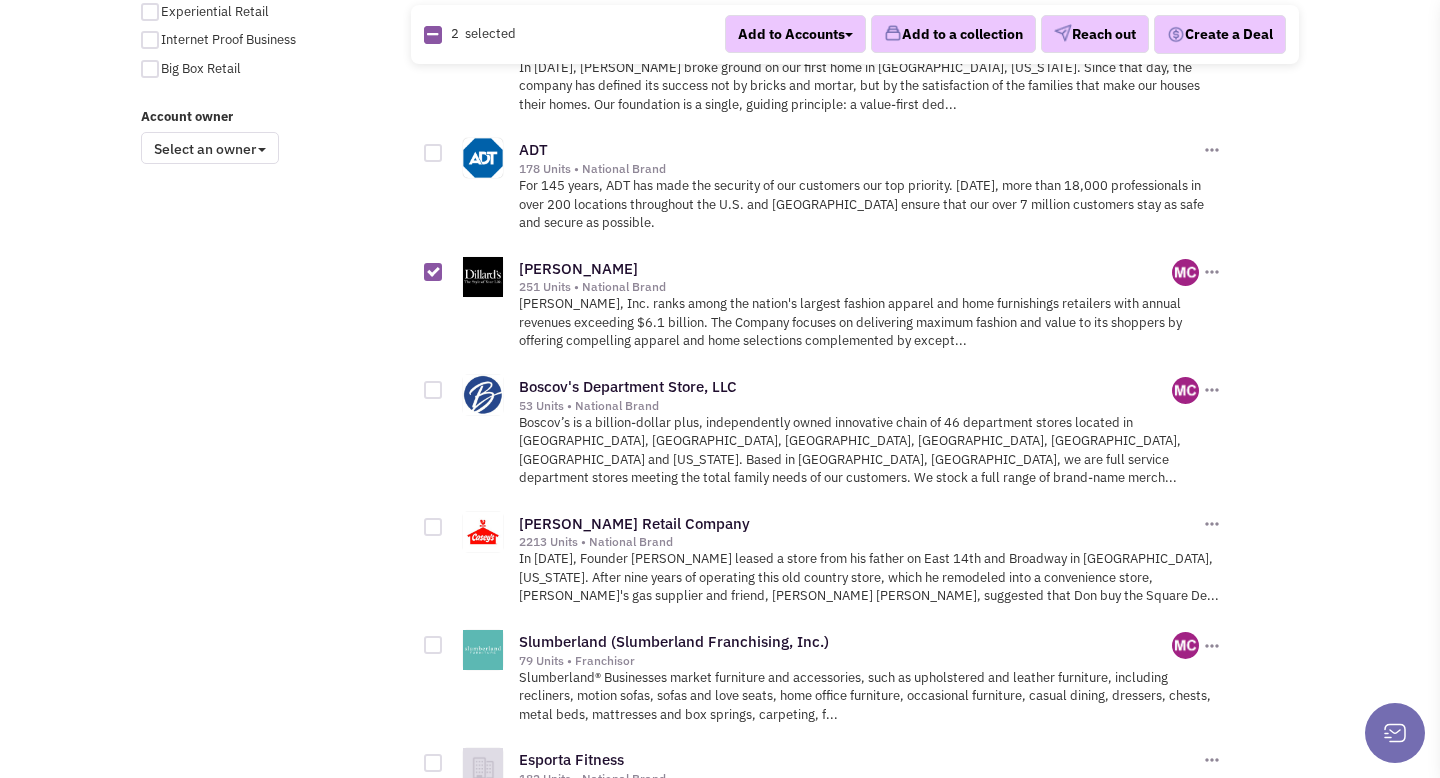 click at bounding box center (433, 390) 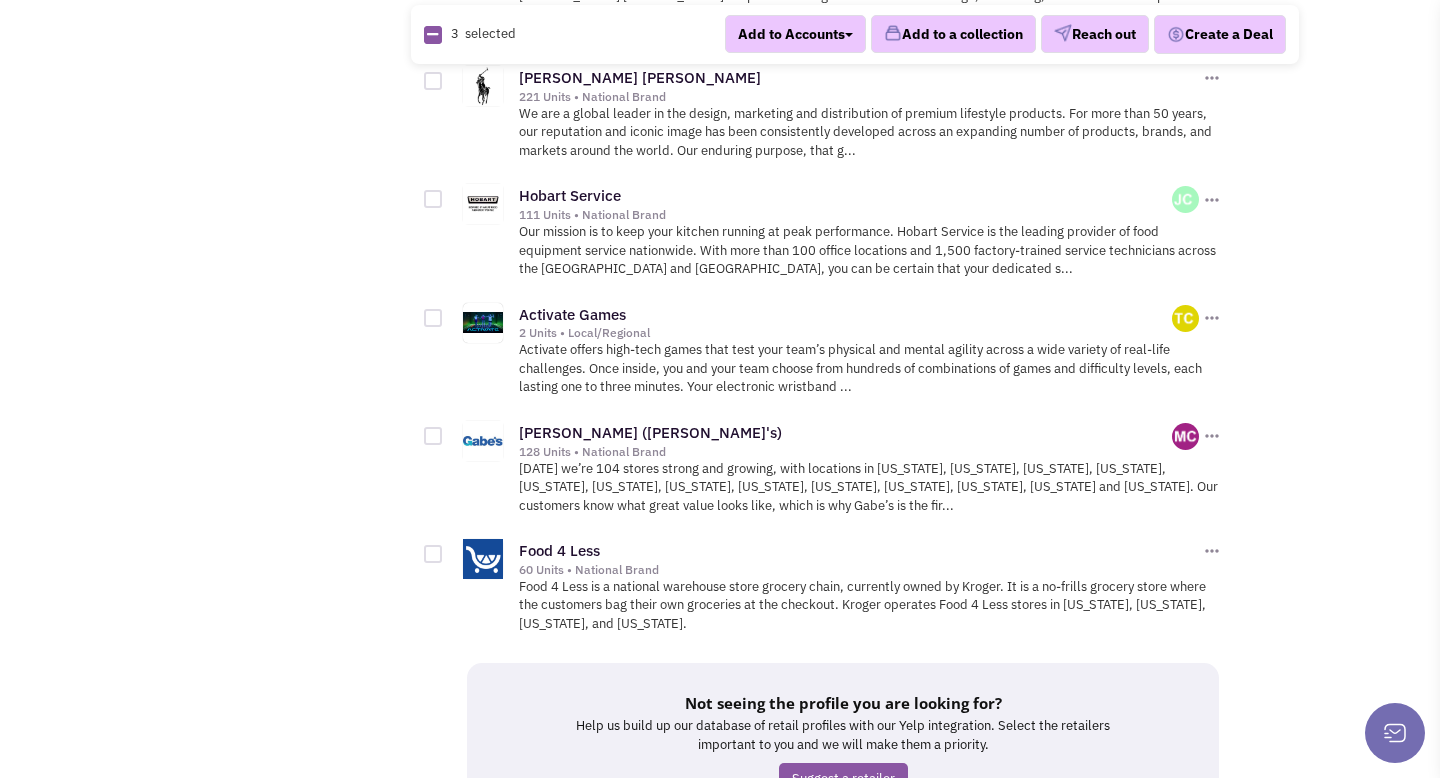 scroll, scrollTop: 2540, scrollLeft: 0, axis: vertical 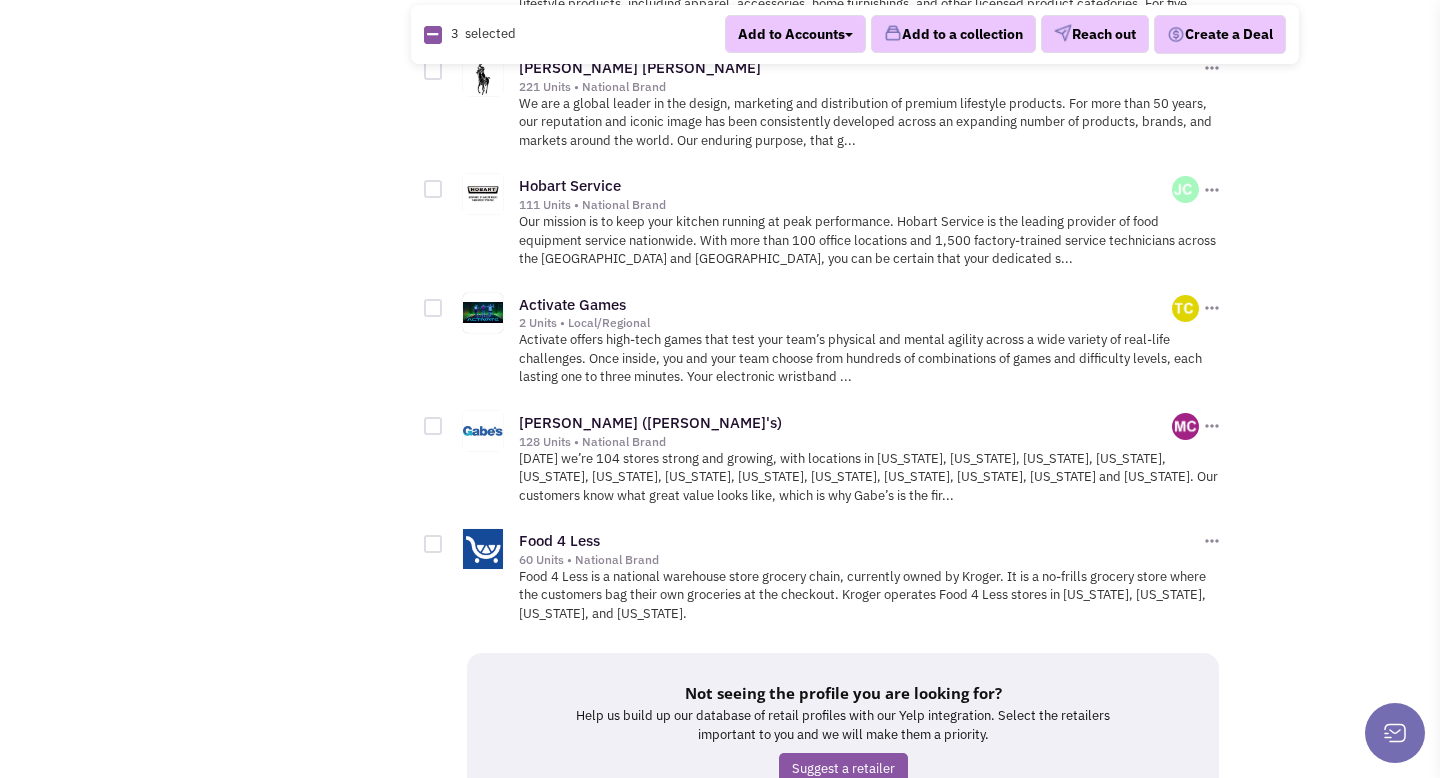 click at bounding box center [433, 544] 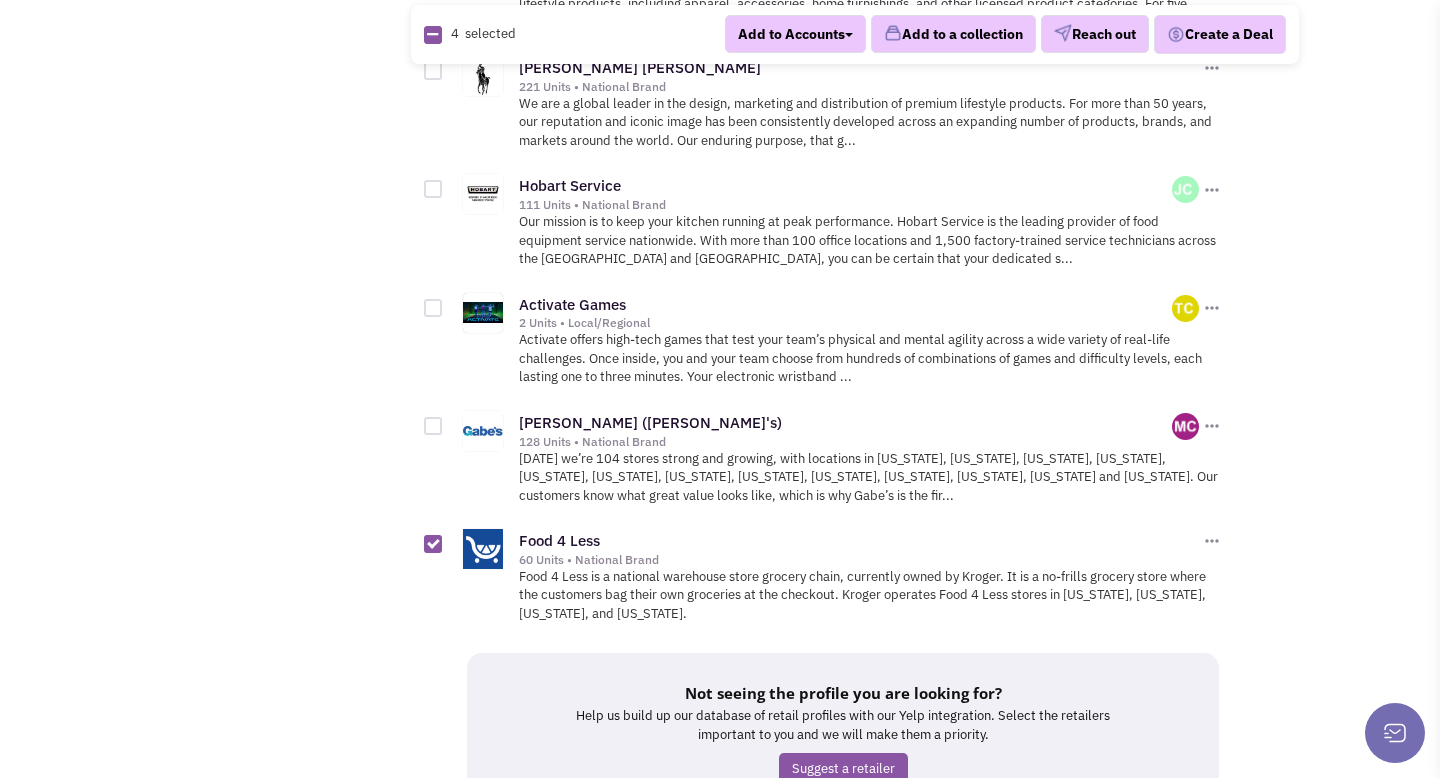 click at bounding box center [433, 426] 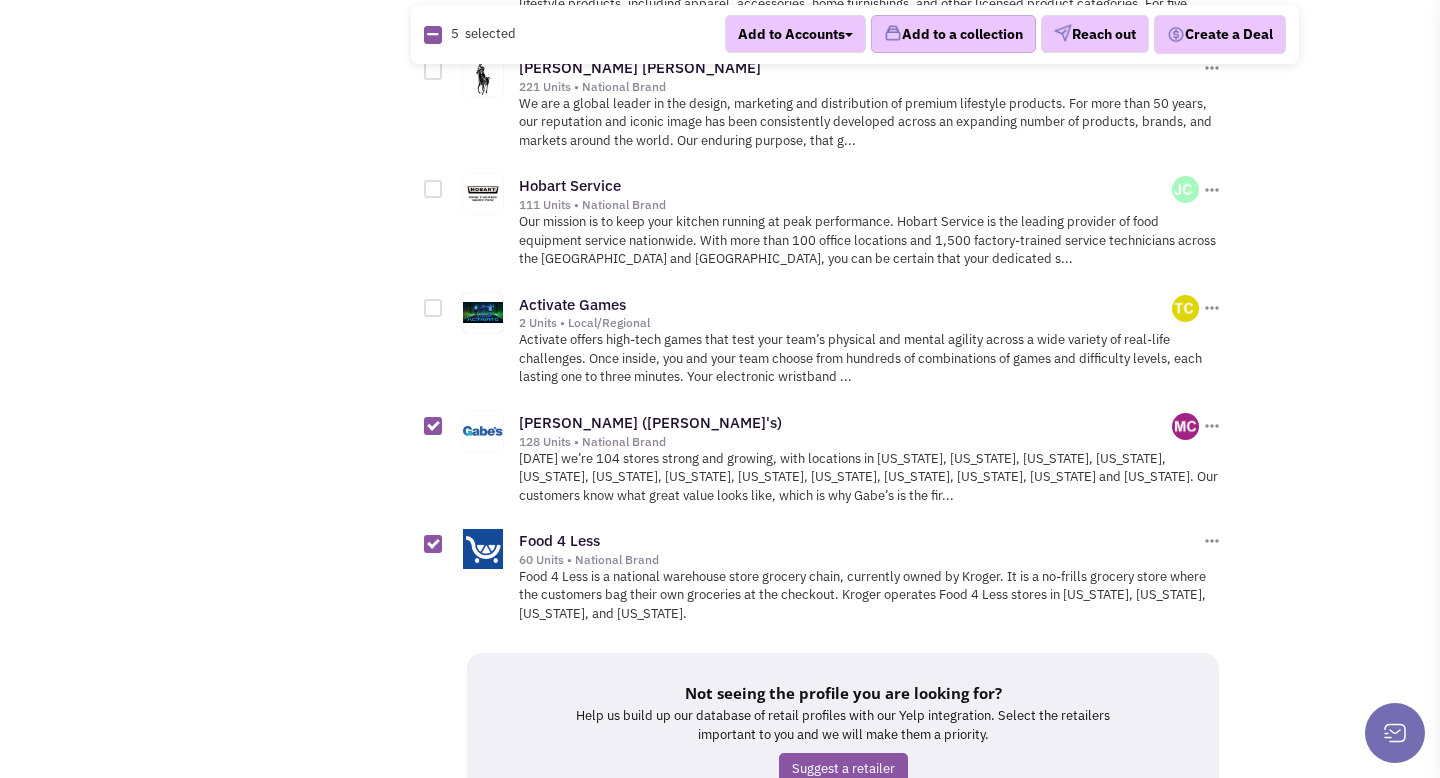 click on "Add to a collection" at bounding box center (953, 35) 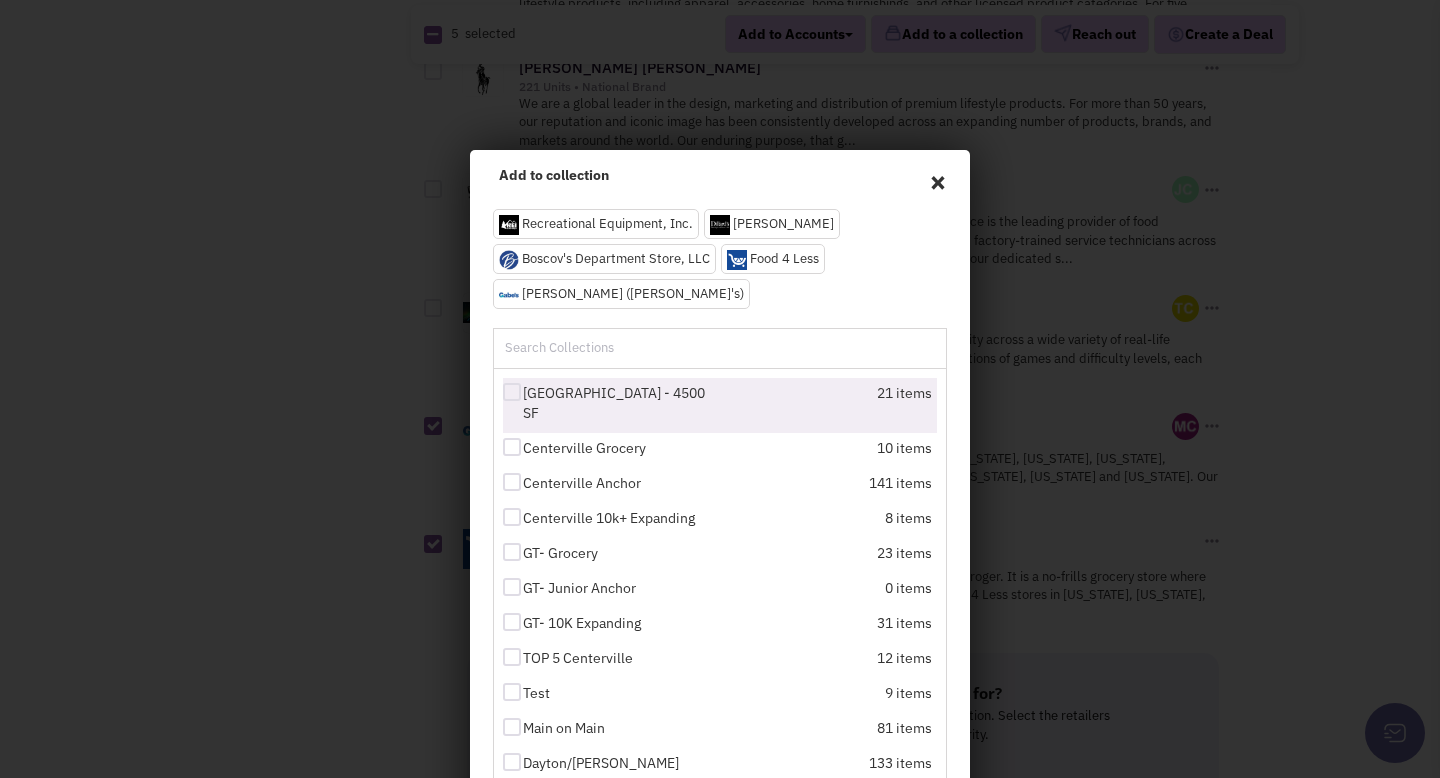 scroll, scrollTop: 387, scrollLeft: 0, axis: vertical 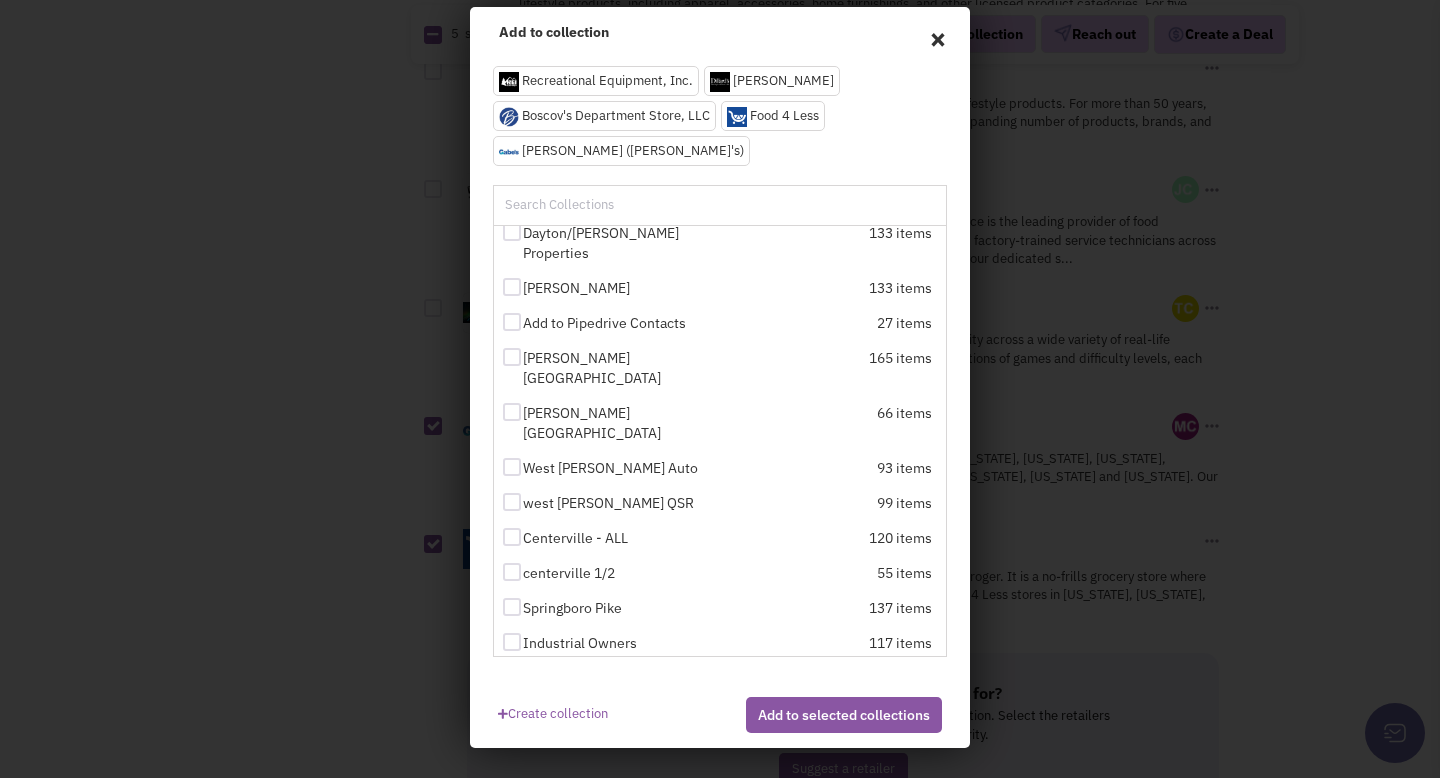 click on "Cville July 2025" at bounding box center (613, 678) 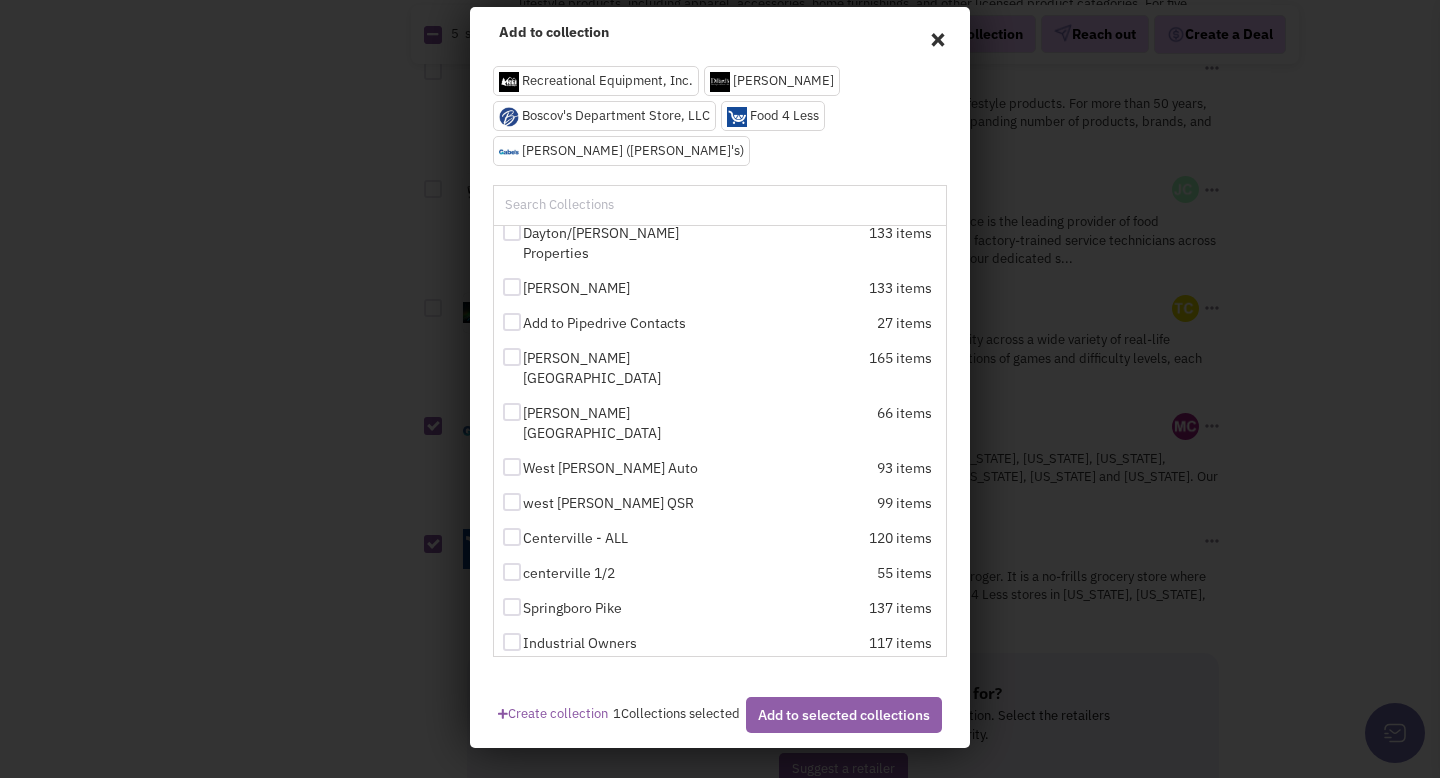 click on "Add to selected collections" at bounding box center [844, 715] 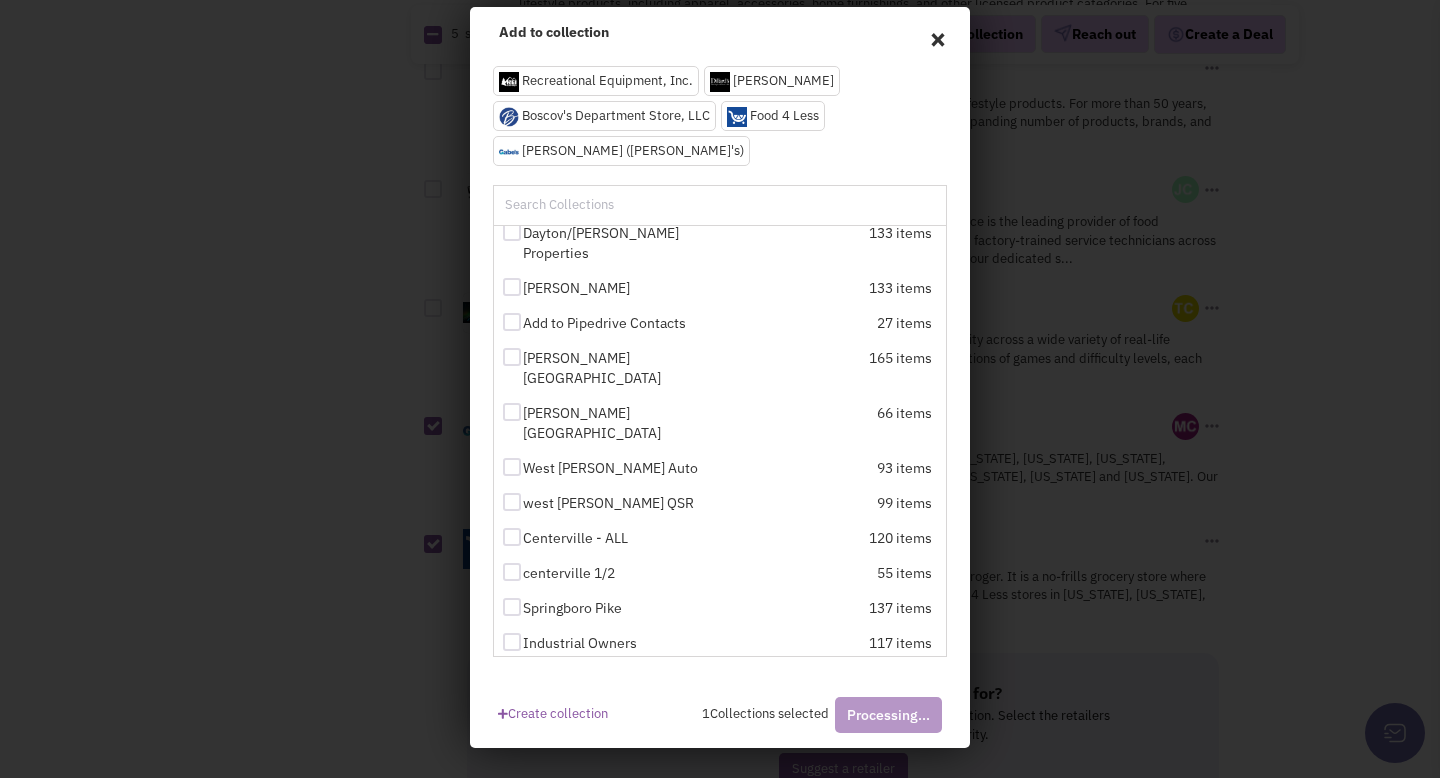 checkbox on "false" 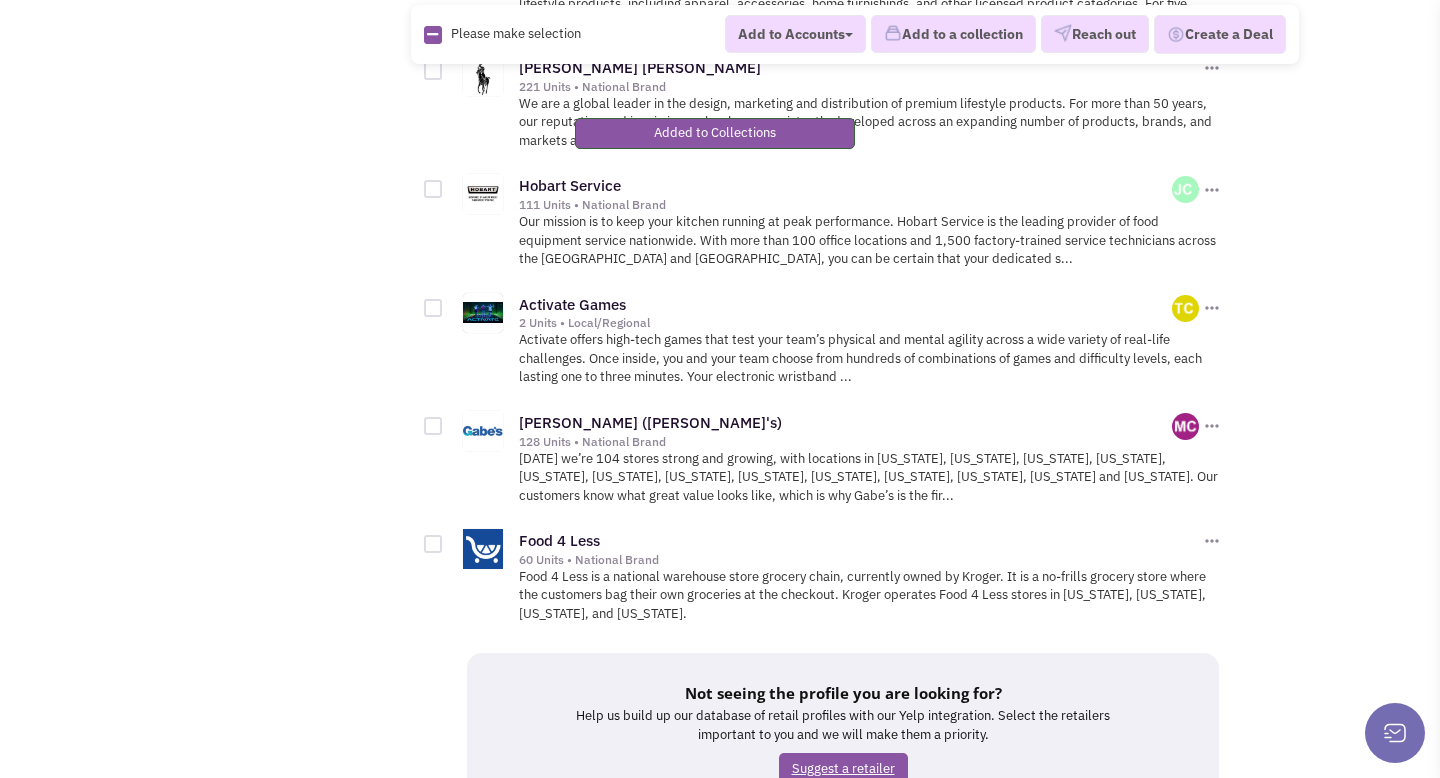 scroll, scrollTop: 2667, scrollLeft: 0, axis: vertical 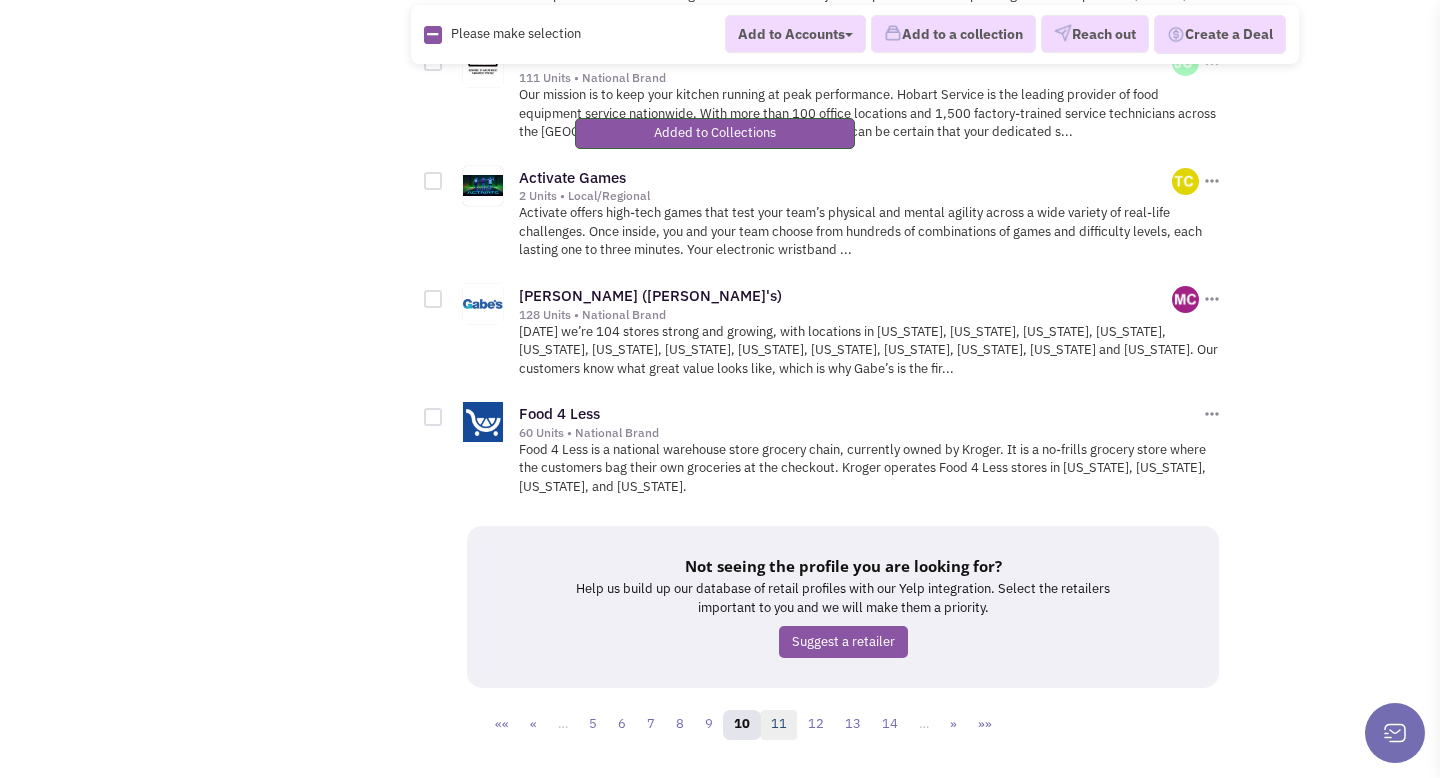 click on "11" at bounding box center (779, 725) 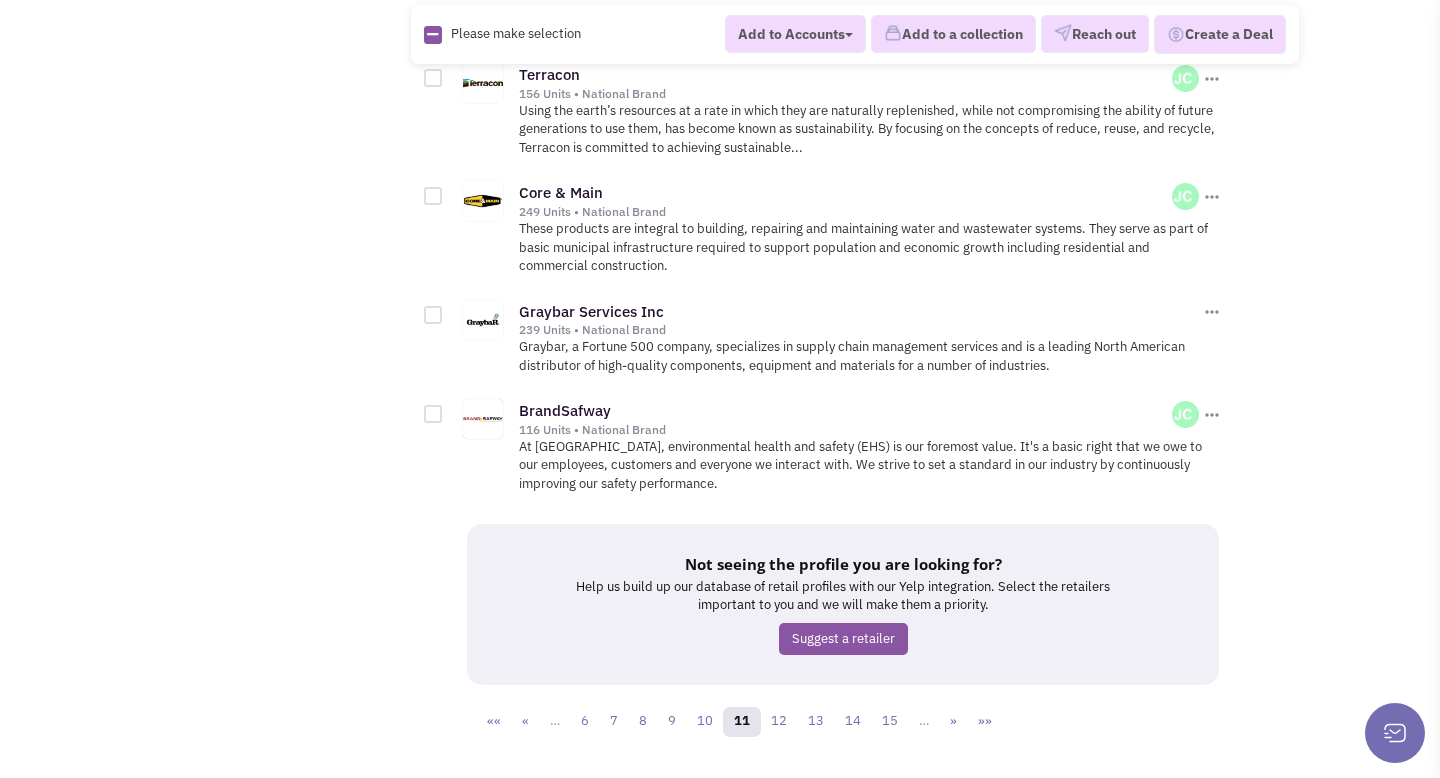 scroll, scrollTop: 2723, scrollLeft: 0, axis: vertical 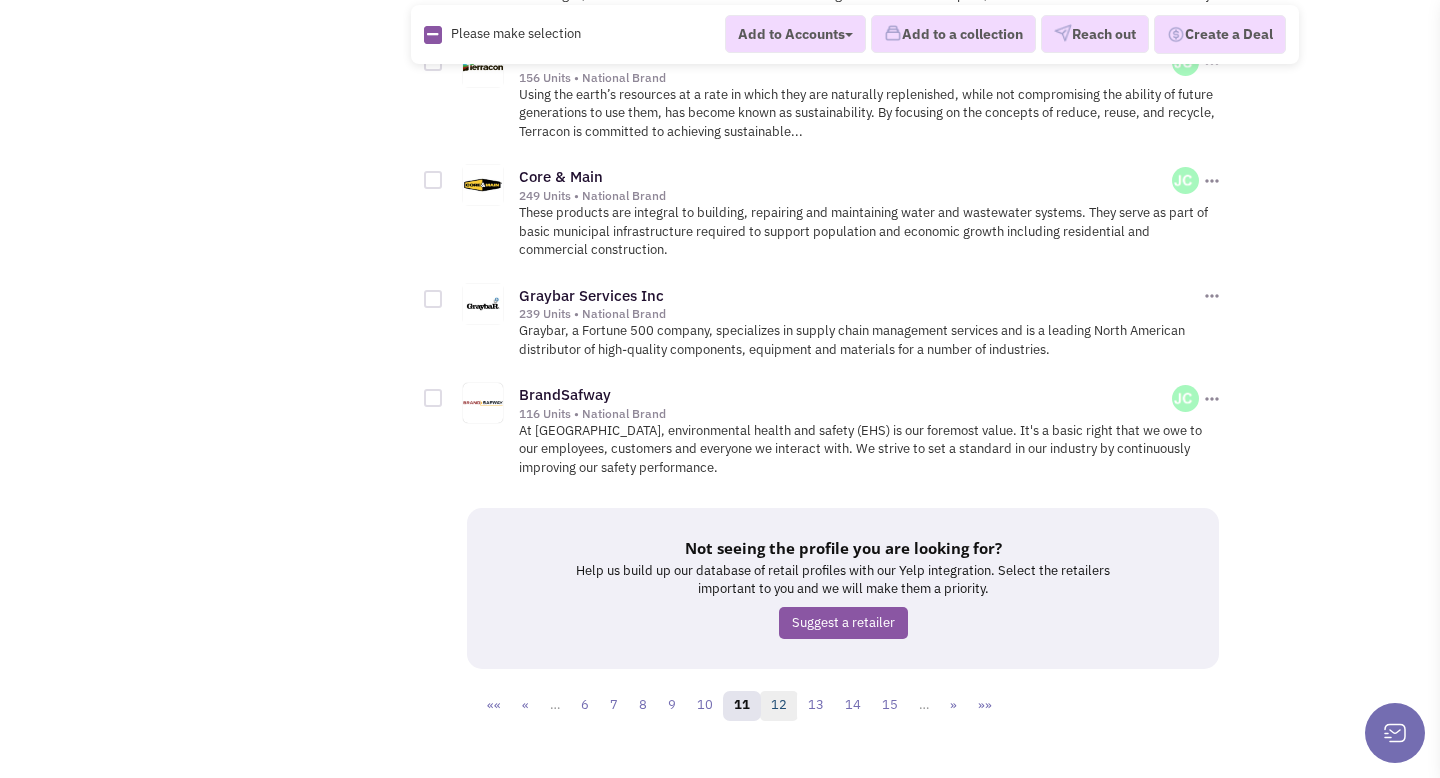 click on "12" at bounding box center [779, 706] 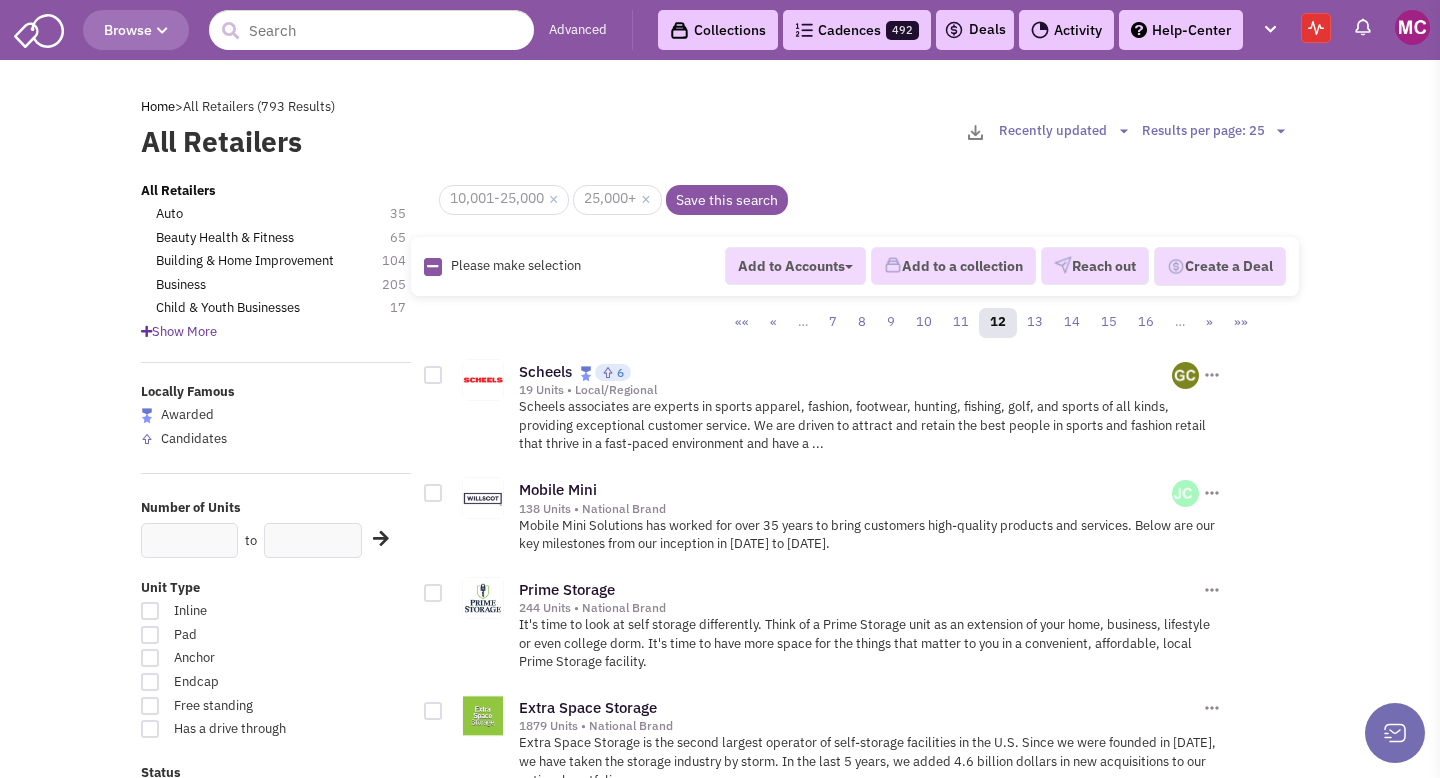 scroll, scrollTop: 0, scrollLeft: 0, axis: both 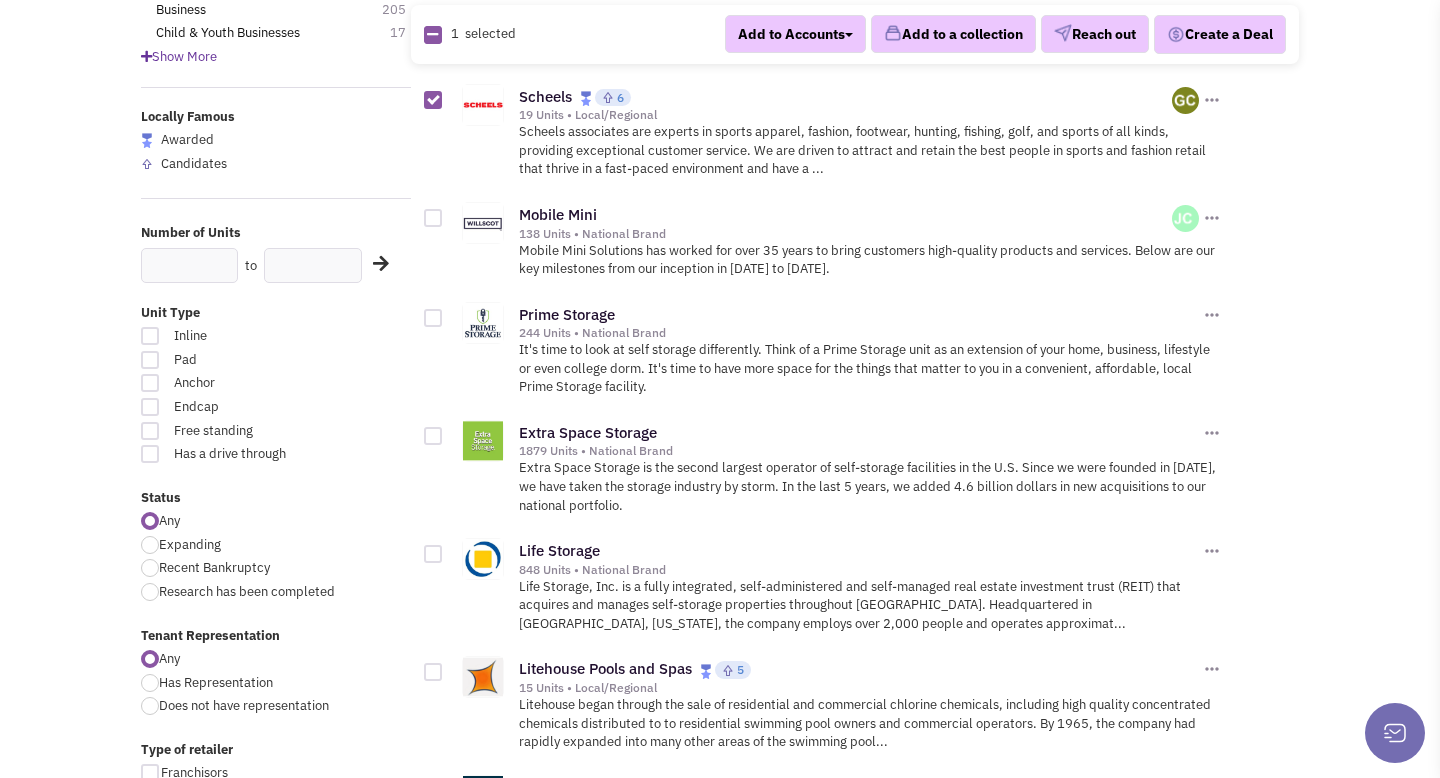 click at bounding box center [433, 436] 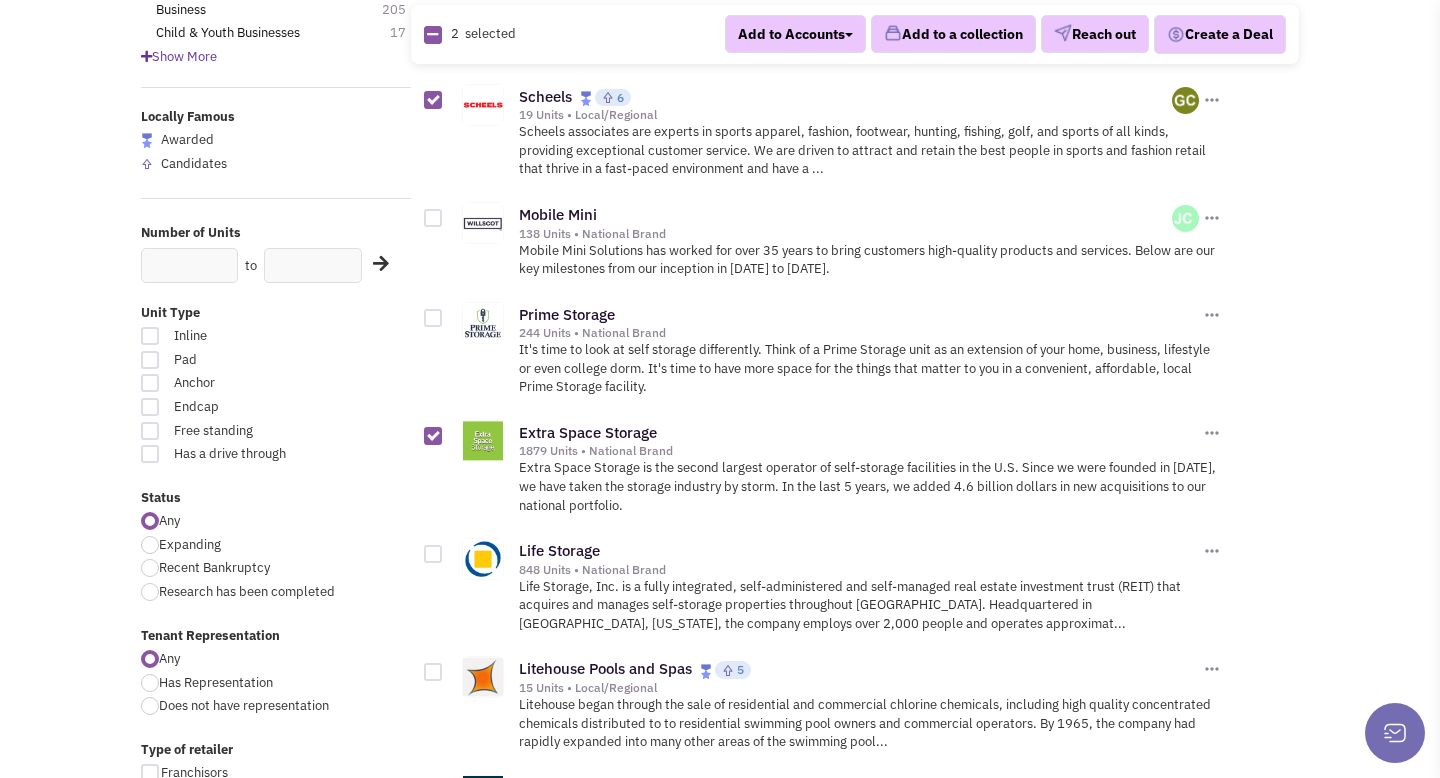 click at bounding box center [433, 318] 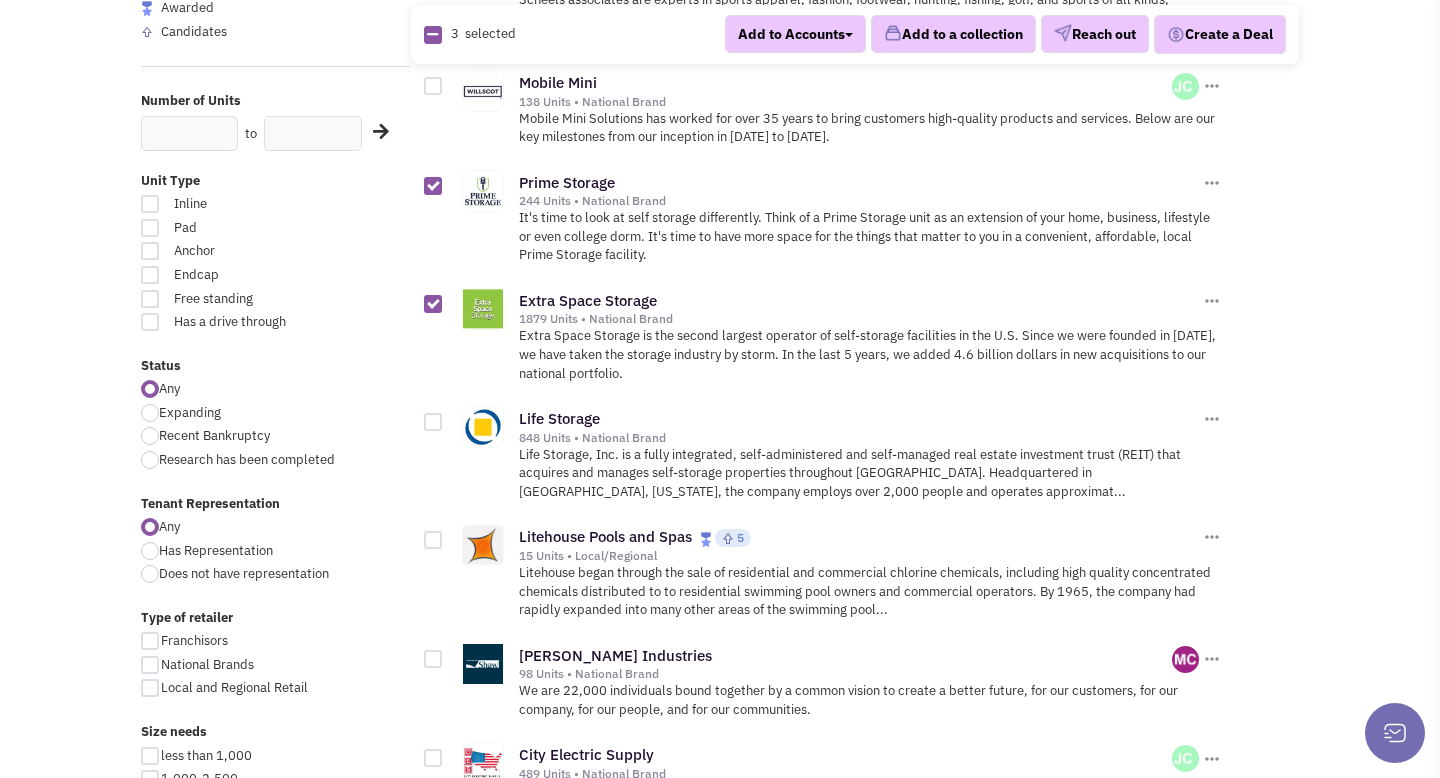 scroll, scrollTop: 423, scrollLeft: 0, axis: vertical 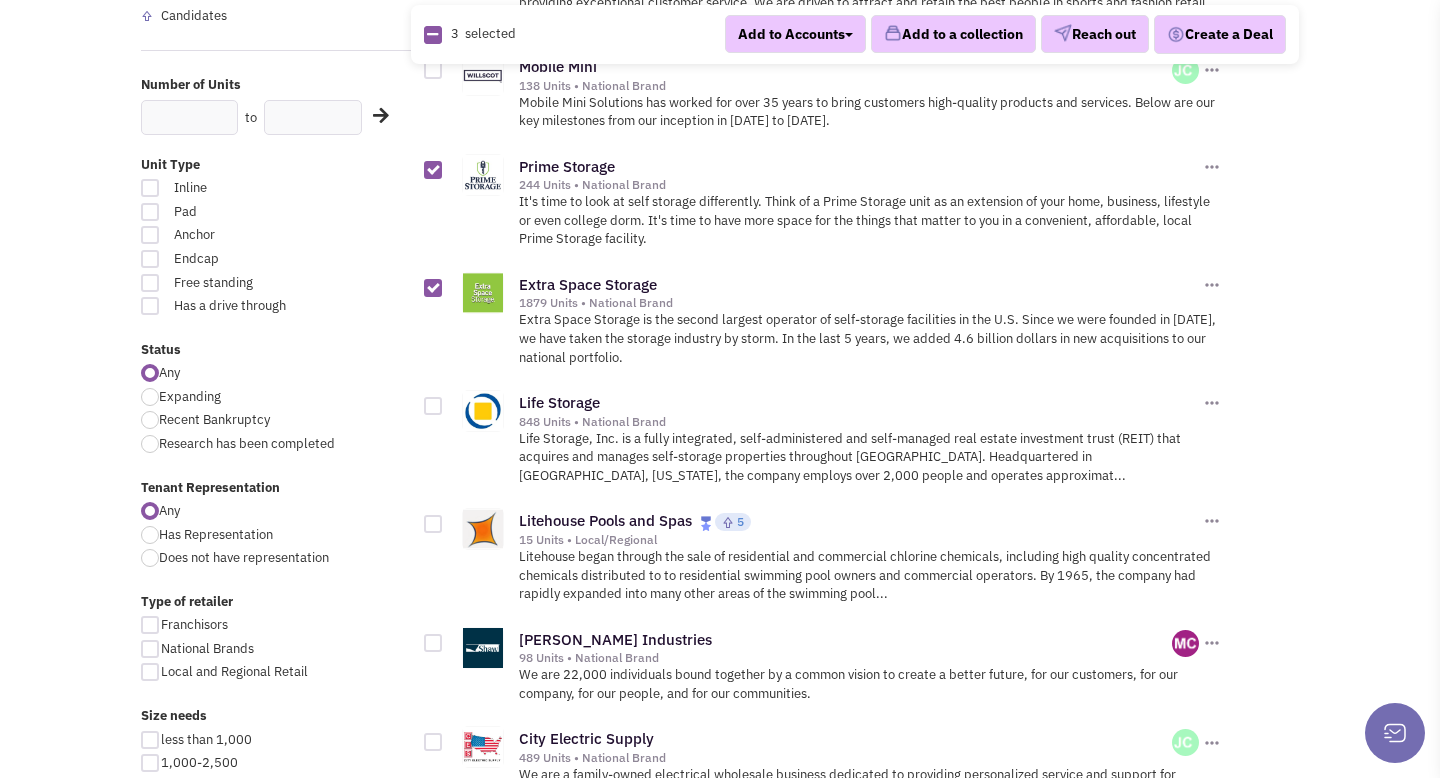 click at bounding box center [433, 406] 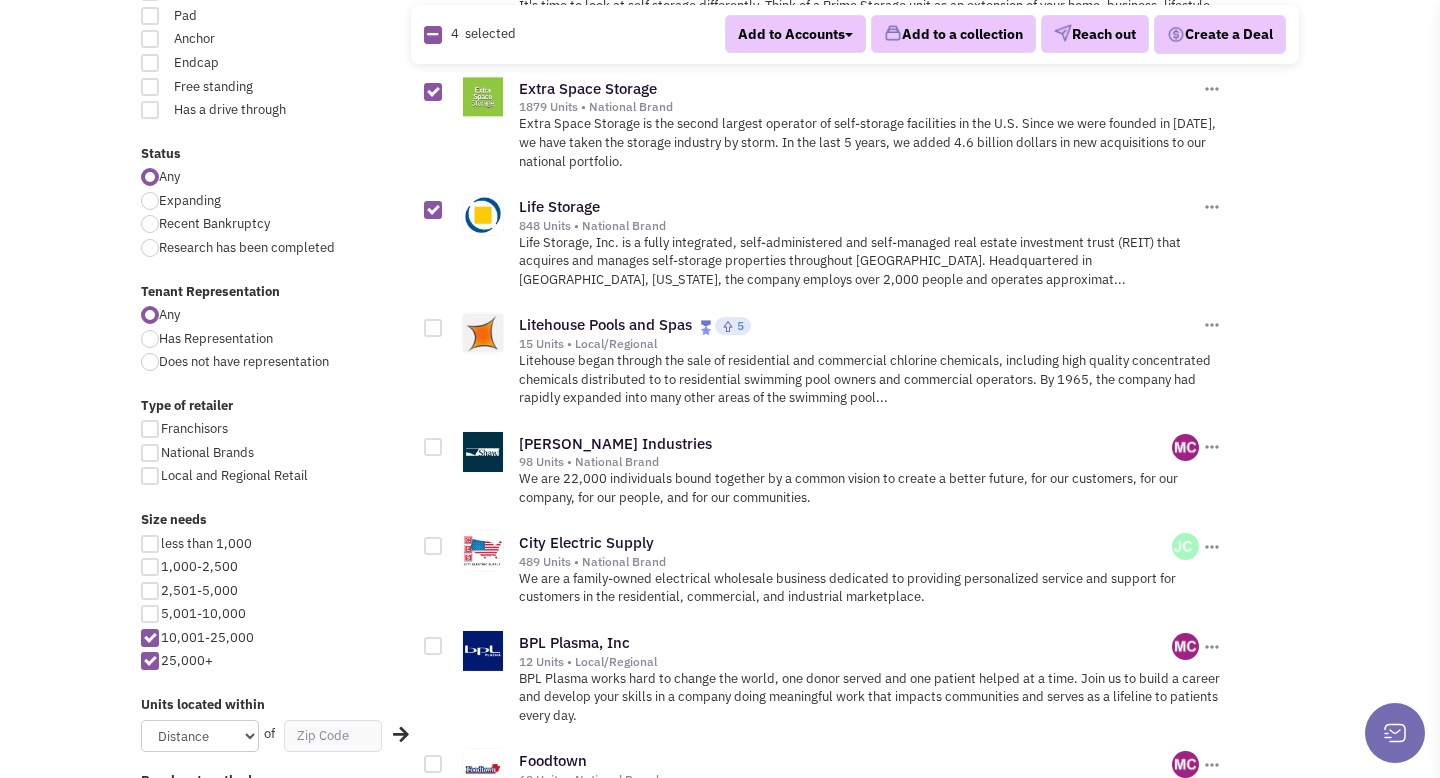 scroll, scrollTop: 620, scrollLeft: 0, axis: vertical 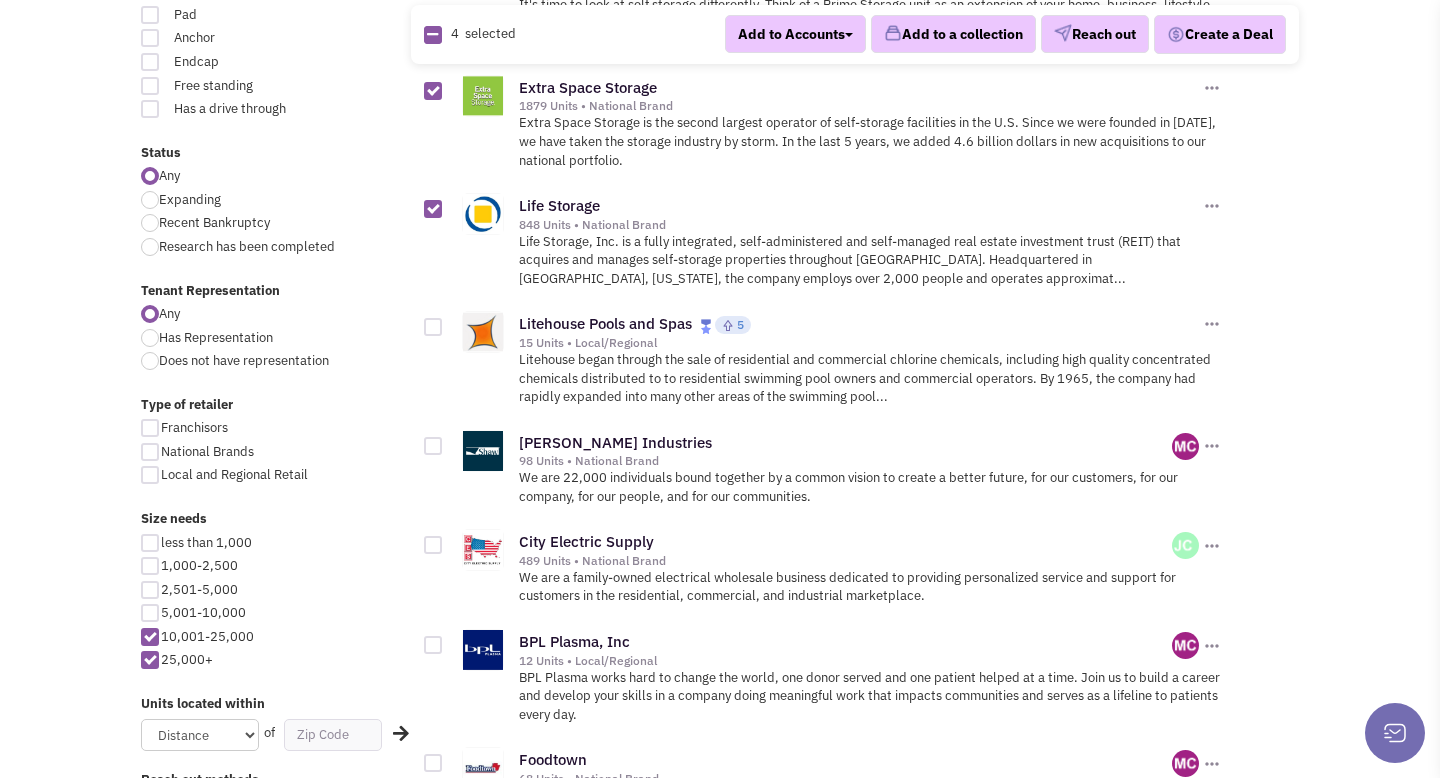 click on "Any
Has Representation
Does not have representation" at bounding box center [276, 340] 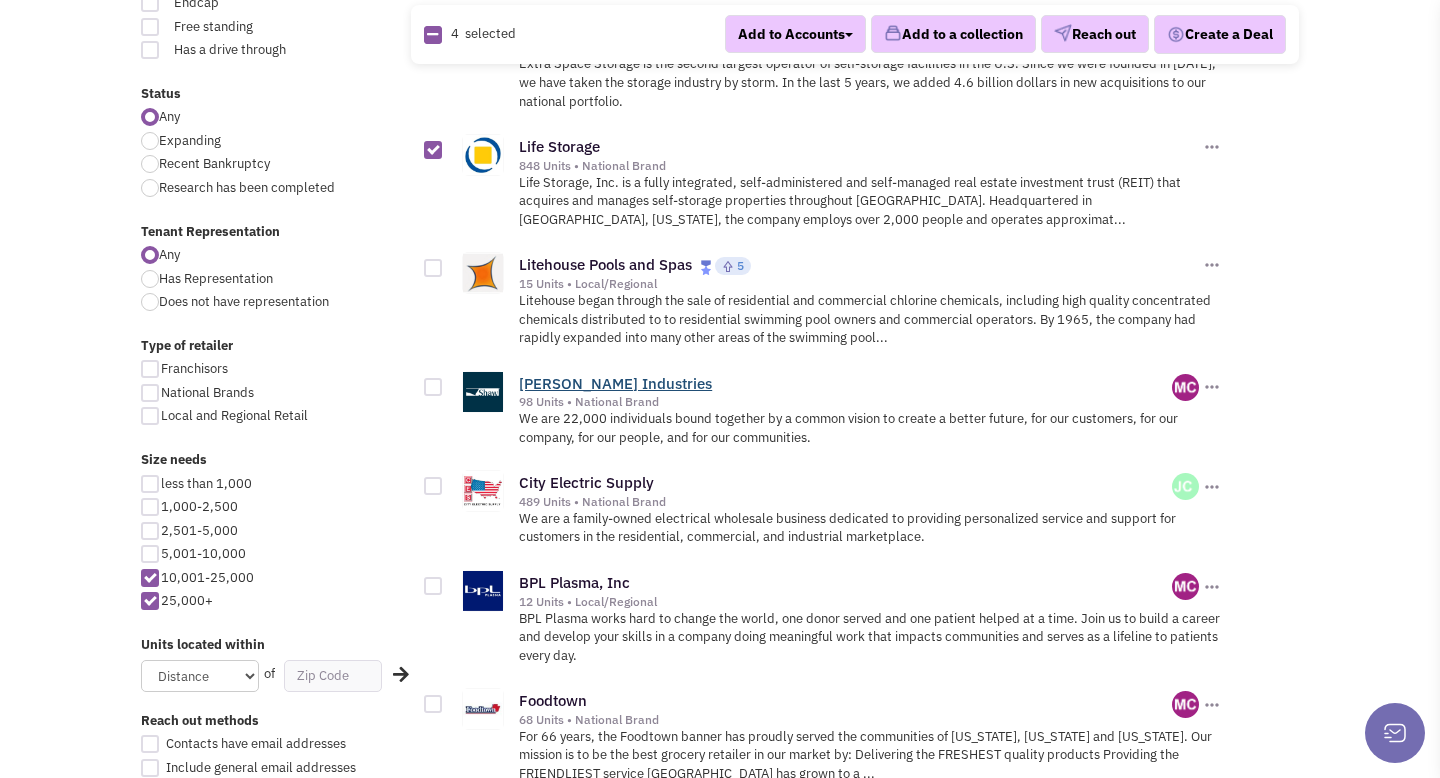 scroll, scrollTop: 700, scrollLeft: 0, axis: vertical 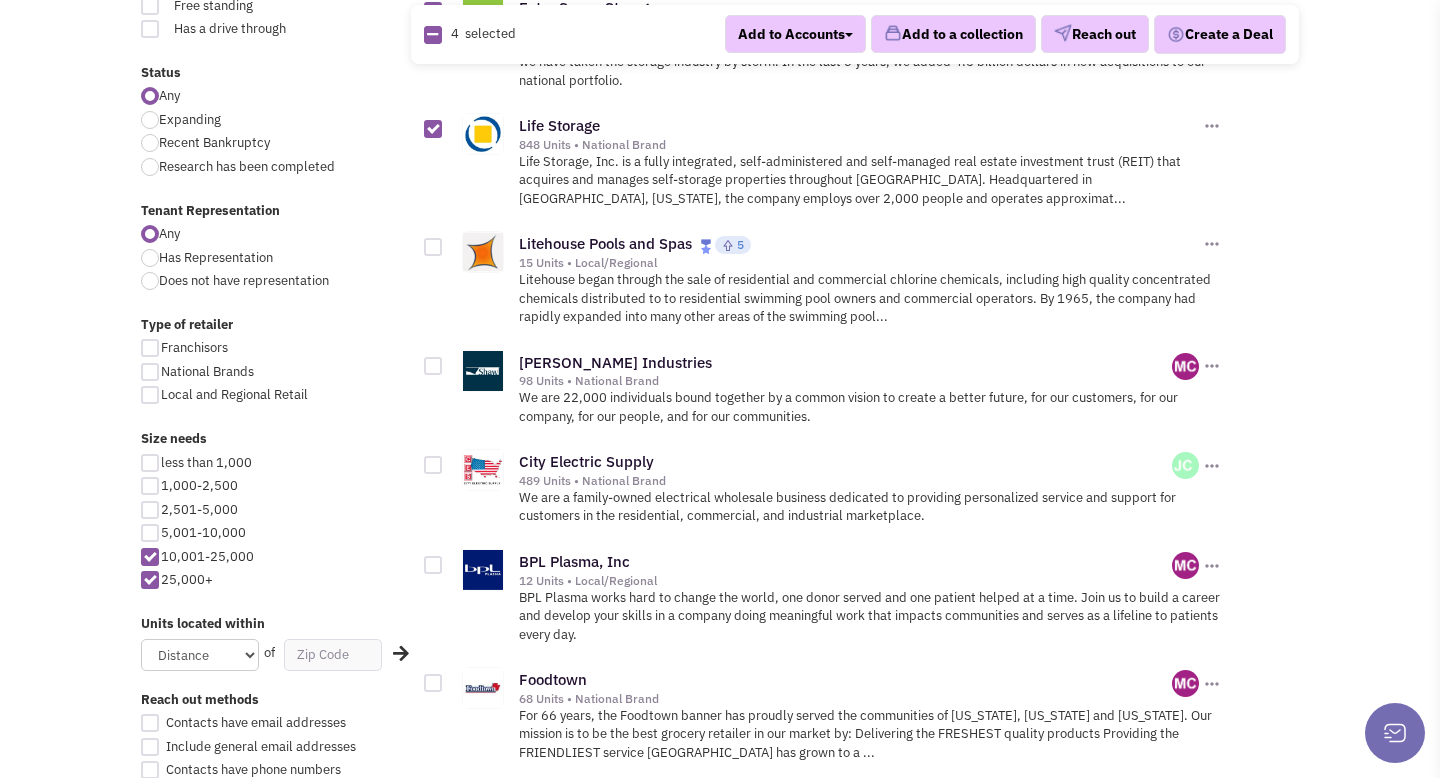 click at bounding box center [433, 247] 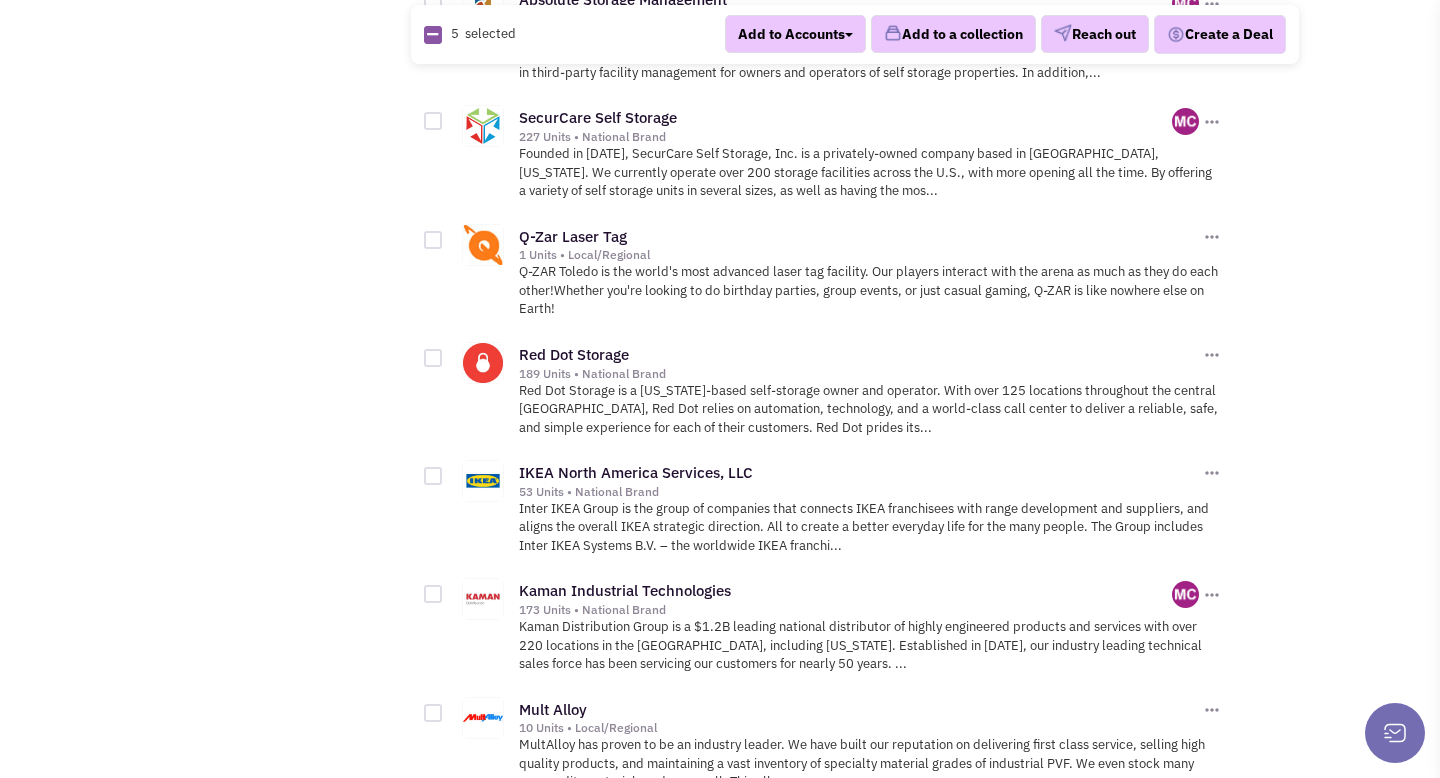 scroll, scrollTop: 2153, scrollLeft: 0, axis: vertical 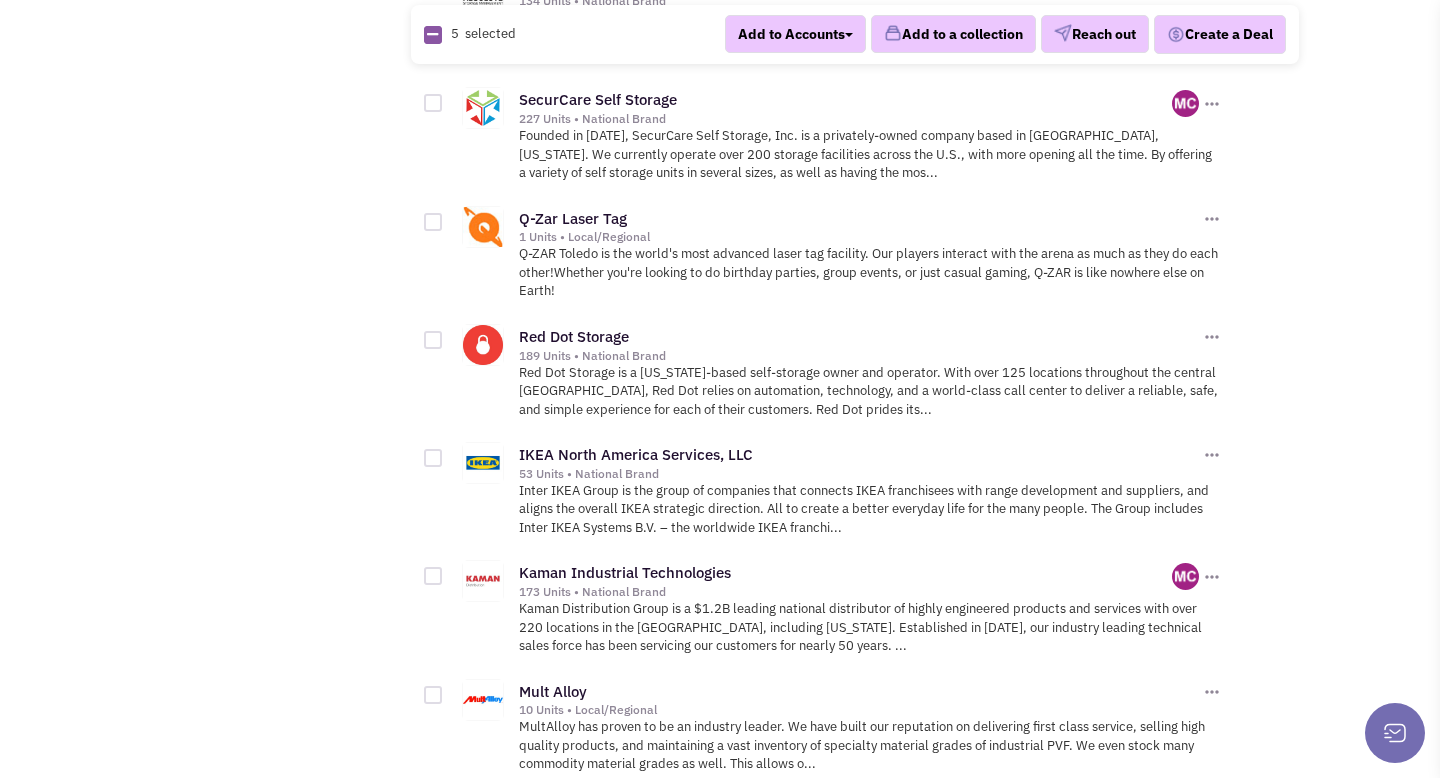 click at bounding box center (433, 340) 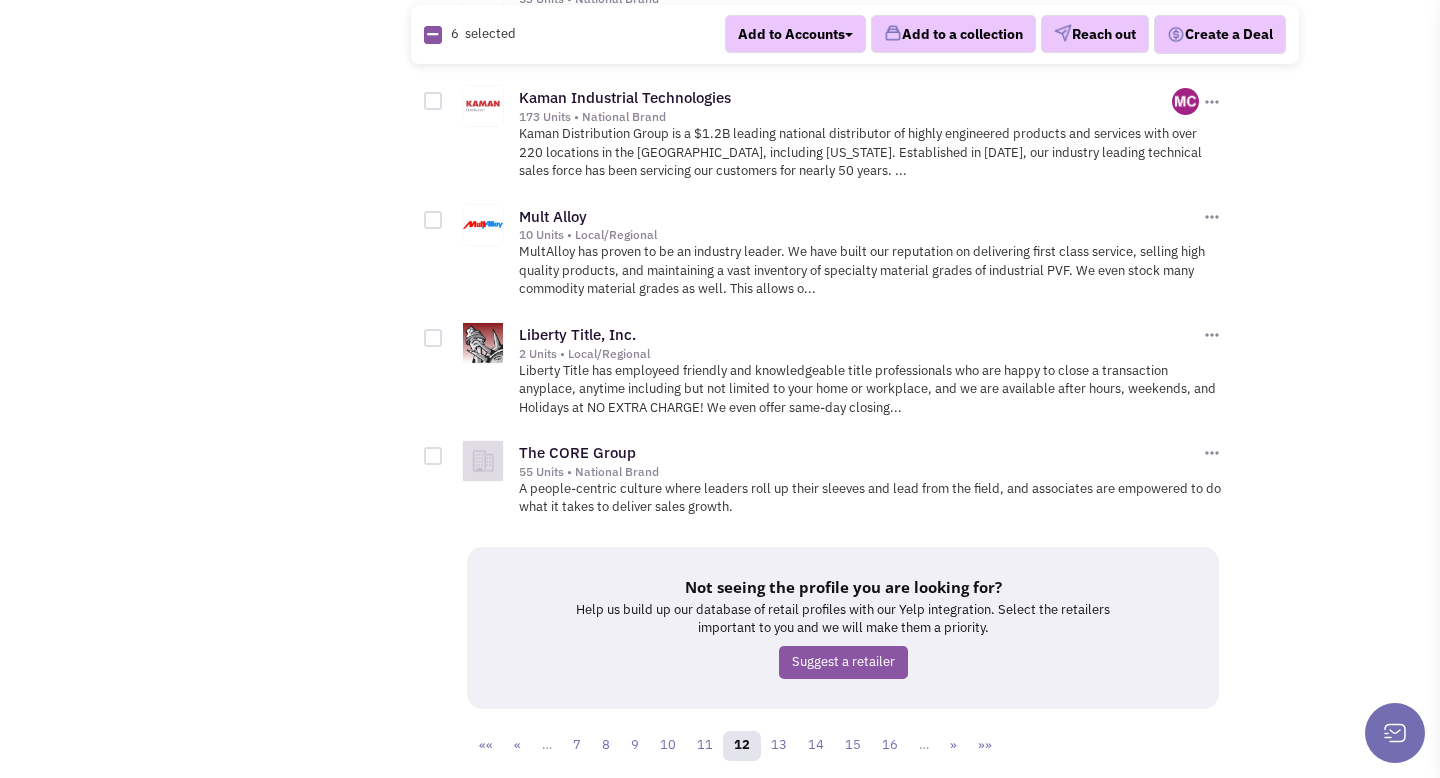 scroll, scrollTop: 2663, scrollLeft: 0, axis: vertical 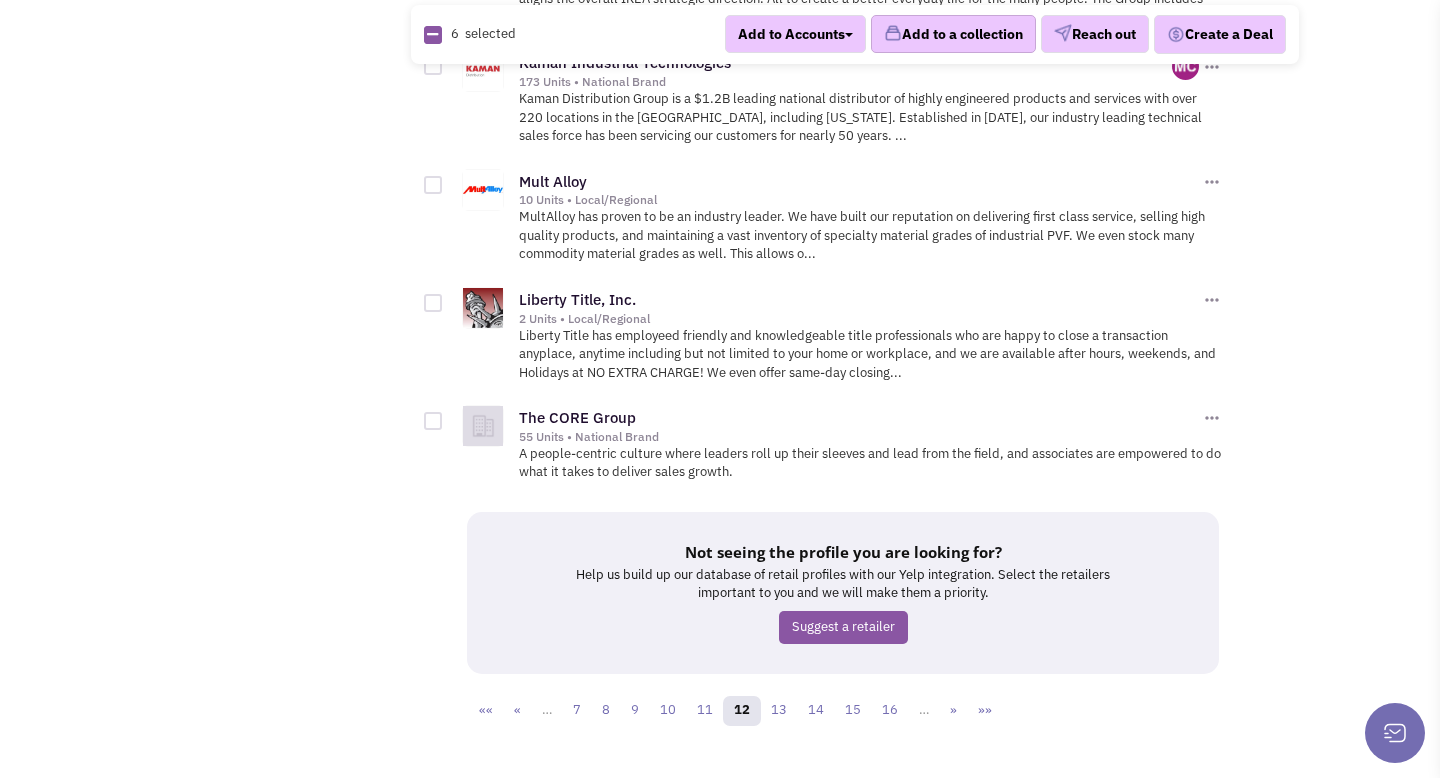 click on "Add to a collection" at bounding box center [953, 35] 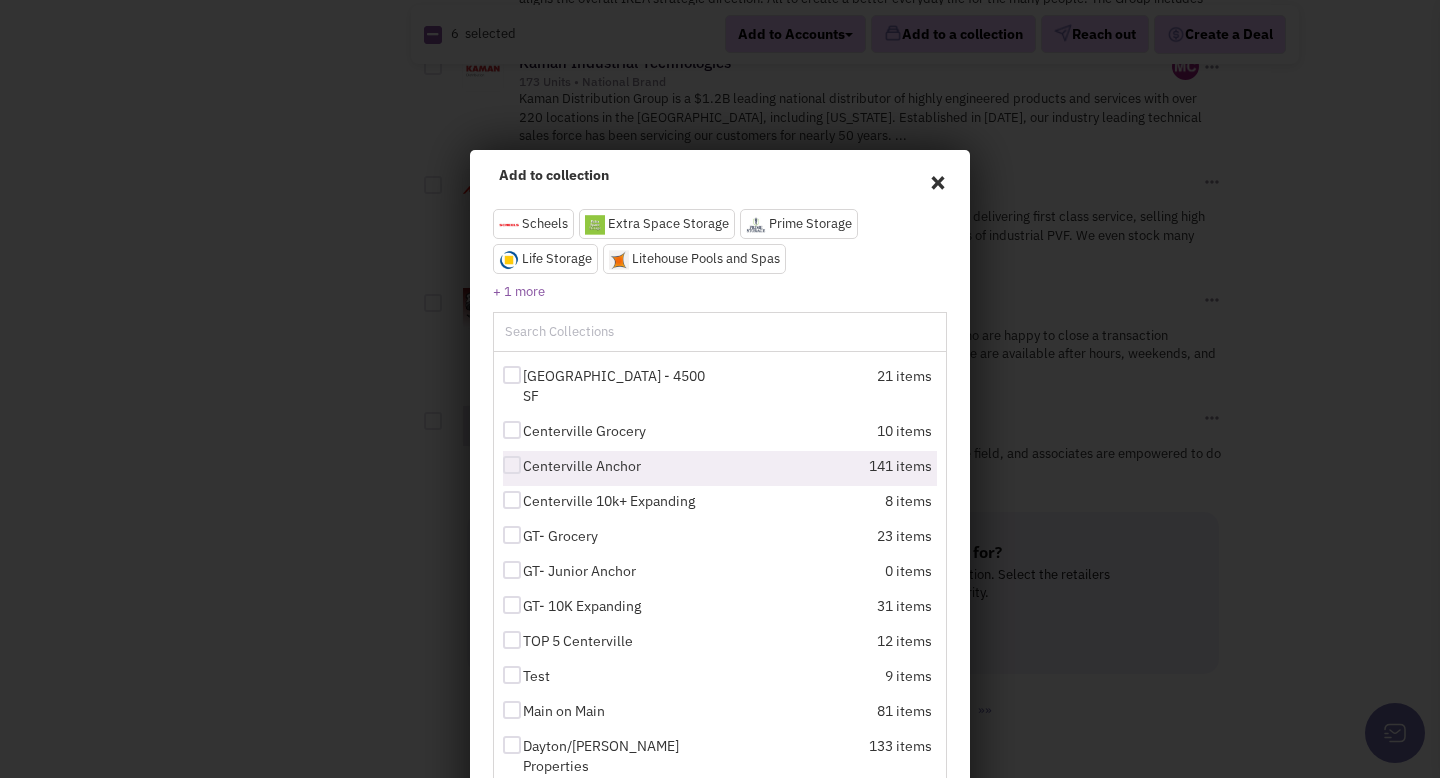 scroll, scrollTop: 387, scrollLeft: 0, axis: vertical 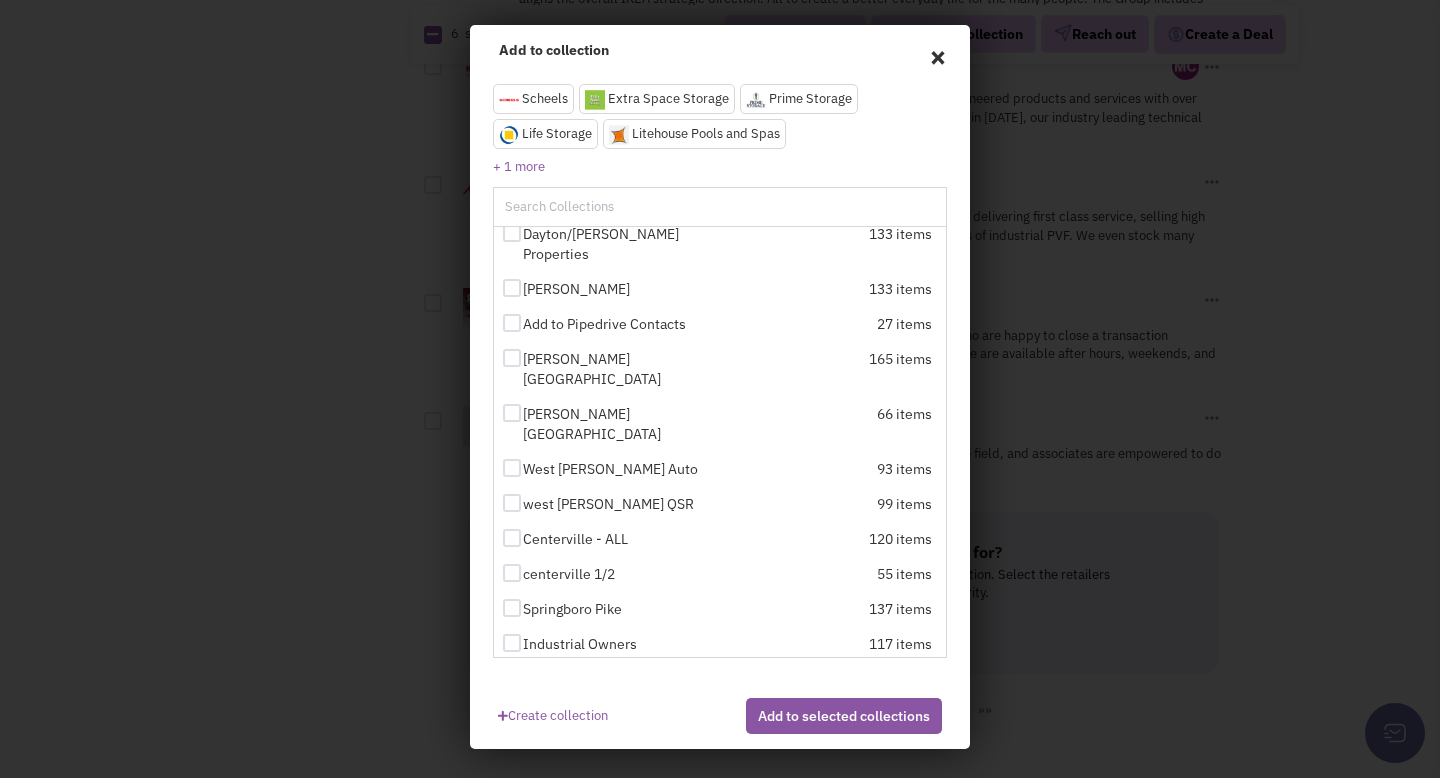 click at bounding box center [512, 678] 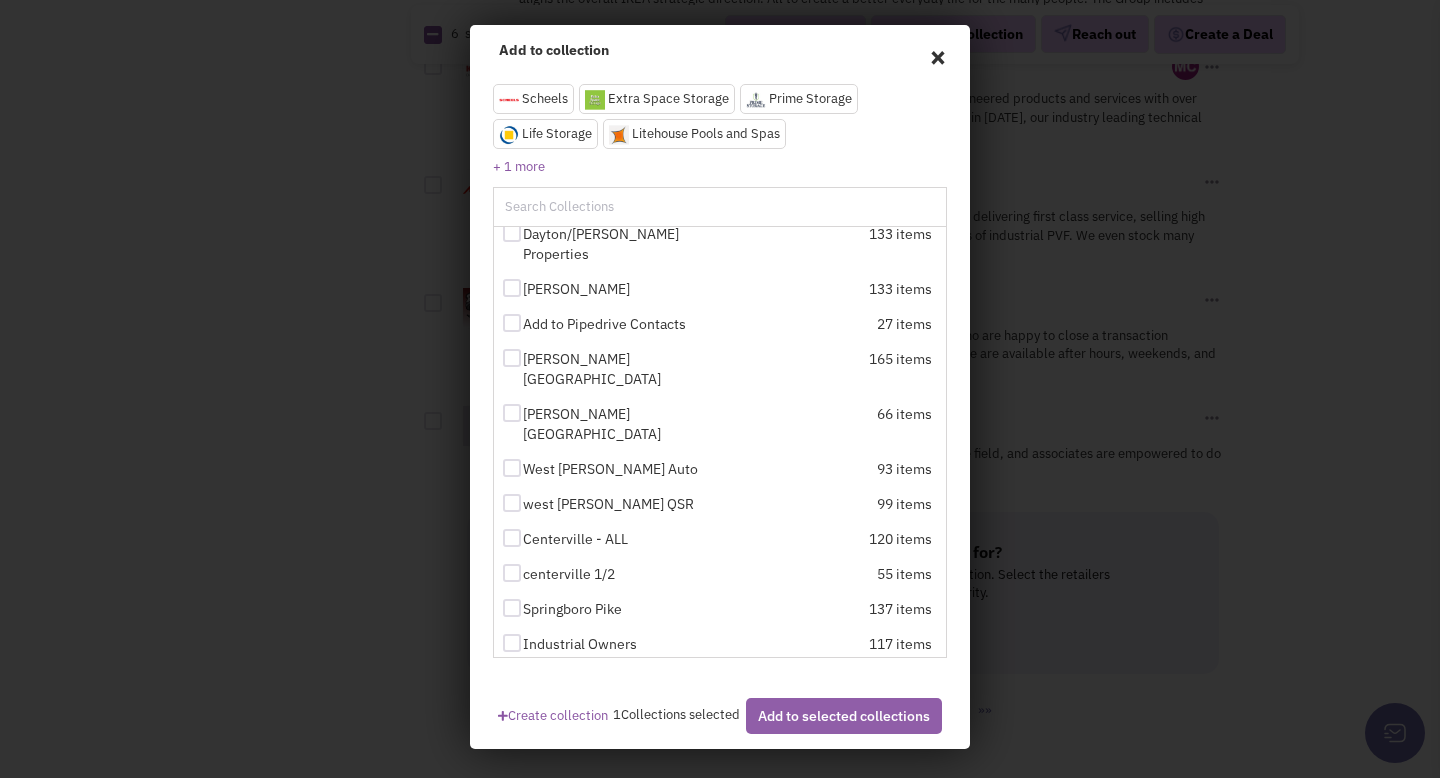 click on "Add to selected collections" at bounding box center (844, 716) 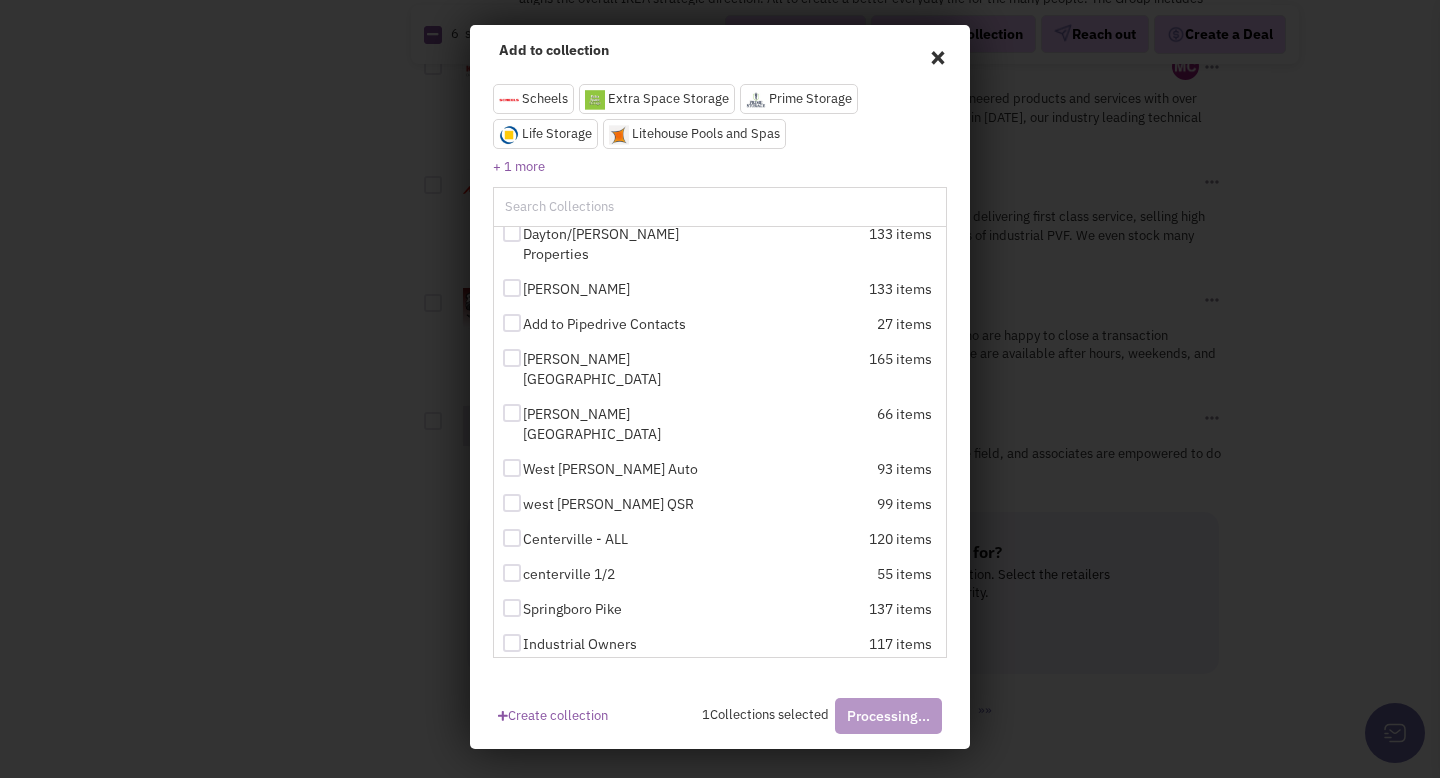 checkbox on "false" 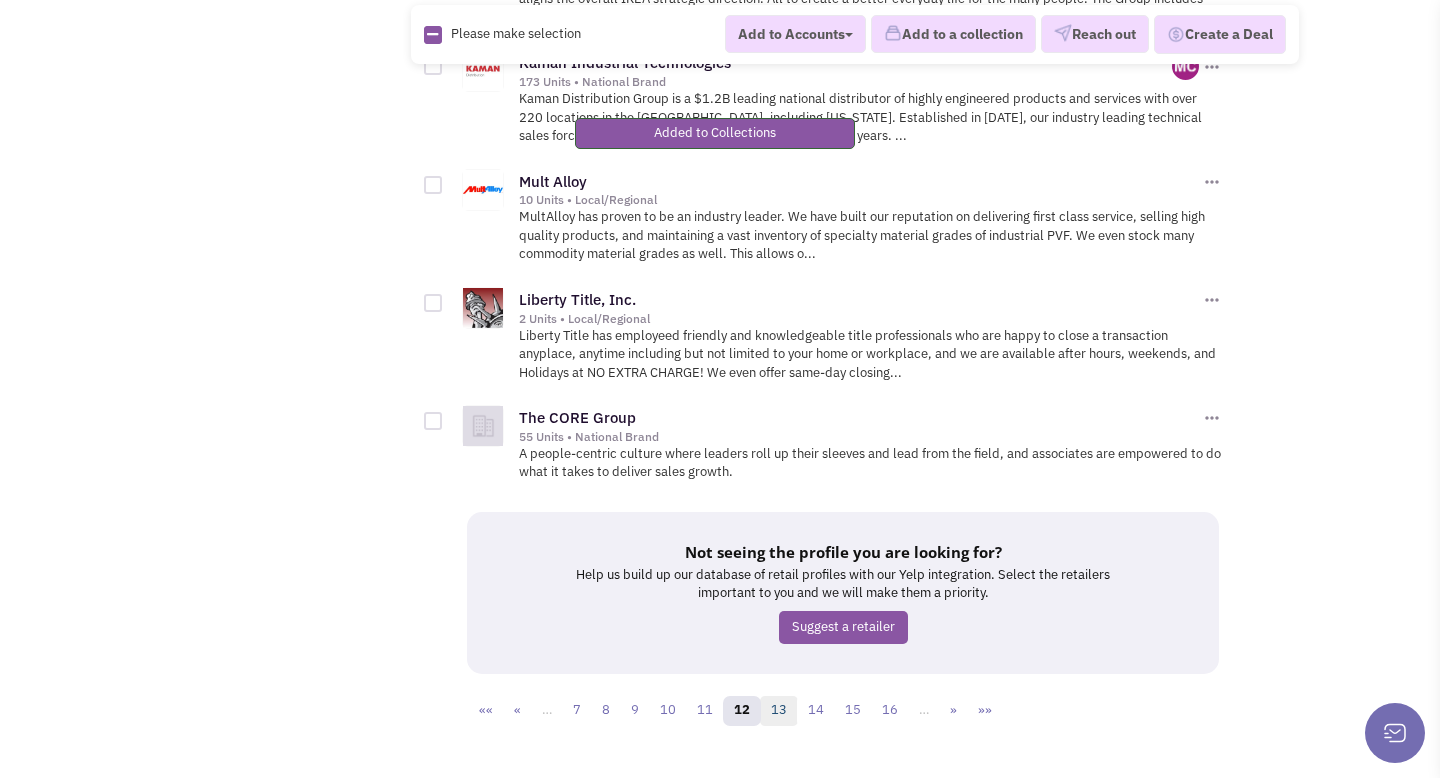 click on "13" at bounding box center (779, 711) 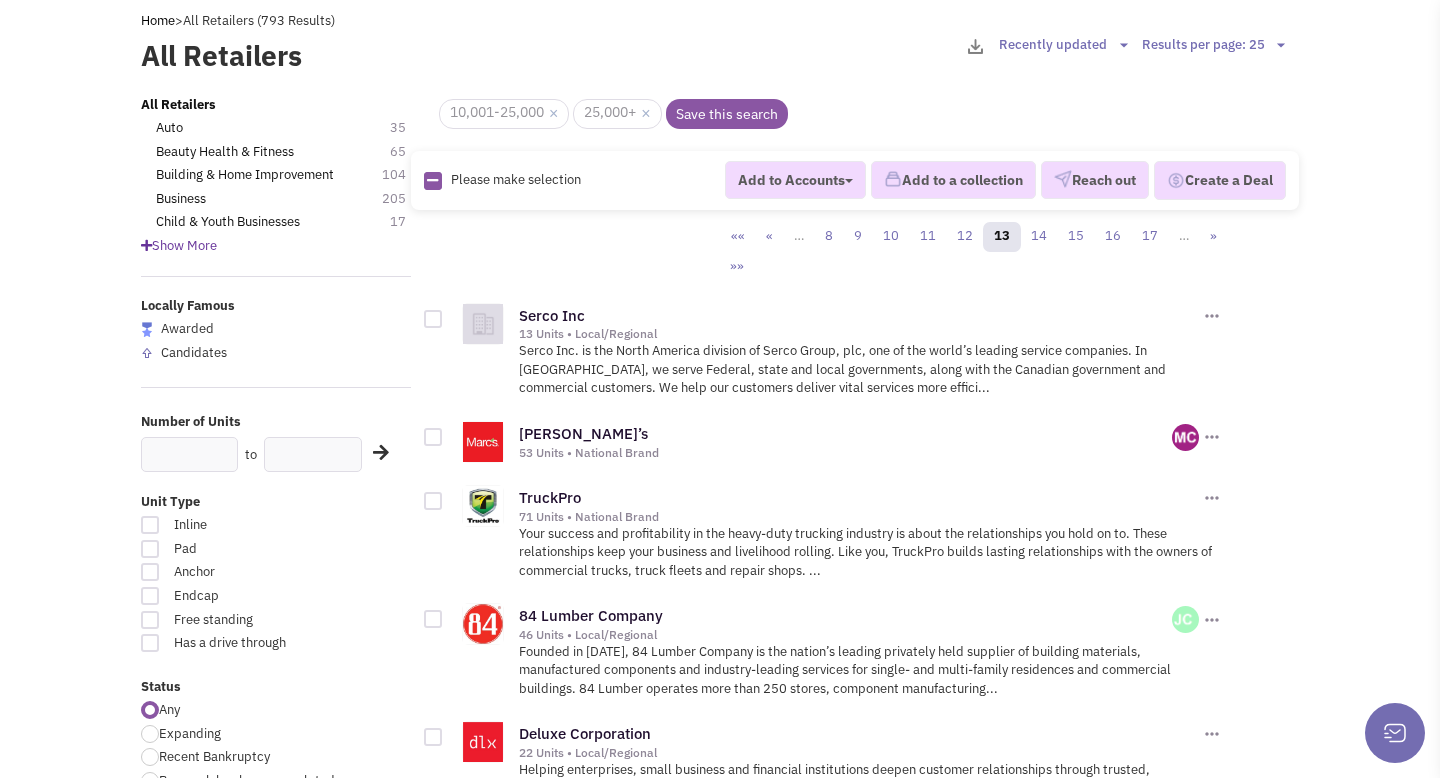 scroll, scrollTop: 94, scrollLeft: 0, axis: vertical 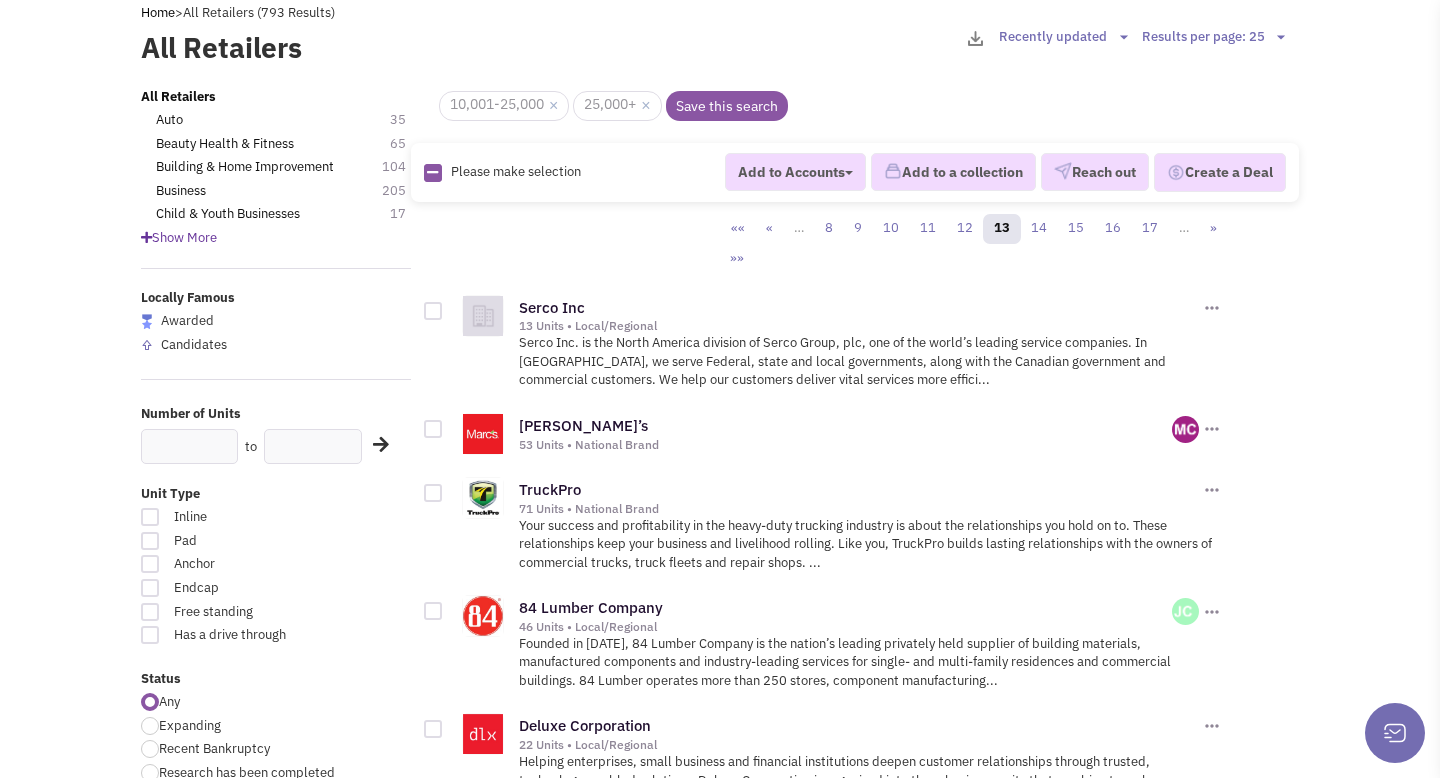 click at bounding box center (433, 429) 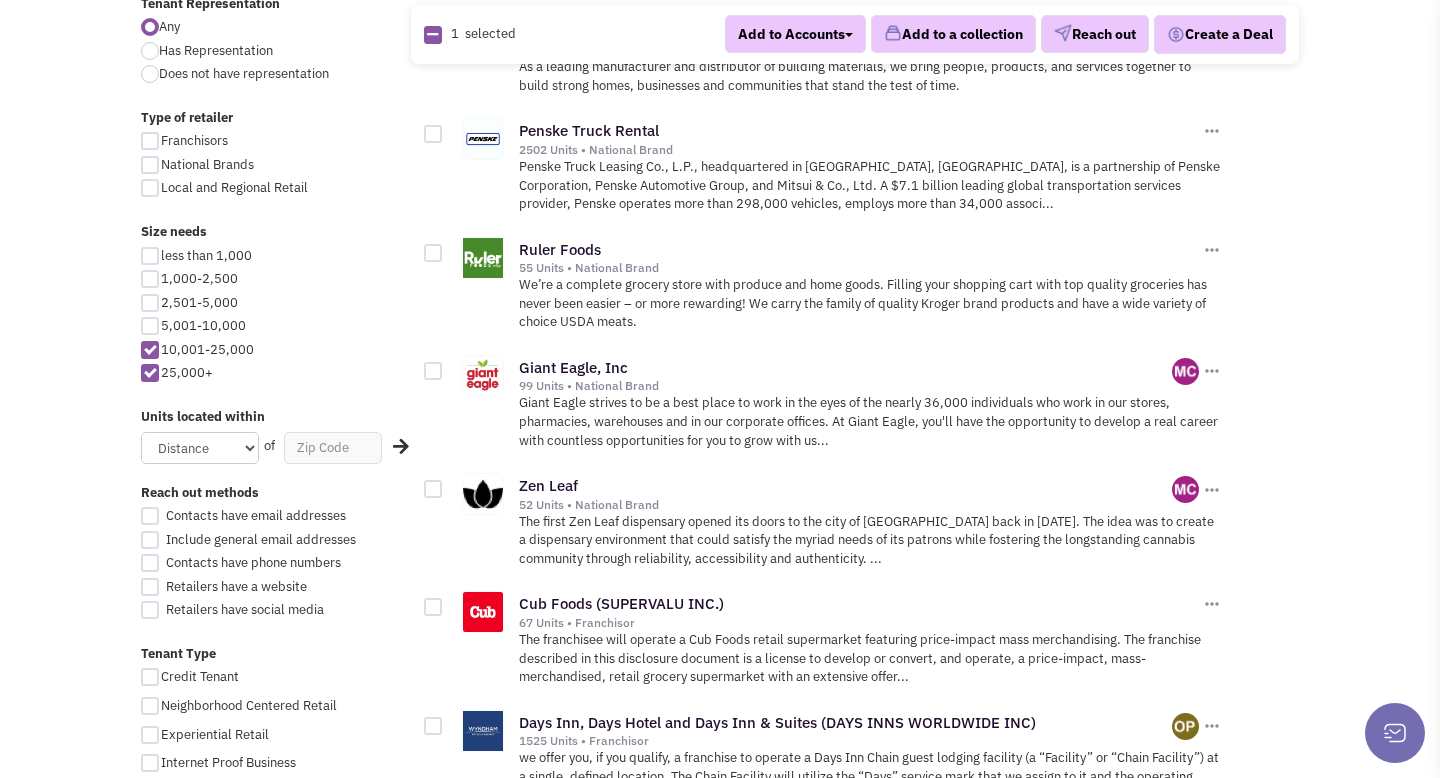 scroll, scrollTop: 918, scrollLeft: 0, axis: vertical 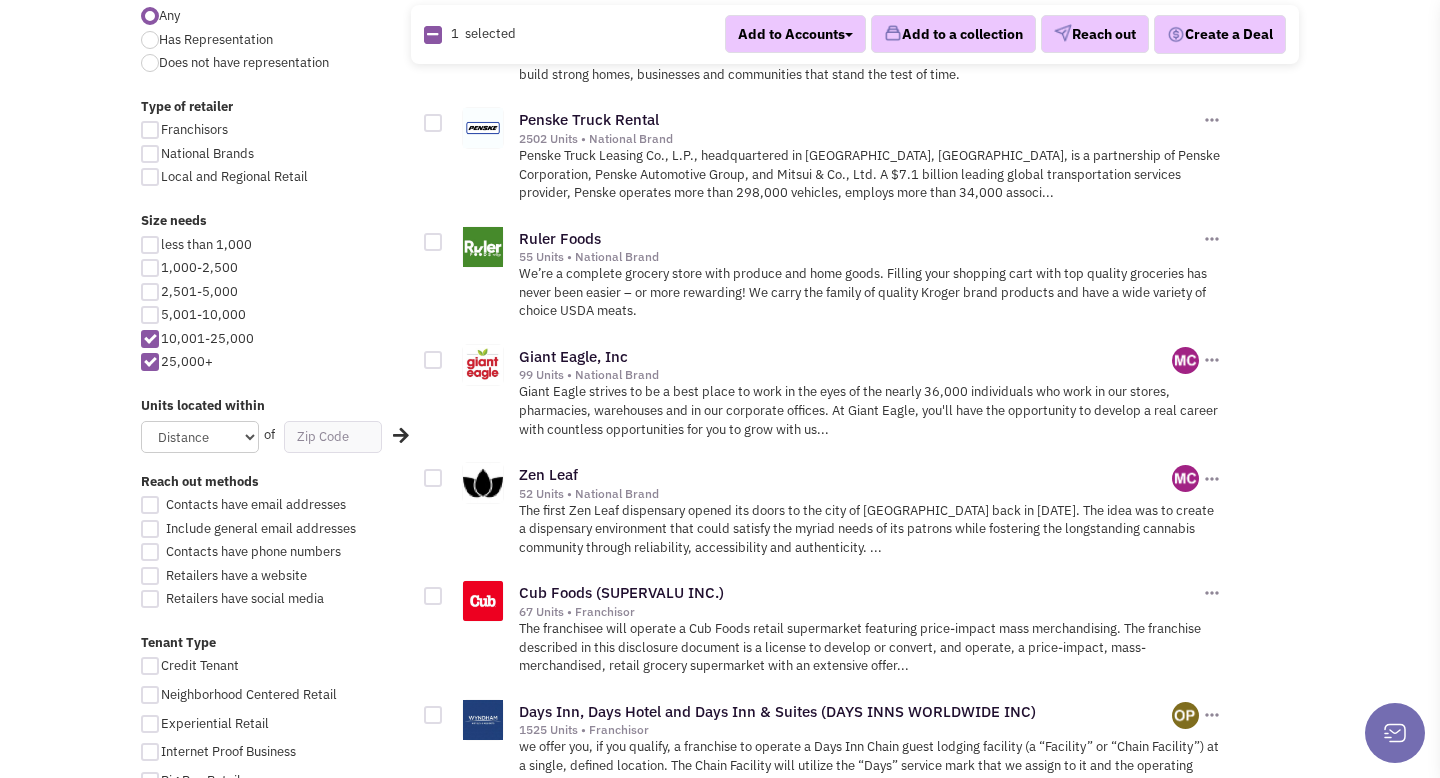 click at bounding box center (433, 360) 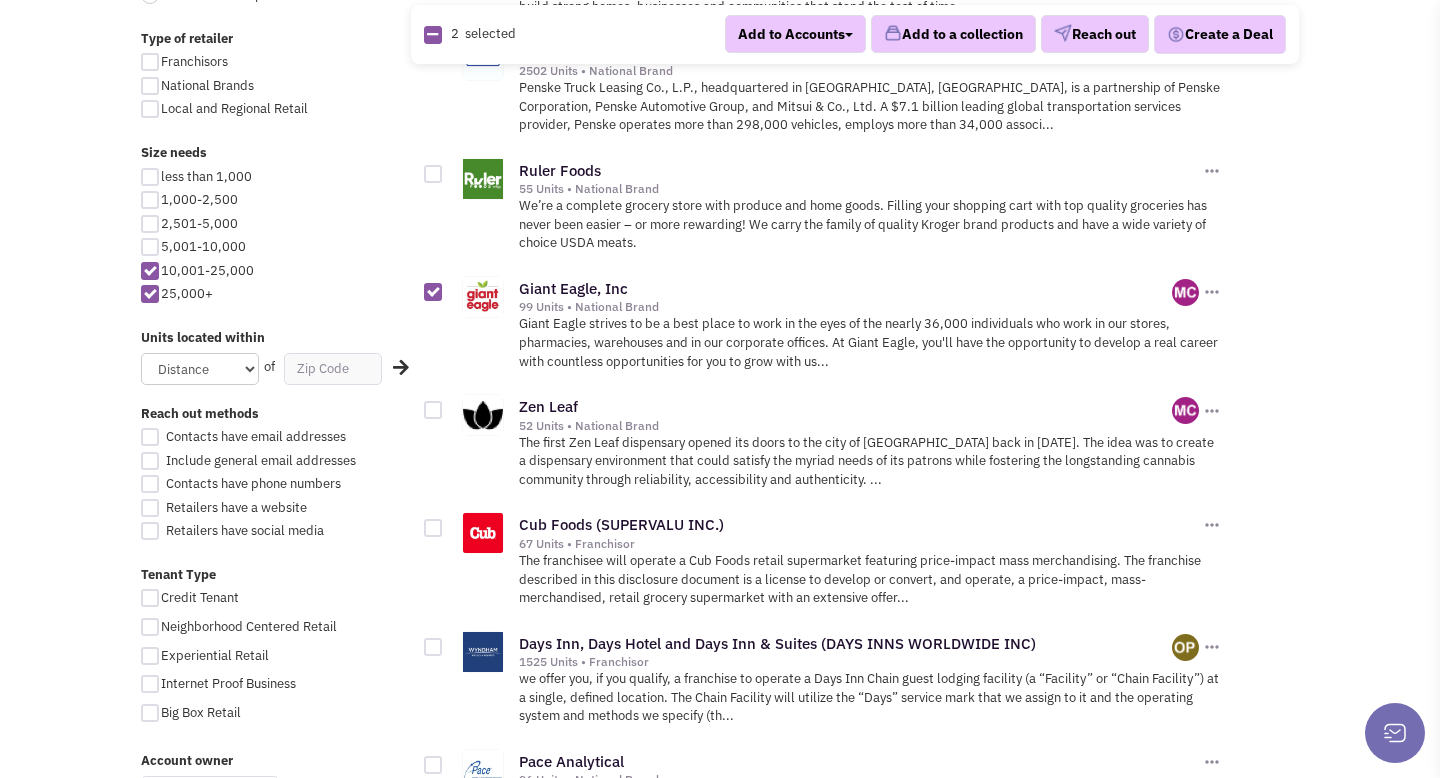 scroll, scrollTop: 1058, scrollLeft: 0, axis: vertical 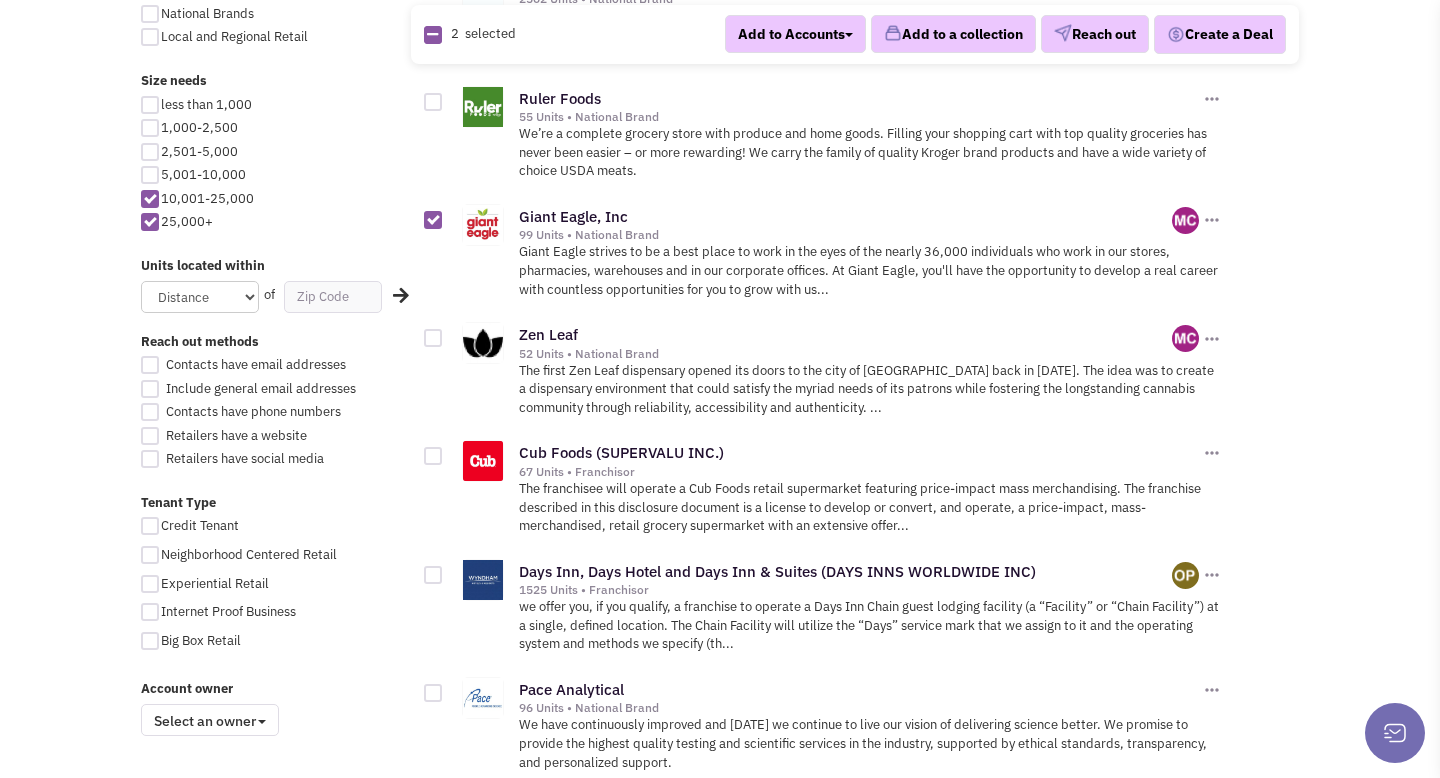 click at bounding box center [433, 456] 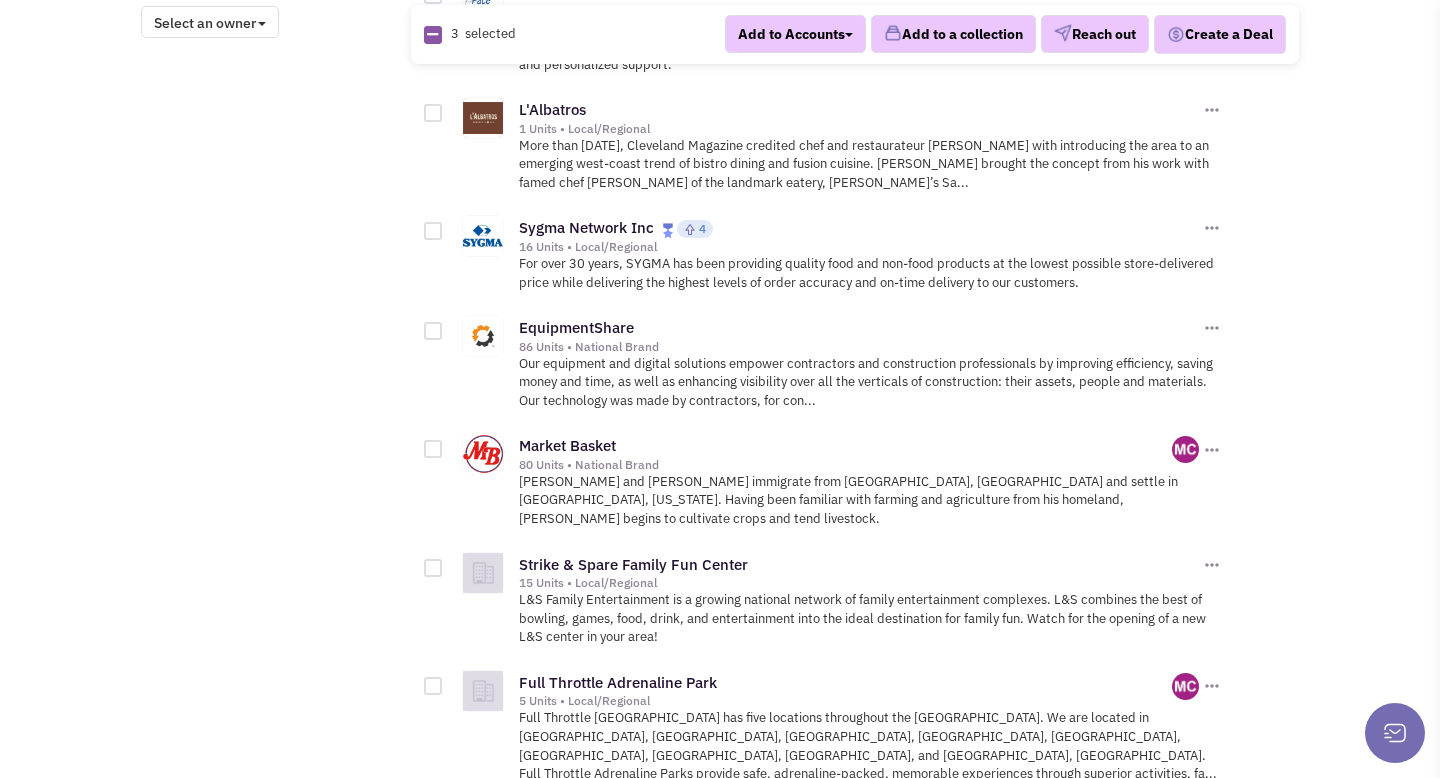 scroll, scrollTop: 1778, scrollLeft: 0, axis: vertical 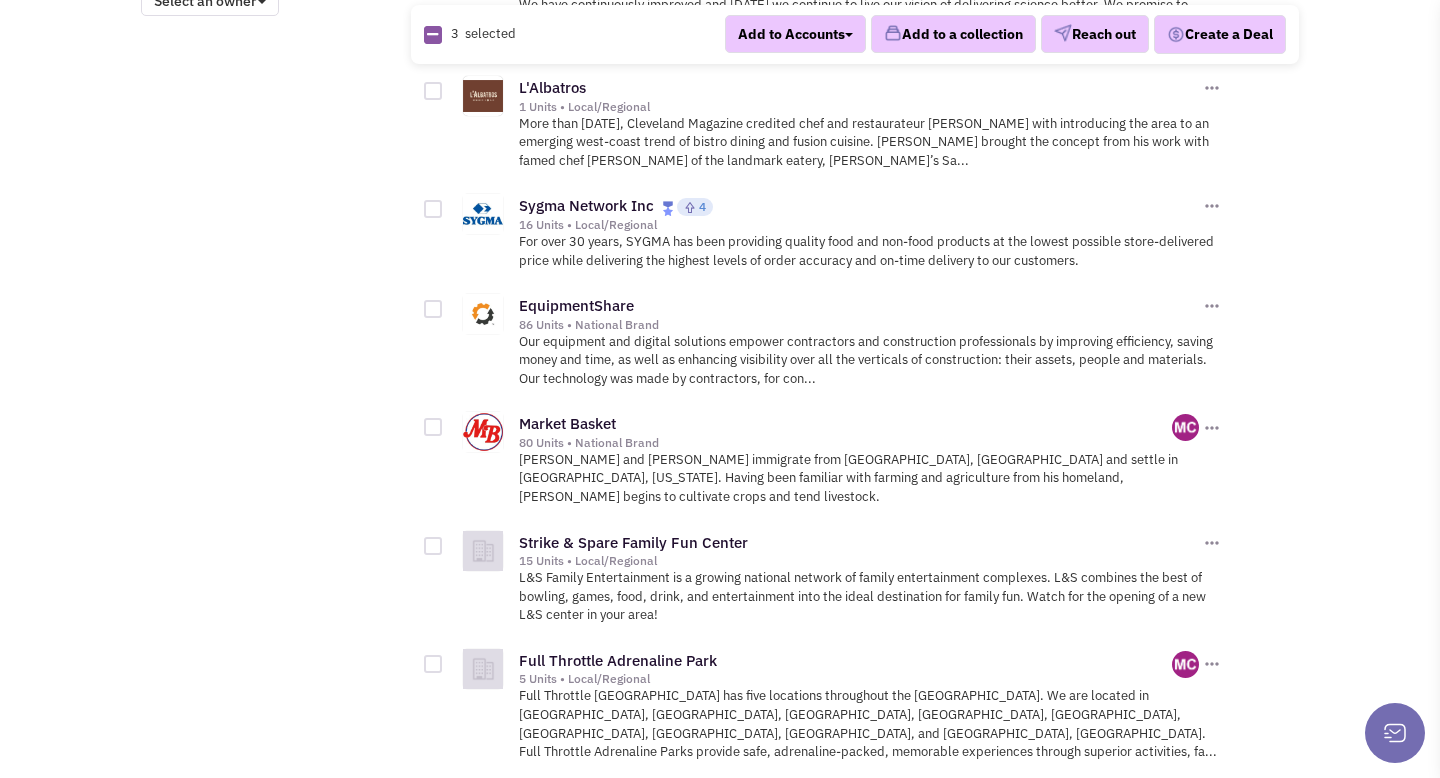 click at bounding box center (433, 427) 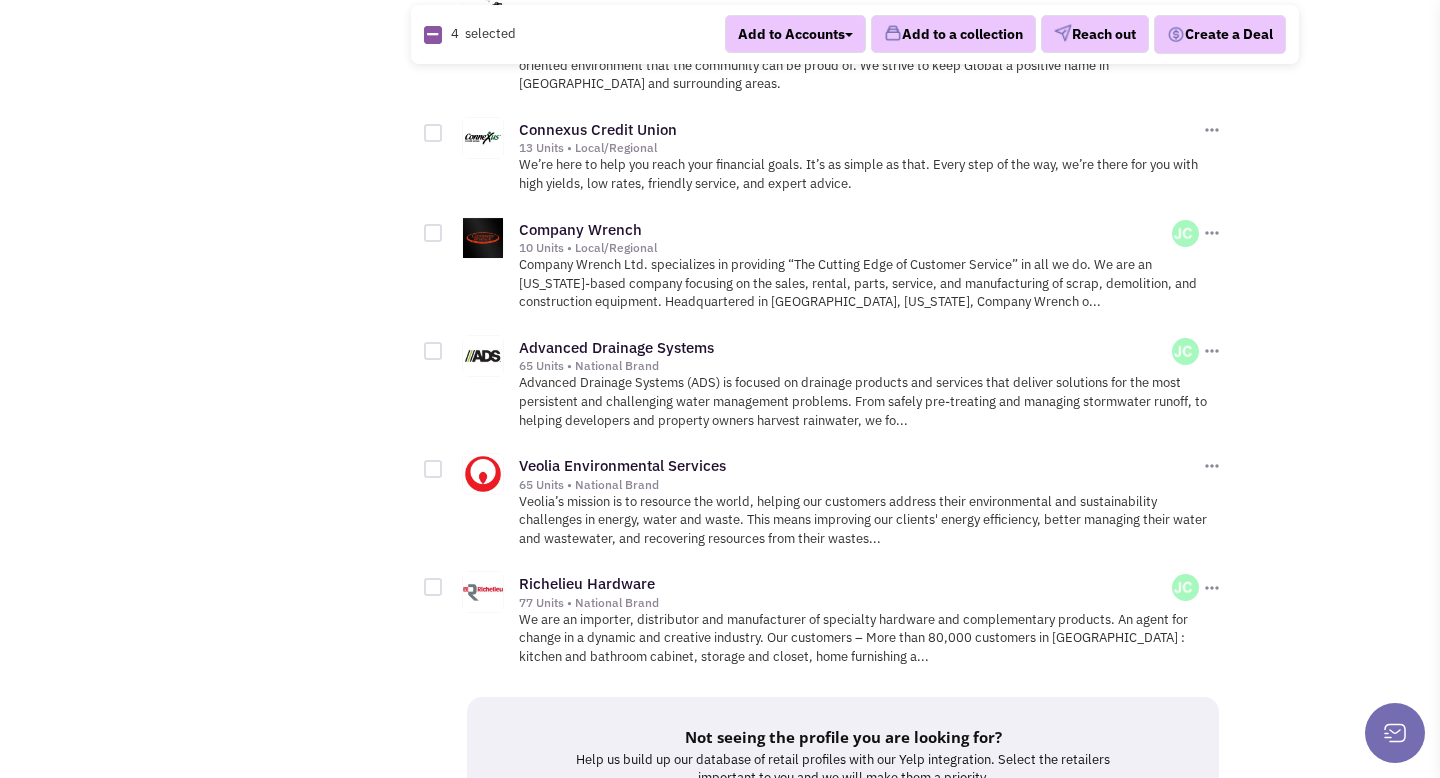scroll, scrollTop: 2566, scrollLeft: 0, axis: vertical 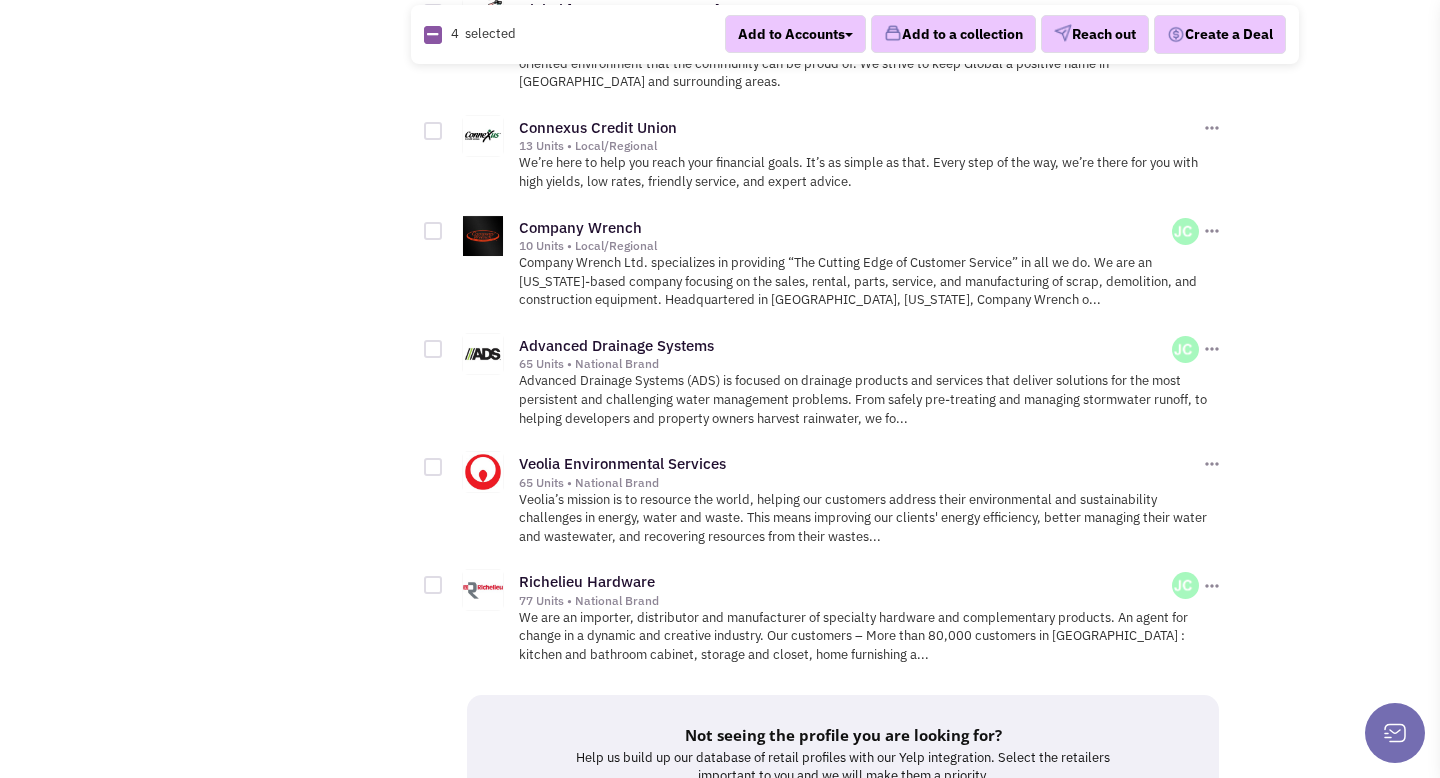 click at bounding box center (433, 585) 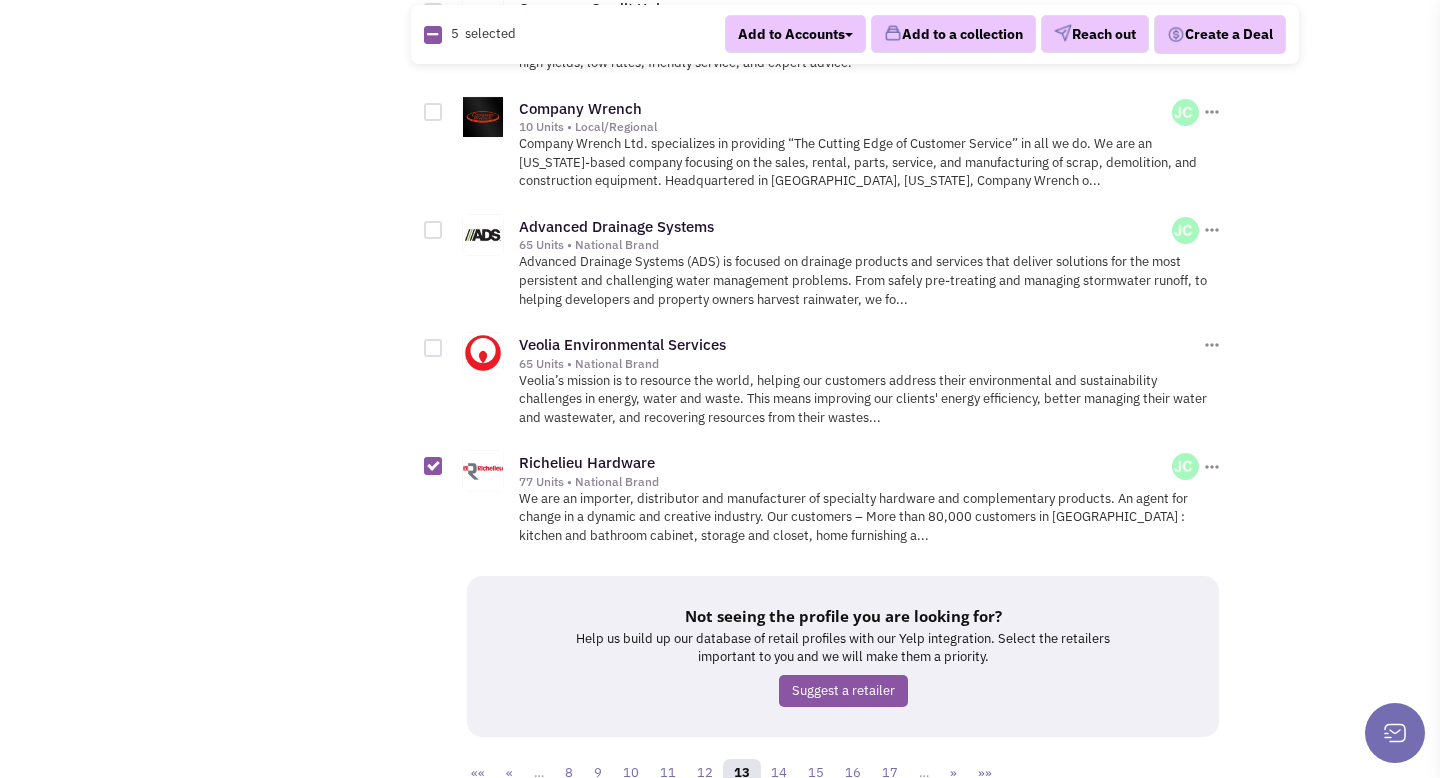 scroll, scrollTop: 2686, scrollLeft: 0, axis: vertical 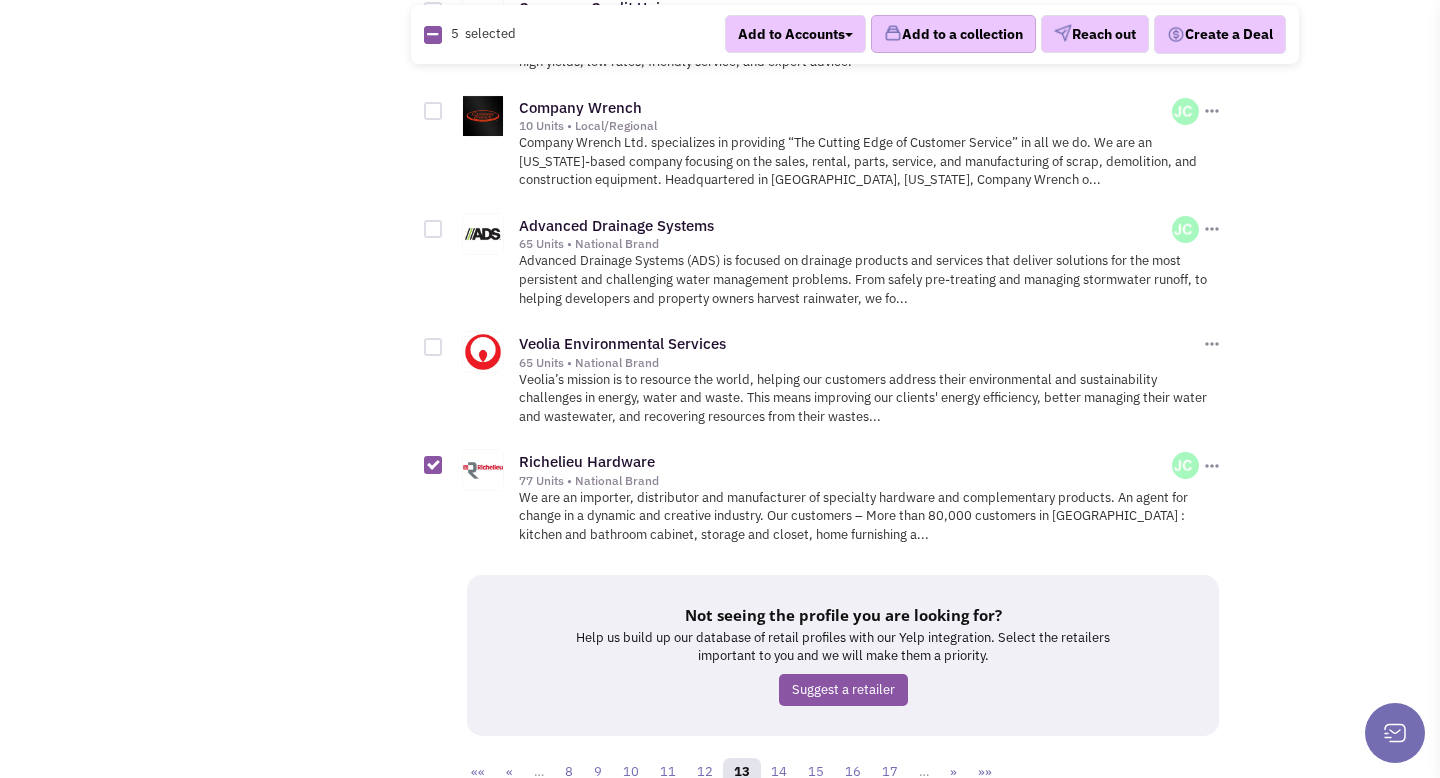 click on "Add to a collection" at bounding box center [953, 35] 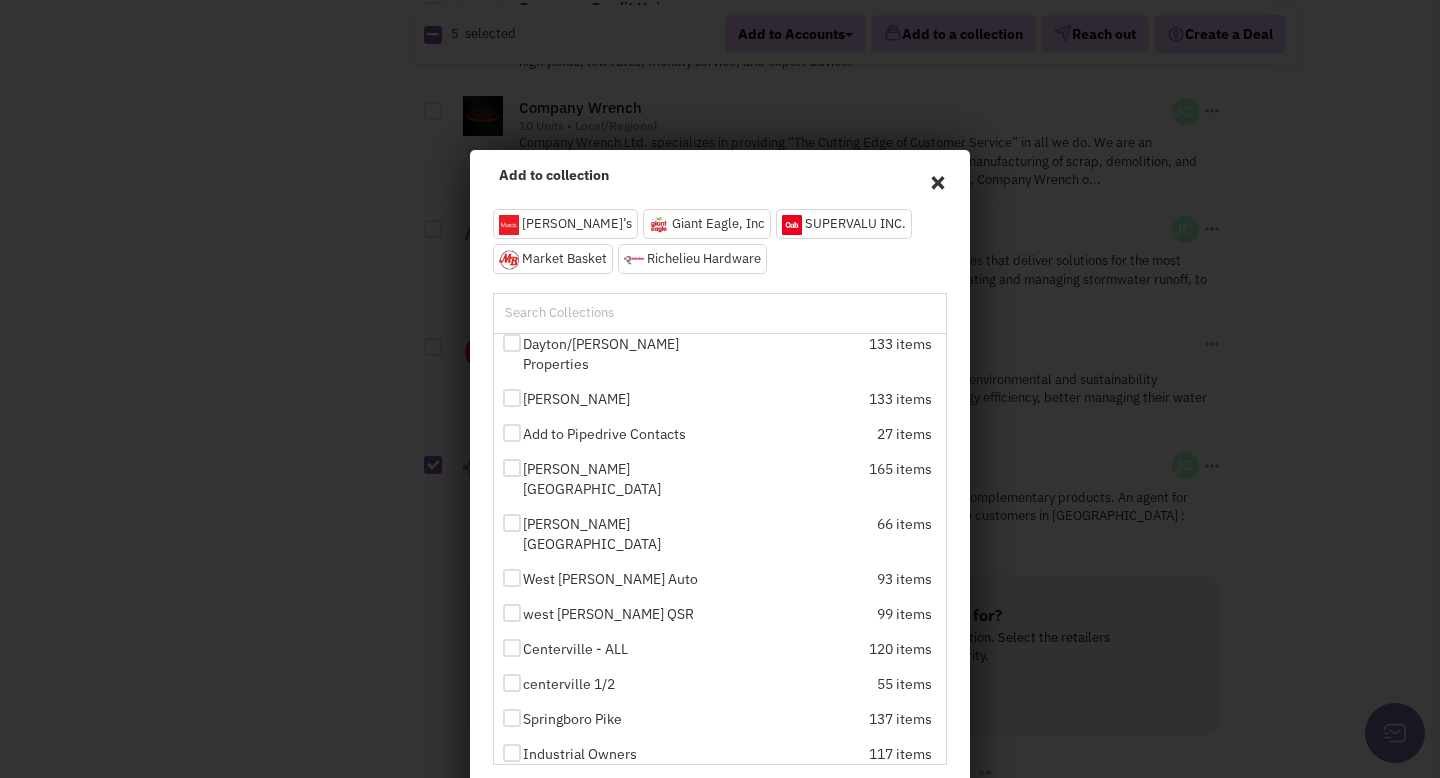 scroll, scrollTop: 387, scrollLeft: 0, axis: vertical 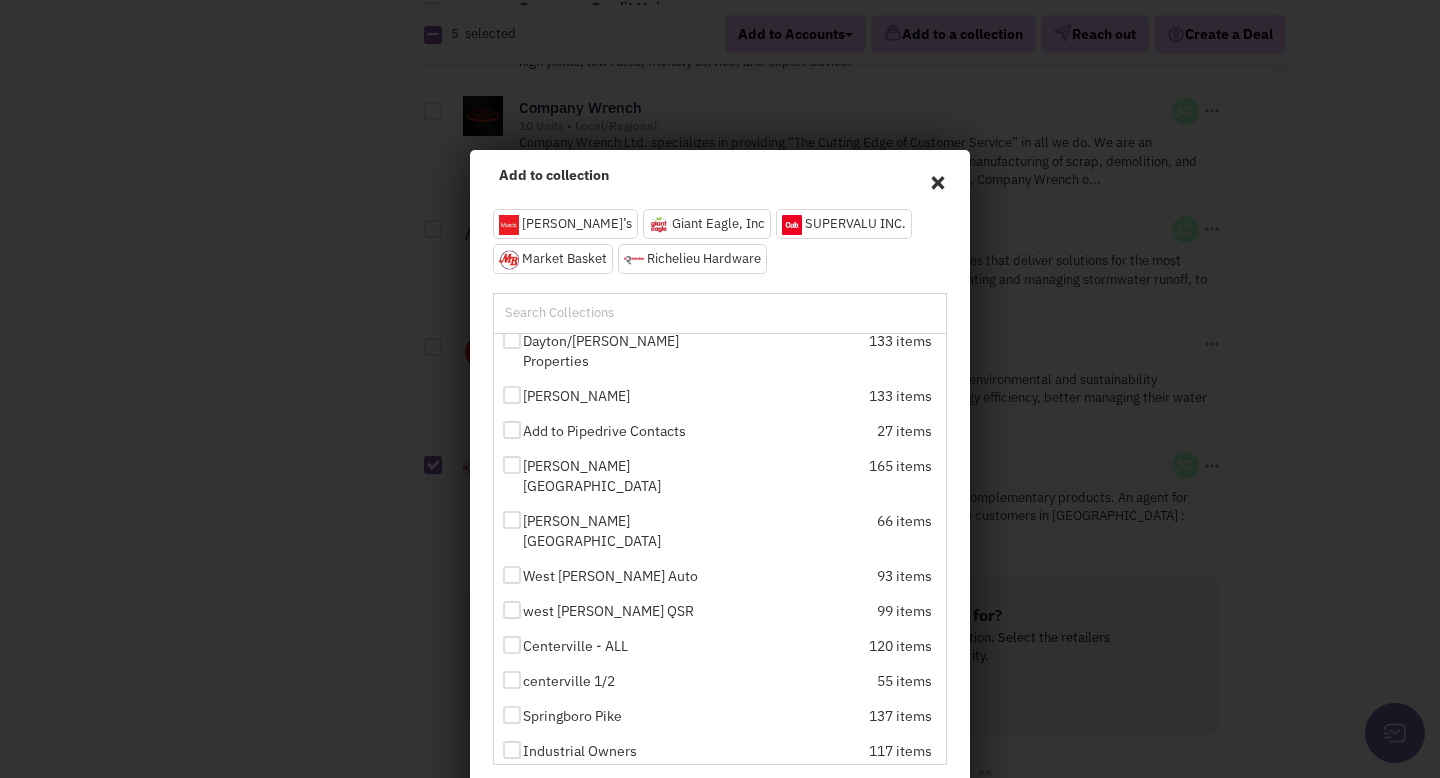 click at bounding box center (512, 785) 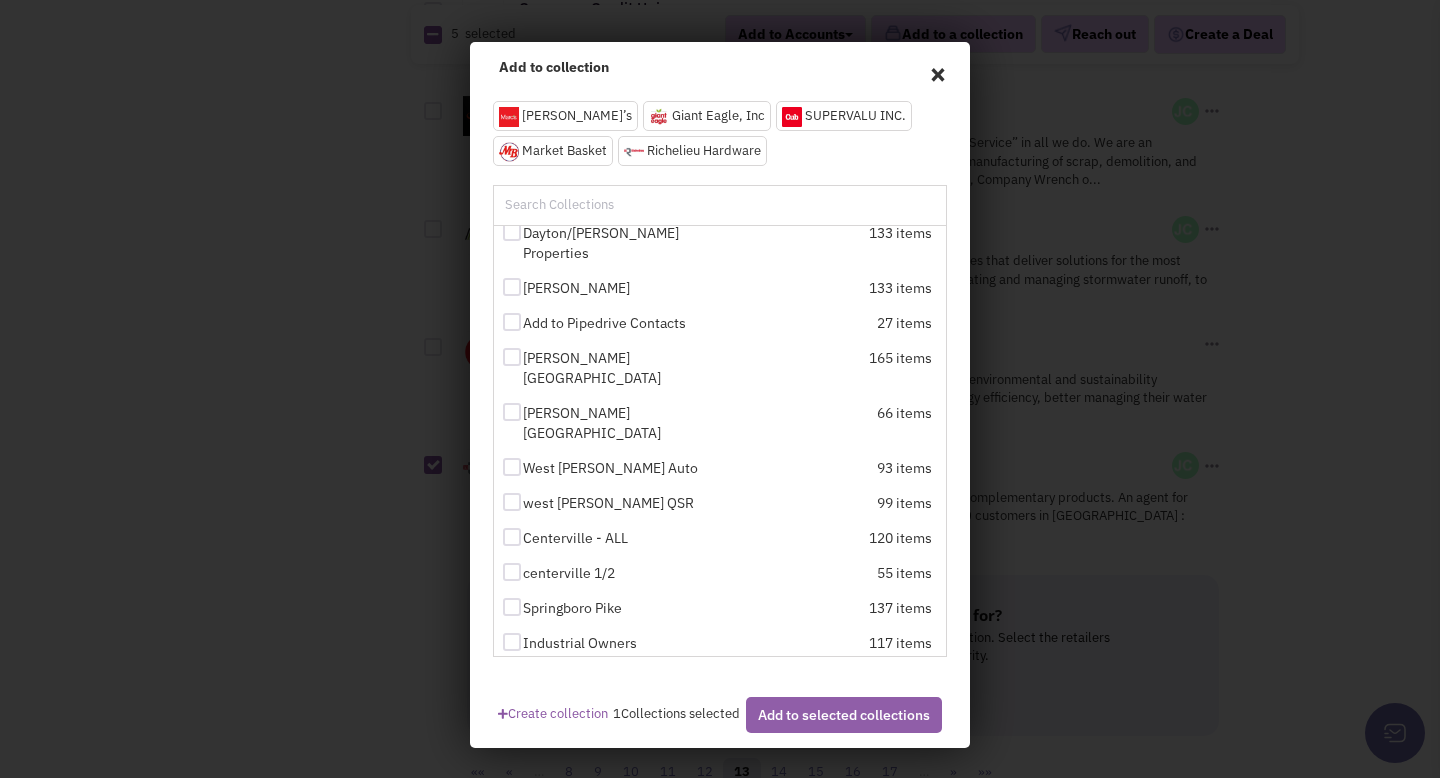 click on "Add to selected collections" at bounding box center [844, 715] 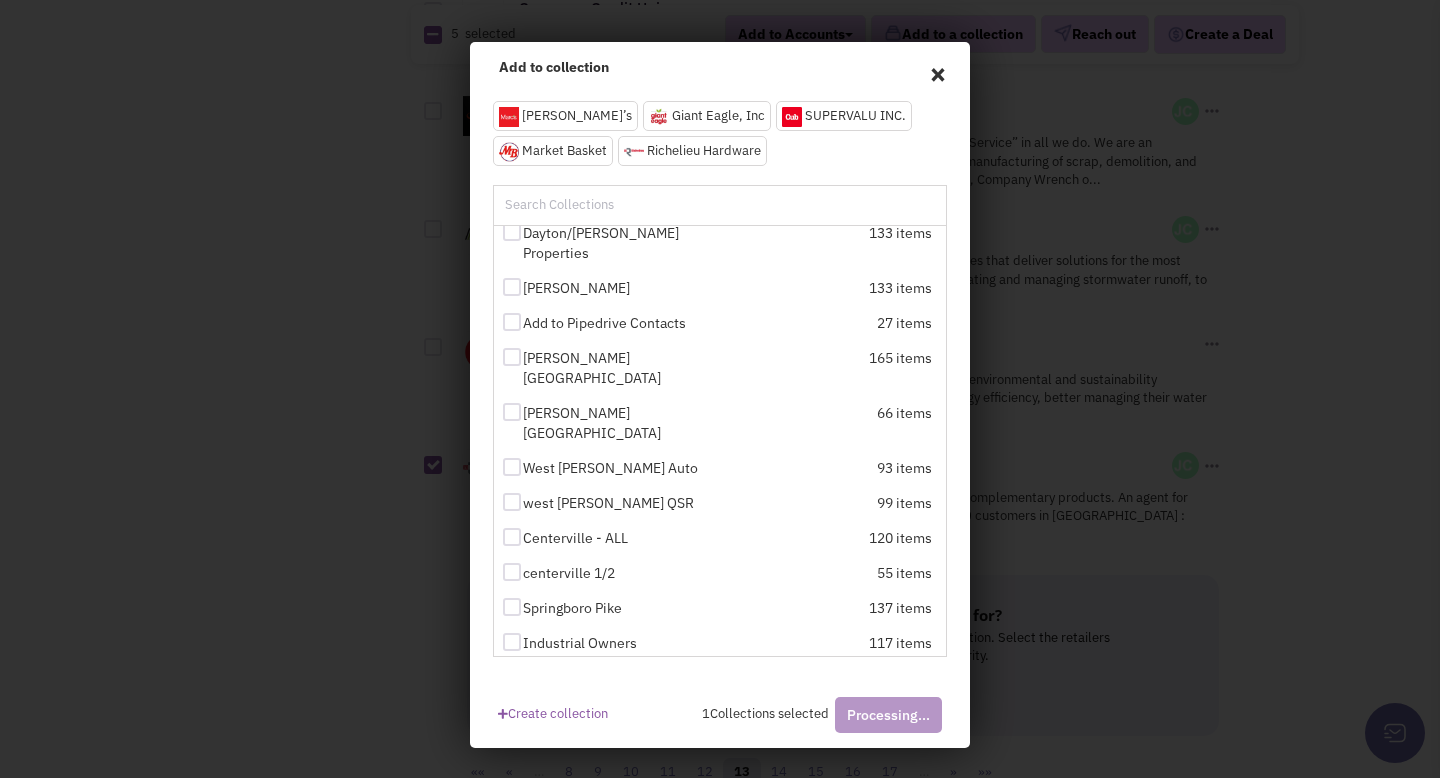 checkbox on "false" 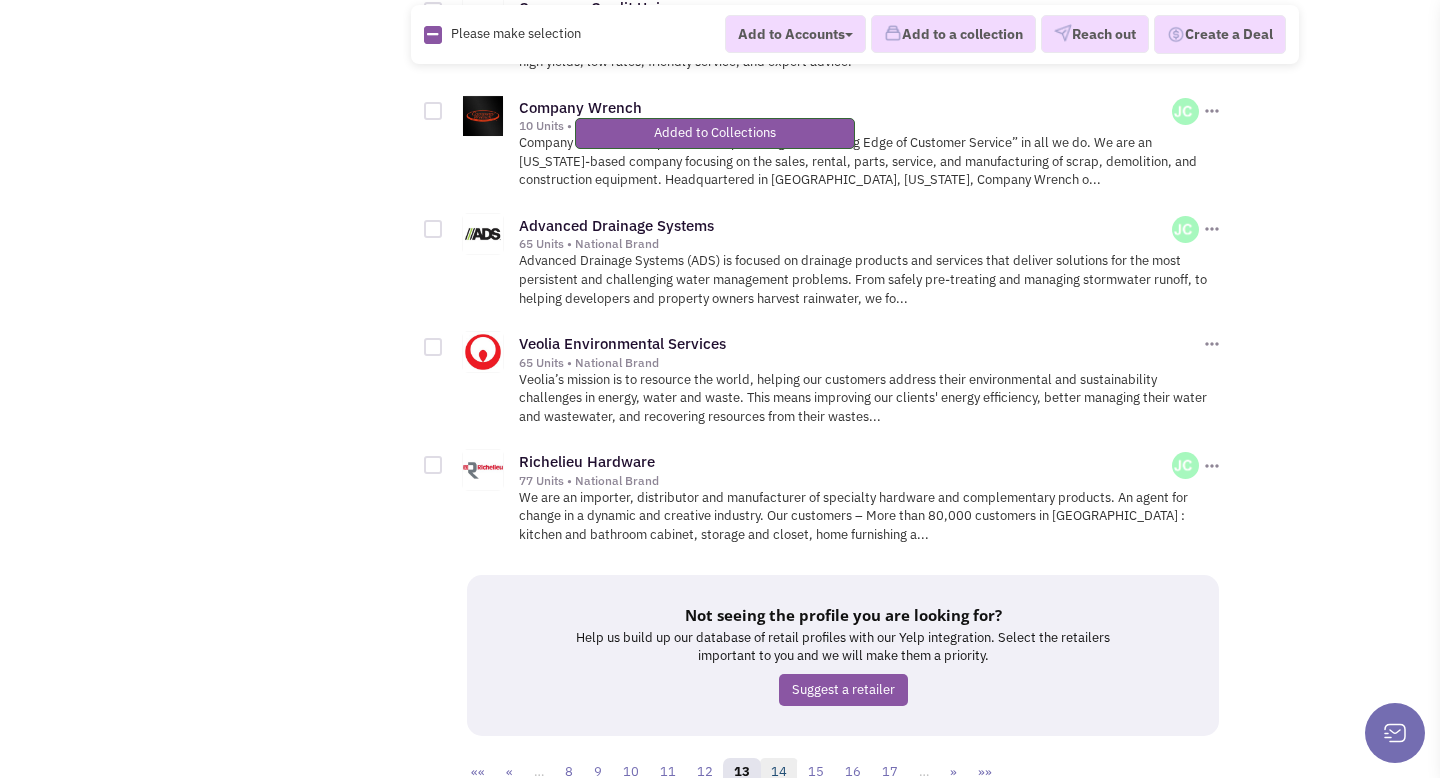 click on "14" at bounding box center [779, 773] 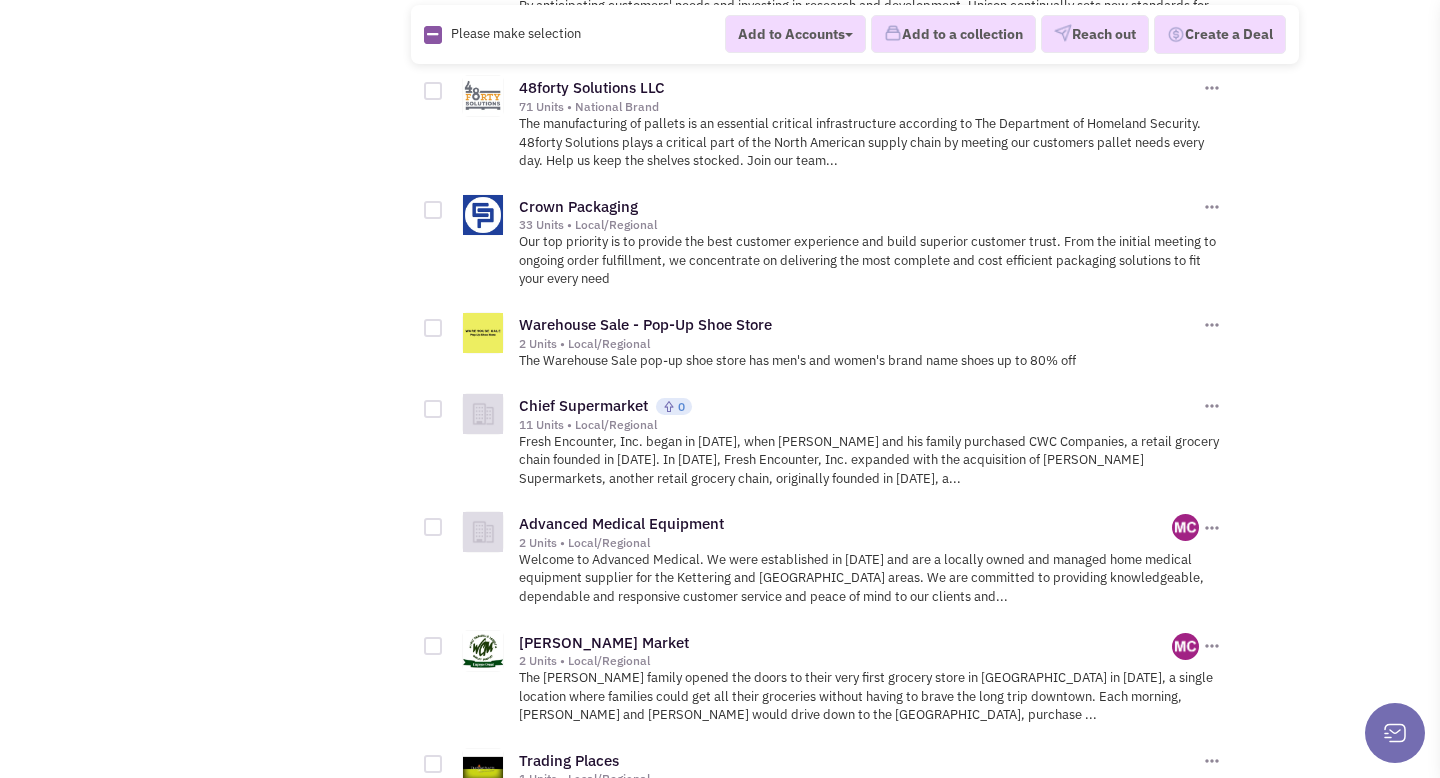 scroll, scrollTop: 2175, scrollLeft: 0, axis: vertical 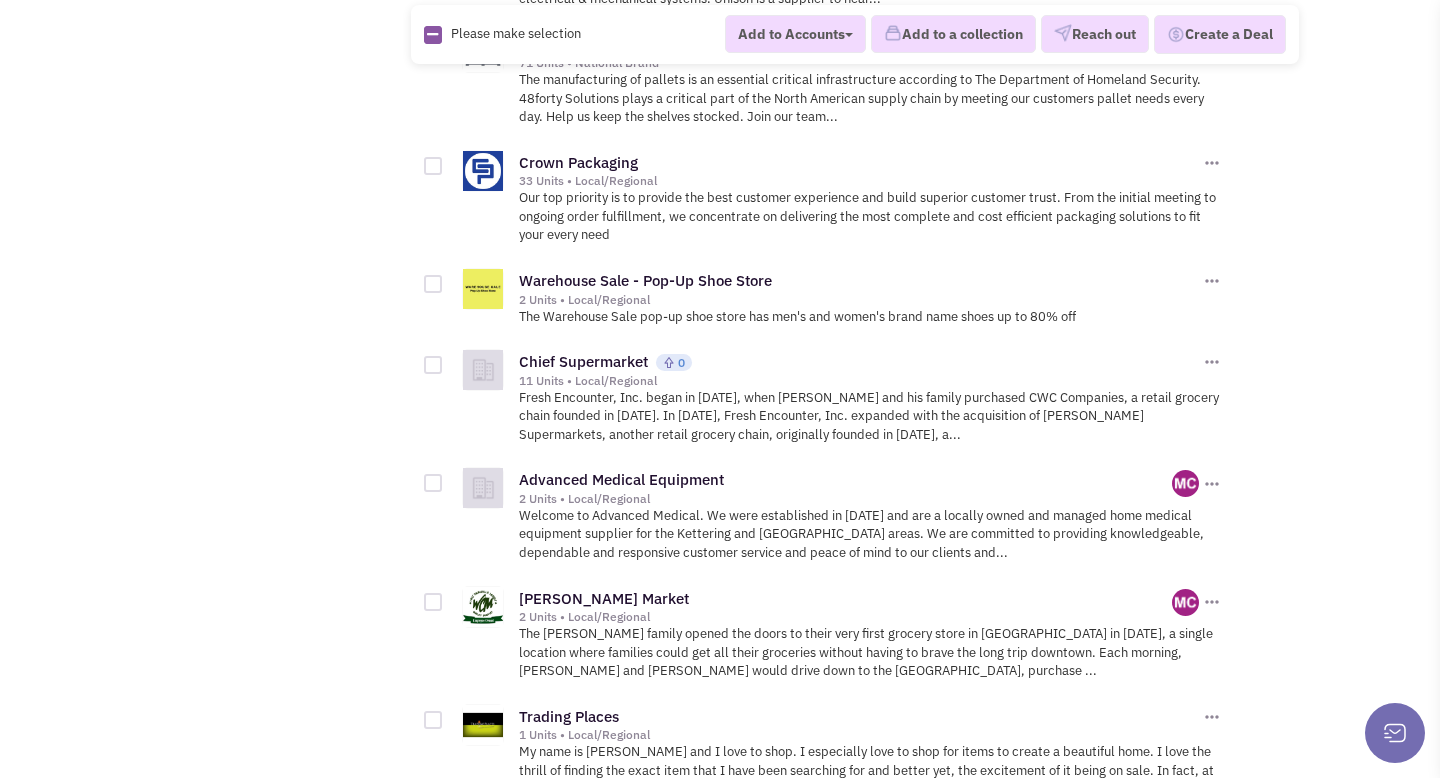 click at bounding box center (433, 365) 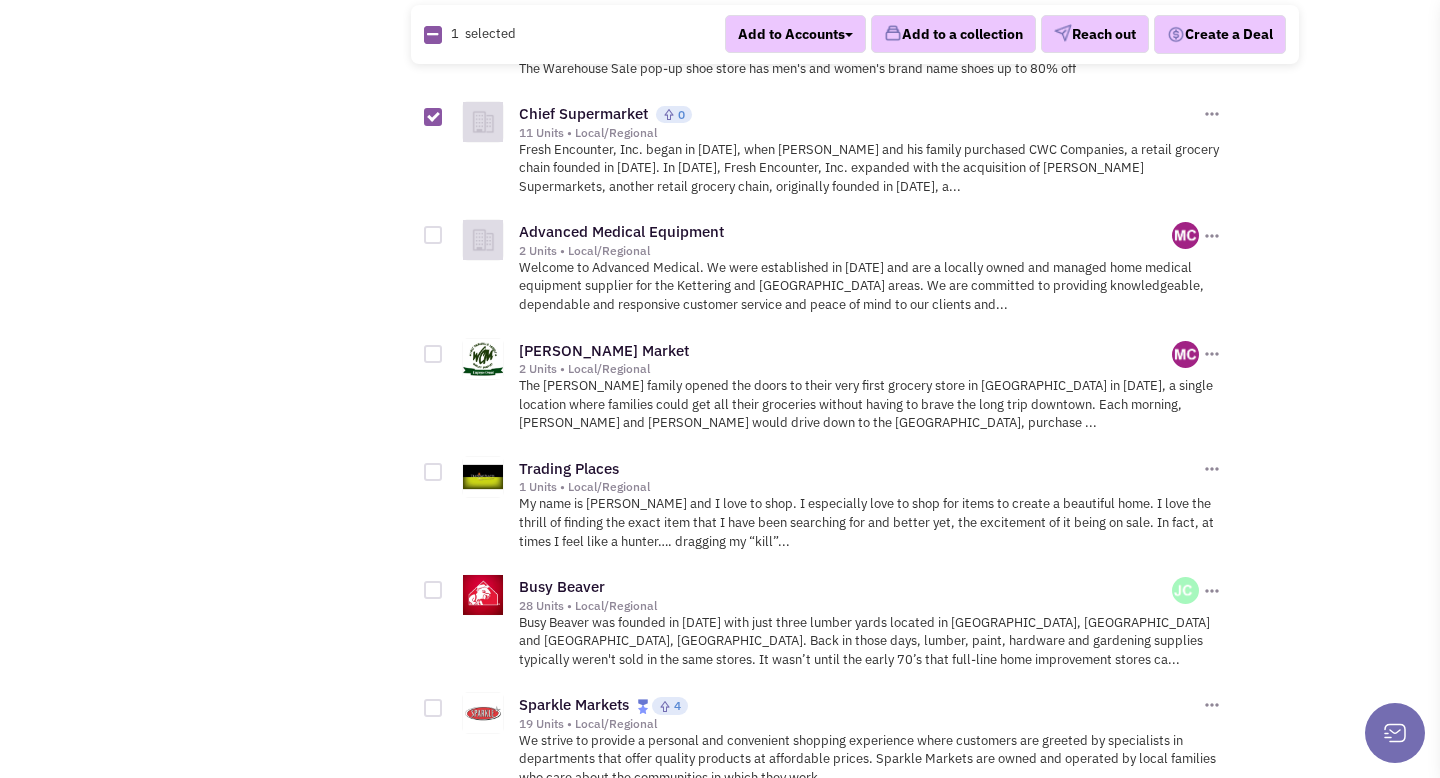 scroll, scrollTop: 2422, scrollLeft: 0, axis: vertical 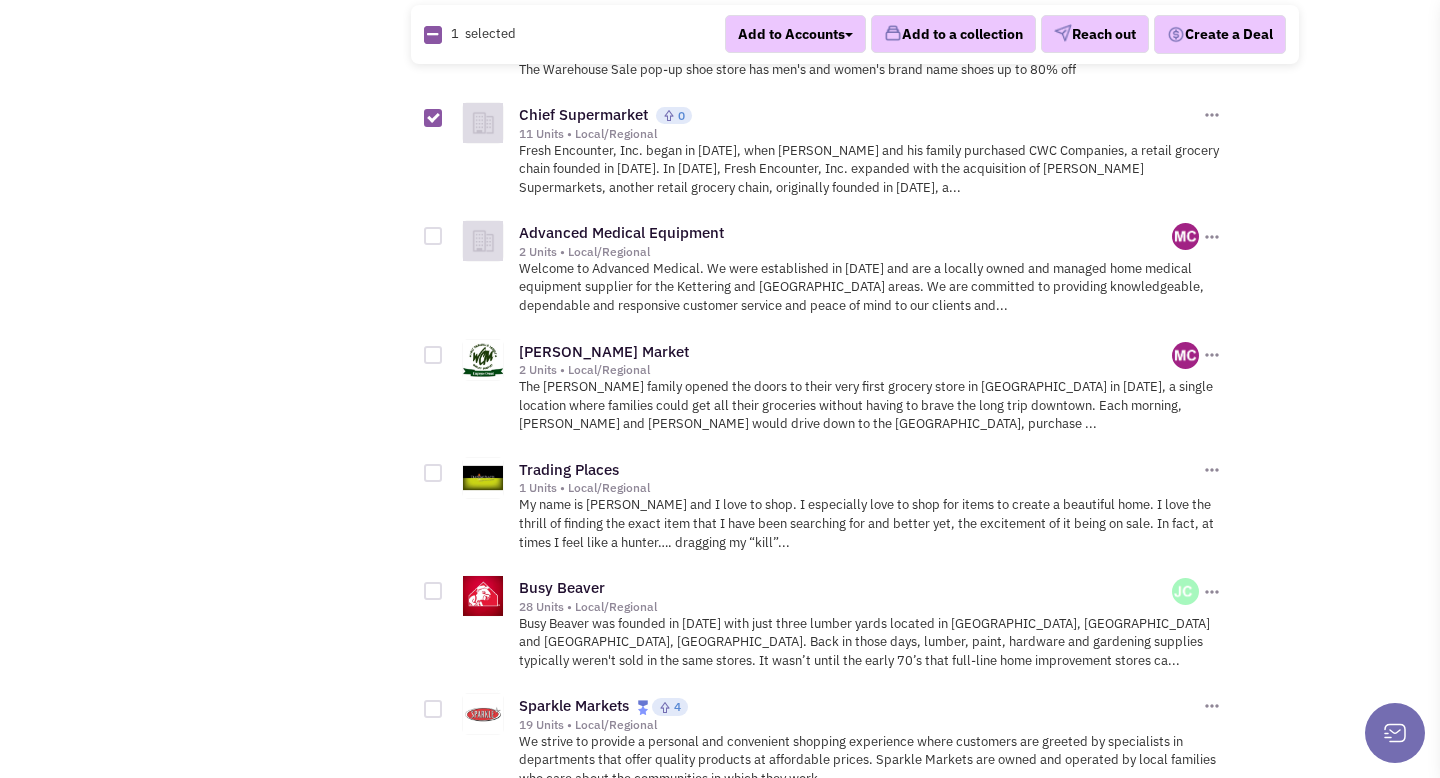 click at bounding box center [433, 355] 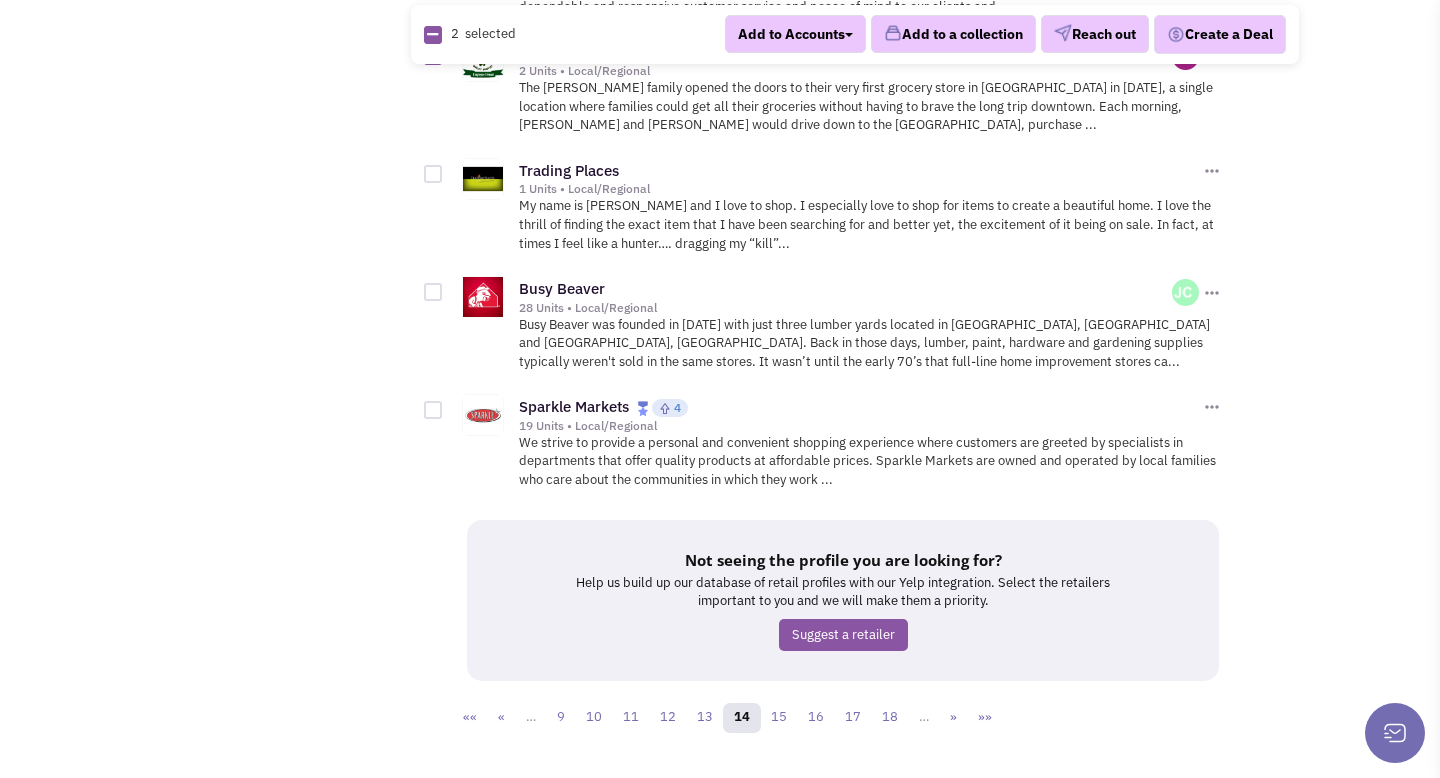scroll, scrollTop: 2728, scrollLeft: 0, axis: vertical 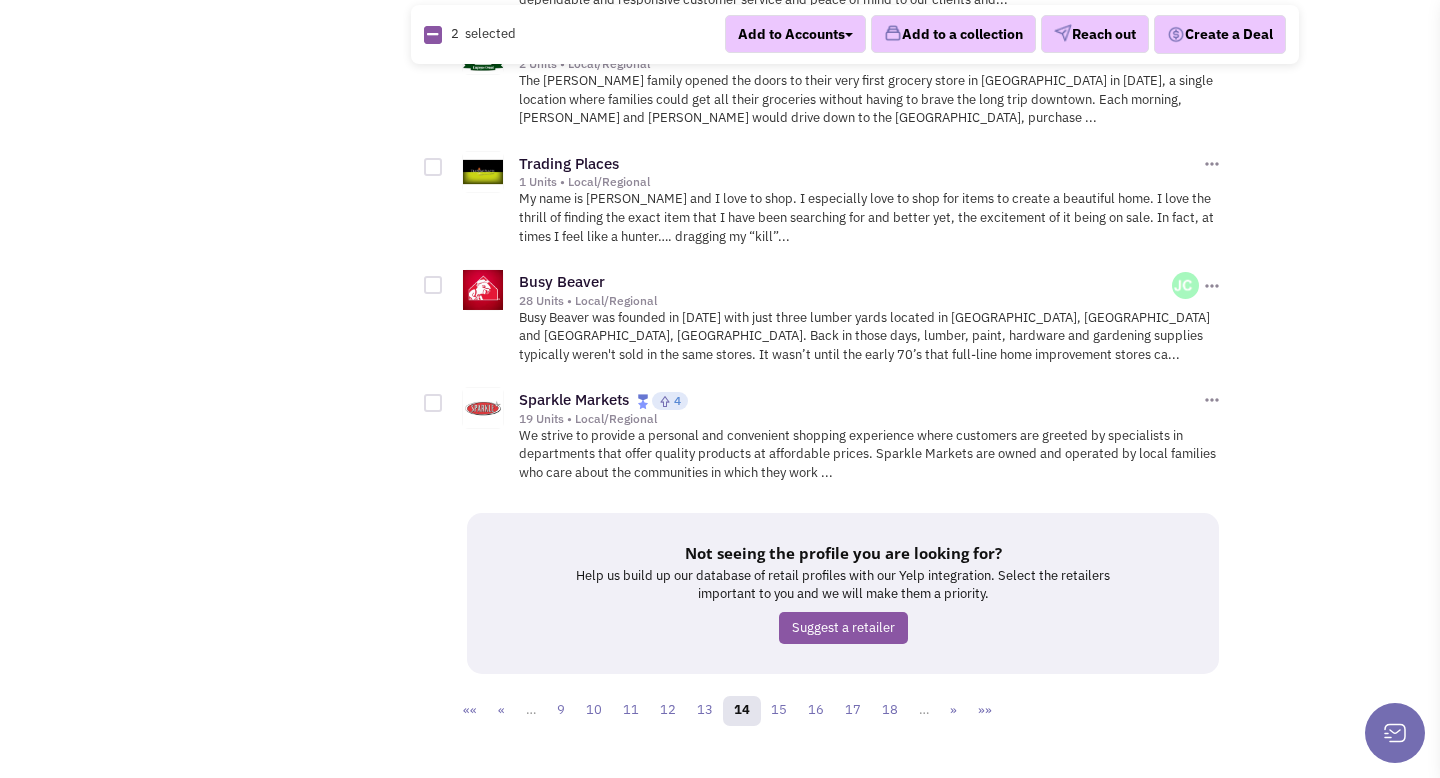 click at bounding box center (433, 403) 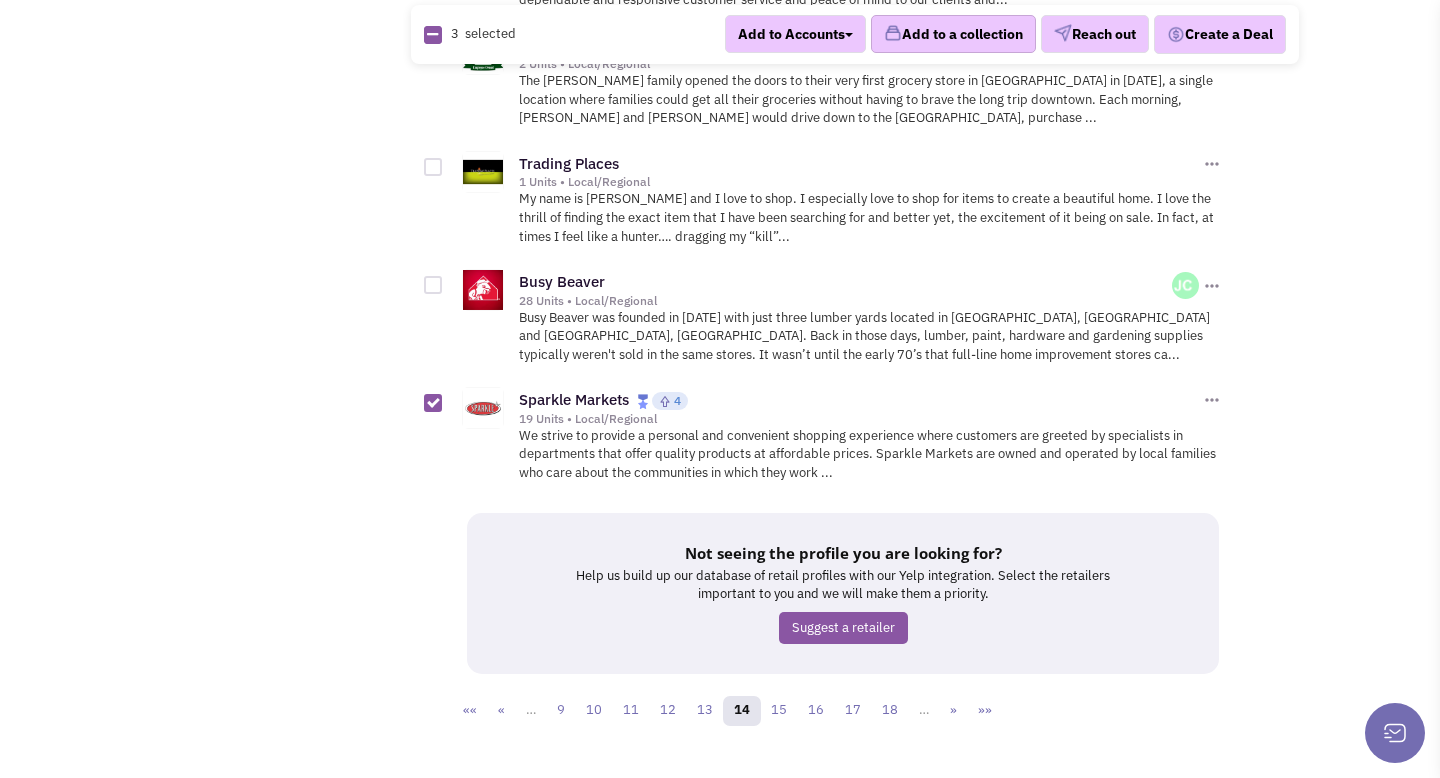 click on "Add to a collection" at bounding box center [953, 35] 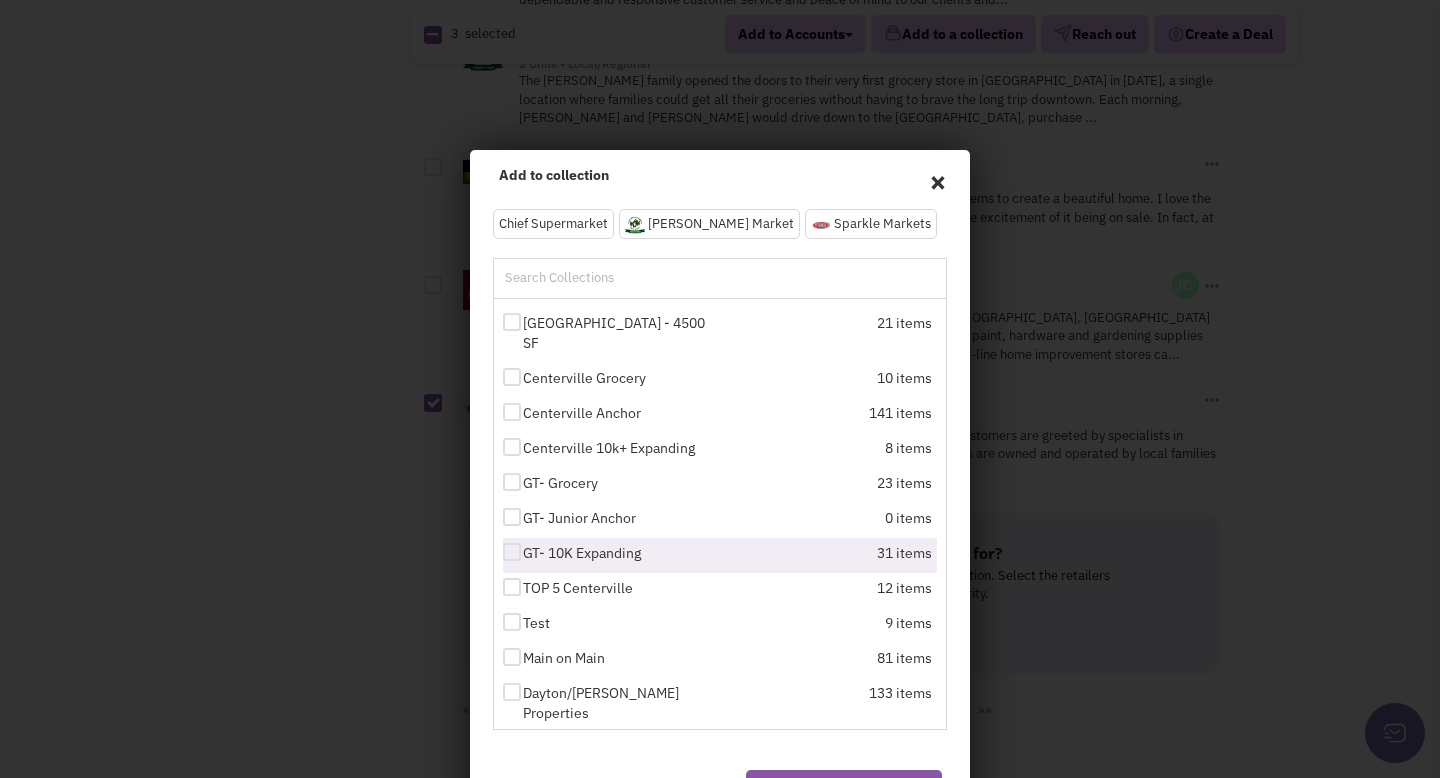 scroll, scrollTop: 387, scrollLeft: 0, axis: vertical 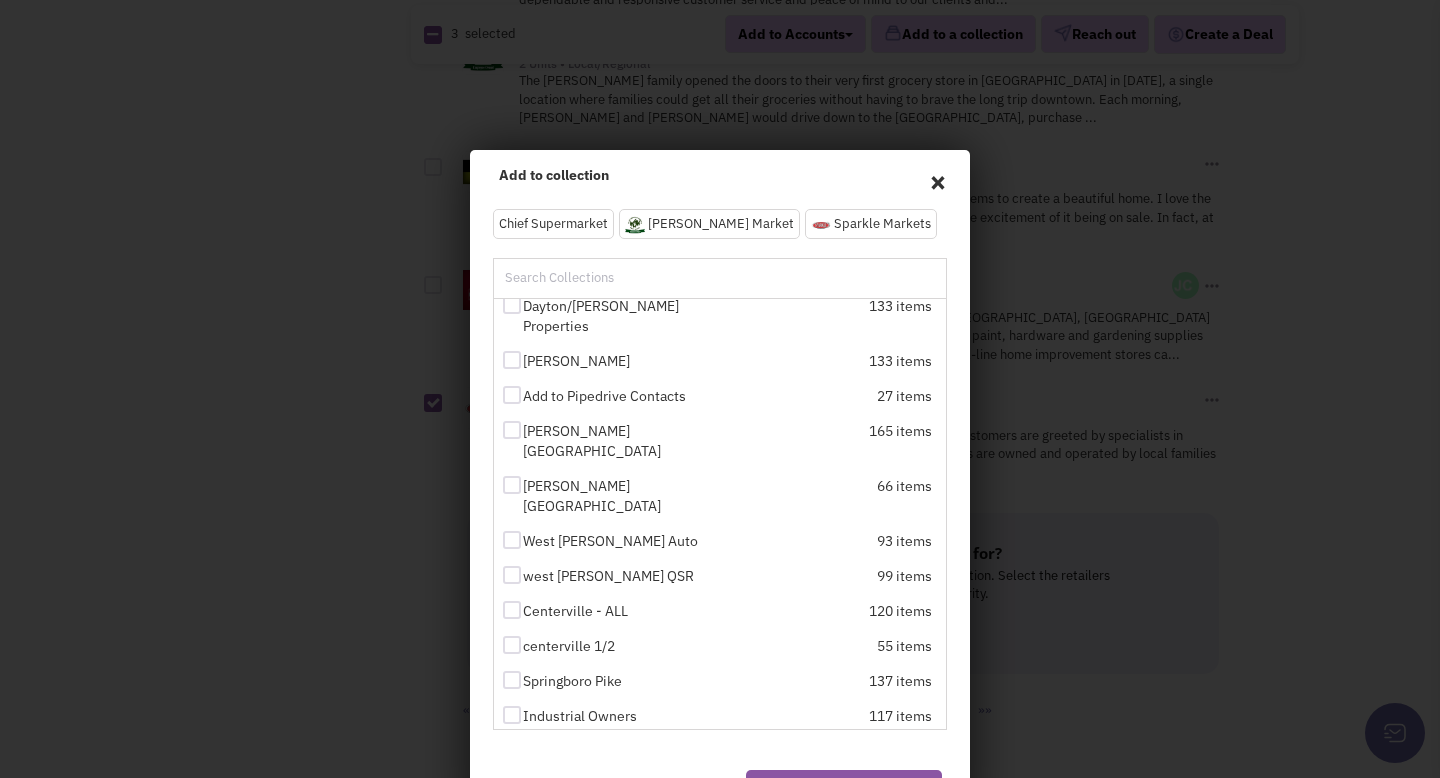 click at bounding box center (512, 750) 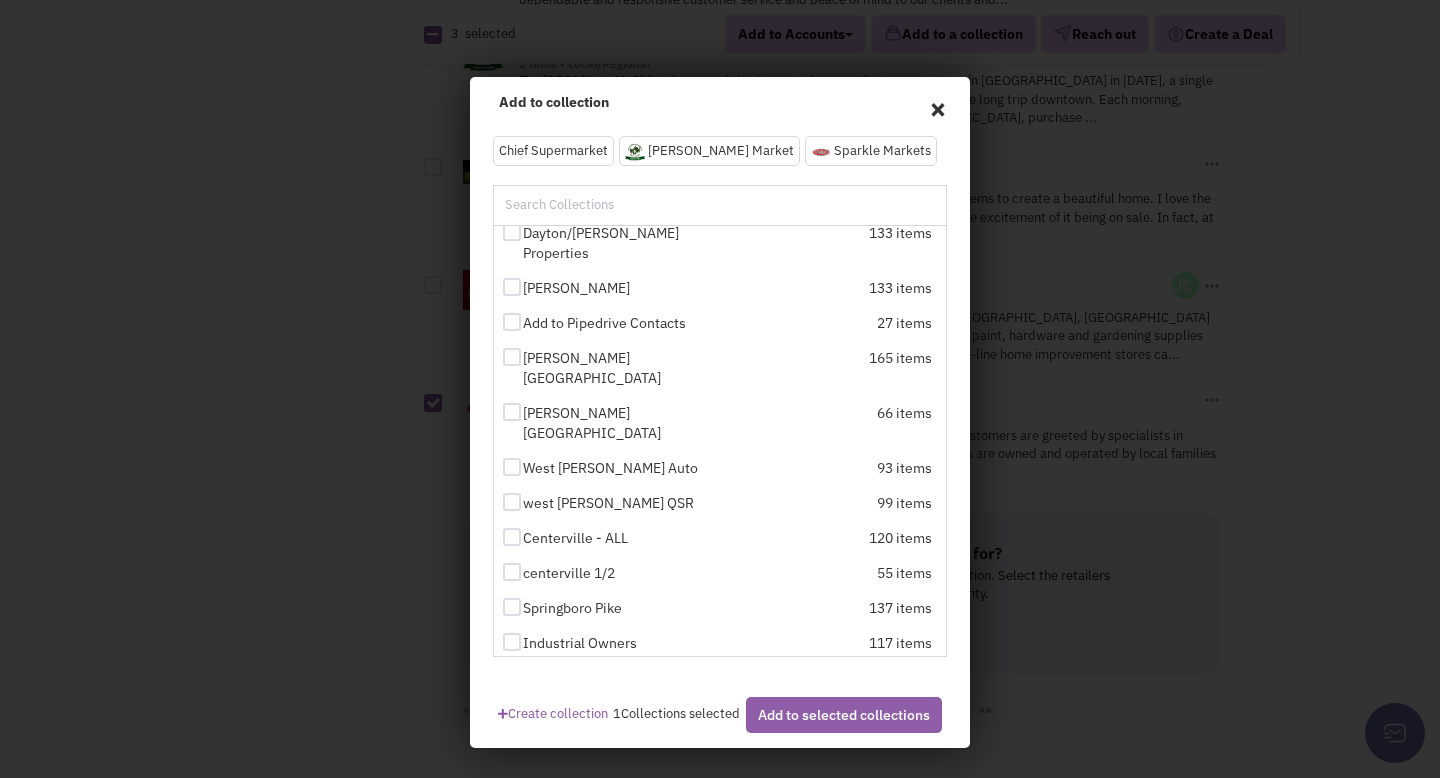 click on "Add to selected collections" at bounding box center (844, 715) 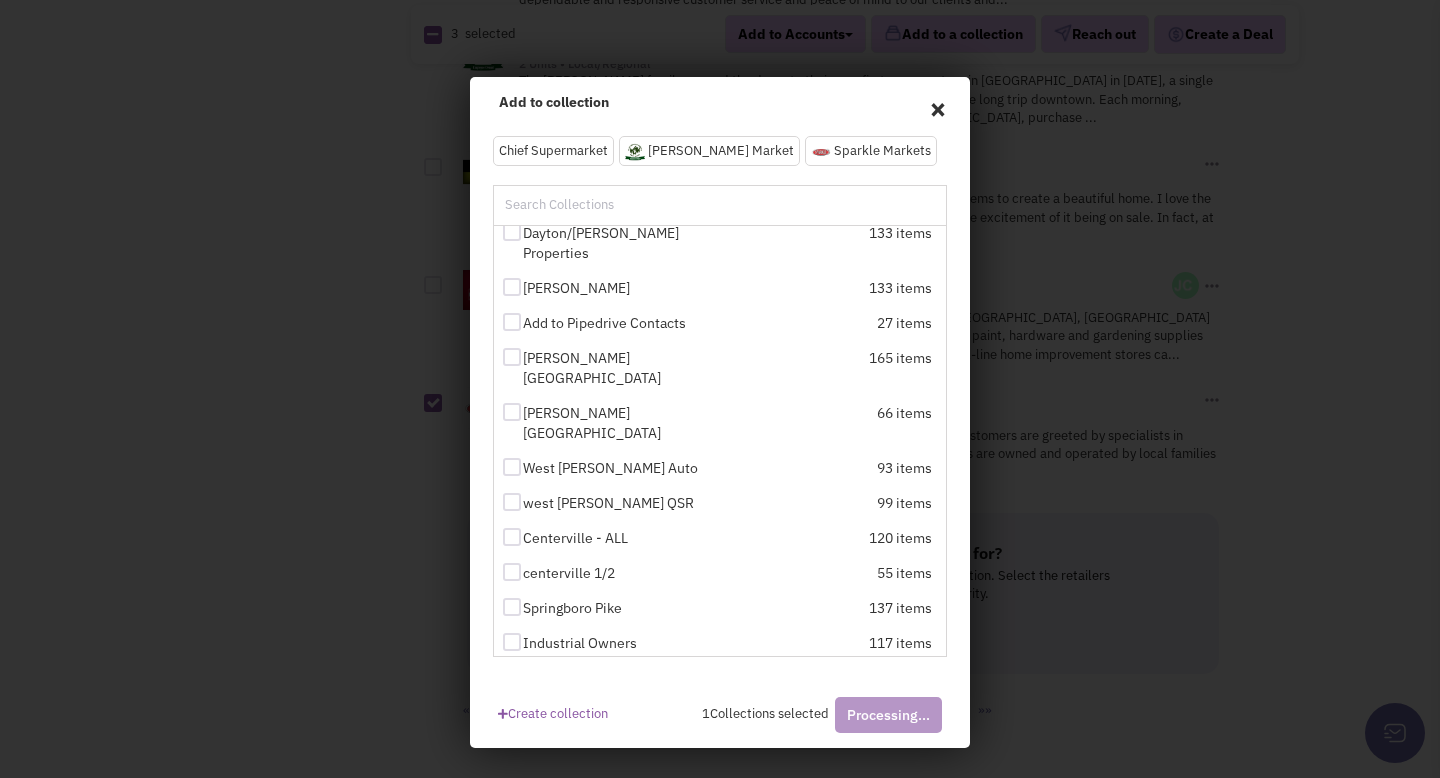 checkbox on "false" 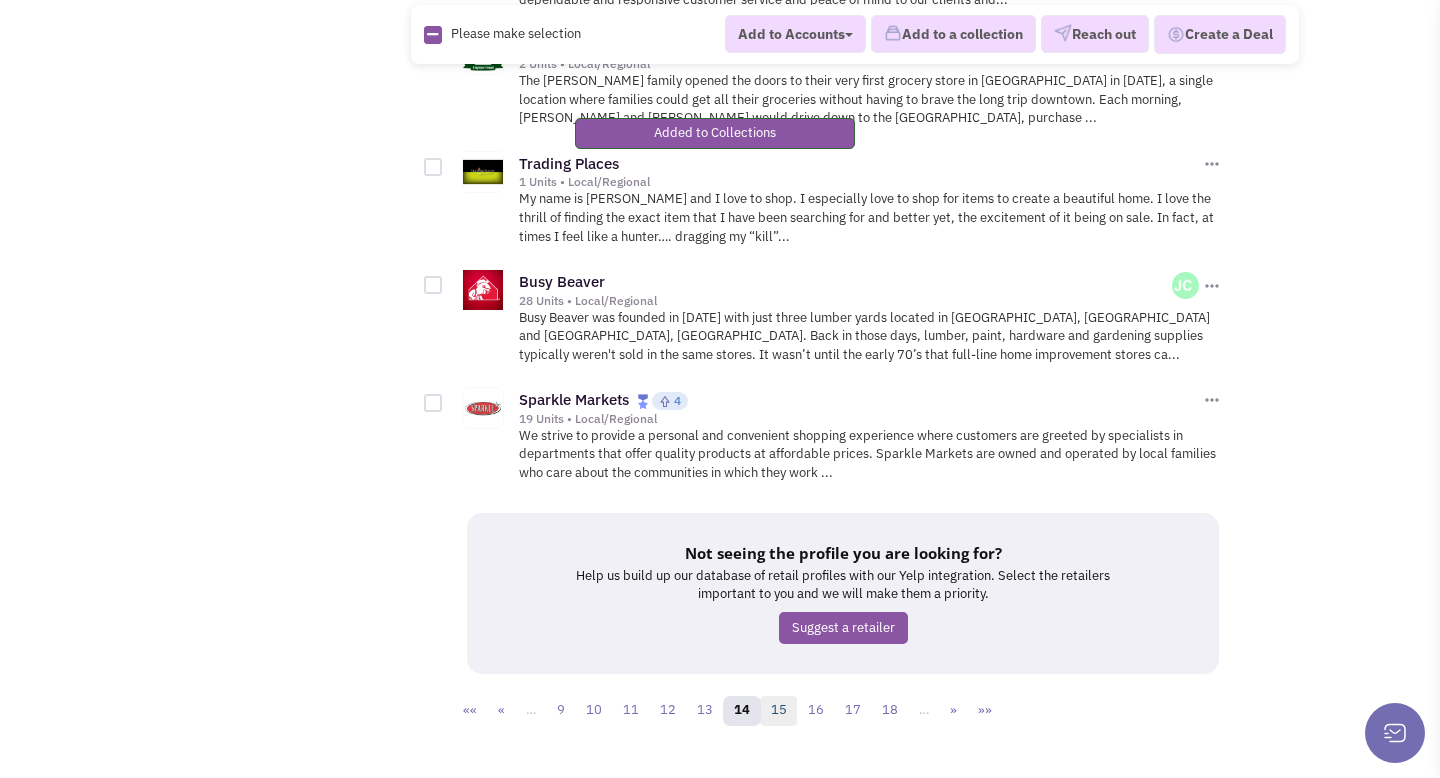 click on "15" at bounding box center (779, 711) 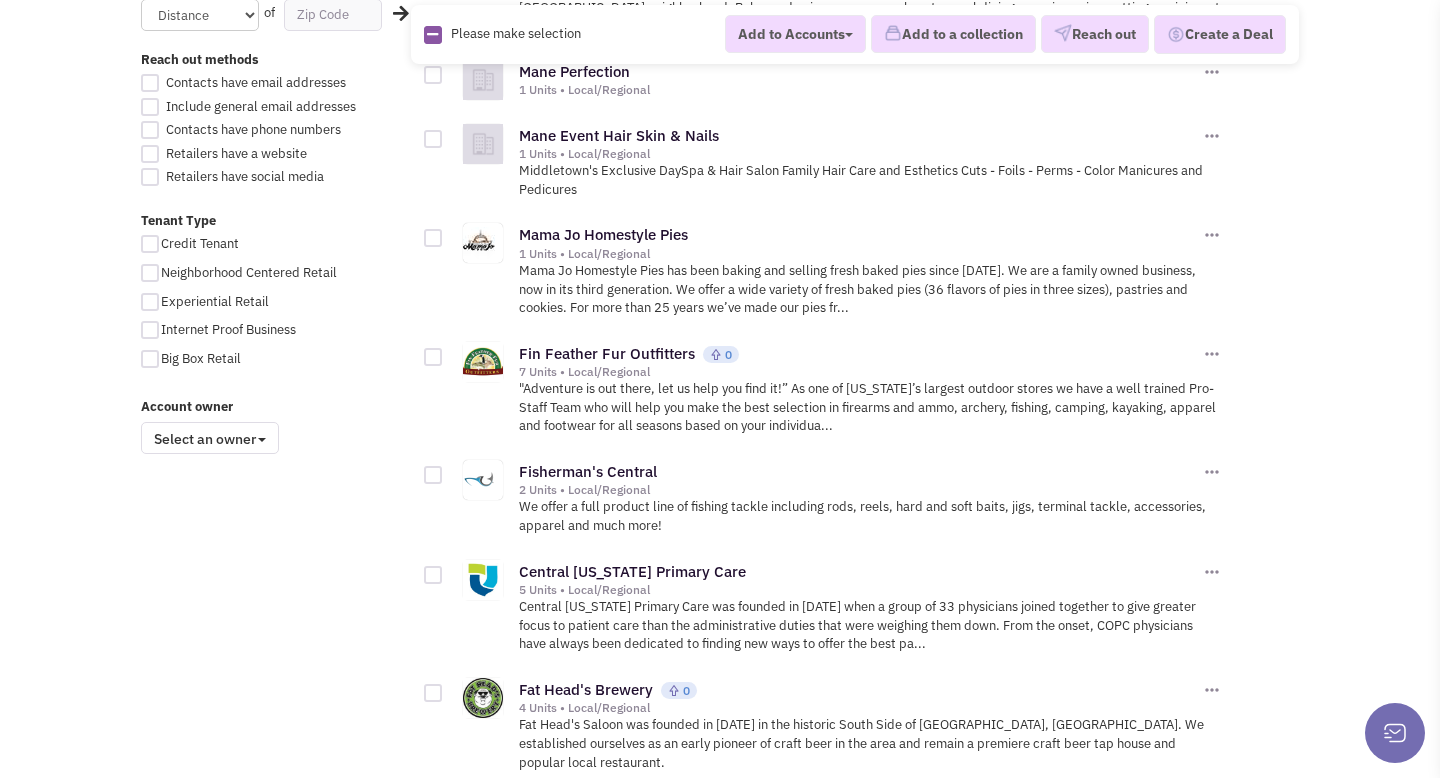 scroll, scrollTop: 1343, scrollLeft: 0, axis: vertical 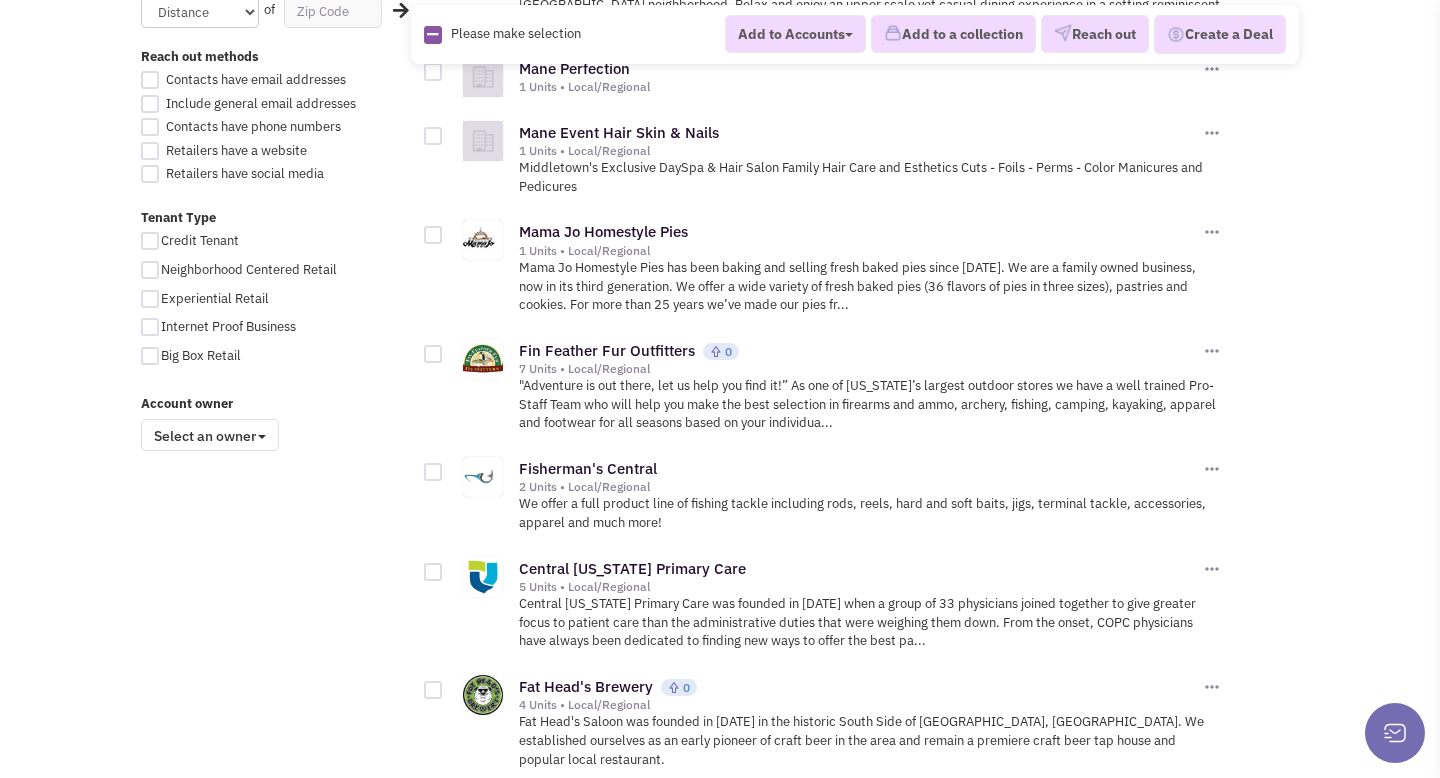 click at bounding box center (433, 354) 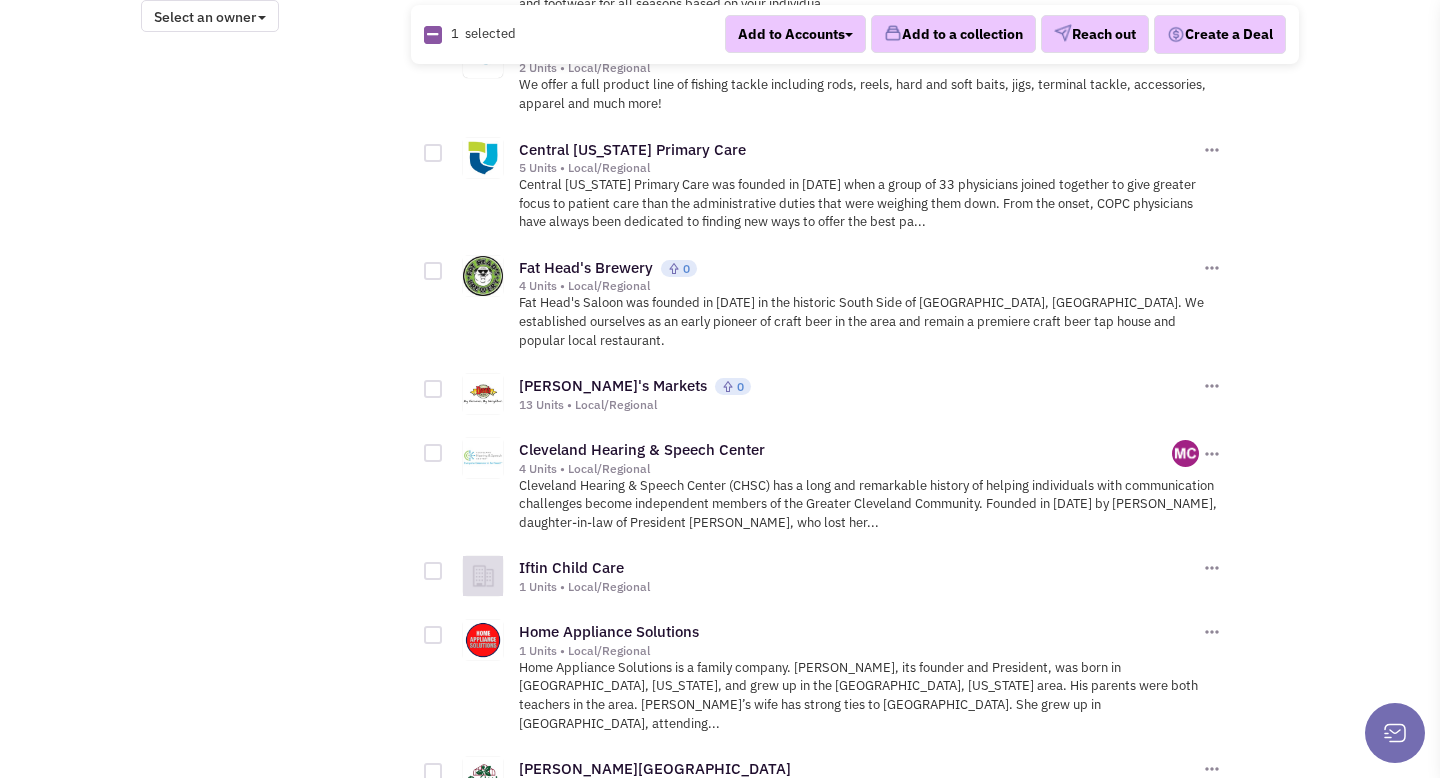 scroll, scrollTop: 1771, scrollLeft: 0, axis: vertical 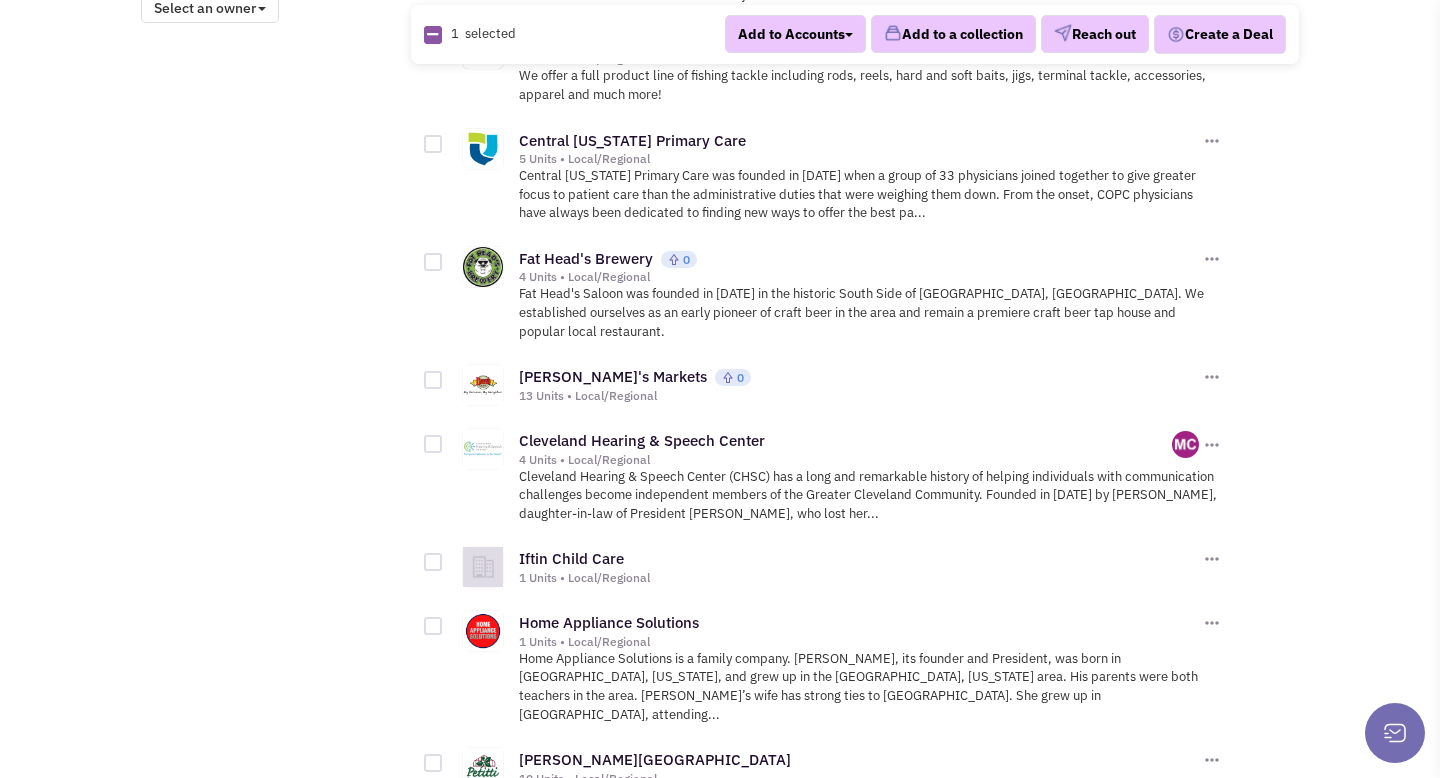 click on "All Retailers
Auto    35
Beauty Health & Fitness    65
Building & Home Improvement    104
Business    205
Child & Youth Businesses    17
Cleaning    8
Clothing    62
Convenience    79
Digitally Native Brands    0
Entertainment    48
Financial Services    6
Food    123
Health Care    30
Pet" at bounding box center [720, -11] 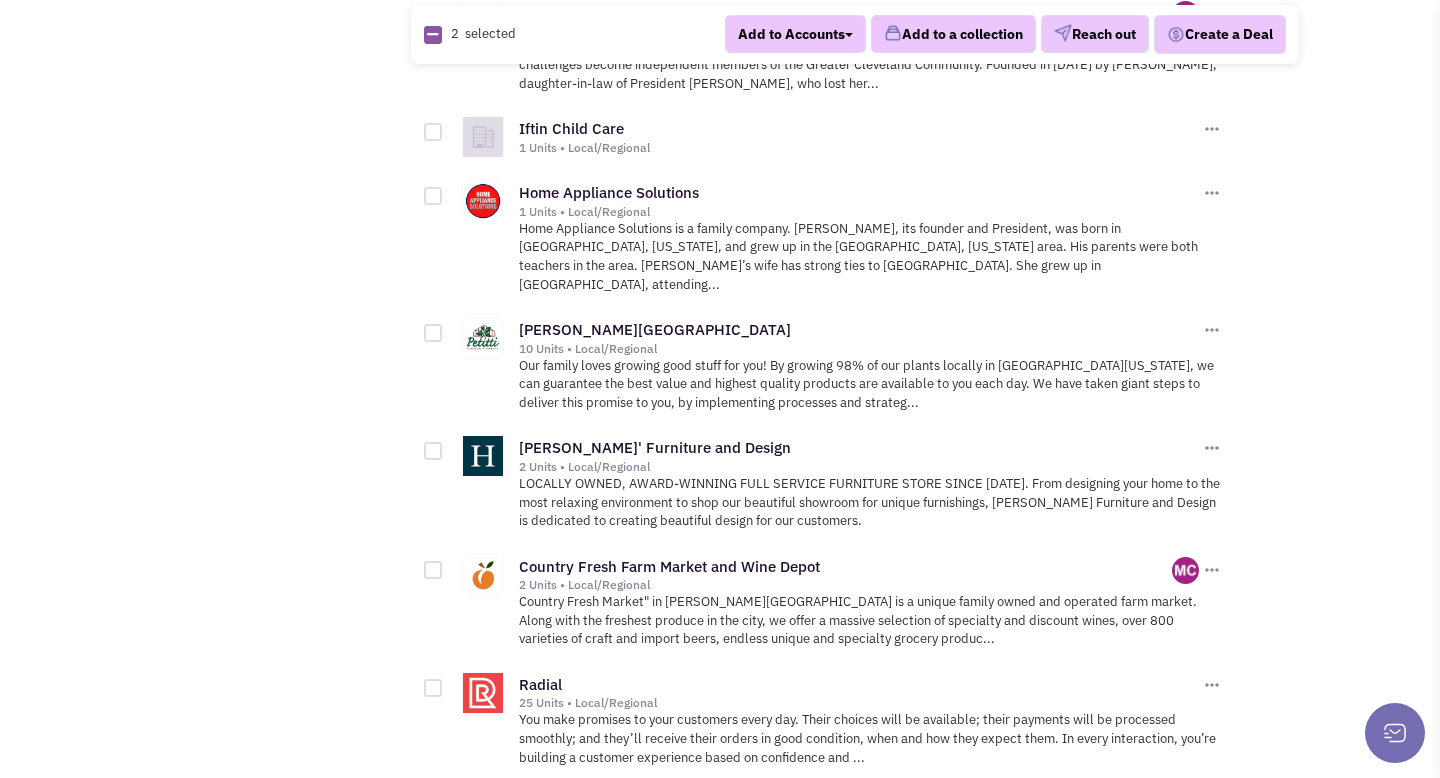 scroll, scrollTop: 2221, scrollLeft: 0, axis: vertical 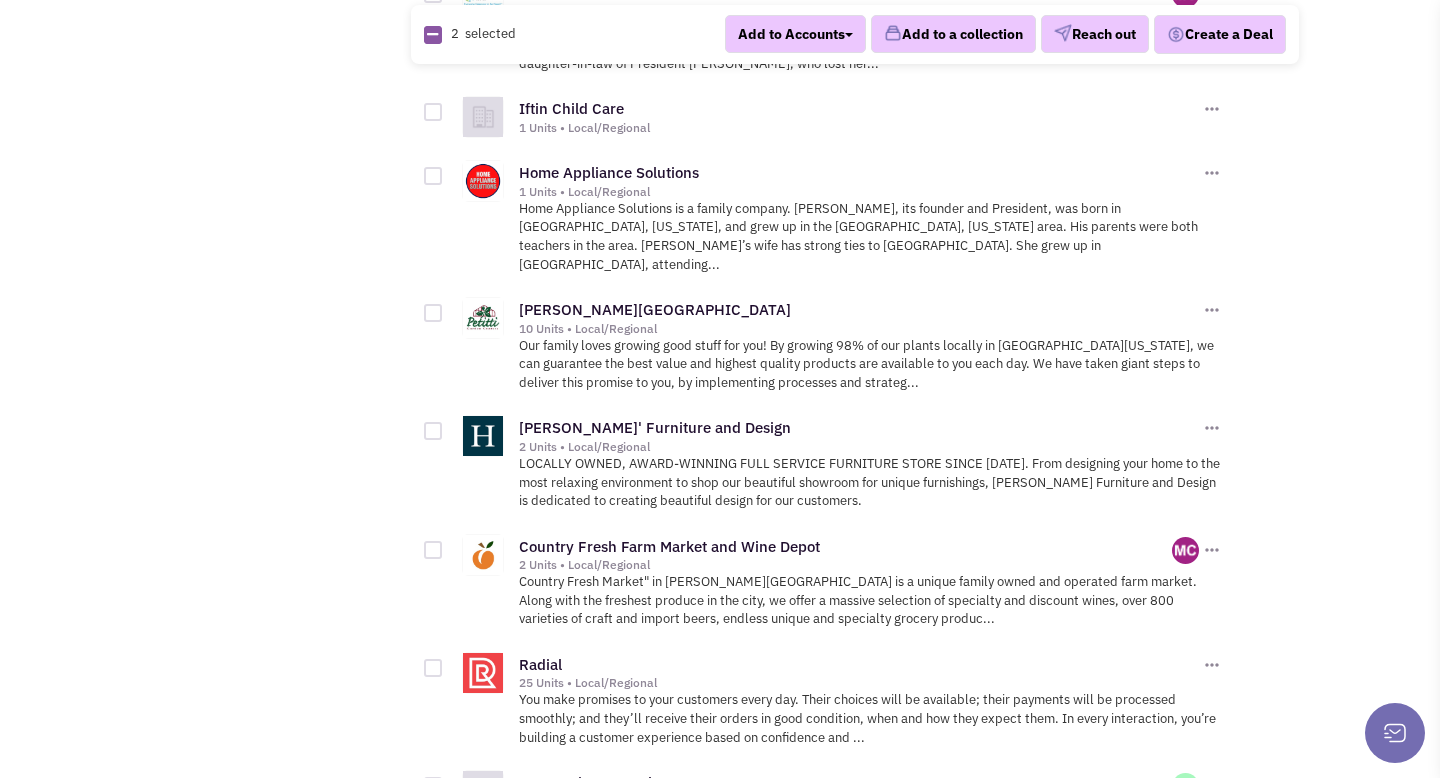 click at bounding box center [433, 313] 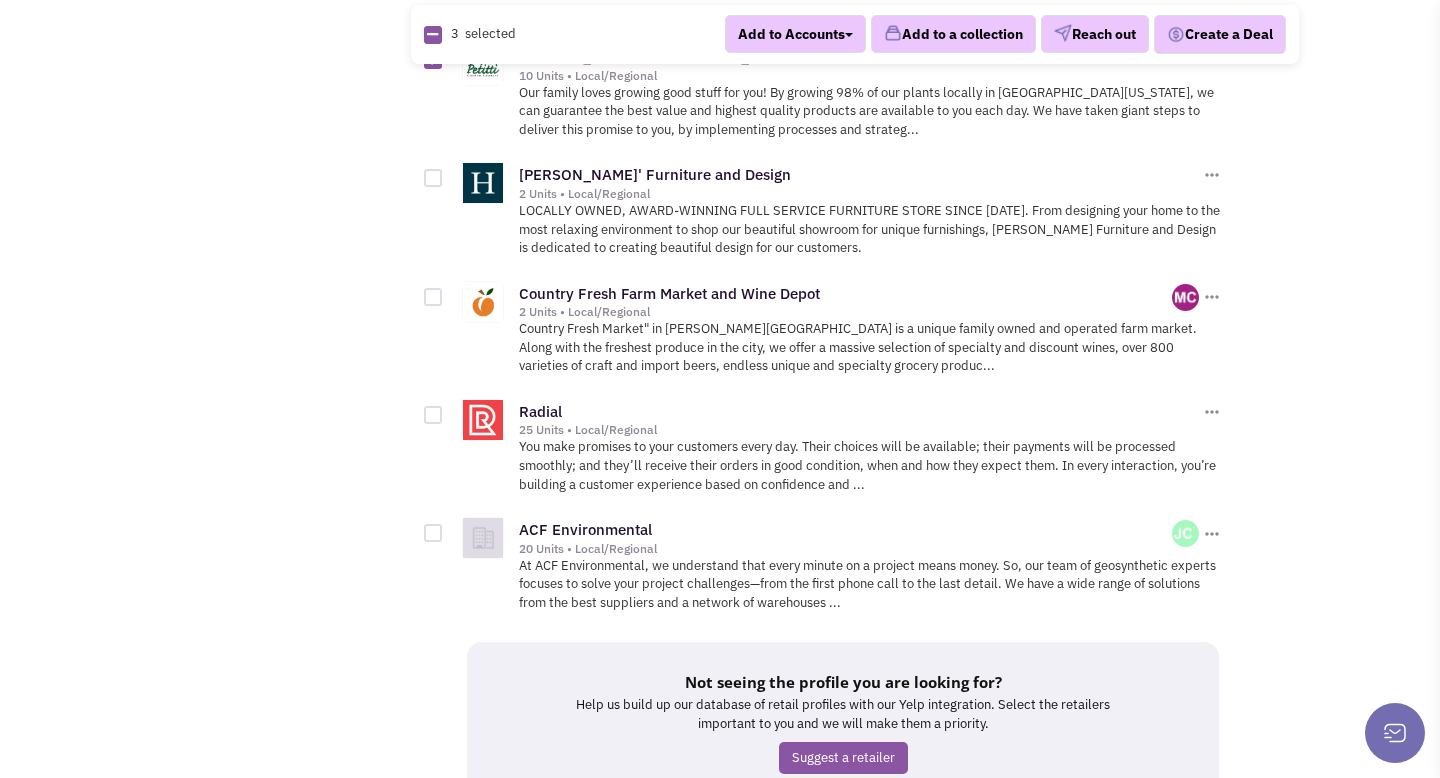 scroll, scrollTop: 2476, scrollLeft: 0, axis: vertical 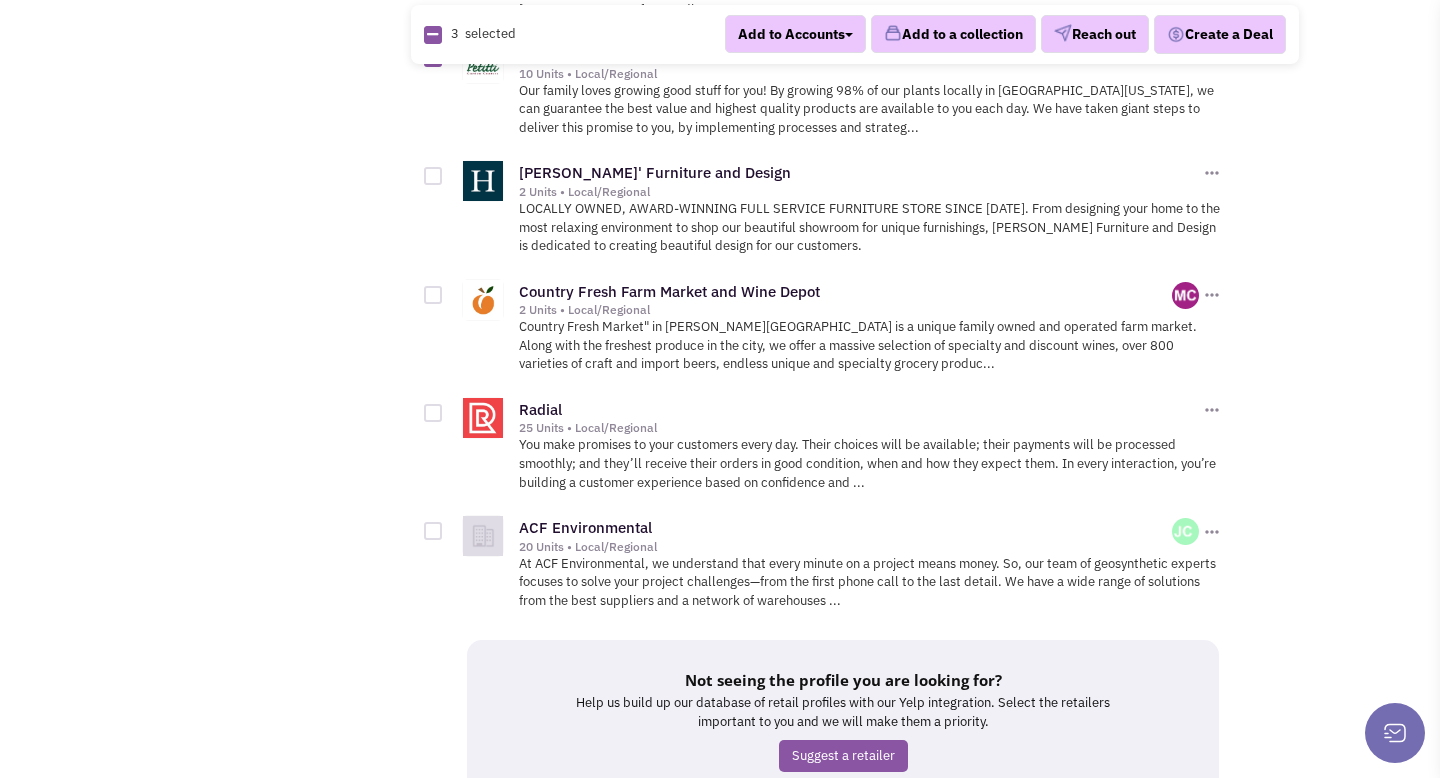 click at bounding box center (433, 413) 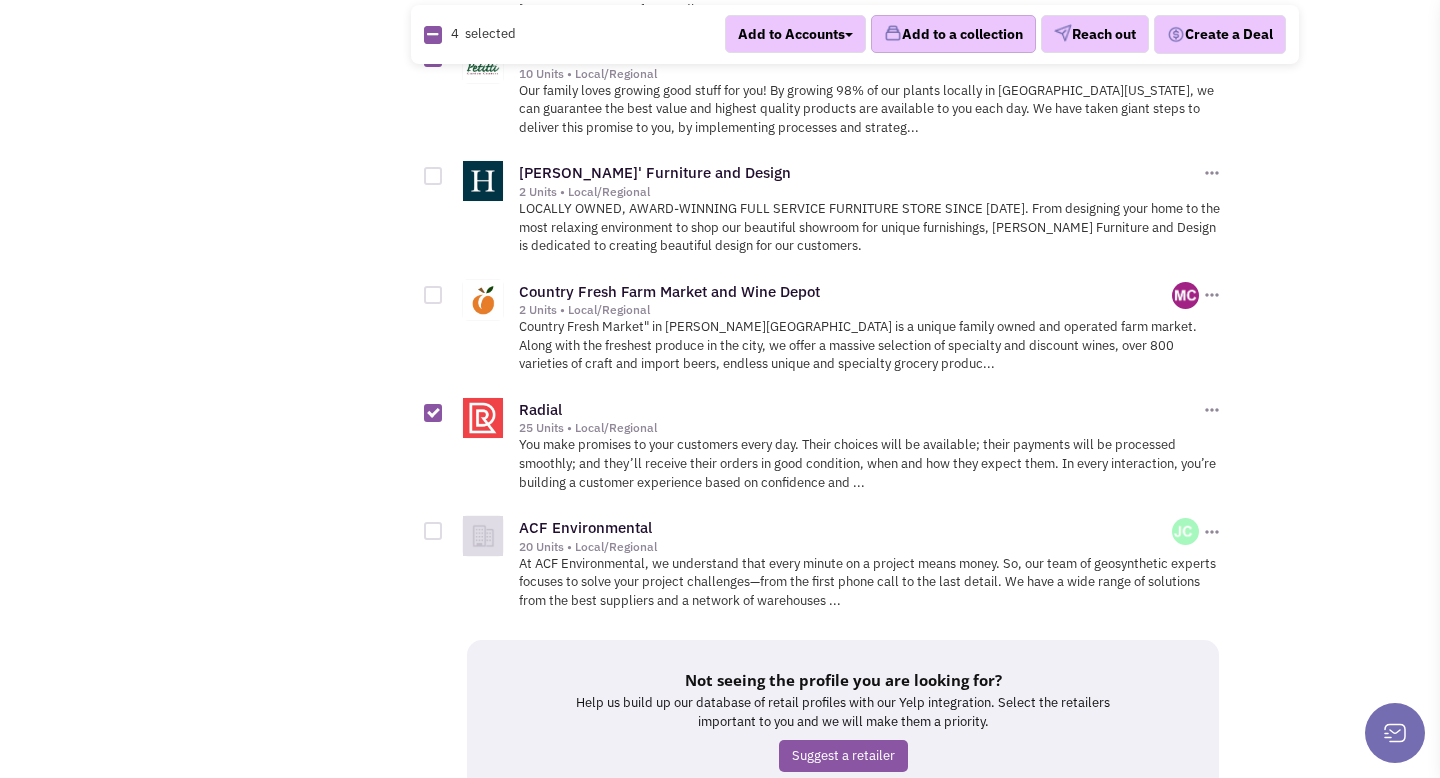 click on "Add to a collection" at bounding box center [953, 35] 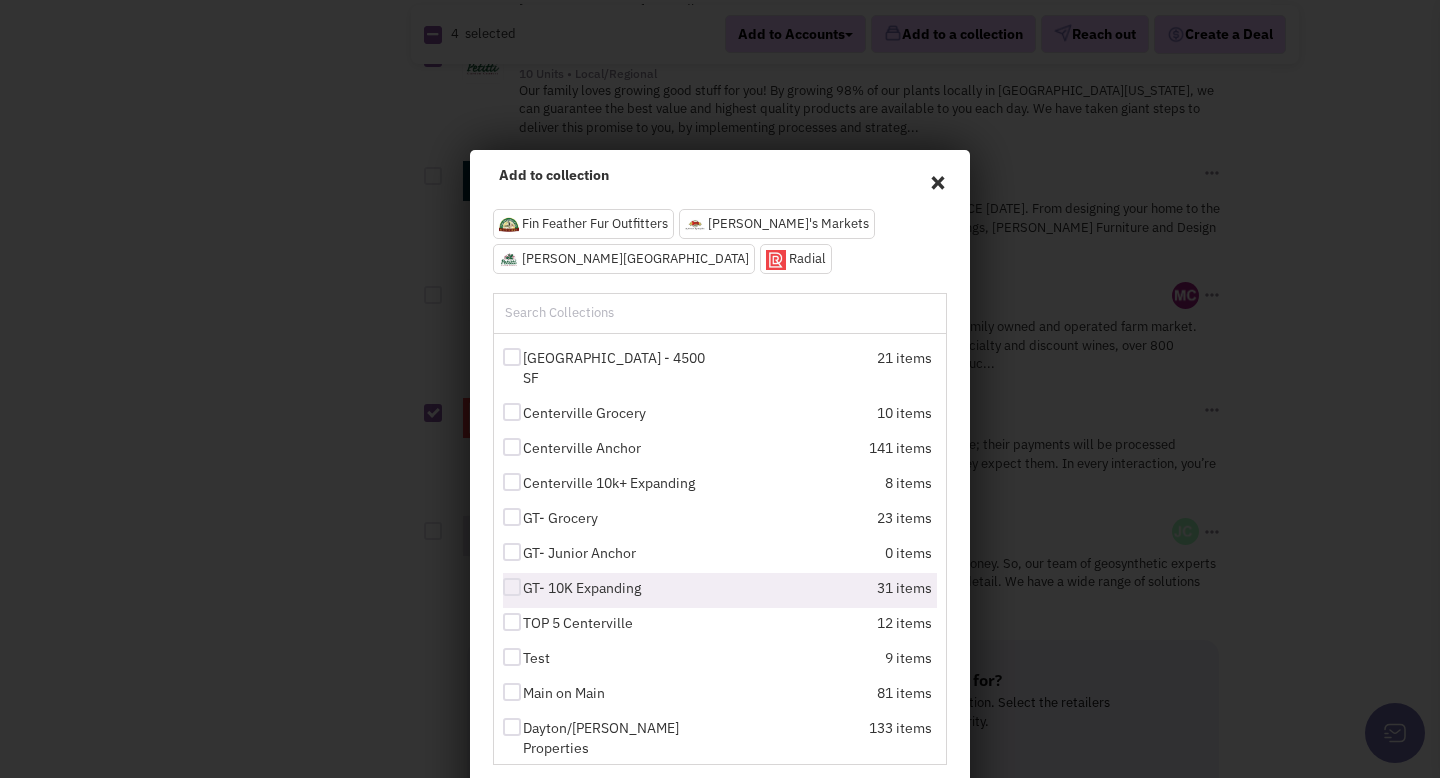 scroll, scrollTop: 387, scrollLeft: 0, axis: vertical 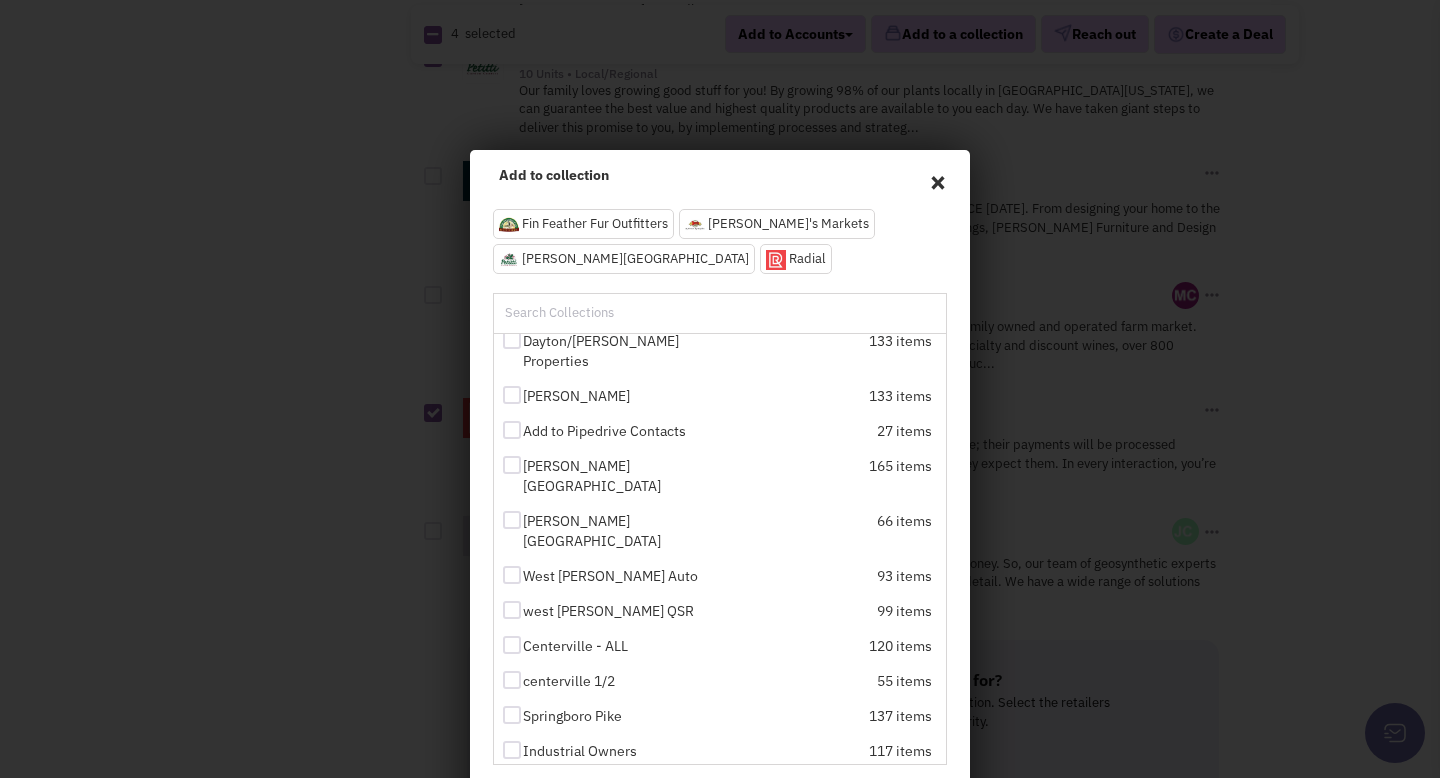 click at bounding box center [512, 785] 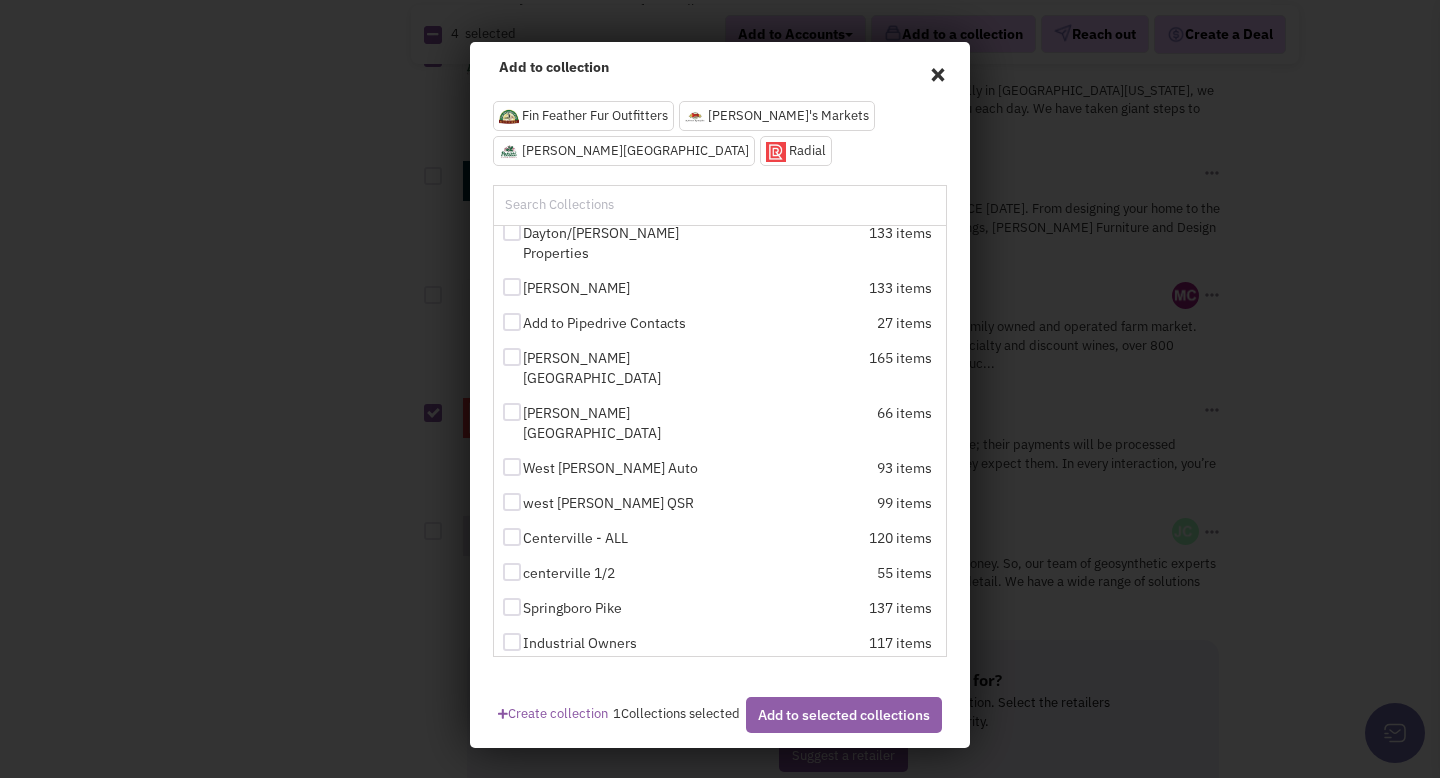 click on "Add to selected collections" at bounding box center (844, 715) 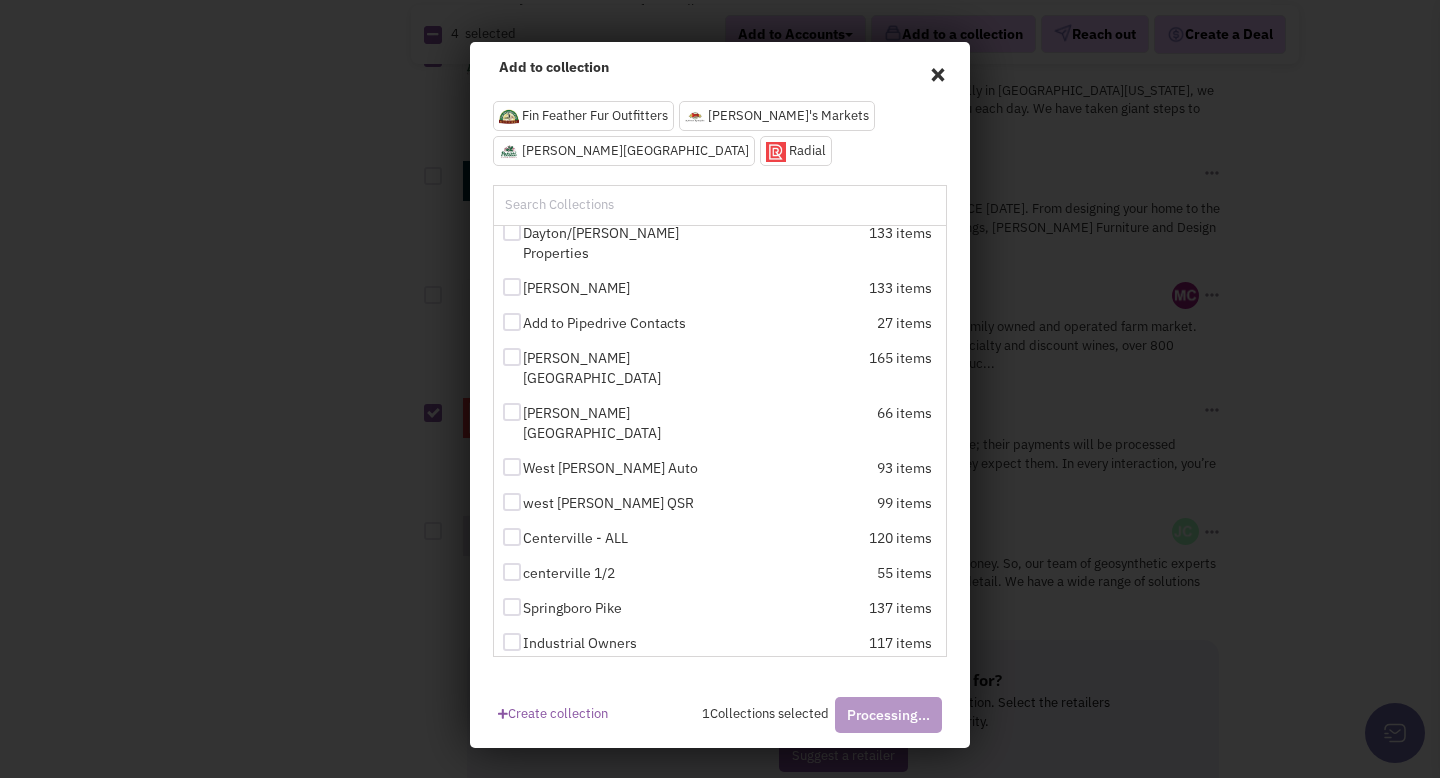 checkbox on "false" 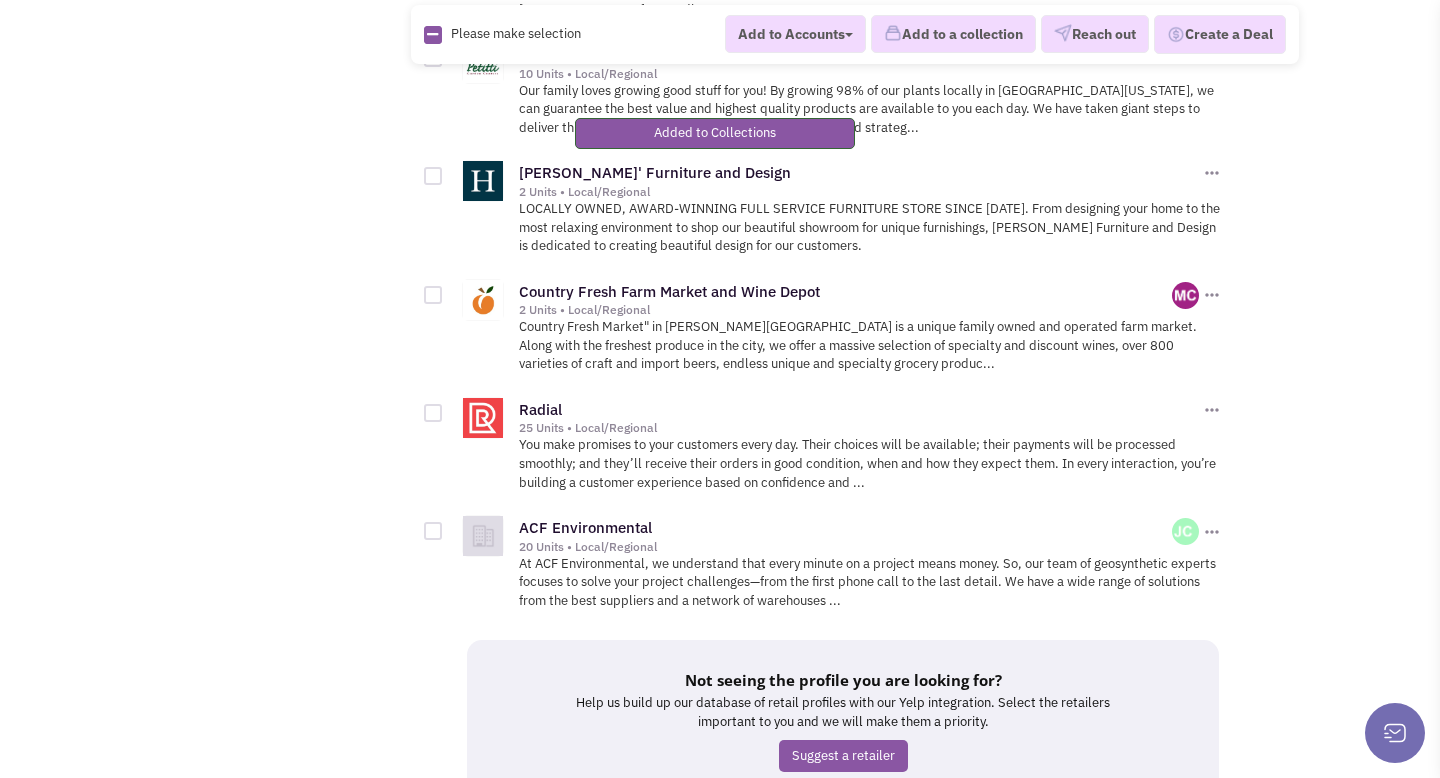 scroll, scrollTop: 2591, scrollLeft: 0, axis: vertical 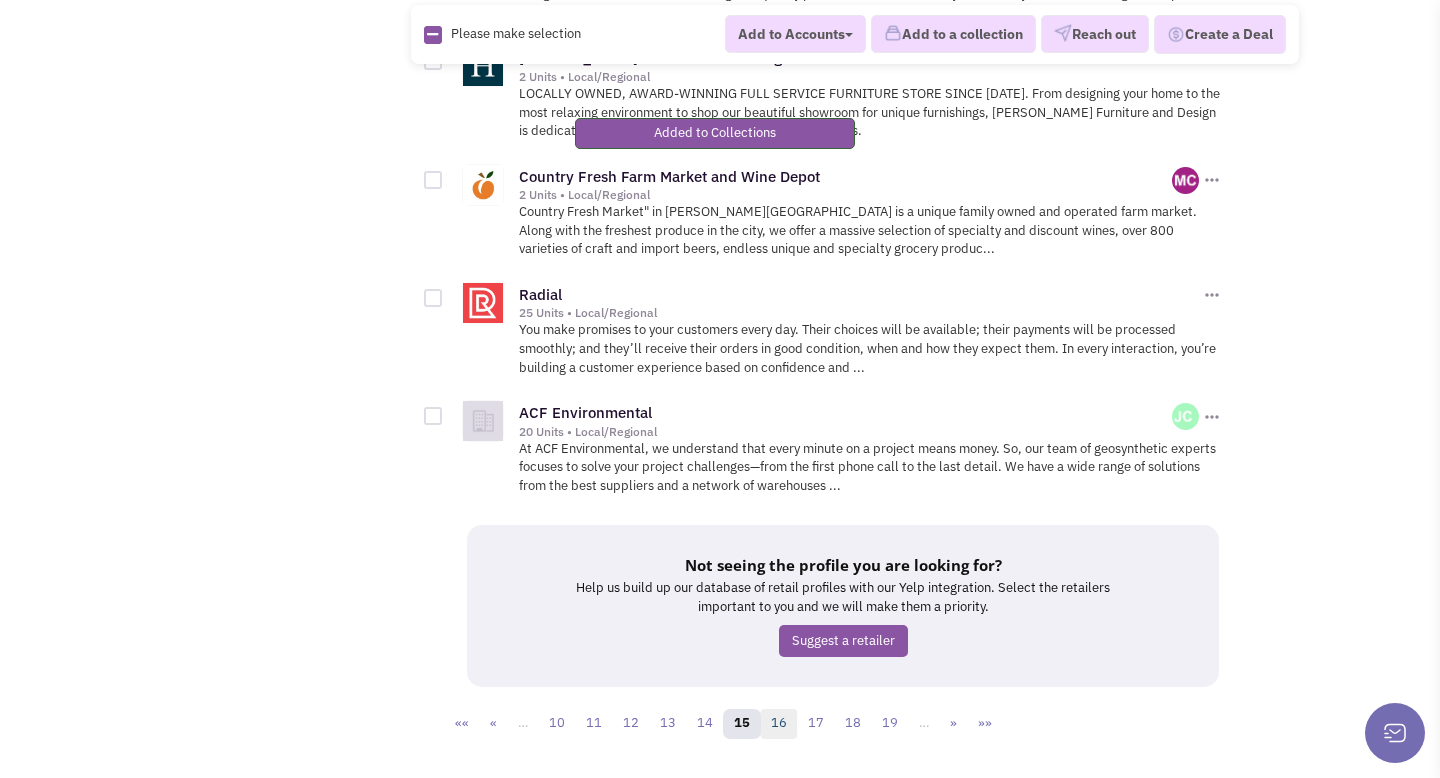 click on "16" at bounding box center [779, 724] 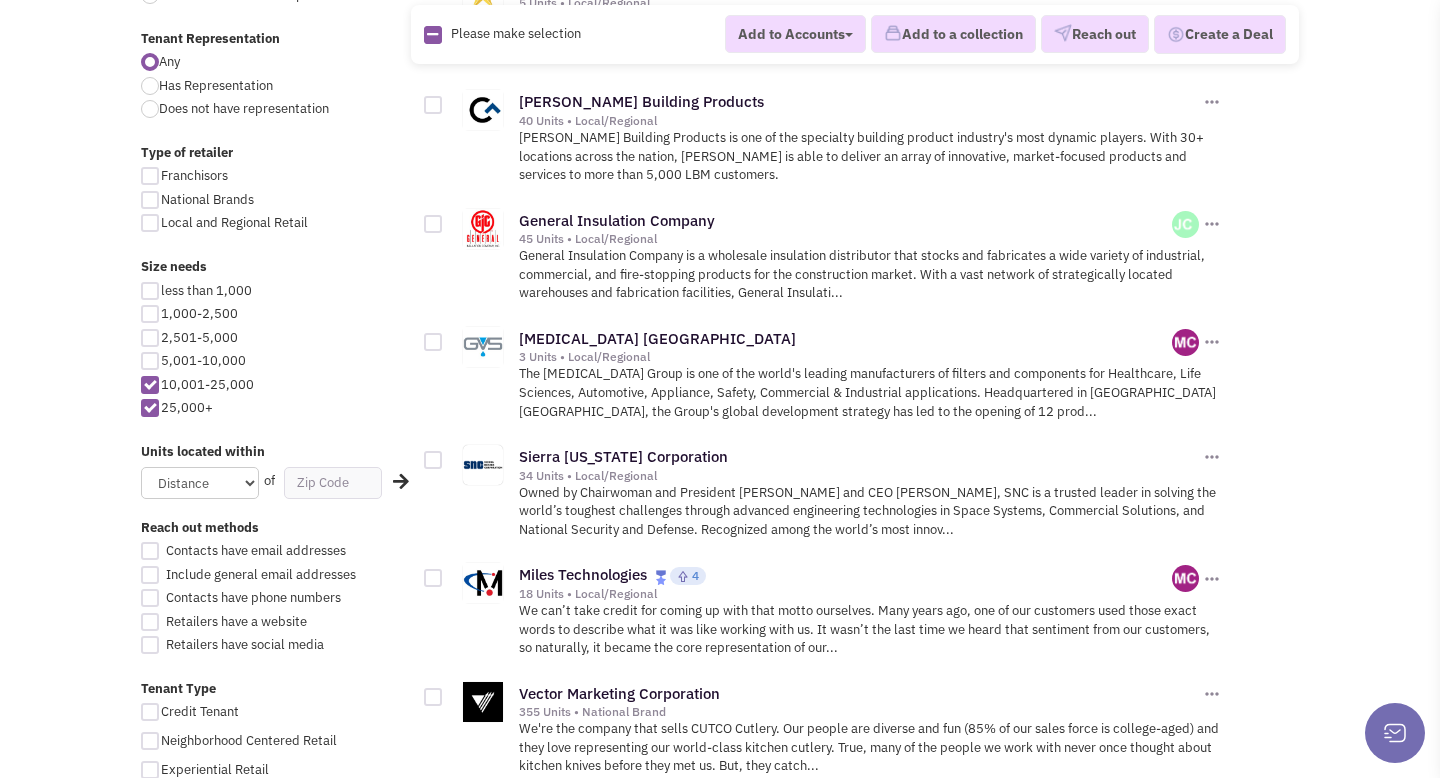scroll, scrollTop: 1001, scrollLeft: 0, axis: vertical 